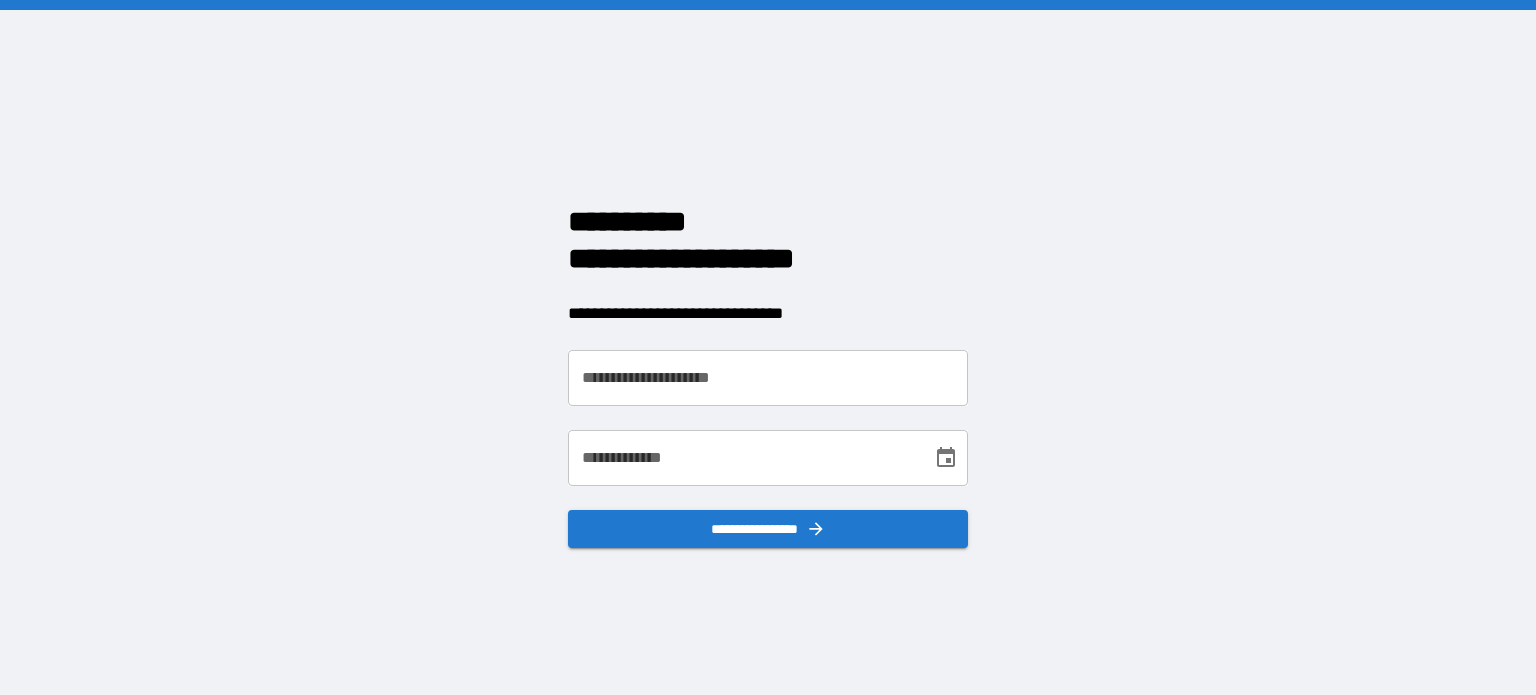 scroll, scrollTop: 0, scrollLeft: 0, axis: both 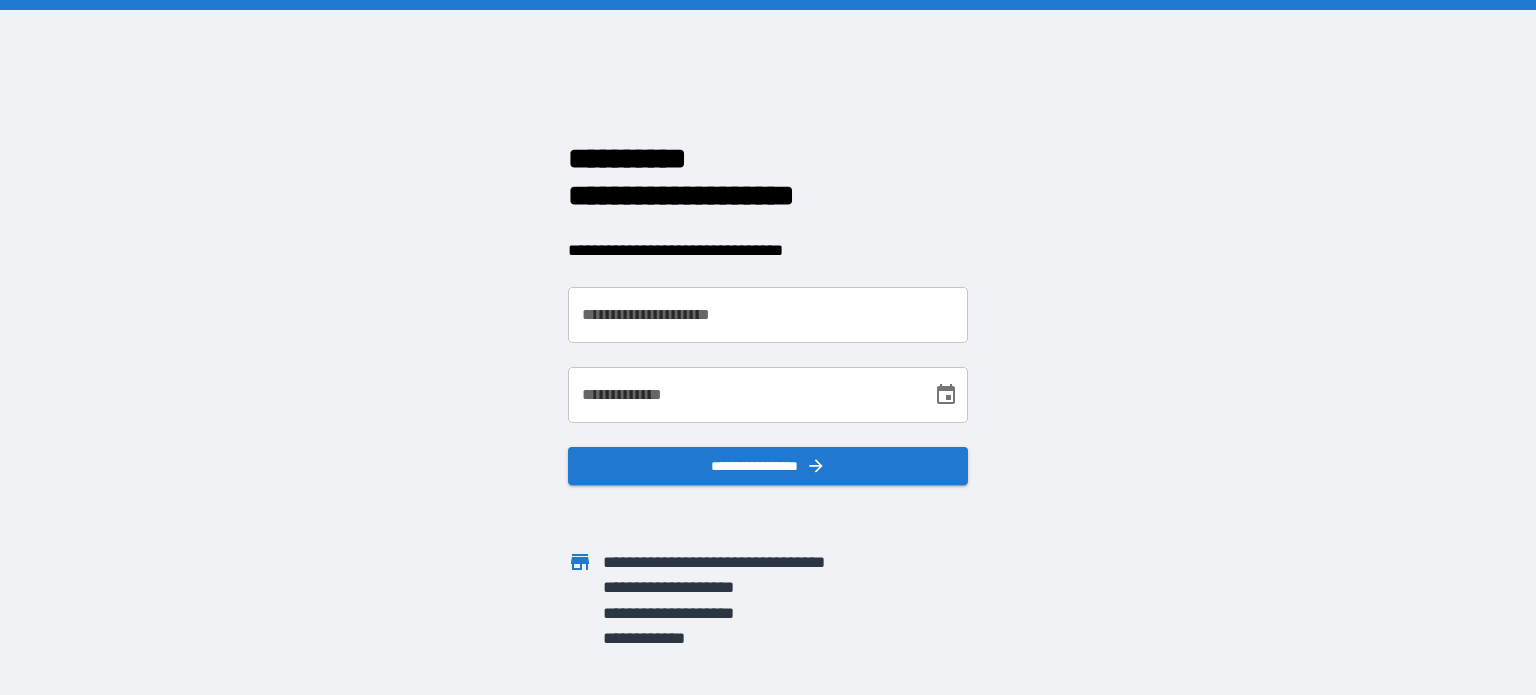 click on "**********" at bounding box center [768, 315] 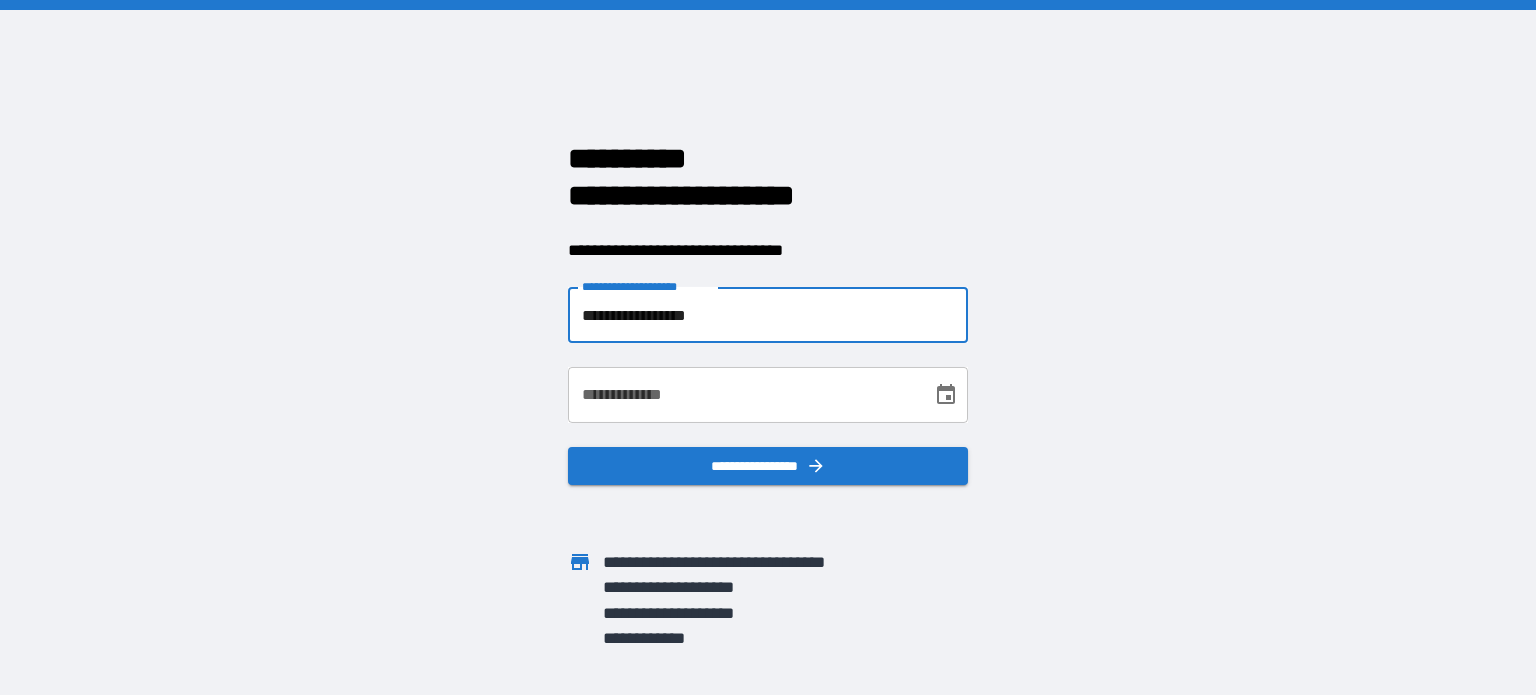 type on "**********" 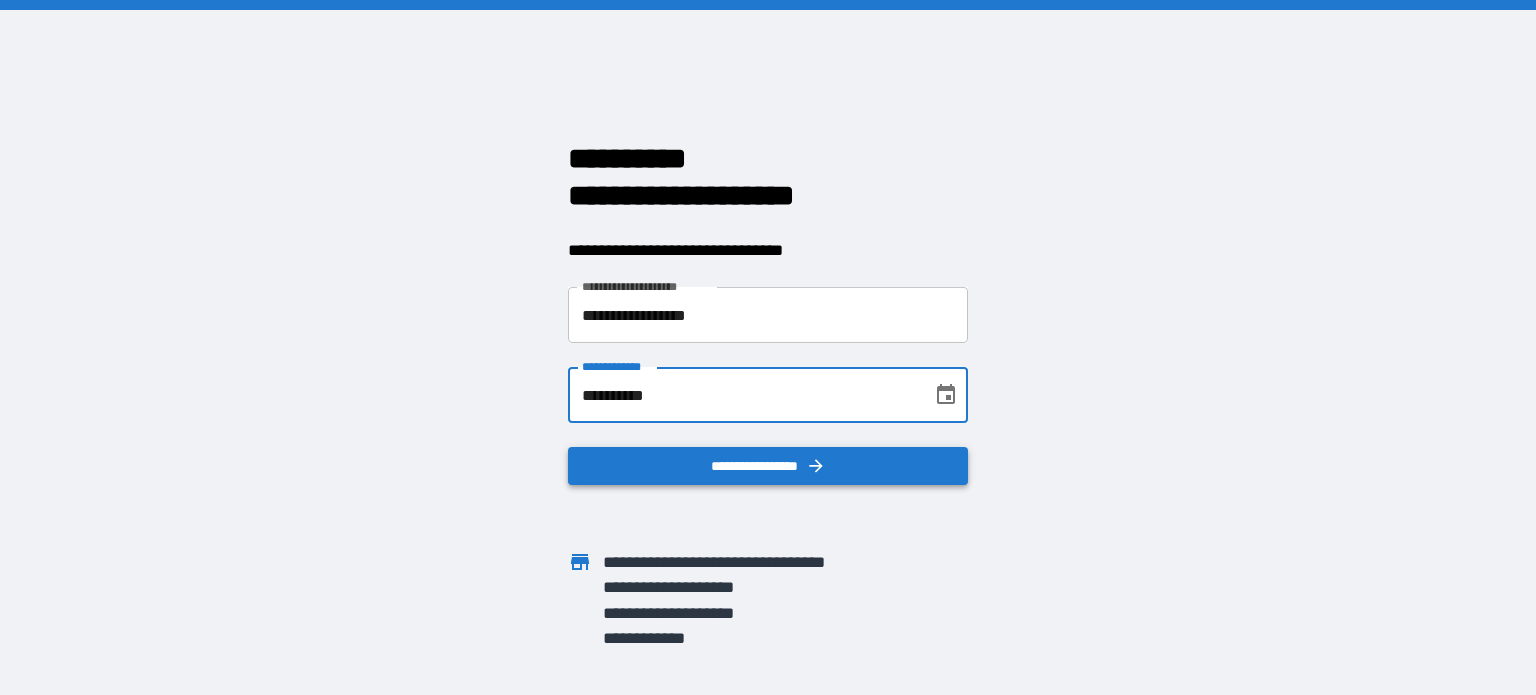 type on "**********" 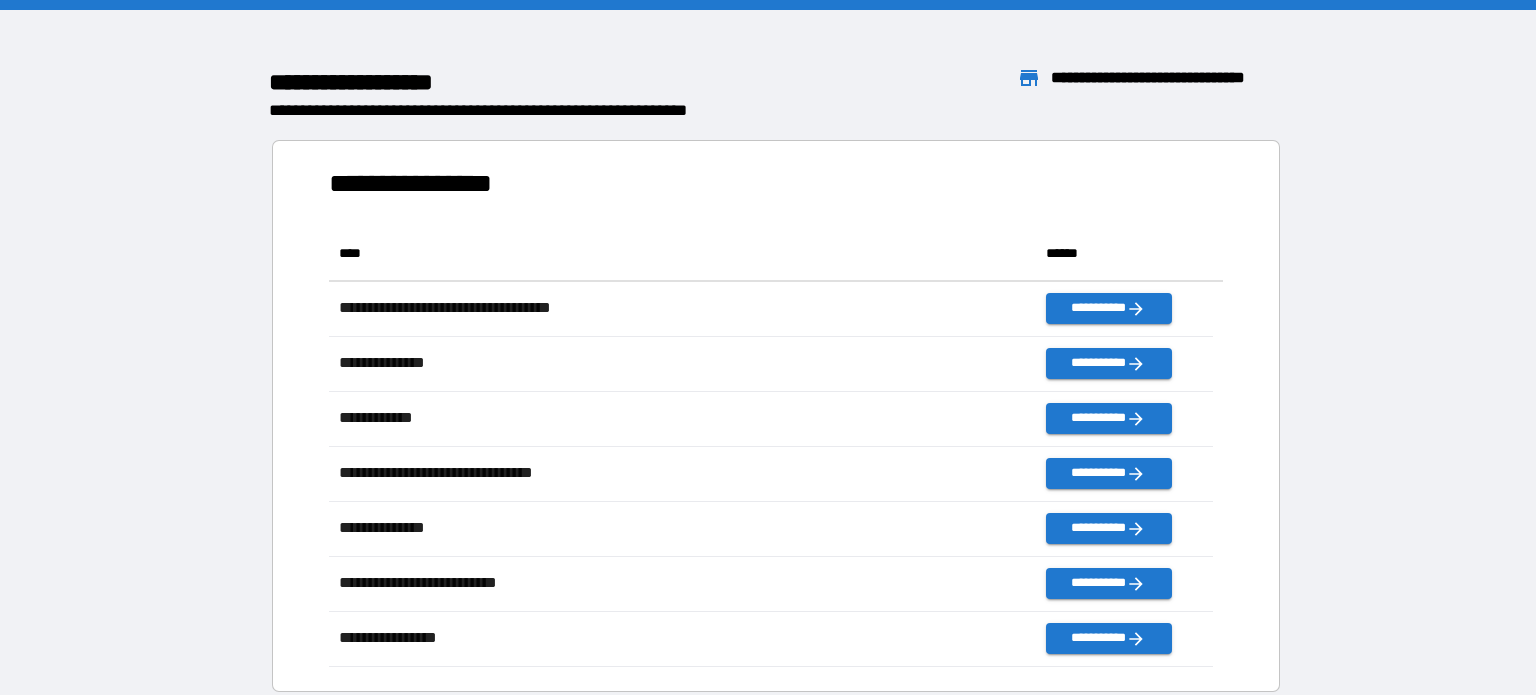 scroll, scrollTop: 16, scrollLeft: 16, axis: both 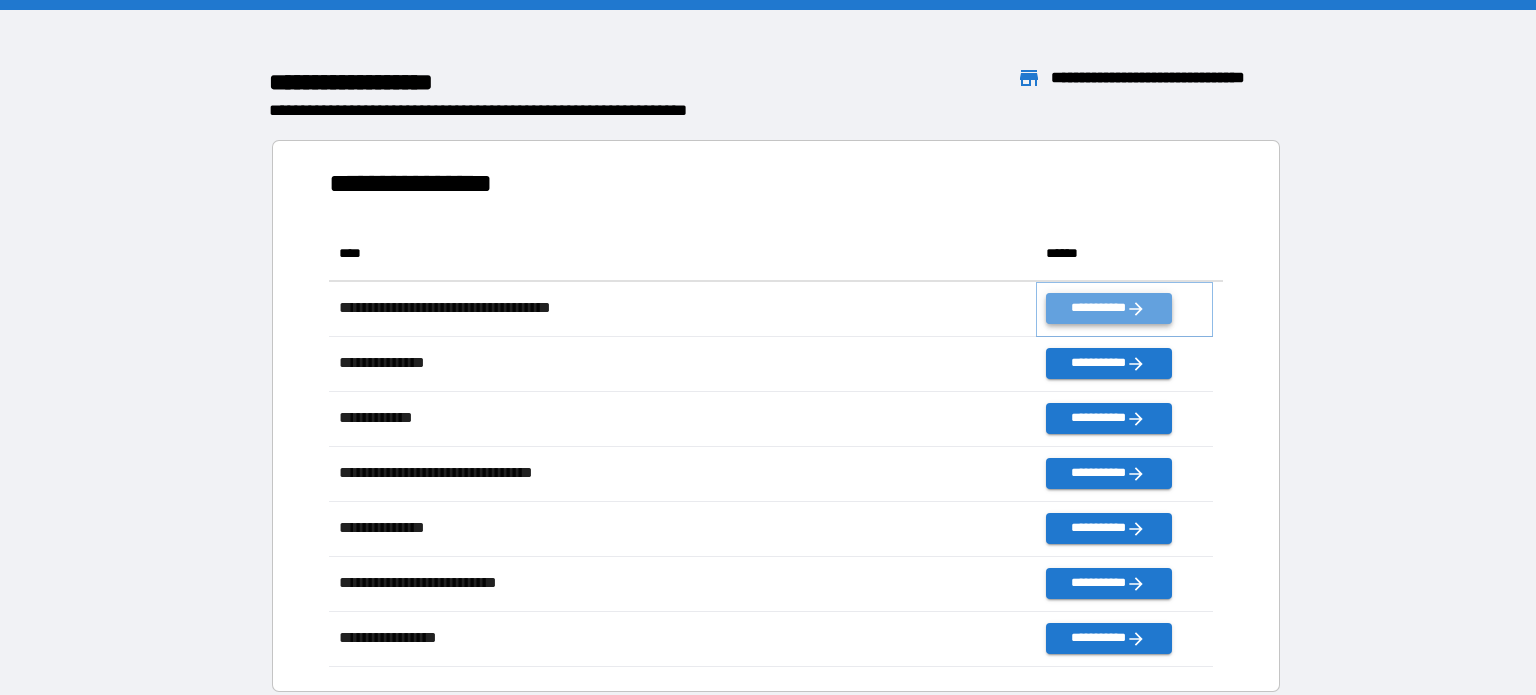 click on "**********" at bounding box center [1108, 308] 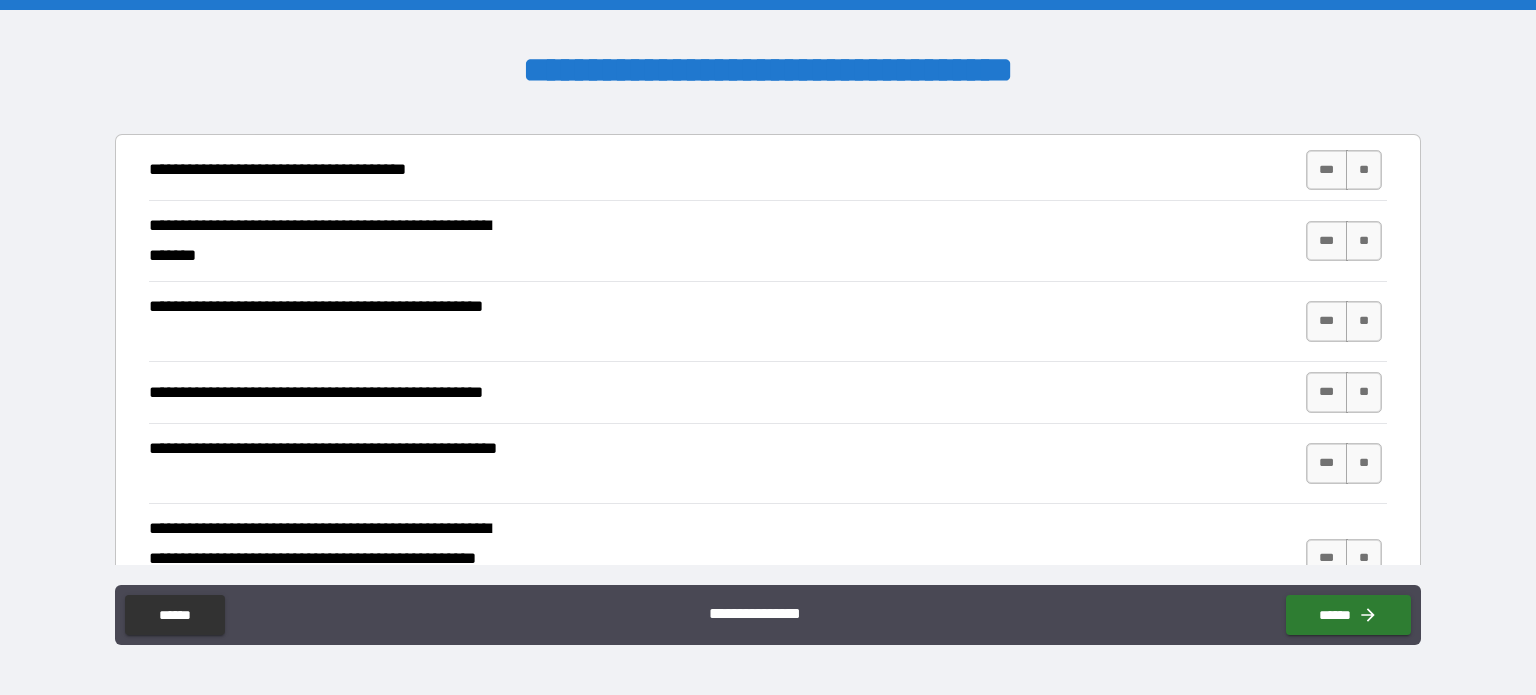 scroll, scrollTop: 400, scrollLeft: 0, axis: vertical 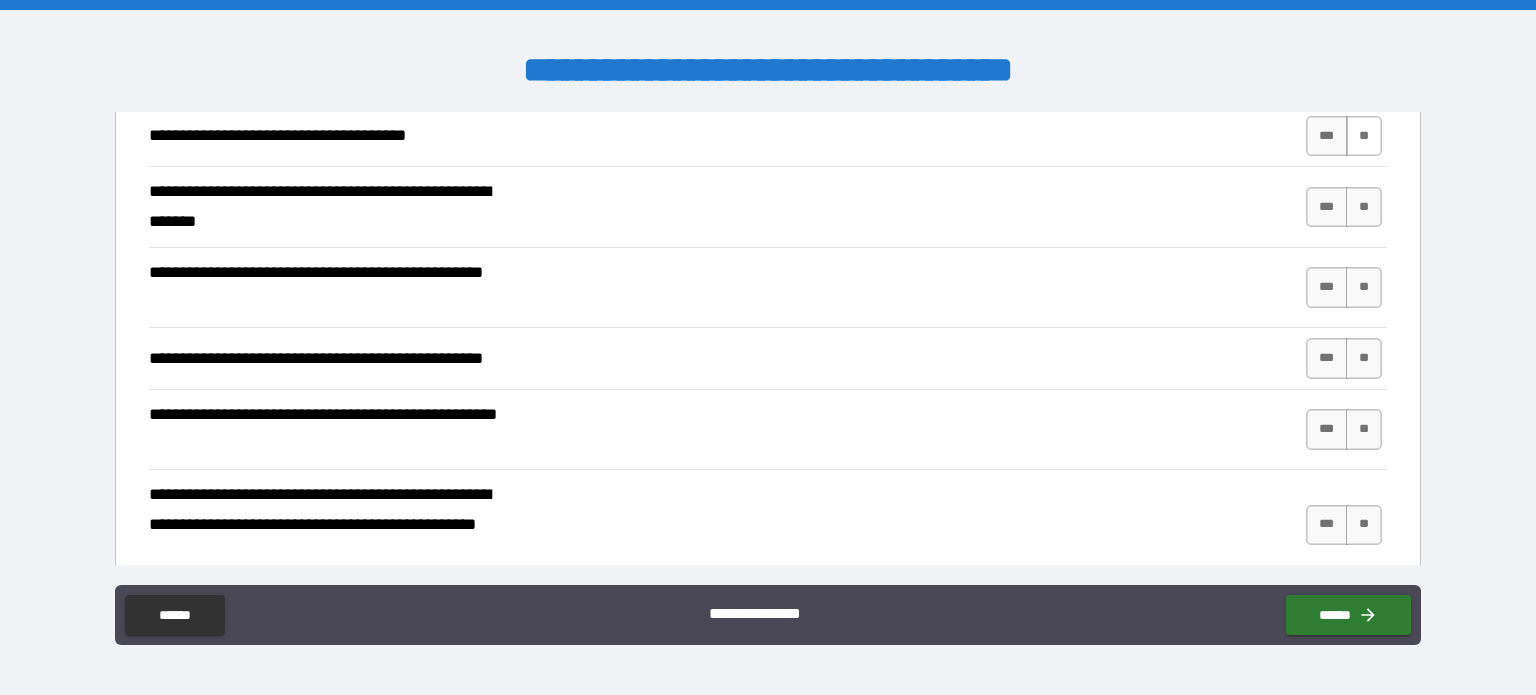click on "**" at bounding box center [1364, 136] 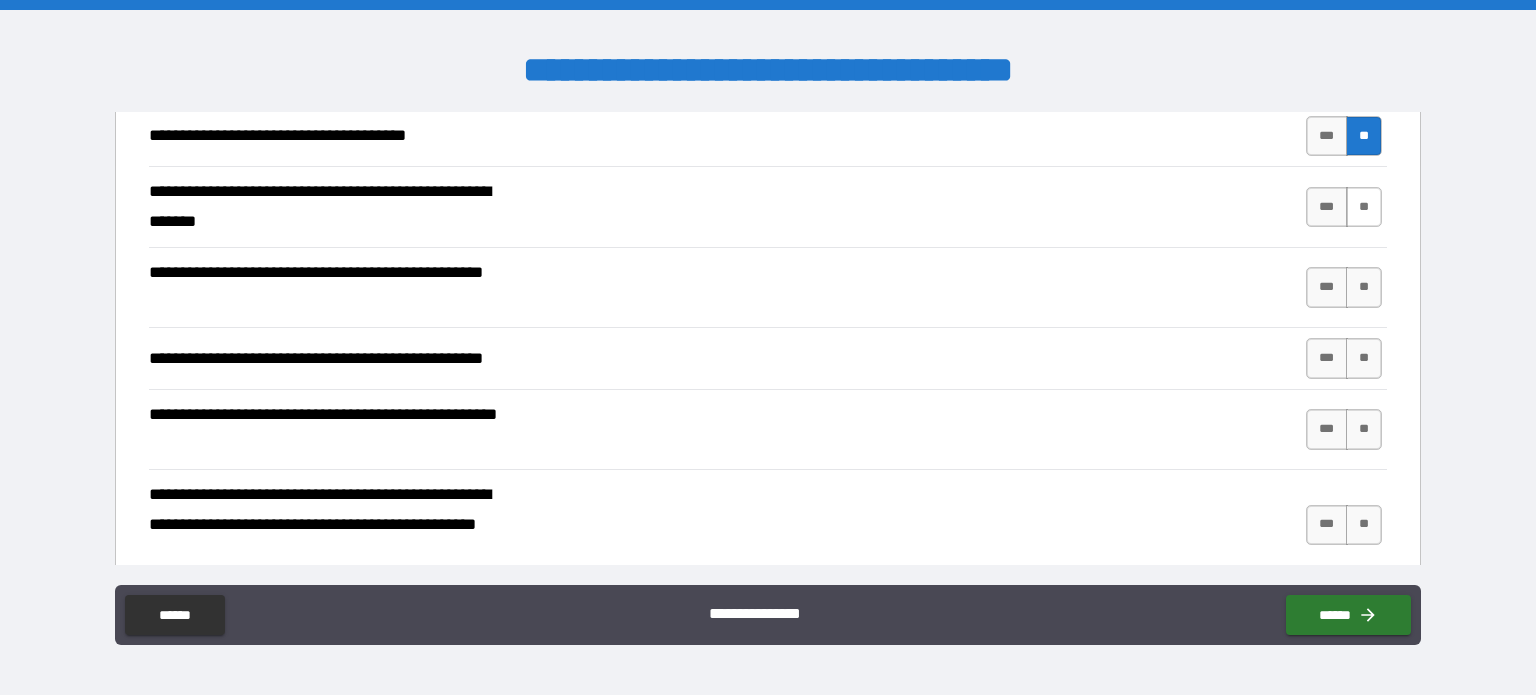 click on "**" at bounding box center [1364, 207] 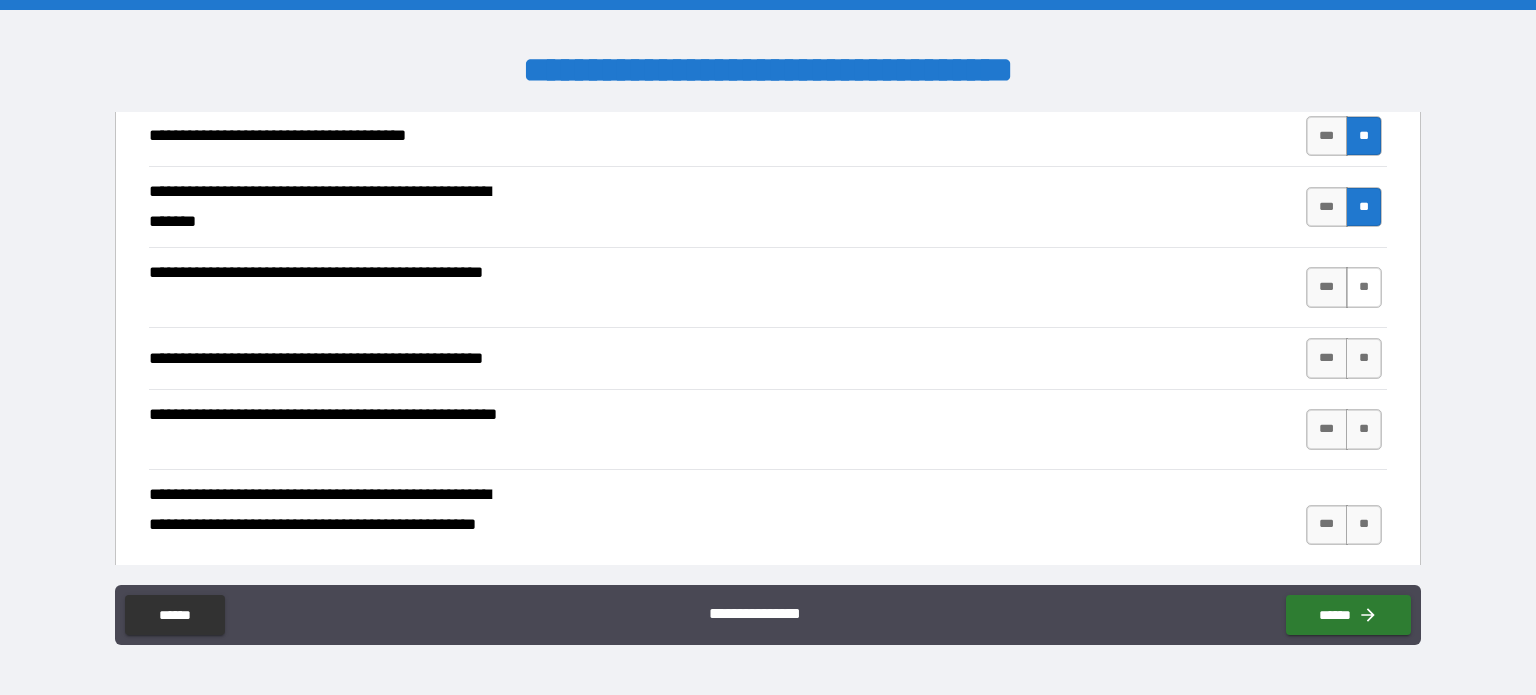 click on "**" at bounding box center [1364, 287] 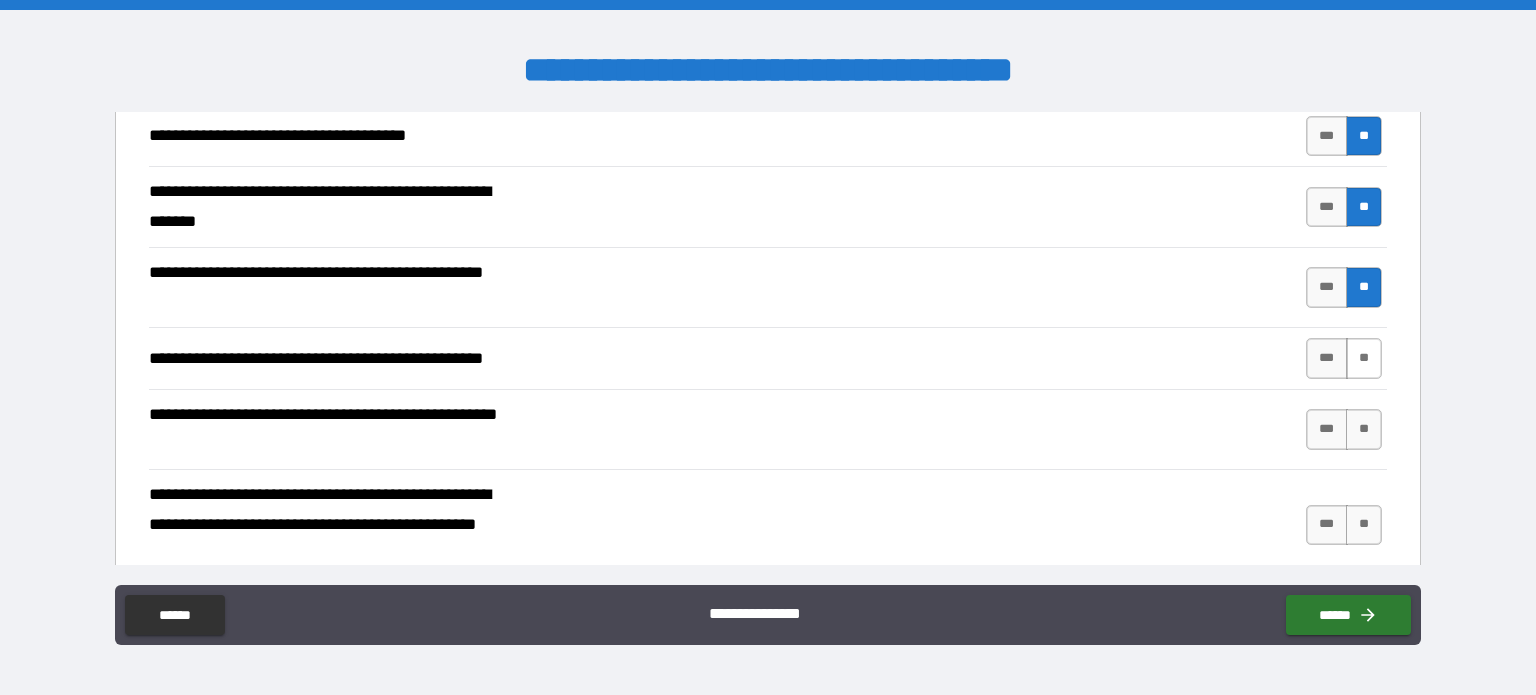 click on "**" at bounding box center [1364, 358] 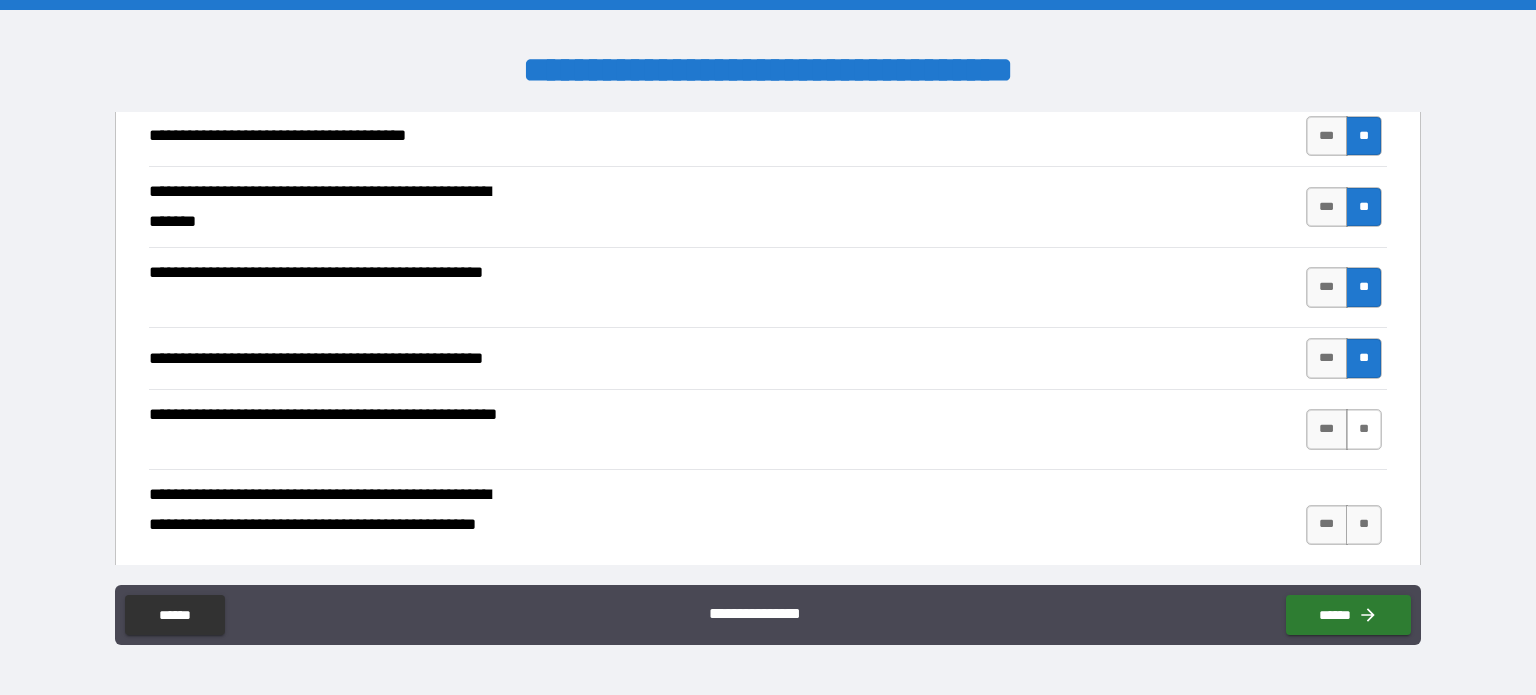 click on "**" at bounding box center (1364, 429) 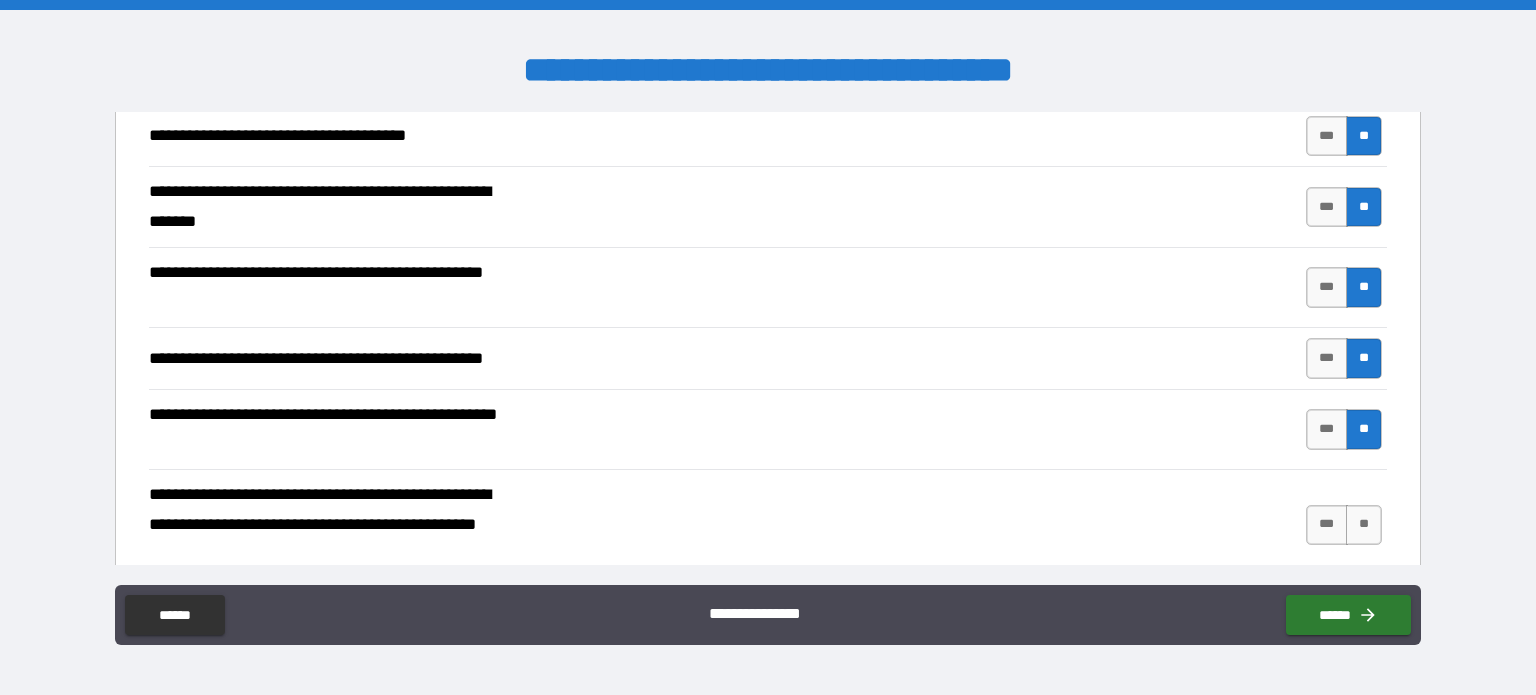 scroll, scrollTop: 500, scrollLeft: 0, axis: vertical 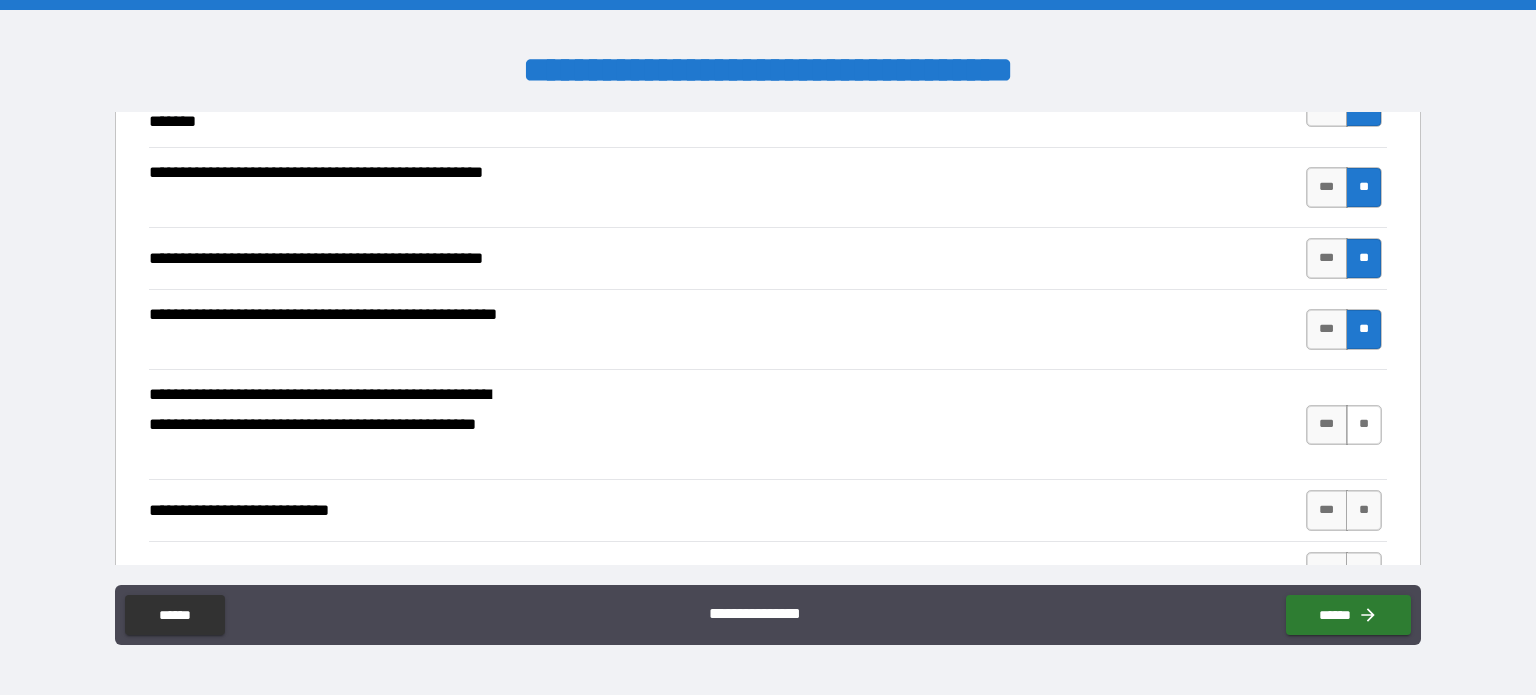 click on "**" at bounding box center (1364, 425) 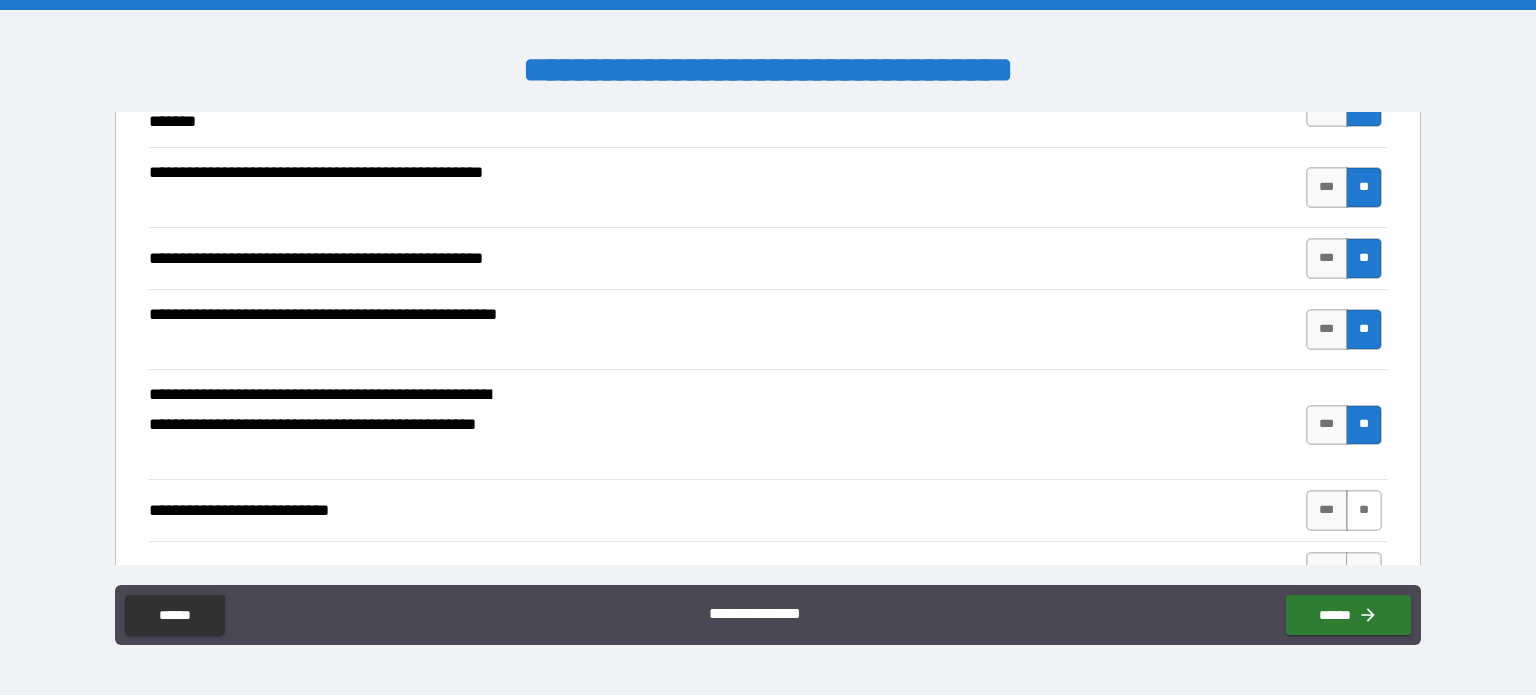 click on "**" at bounding box center (1364, 510) 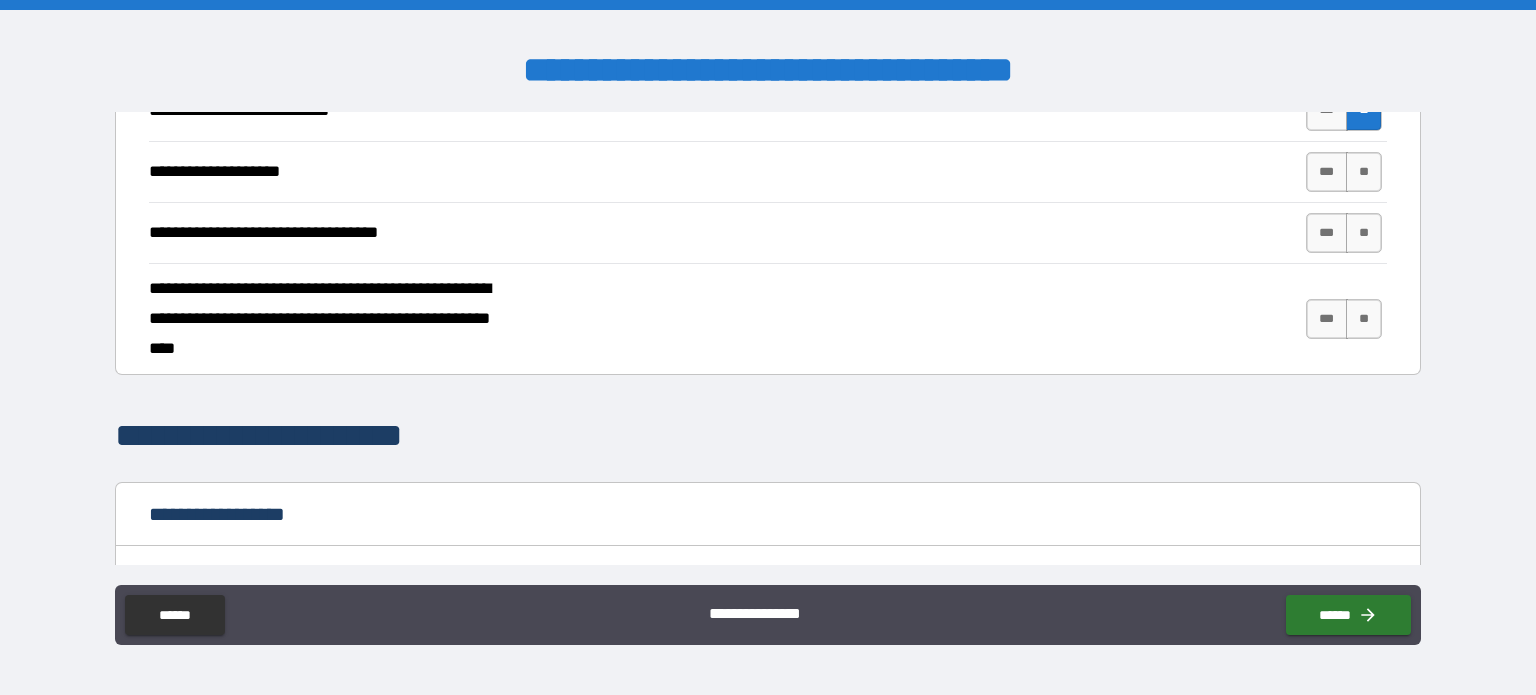 scroll, scrollTop: 800, scrollLeft: 0, axis: vertical 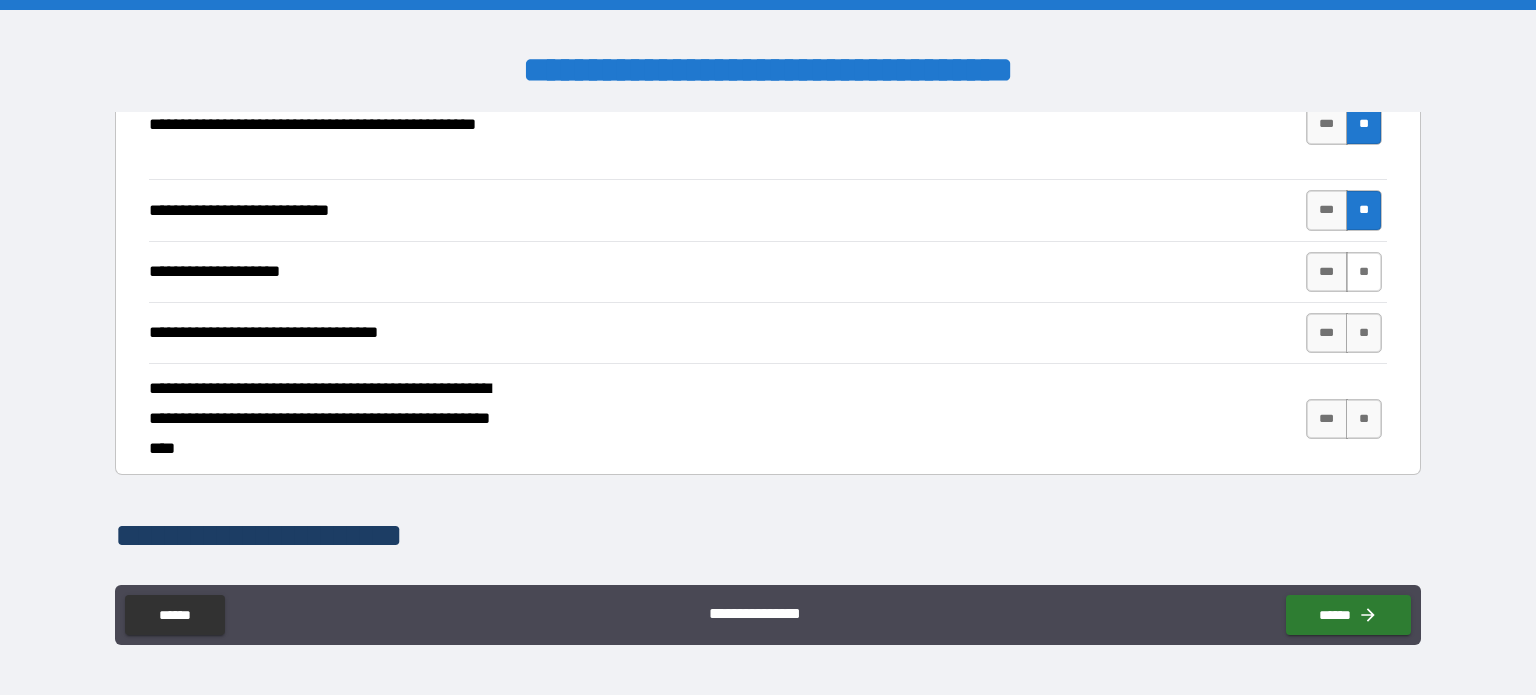 click on "**" at bounding box center [1364, 272] 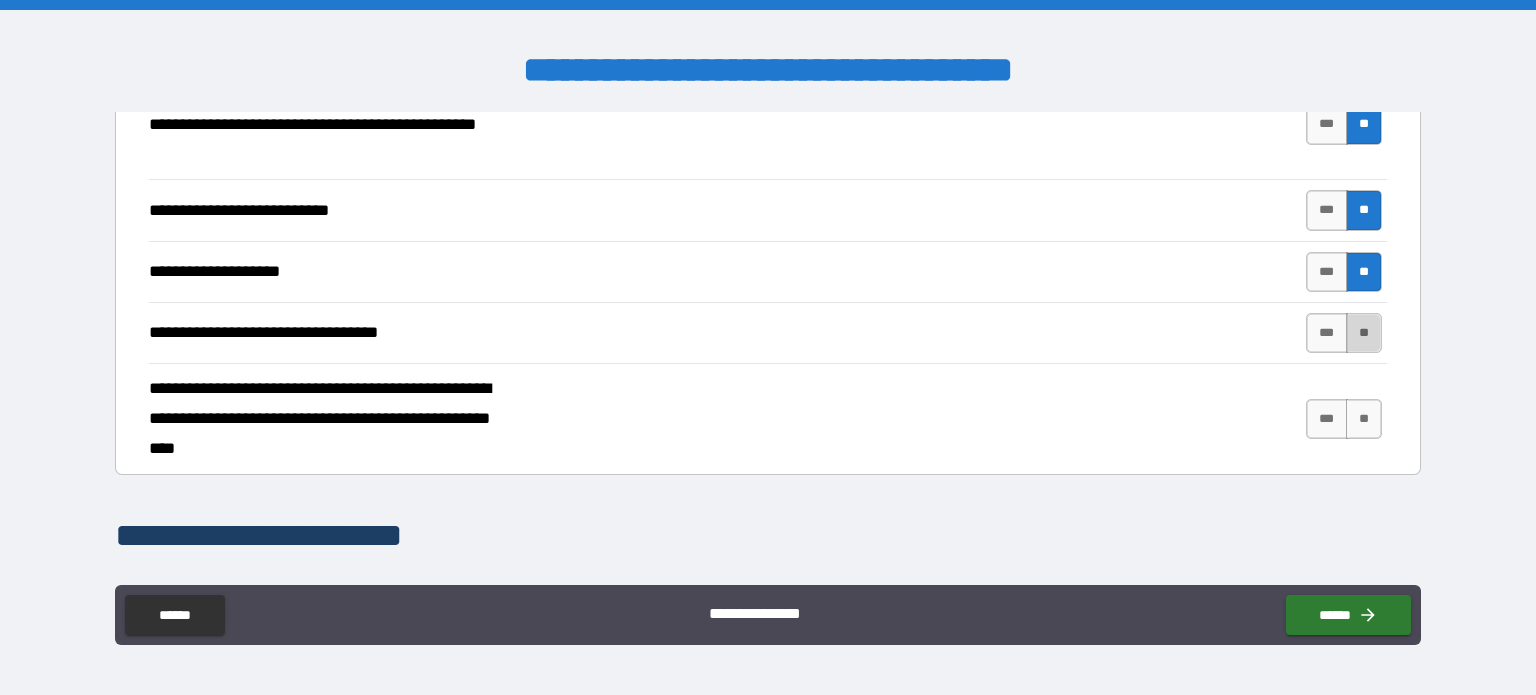 click on "**" at bounding box center (1364, 333) 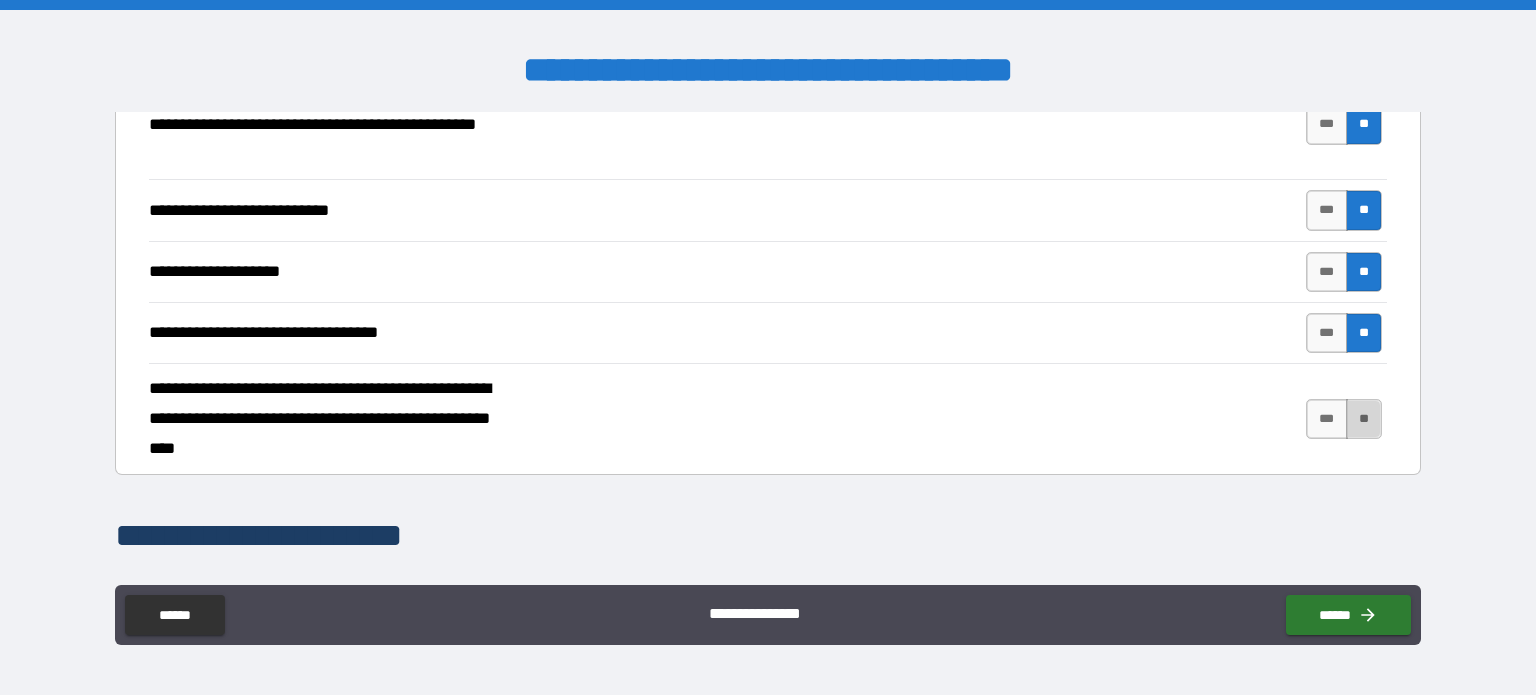 click on "**" at bounding box center (1364, 419) 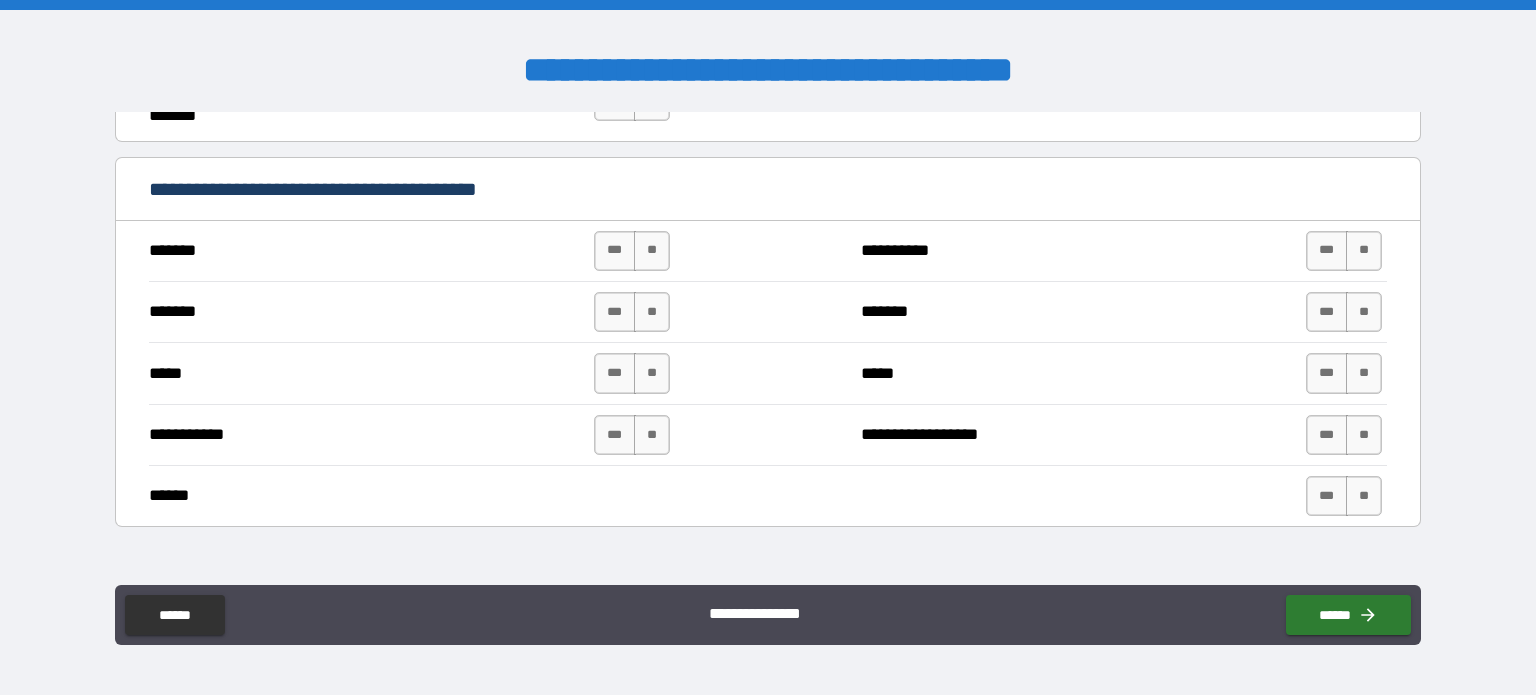 scroll, scrollTop: 1500, scrollLeft: 0, axis: vertical 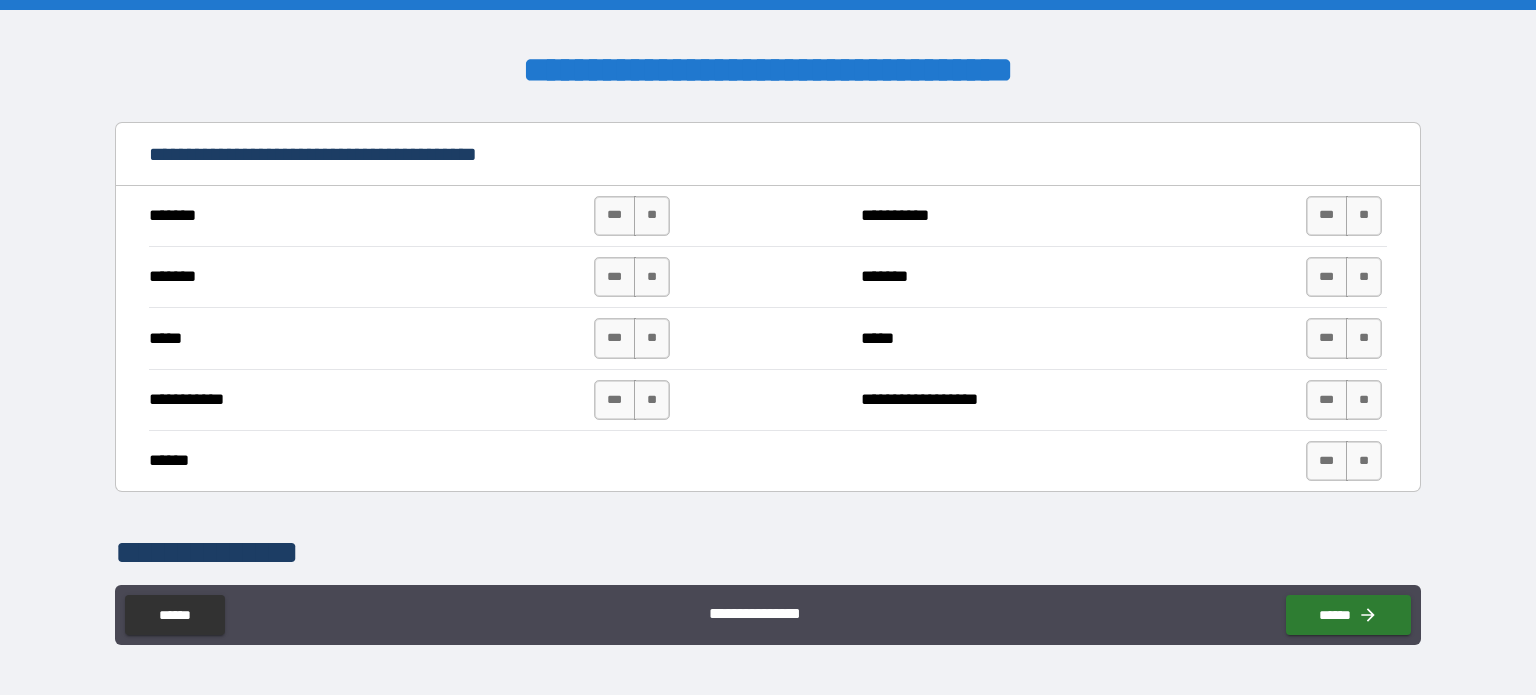 click on "**" at bounding box center [652, 216] 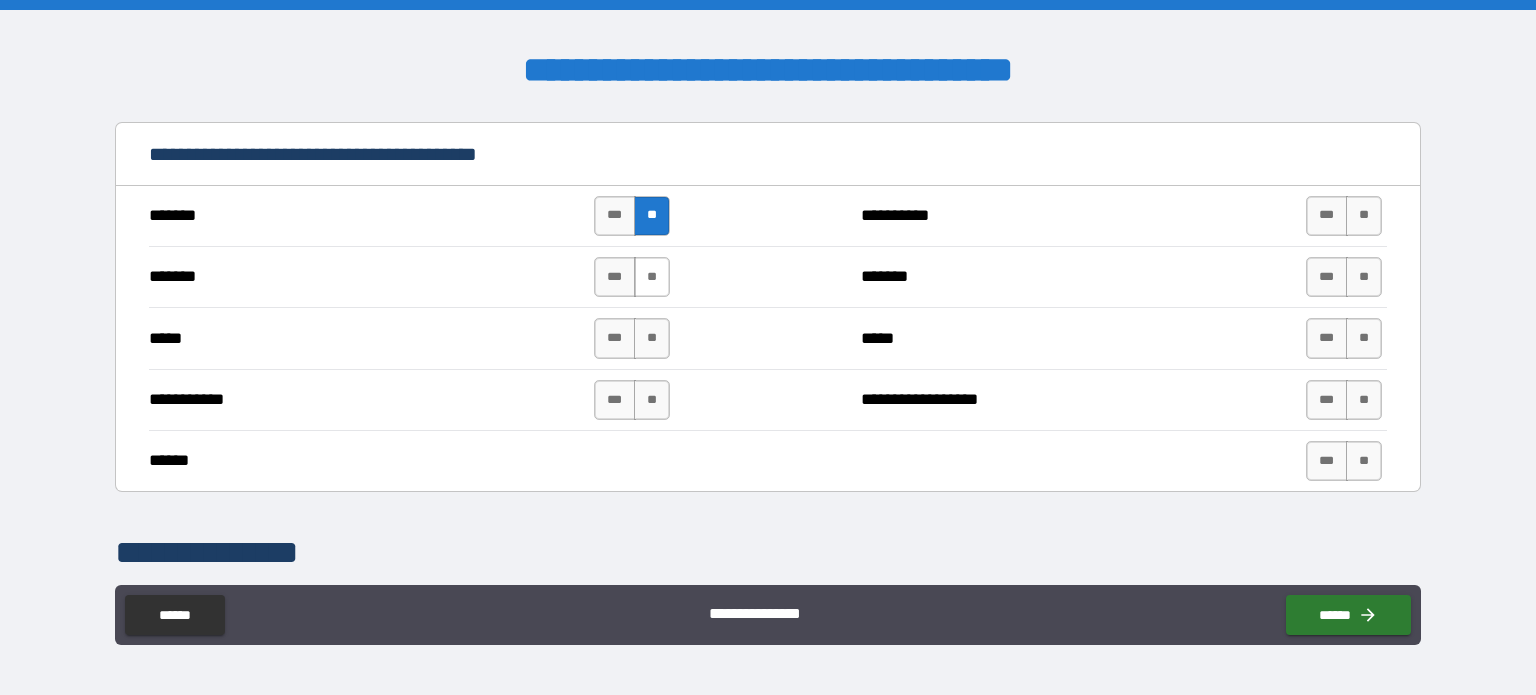 click on "**" at bounding box center (652, 277) 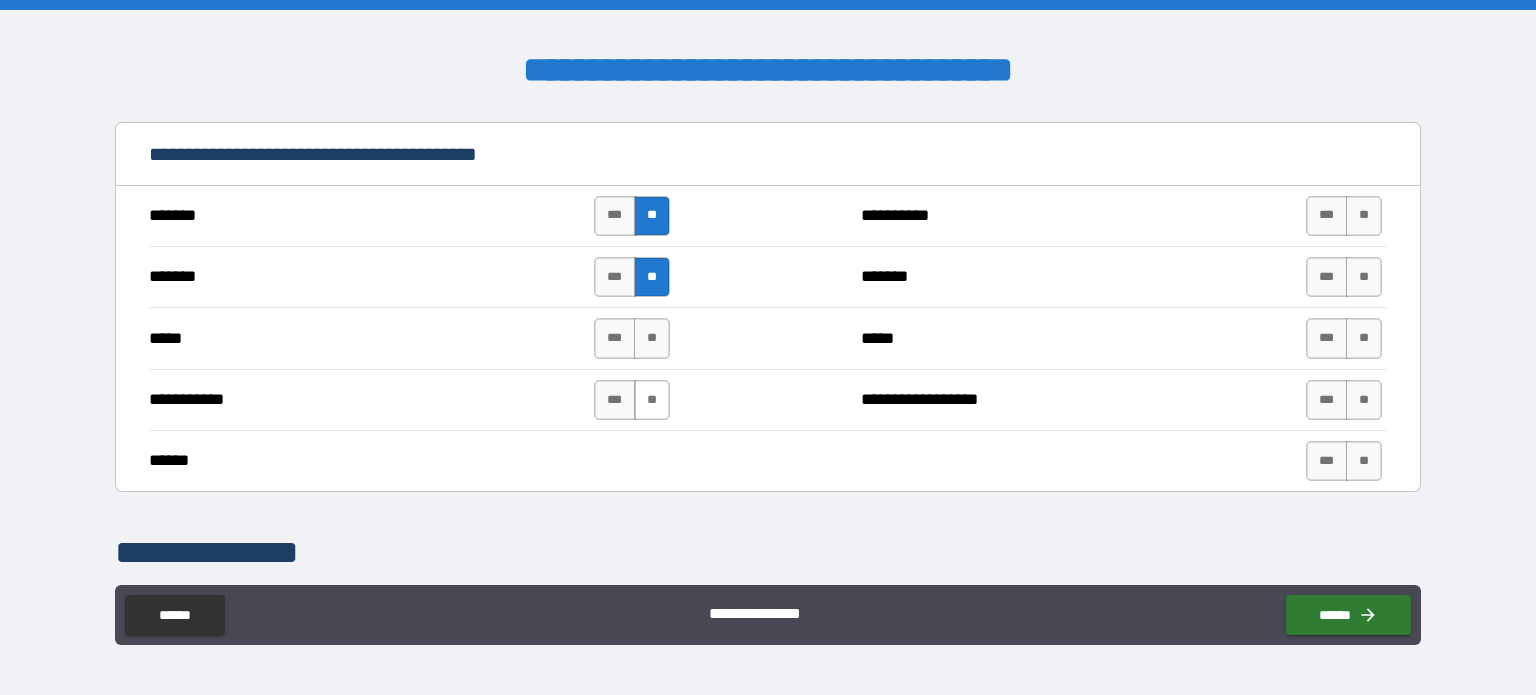 drag, startPoint x: 651, startPoint y: 339, endPoint x: 646, endPoint y: 376, distance: 37.336308 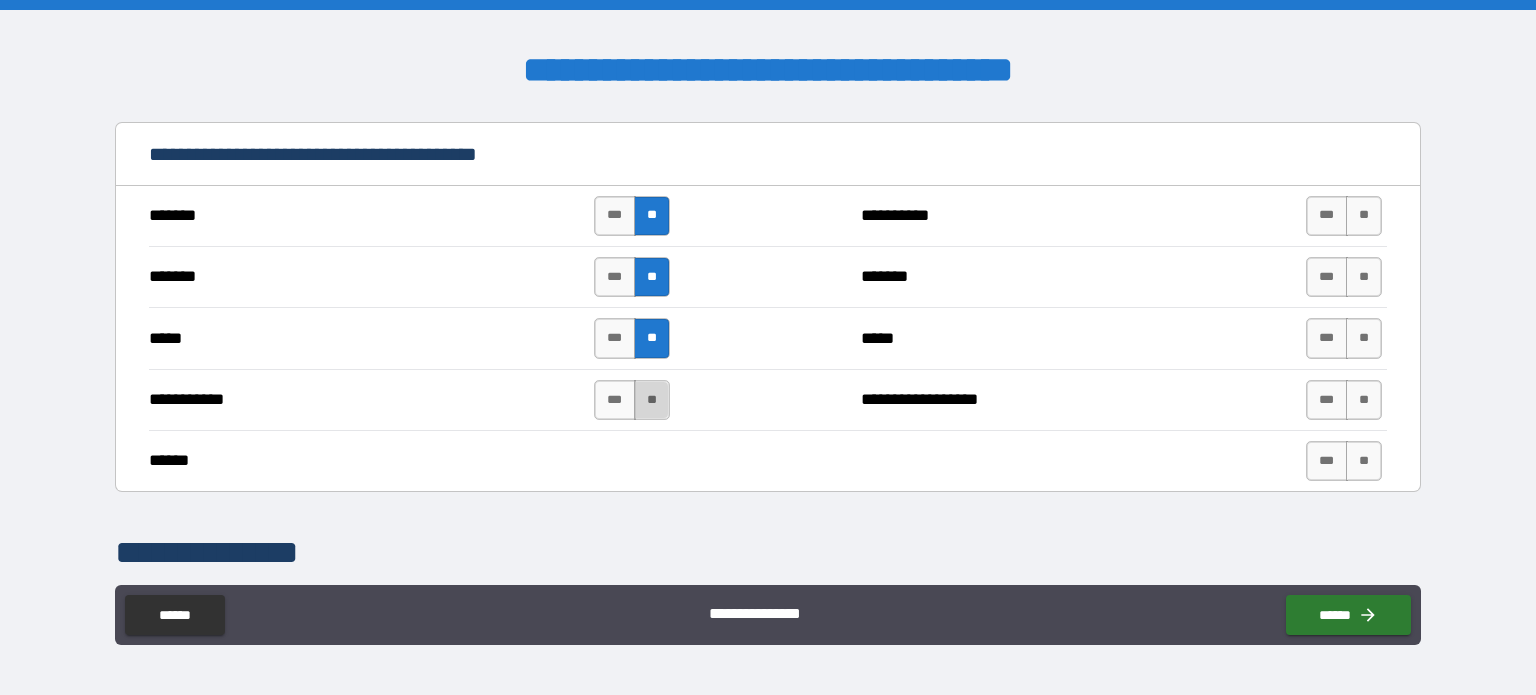 click on "**" at bounding box center (652, 400) 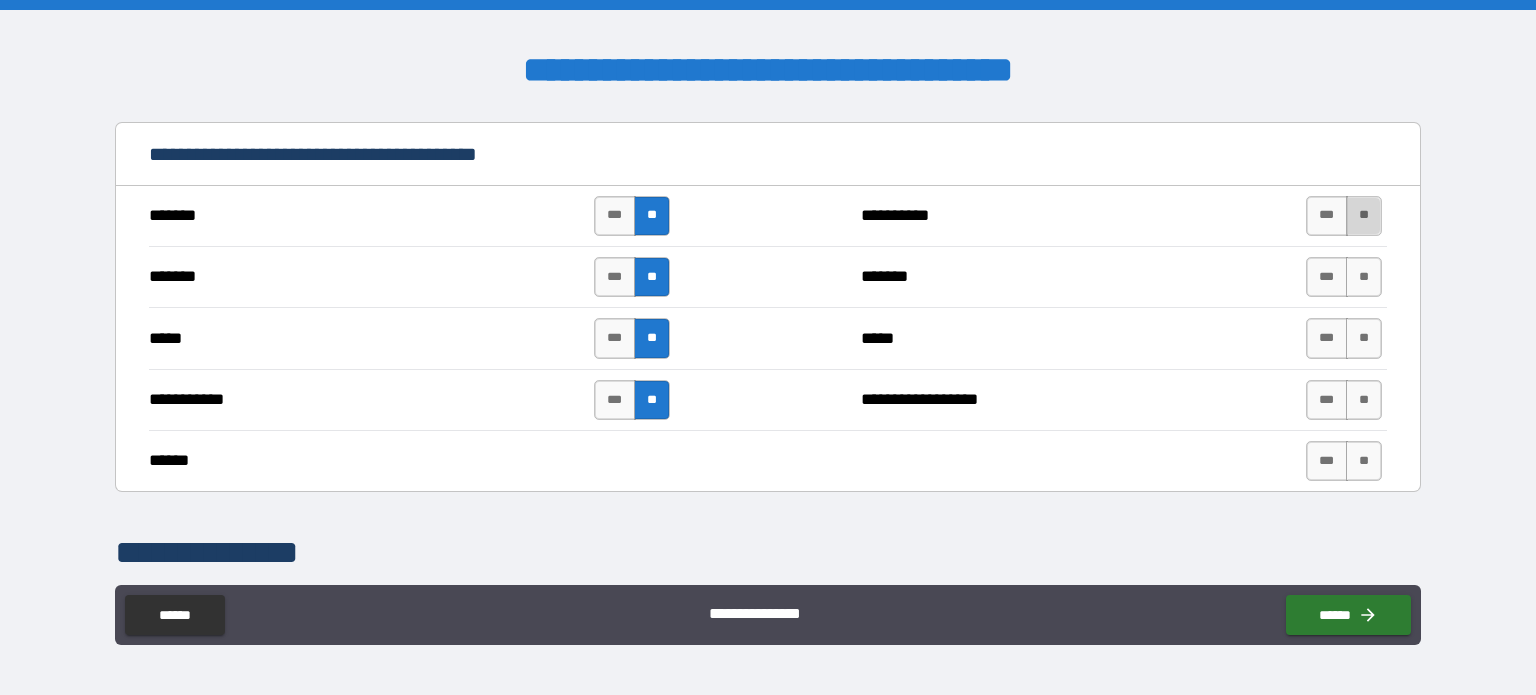 click on "**" at bounding box center (1364, 216) 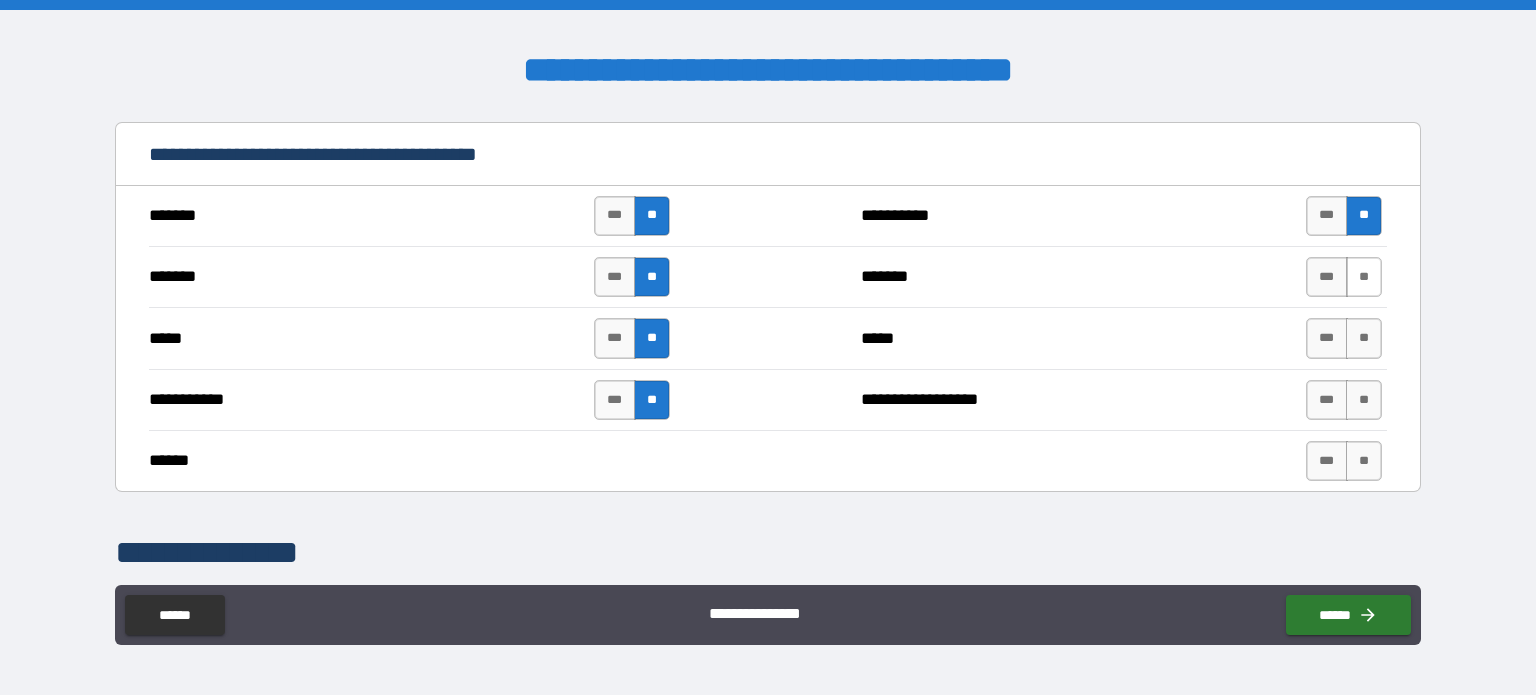 click on "**" at bounding box center (1364, 277) 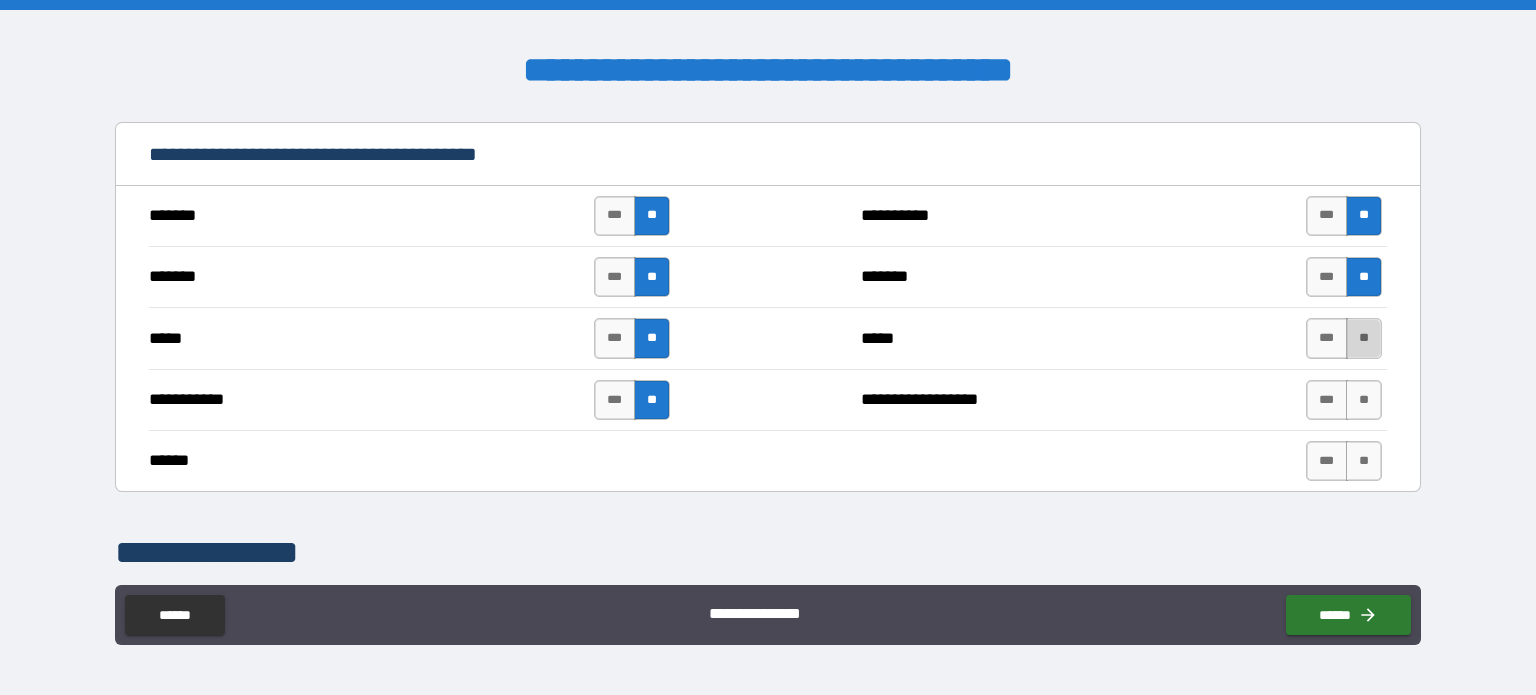 click on "**" at bounding box center [1364, 338] 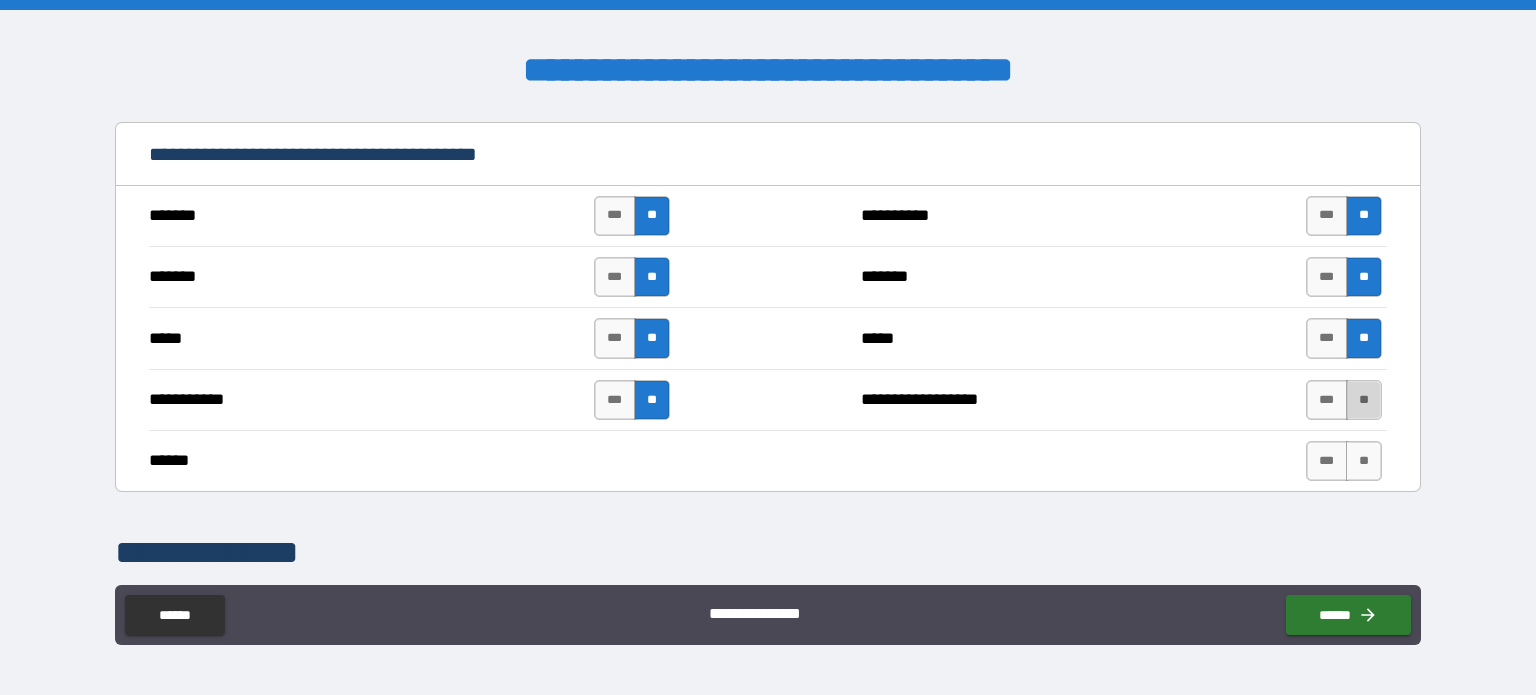 click on "**" at bounding box center [1364, 400] 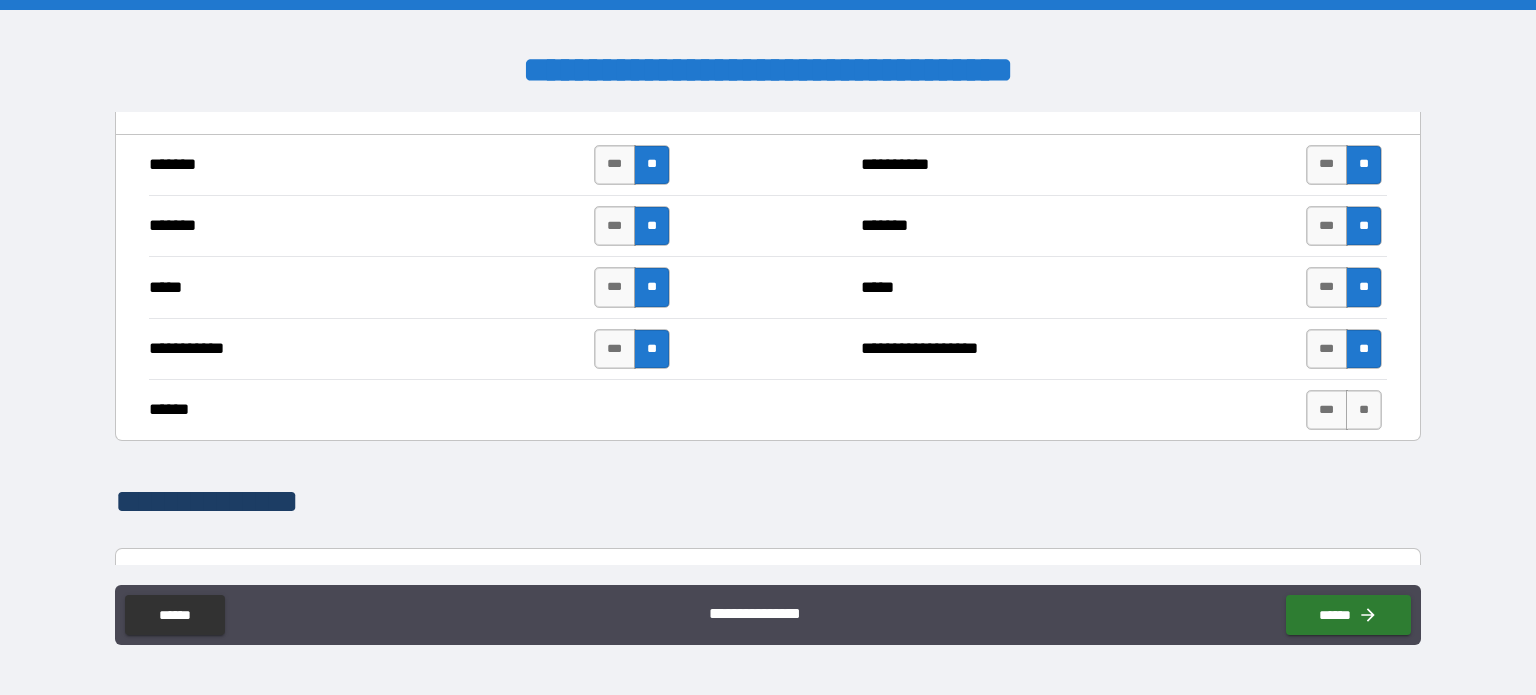 scroll, scrollTop: 1600, scrollLeft: 0, axis: vertical 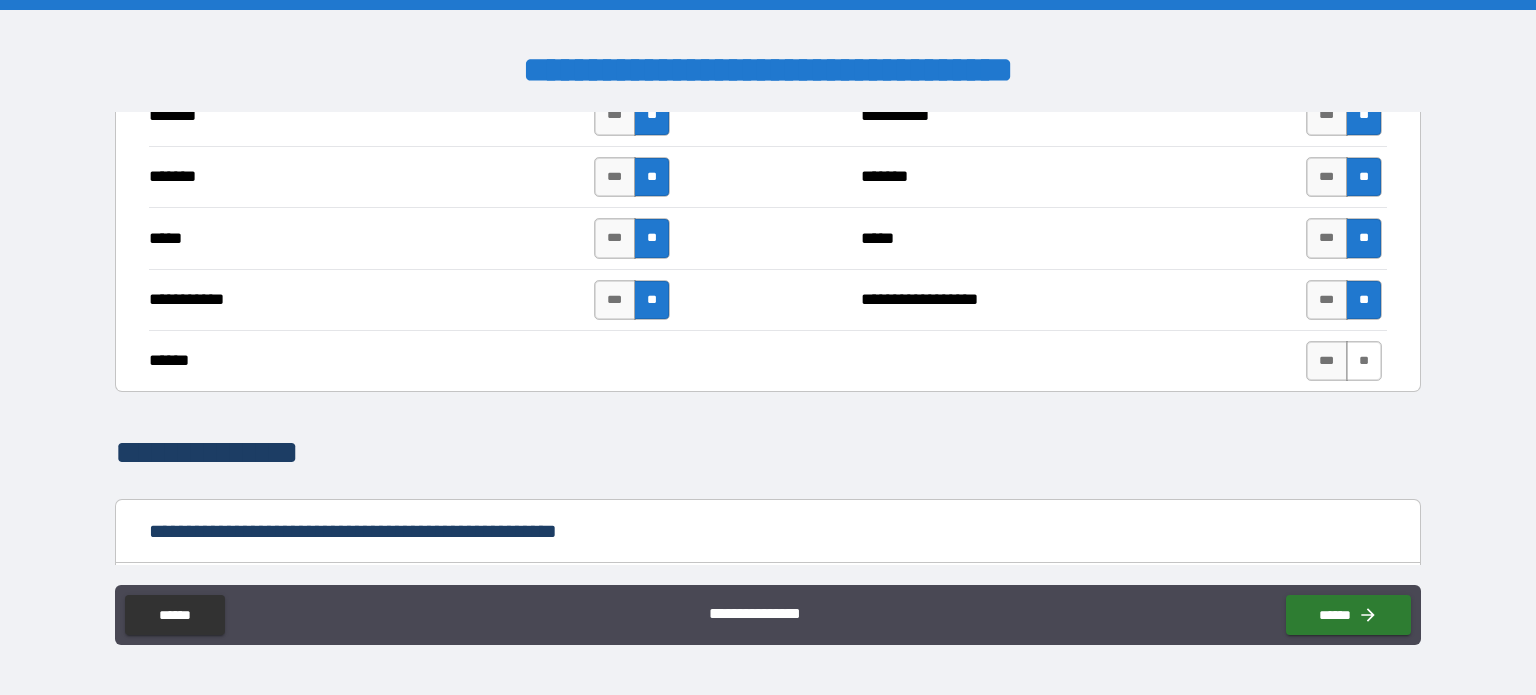 click on "**" at bounding box center (1364, 361) 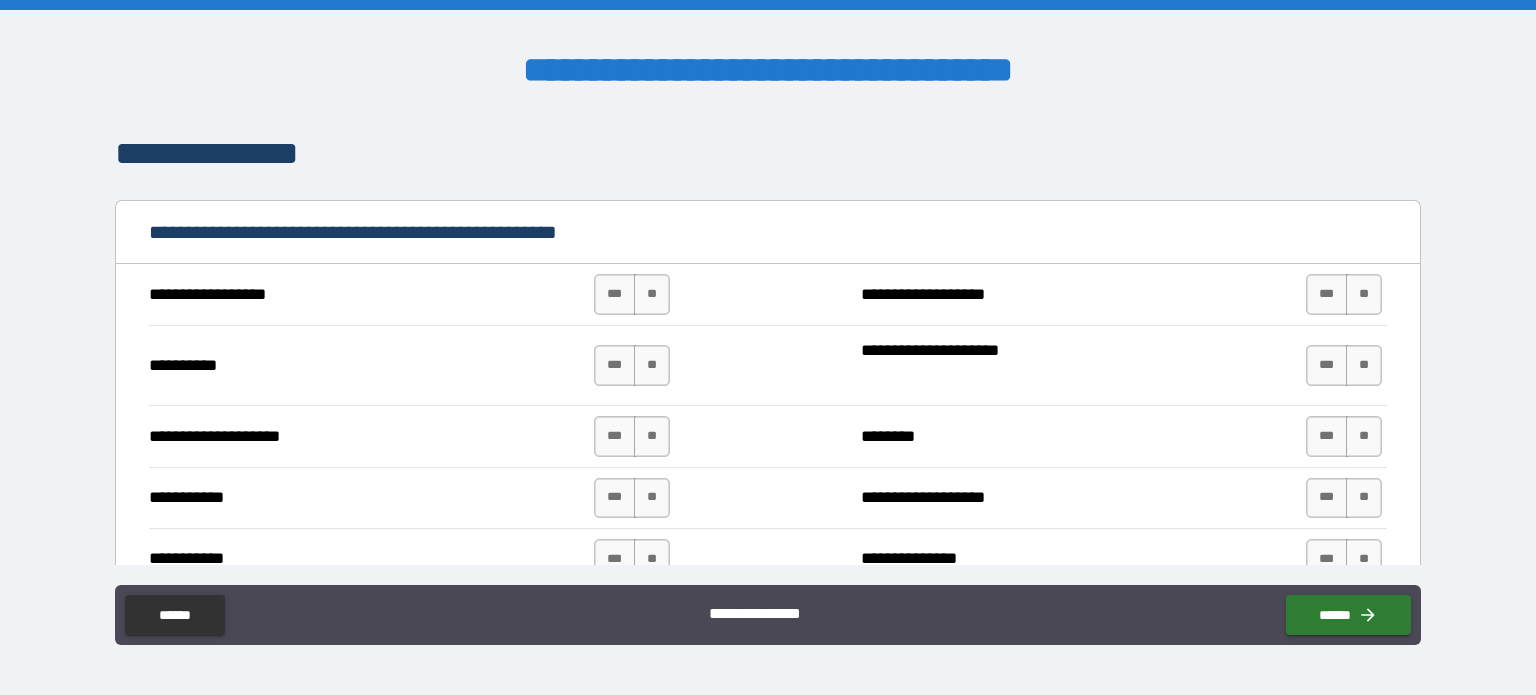 scroll, scrollTop: 1900, scrollLeft: 0, axis: vertical 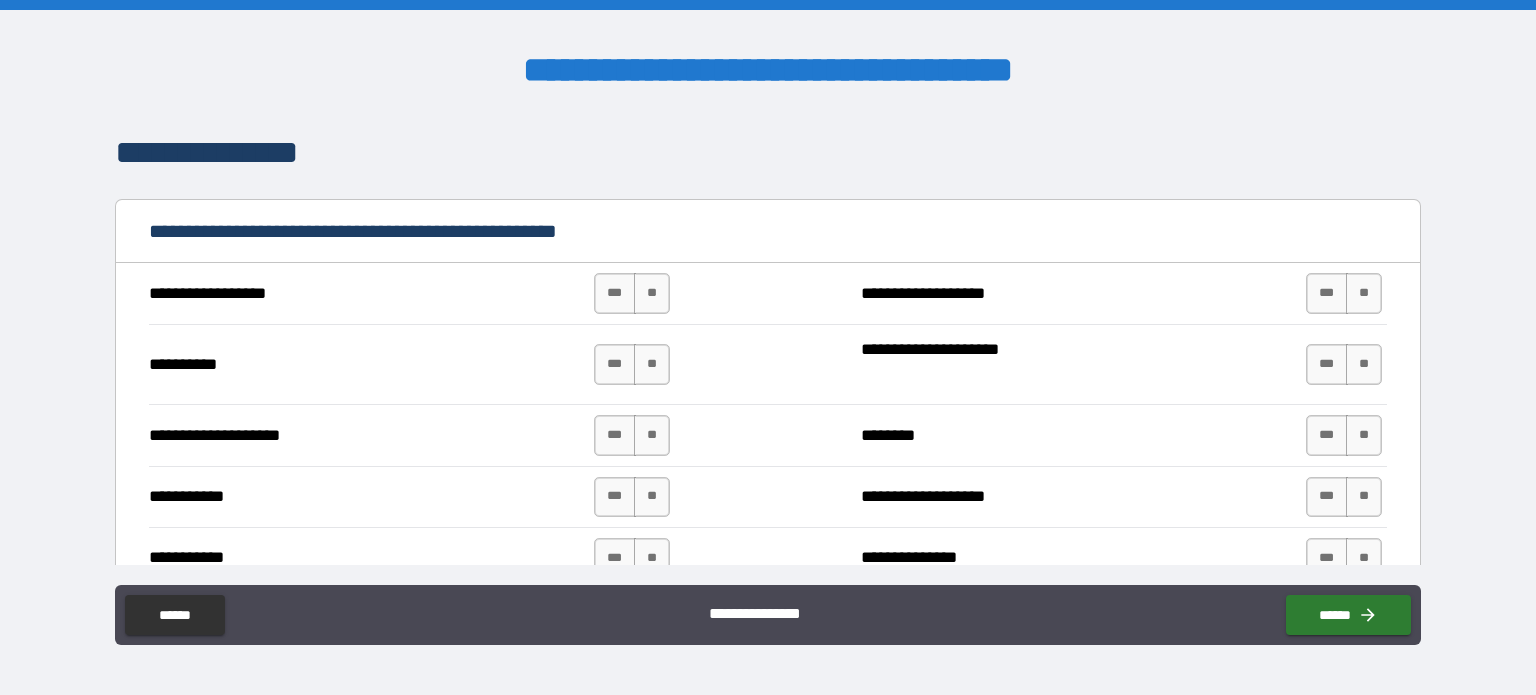 click on "**" at bounding box center [652, 293] 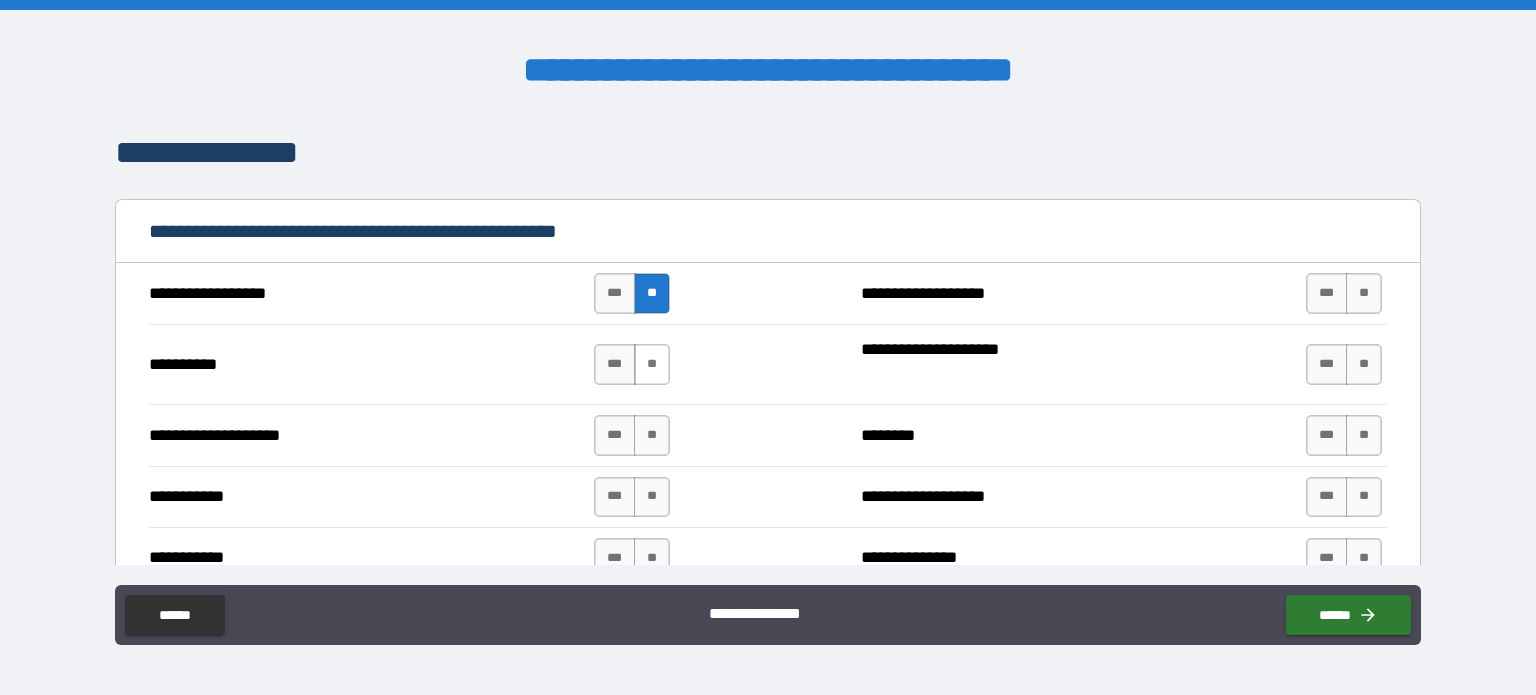 click on "**" at bounding box center (652, 364) 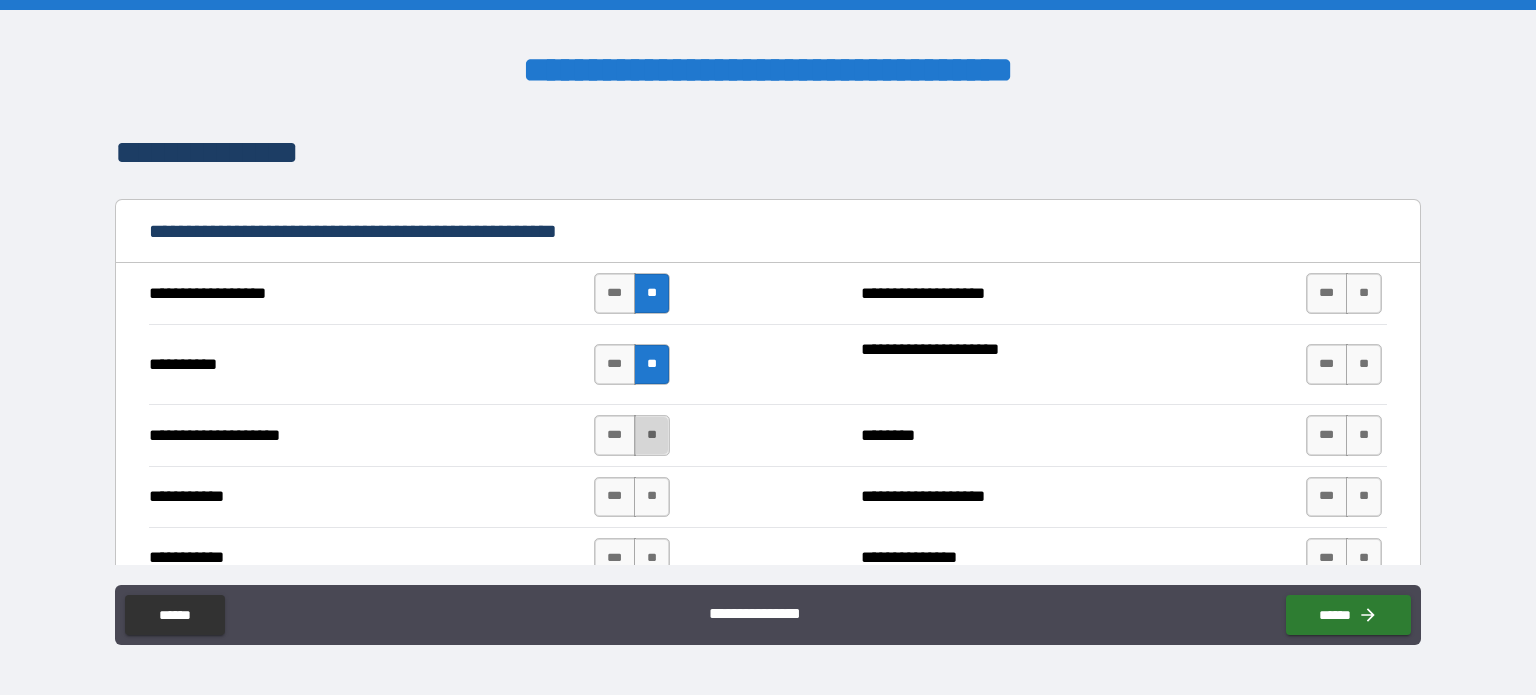 click on "**" at bounding box center [652, 435] 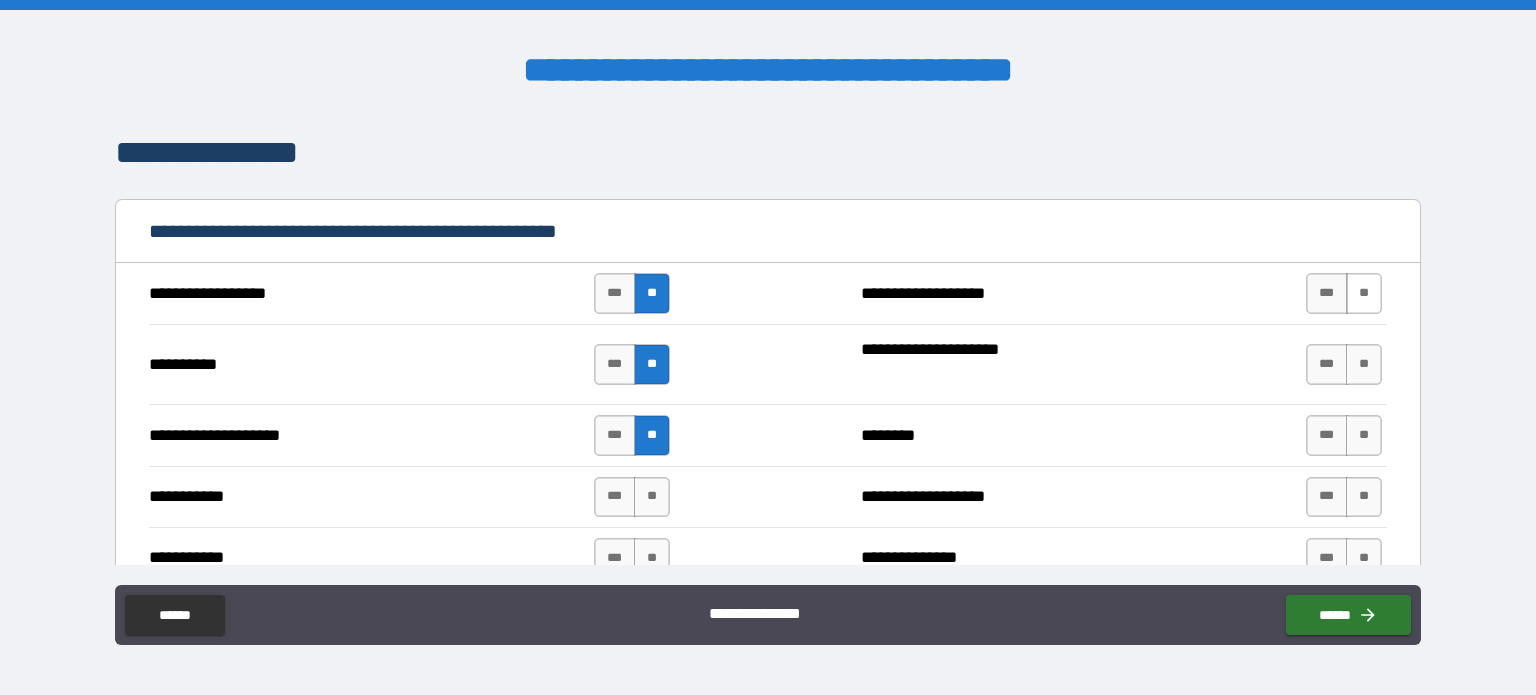 click on "**" at bounding box center [1364, 293] 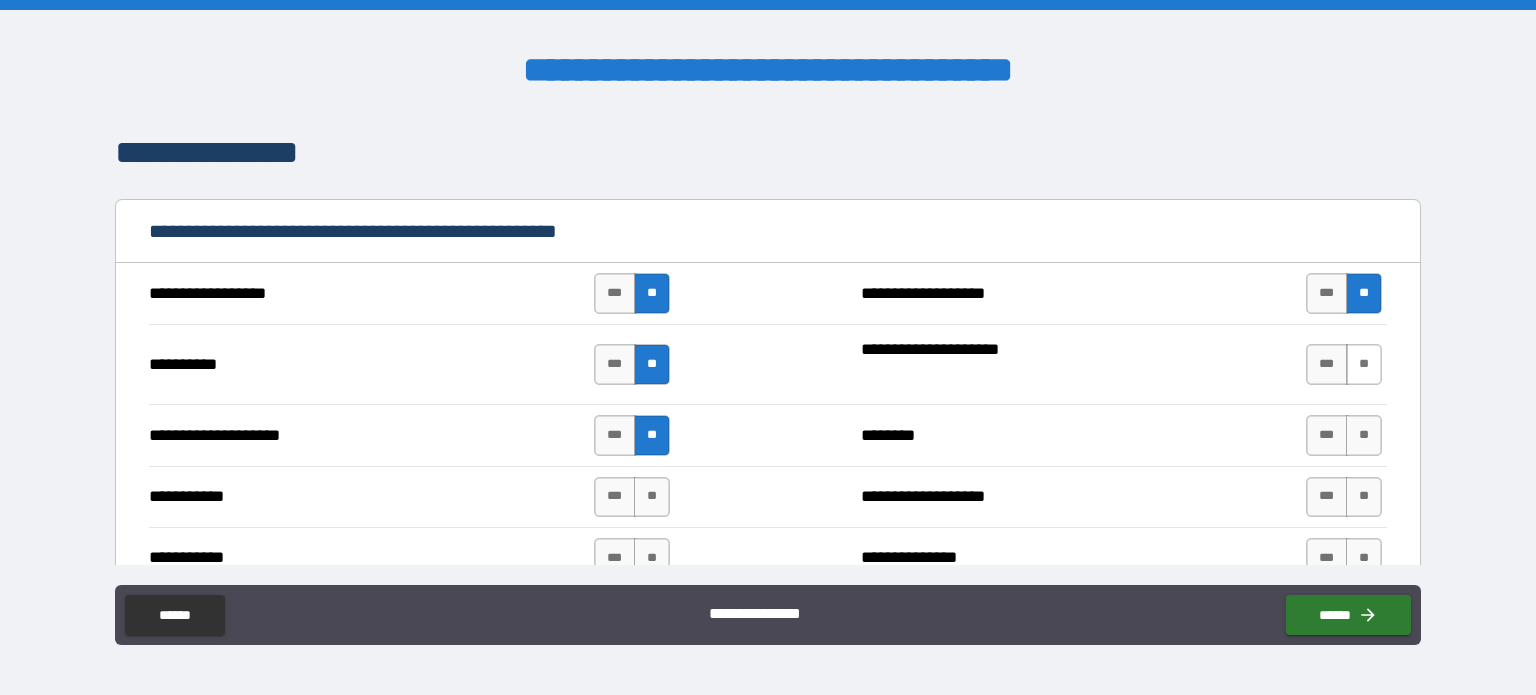 click on "**" at bounding box center (1364, 364) 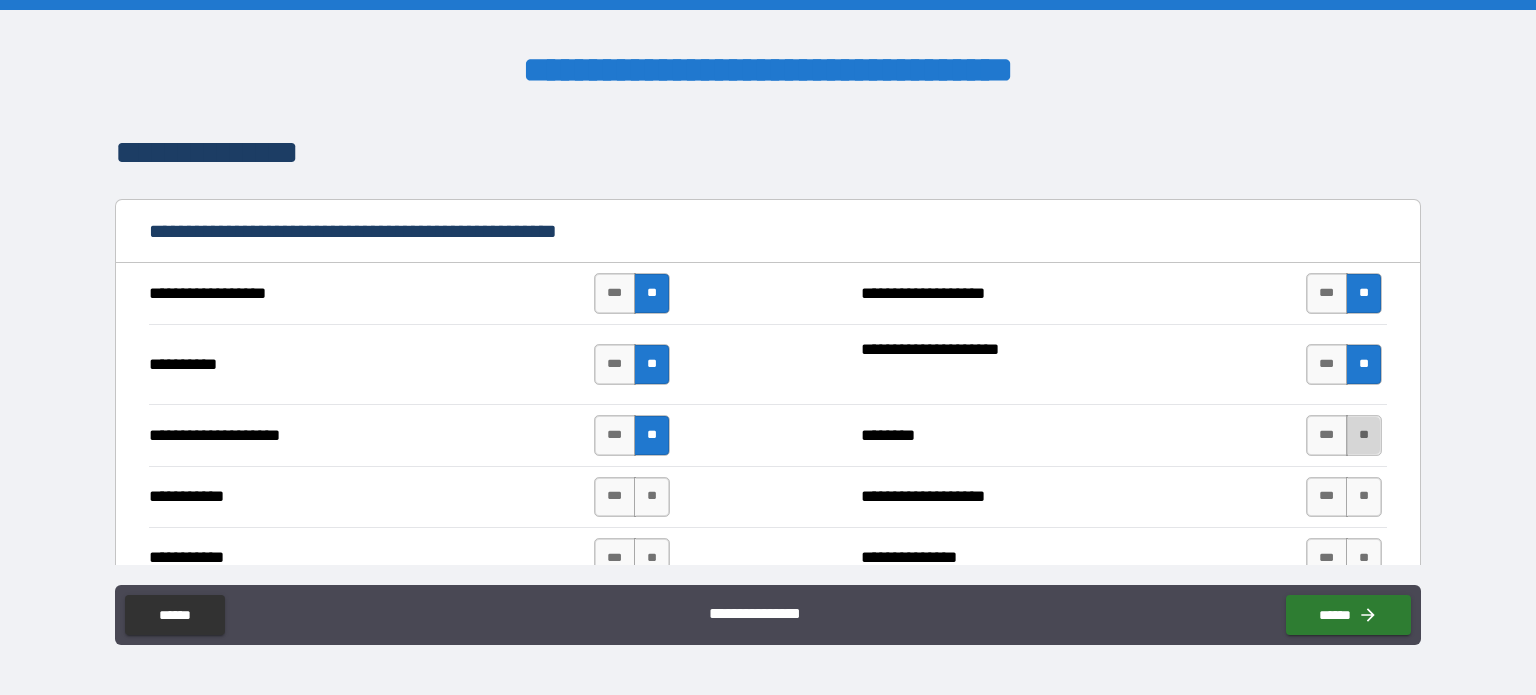 click on "**" at bounding box center (1364, 435) 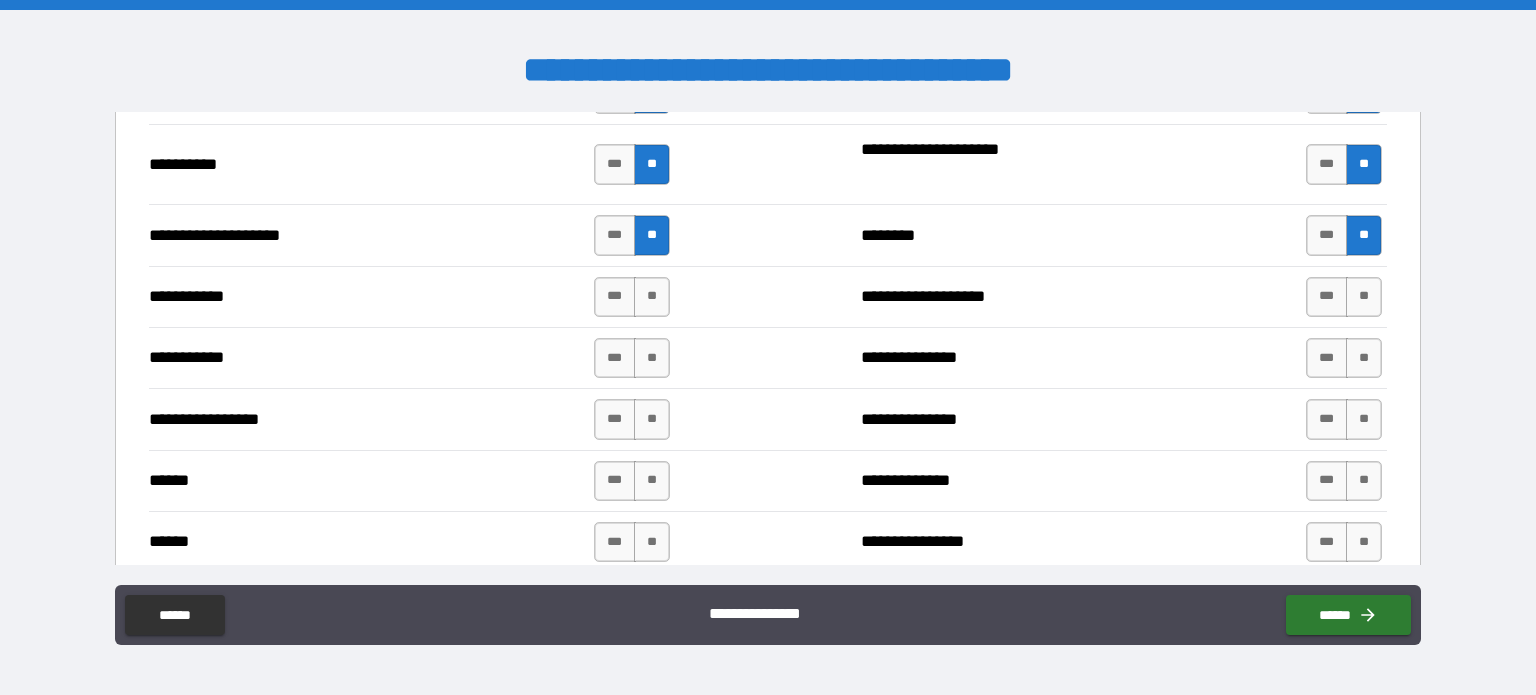 scroll, scrollTop: 2200, scrollLeft: 0, axis: vertical 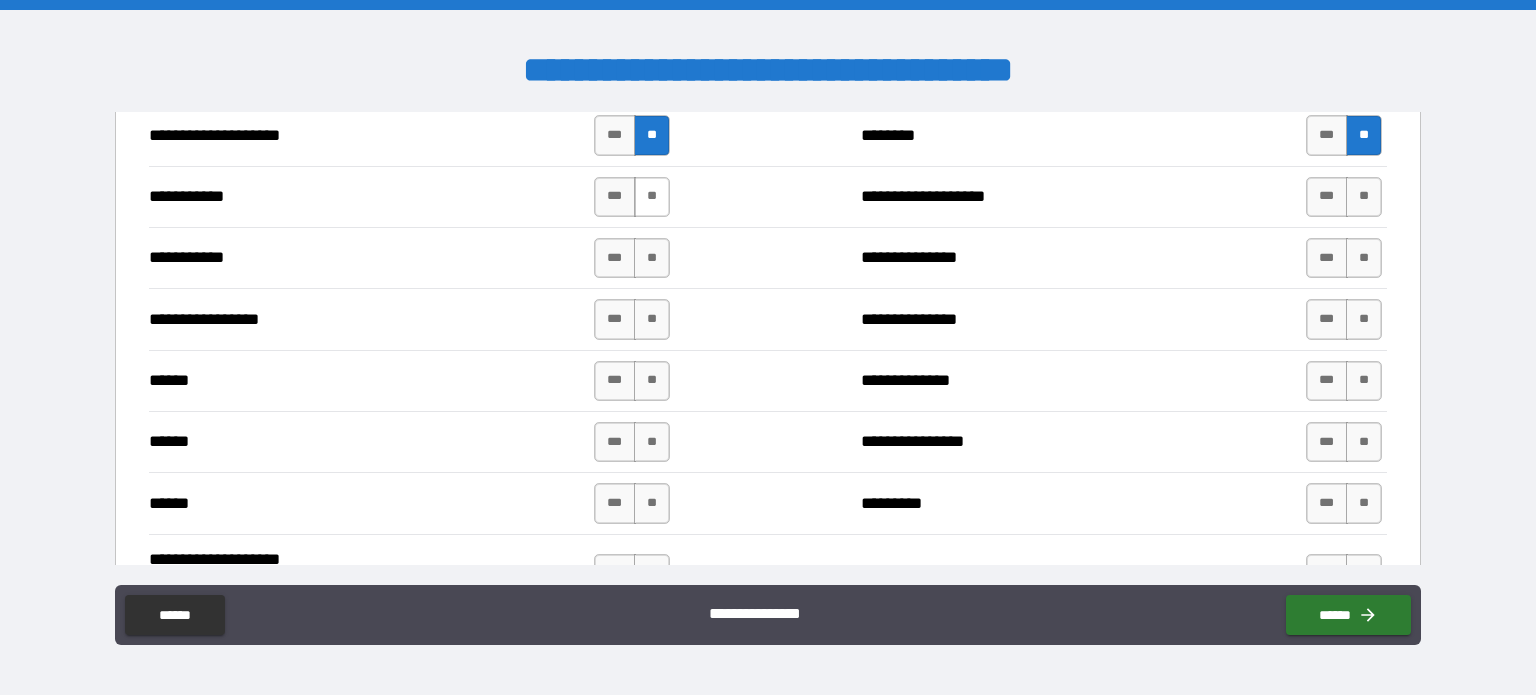 click on "**" at bounding box center [652, 197] 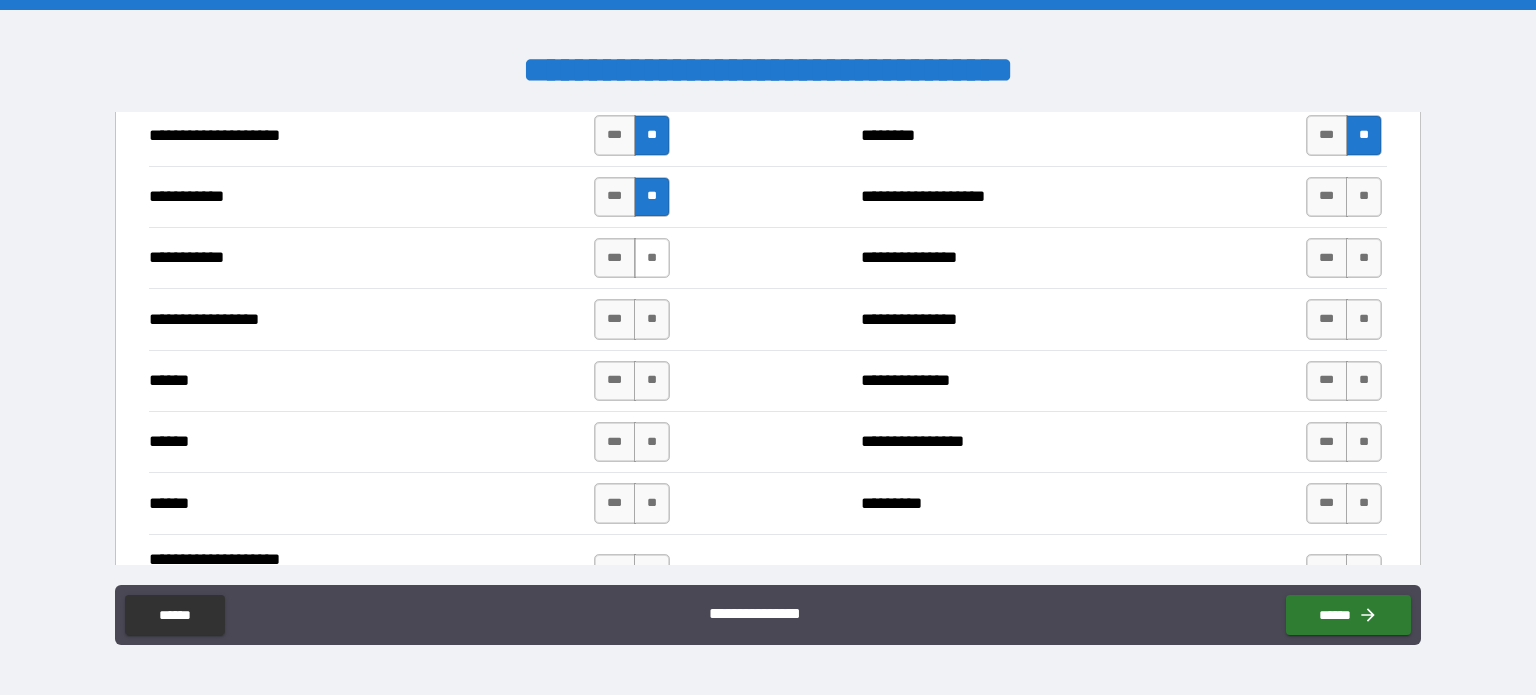 click on "**" at bounding box center [652, 258] 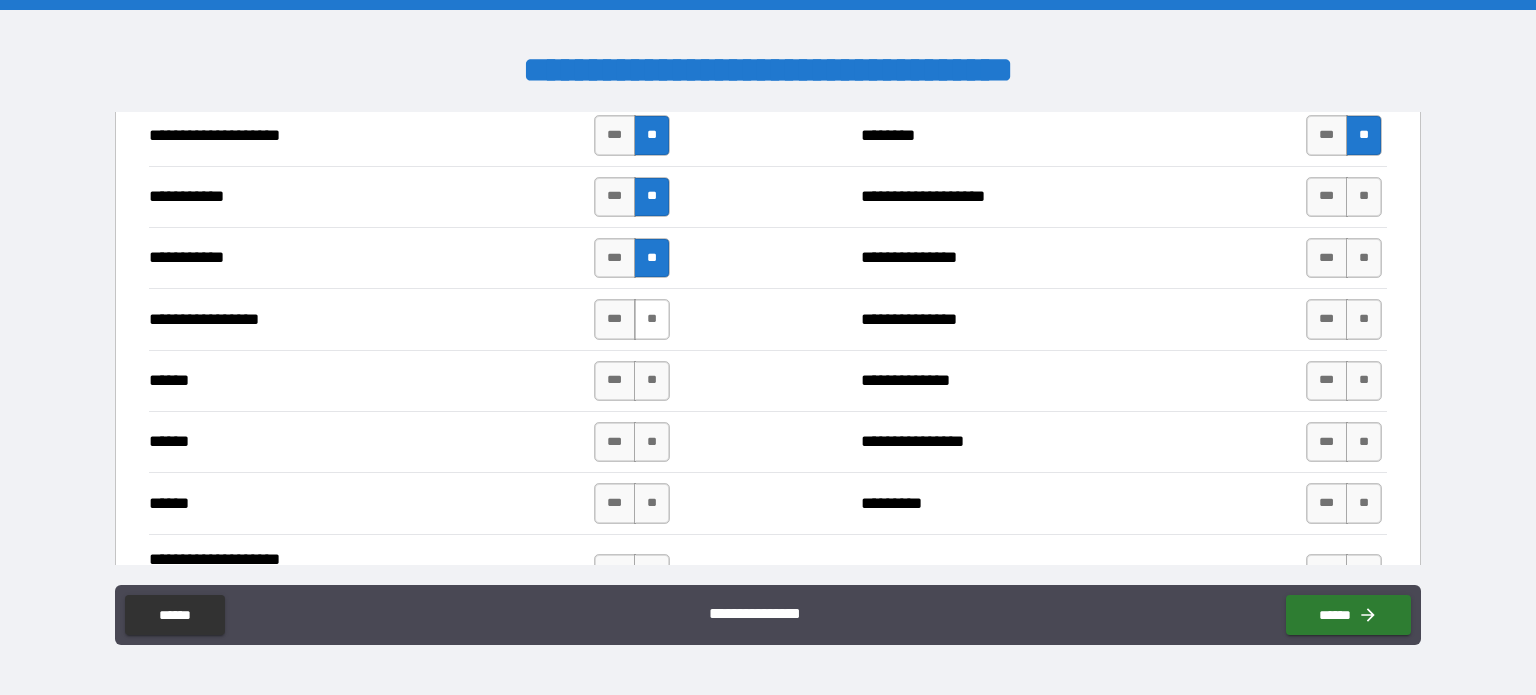 click on "**" at bounding box center [652, 319] 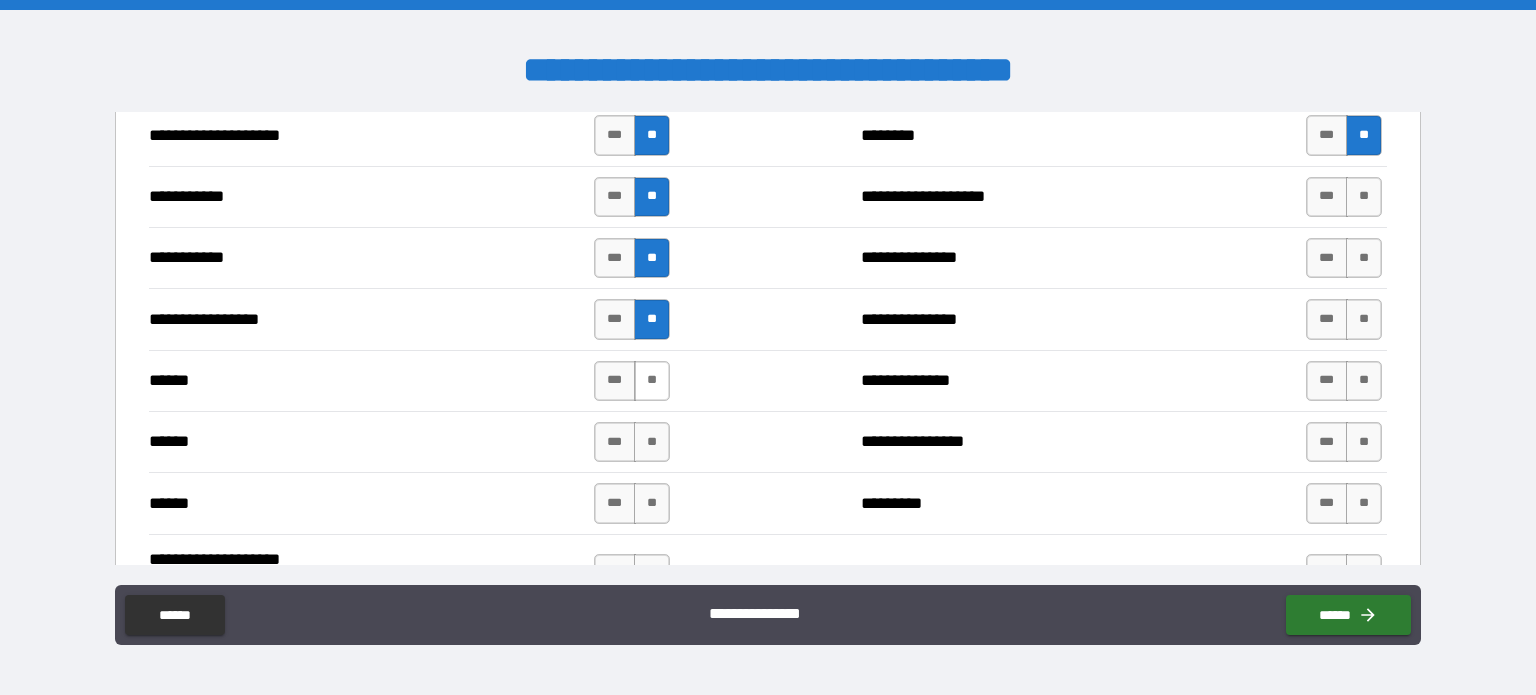 click on "**" at bounding box center (652, 381) 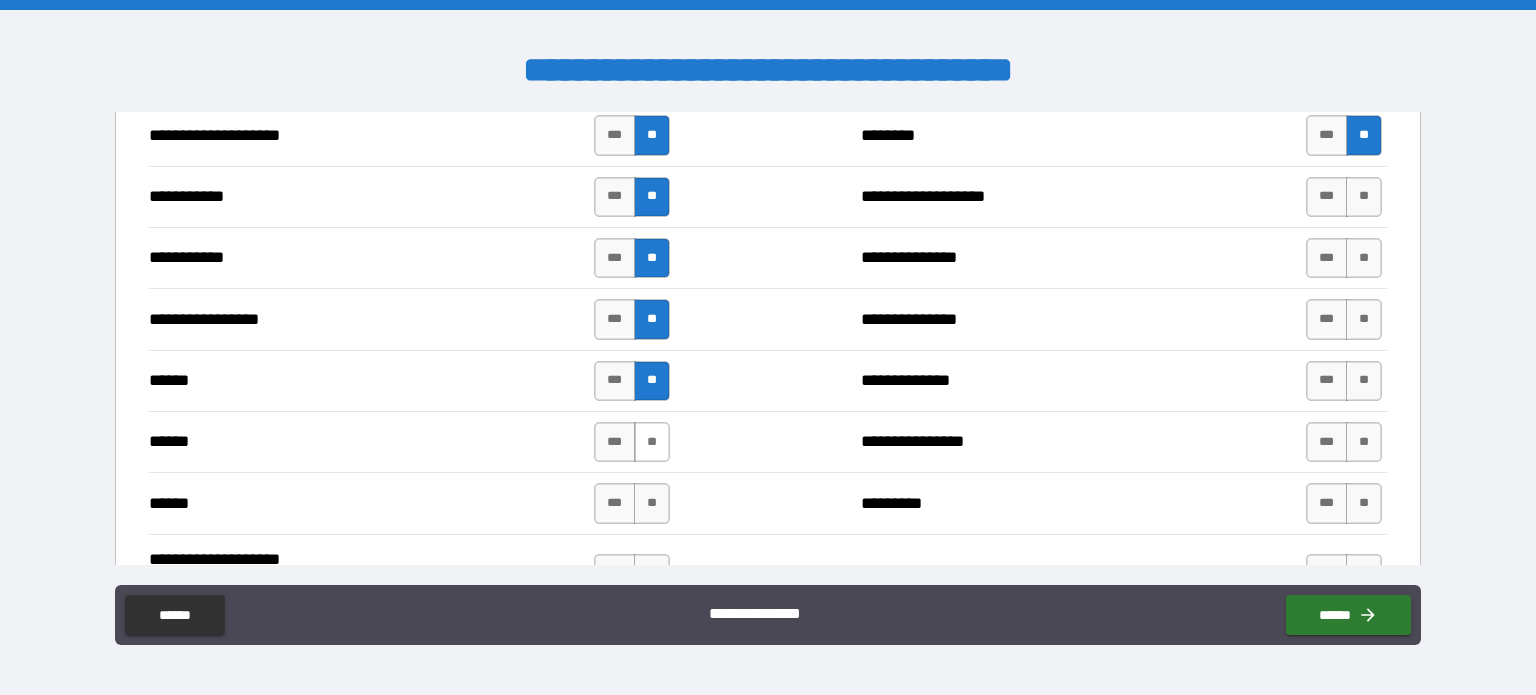 click on "**" at bounding box center (652, 442) 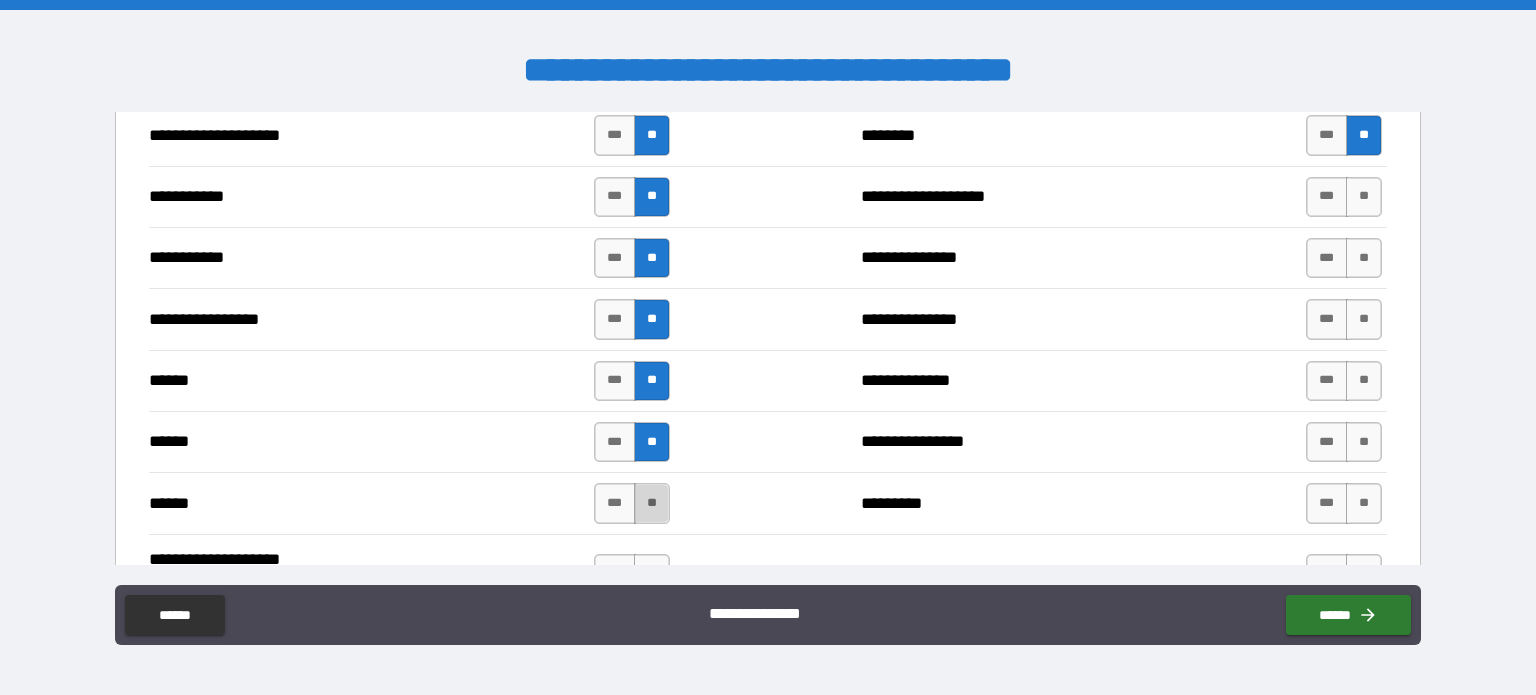 click on "**" at bounding box center [652, 503] 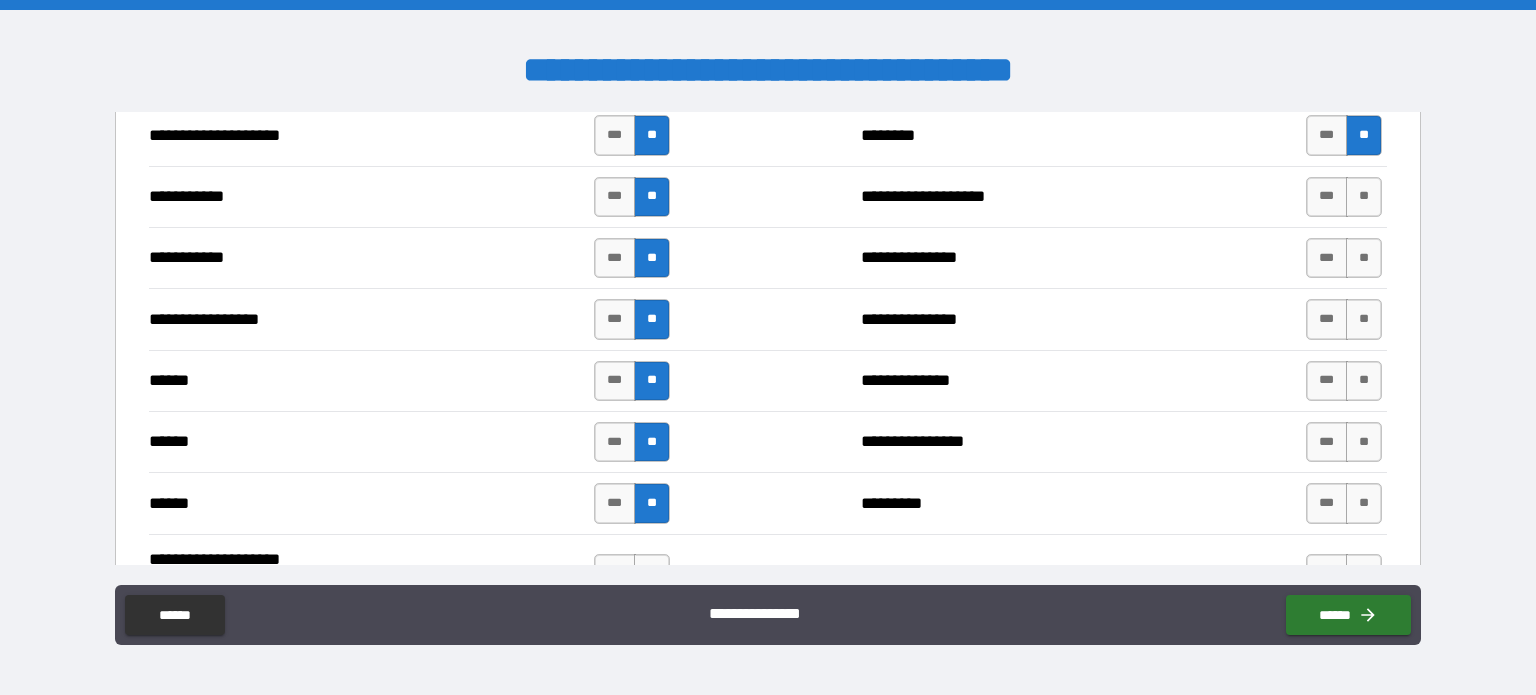 click on "**" at bounding box center (1364, 197) 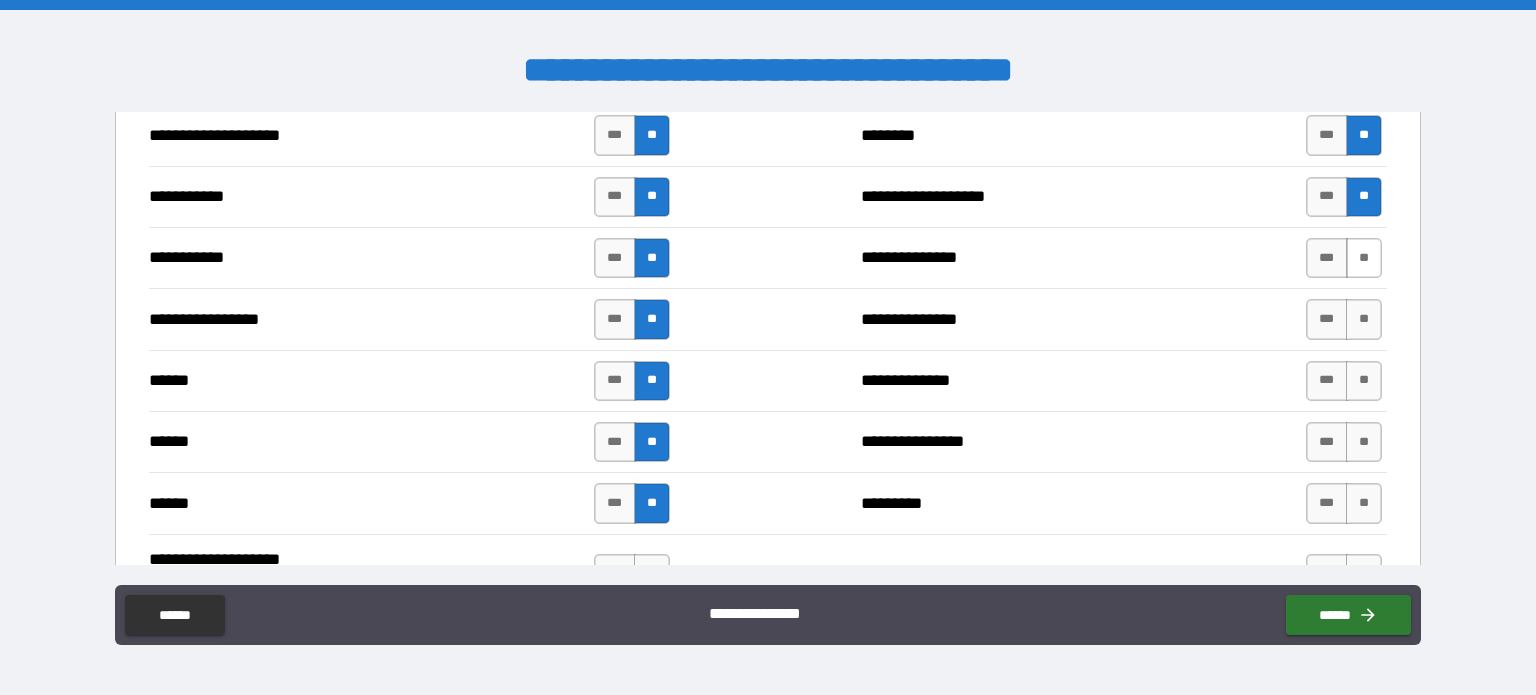 click on "**" at bounding box center (1364, 258) 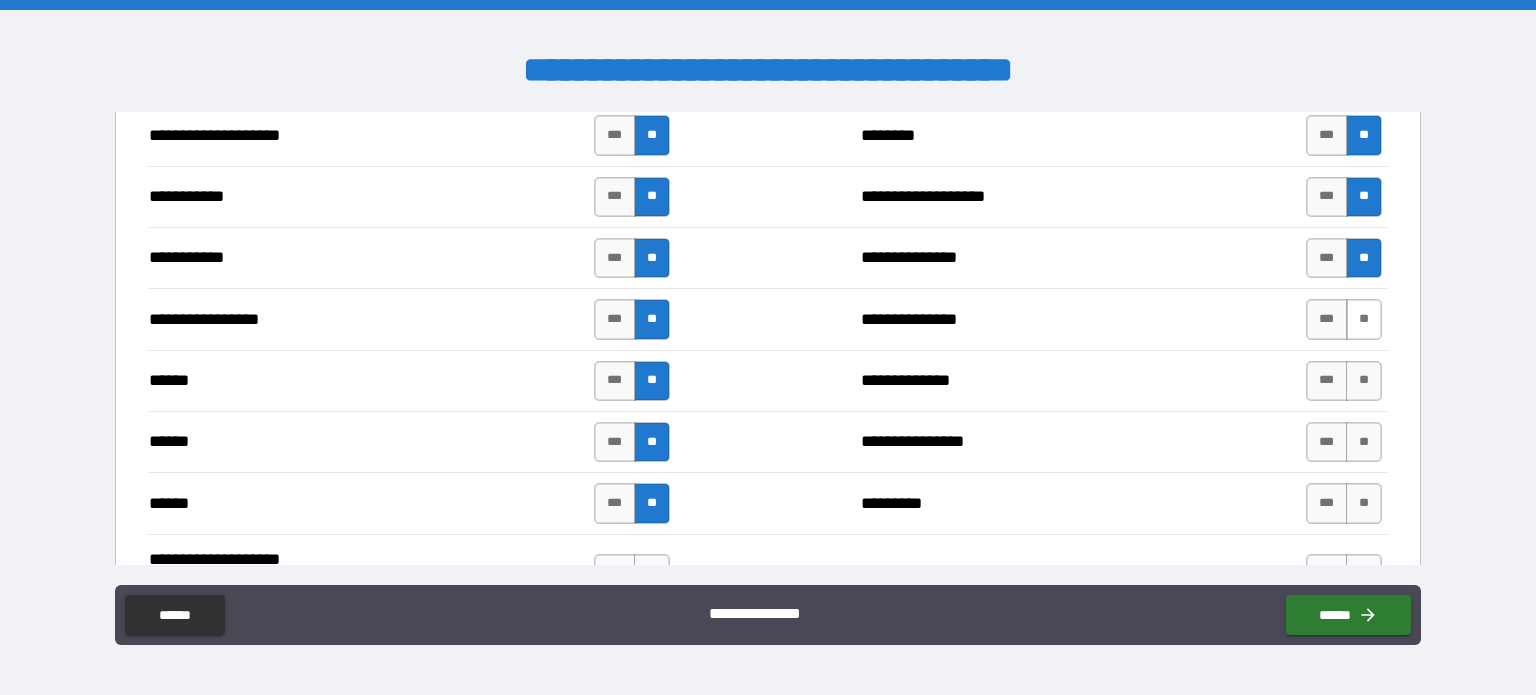click on "**" at bounding box center [1364, 319] 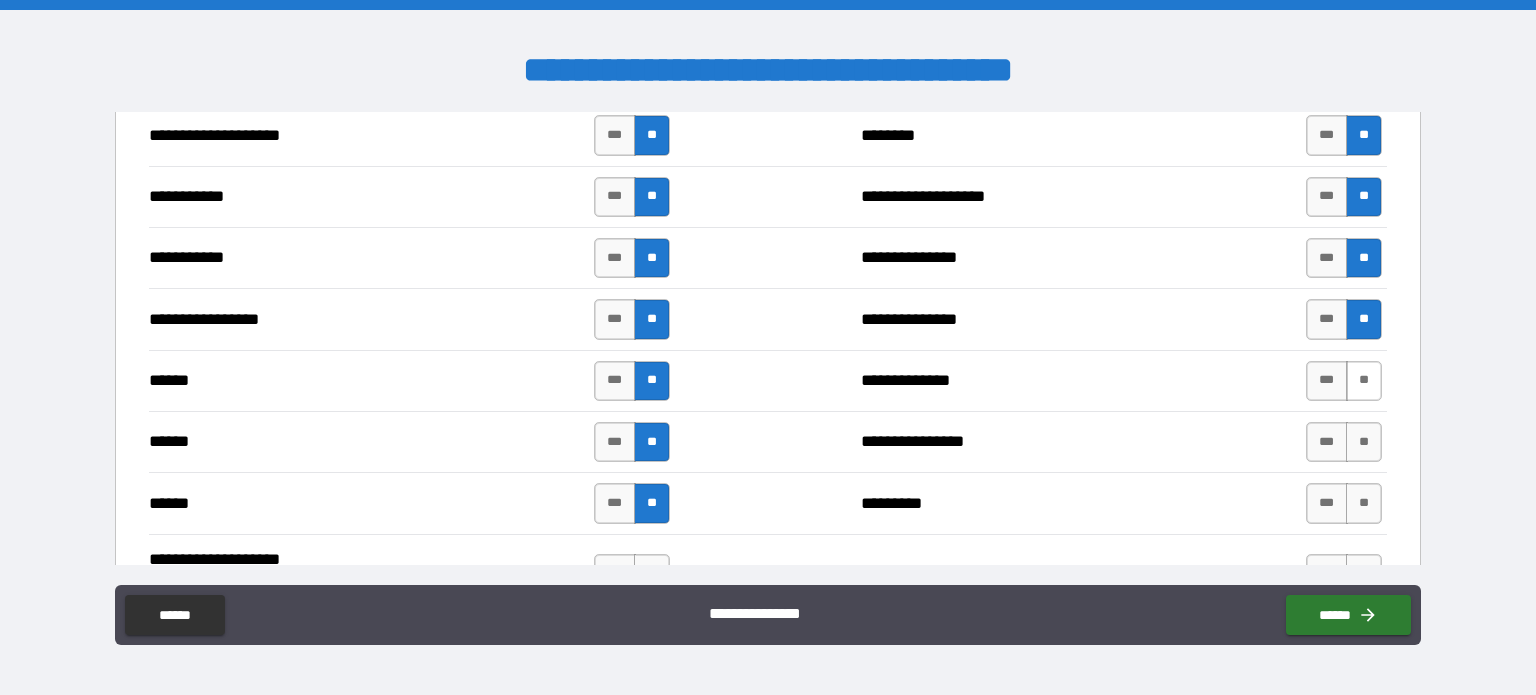 click on "**" at bounding box center [1364, 381] 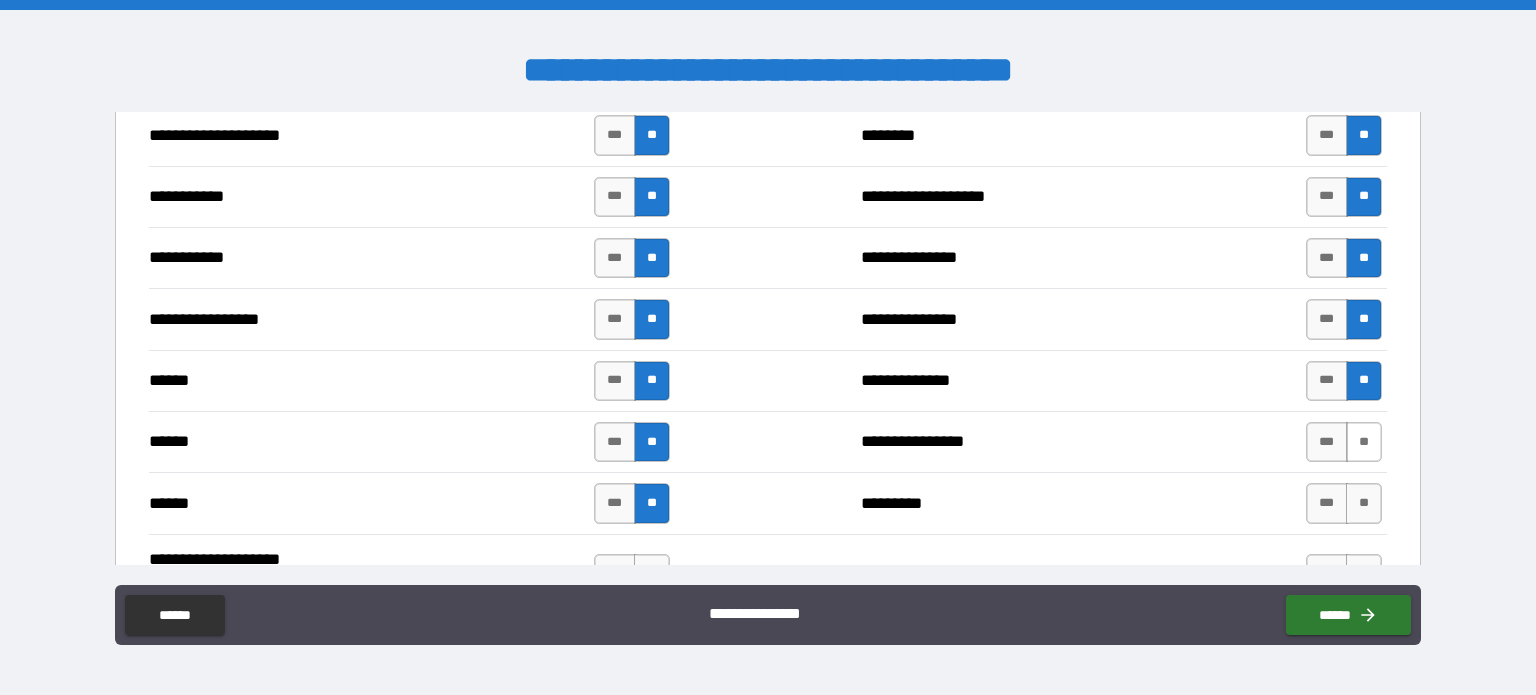 click on "**" at bounding box center (1364, 442) 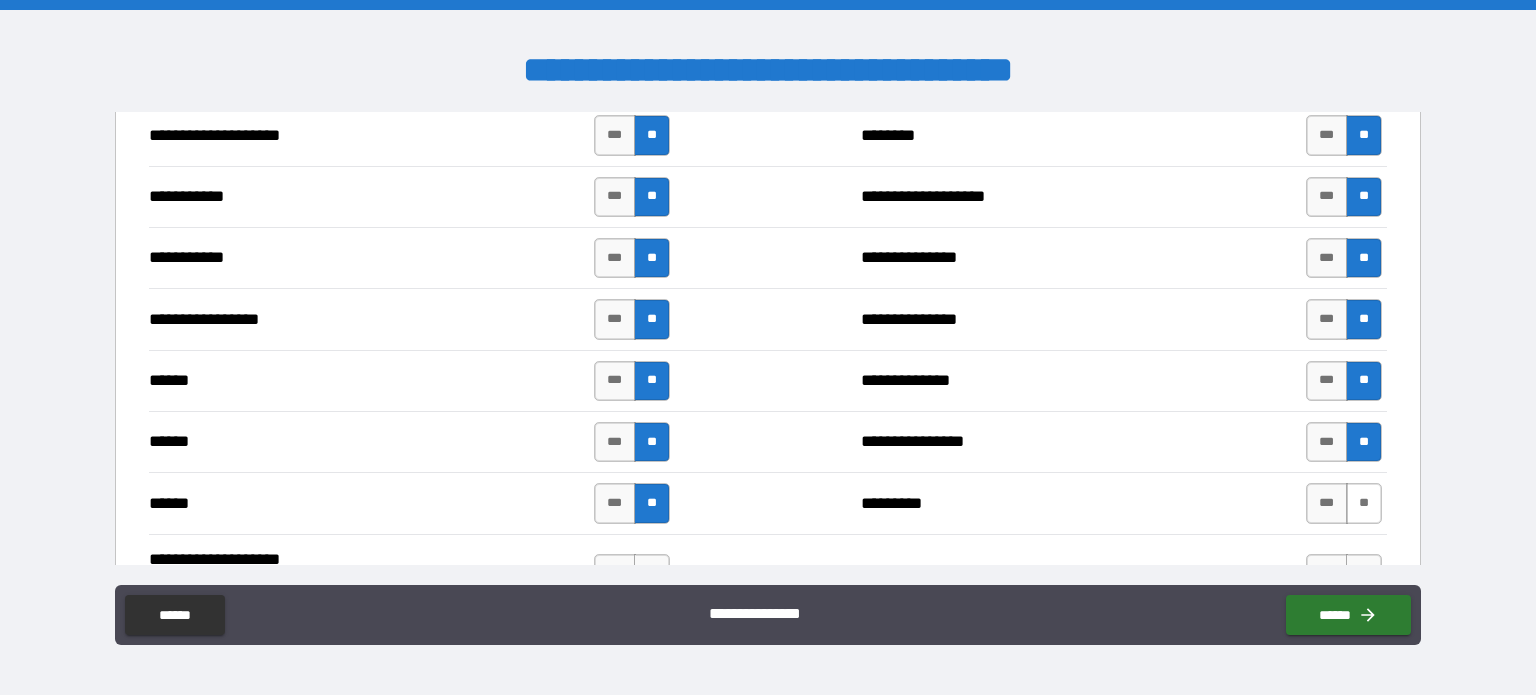 click on "**" at bounding box center (1364, 503) 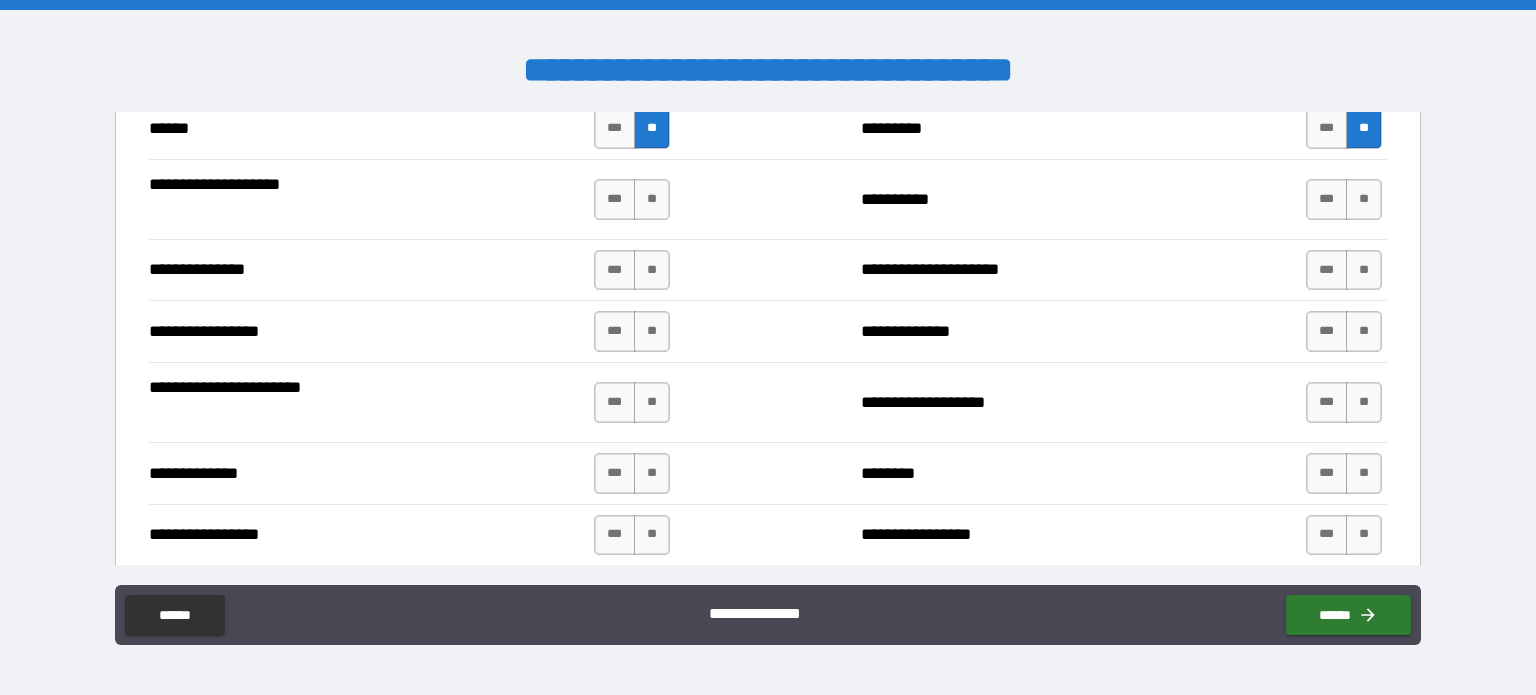 scroll, scrollTop: 2600, scrollLeft: 0, axis: vertical 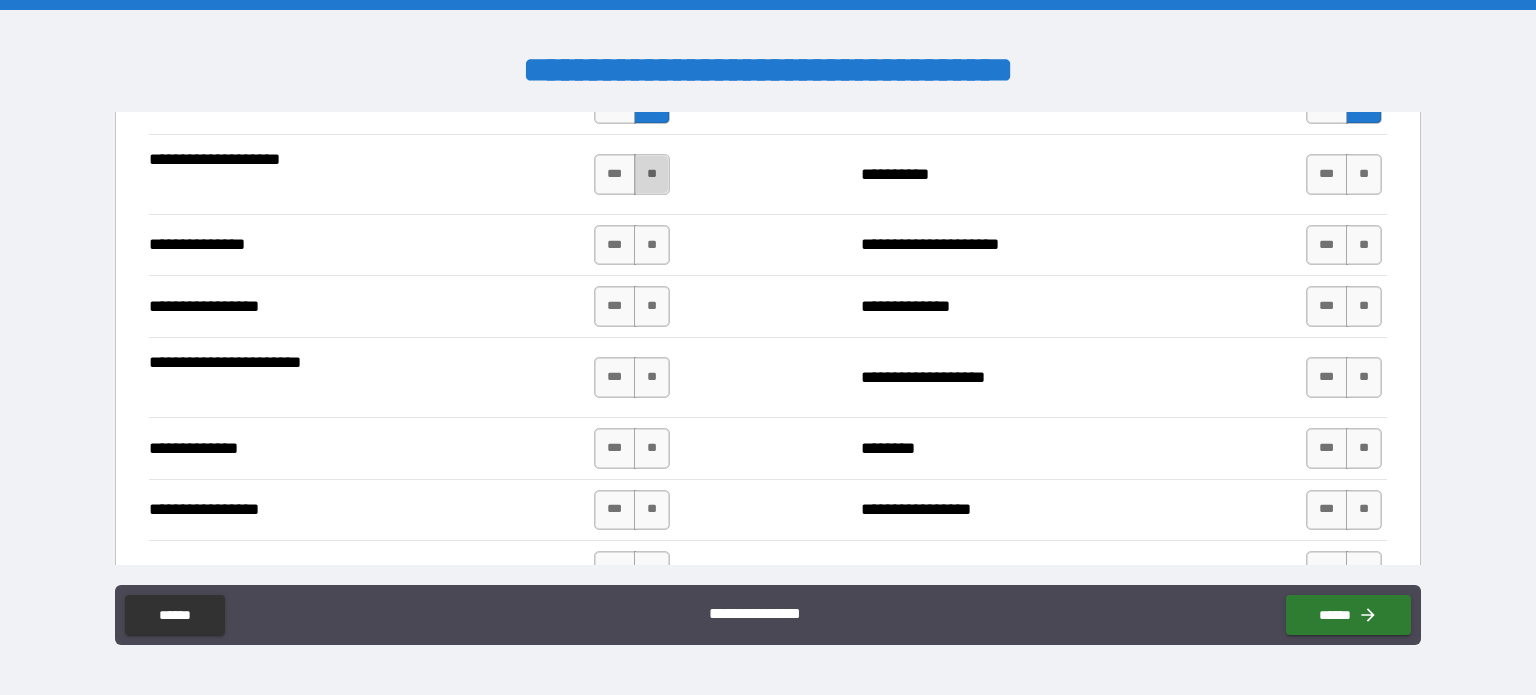click on "**" at bounding box center (652, 174) 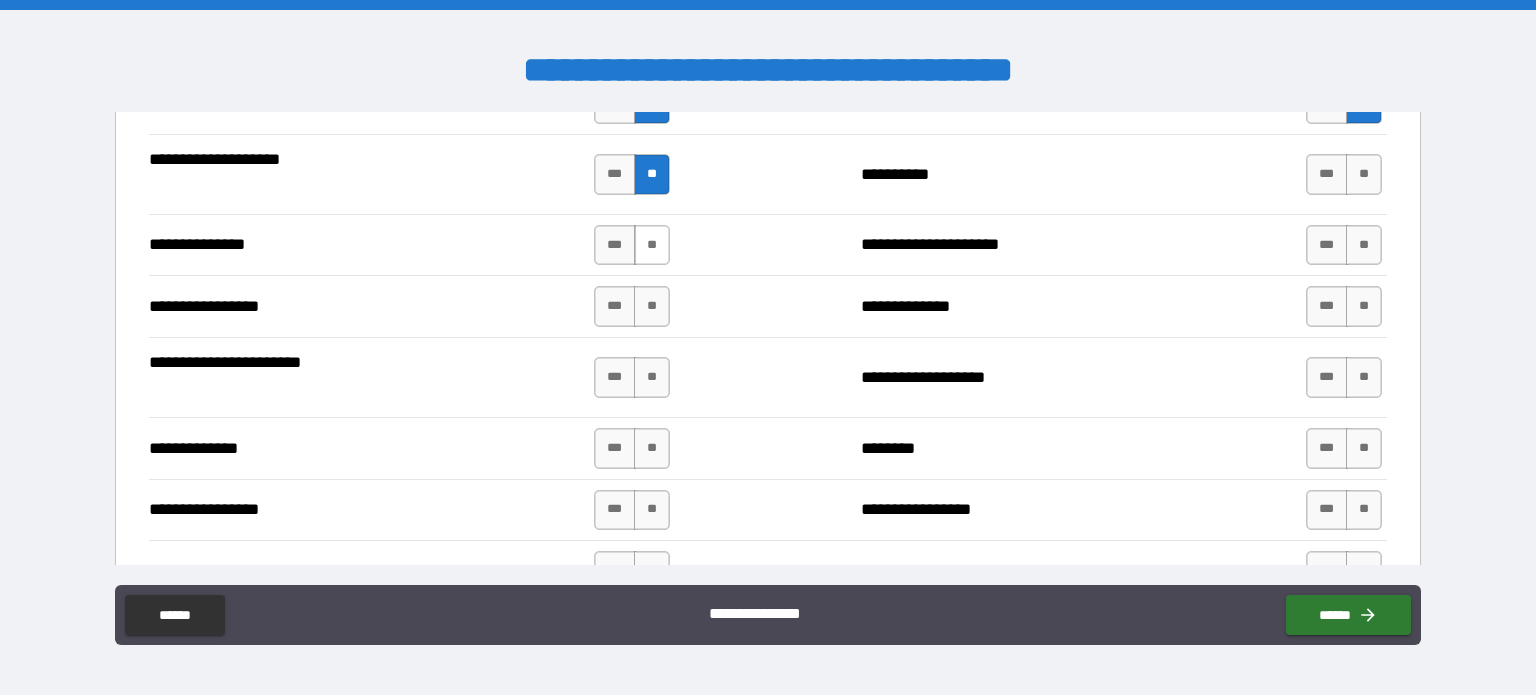 click on "**" at bounding box center (652, 245) 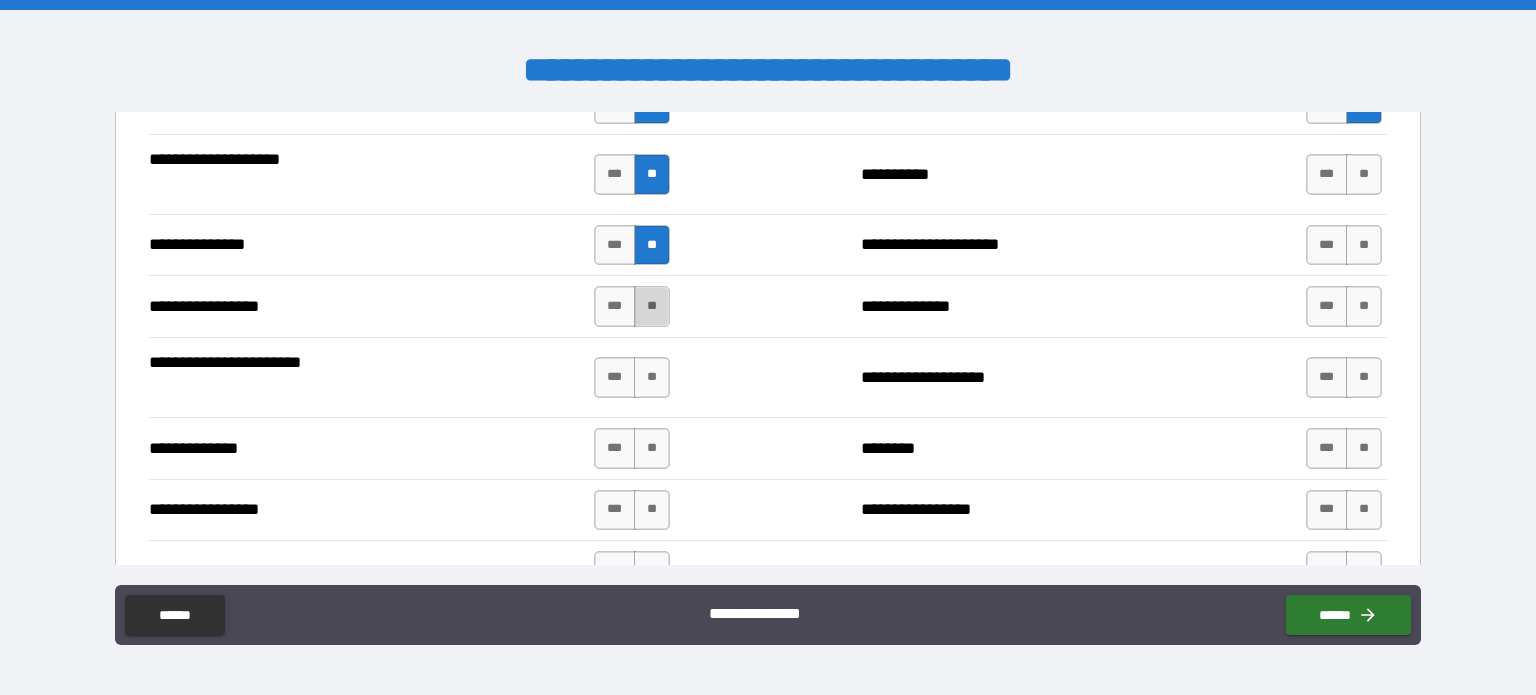 click on "**" at bounding box center [652, 306] 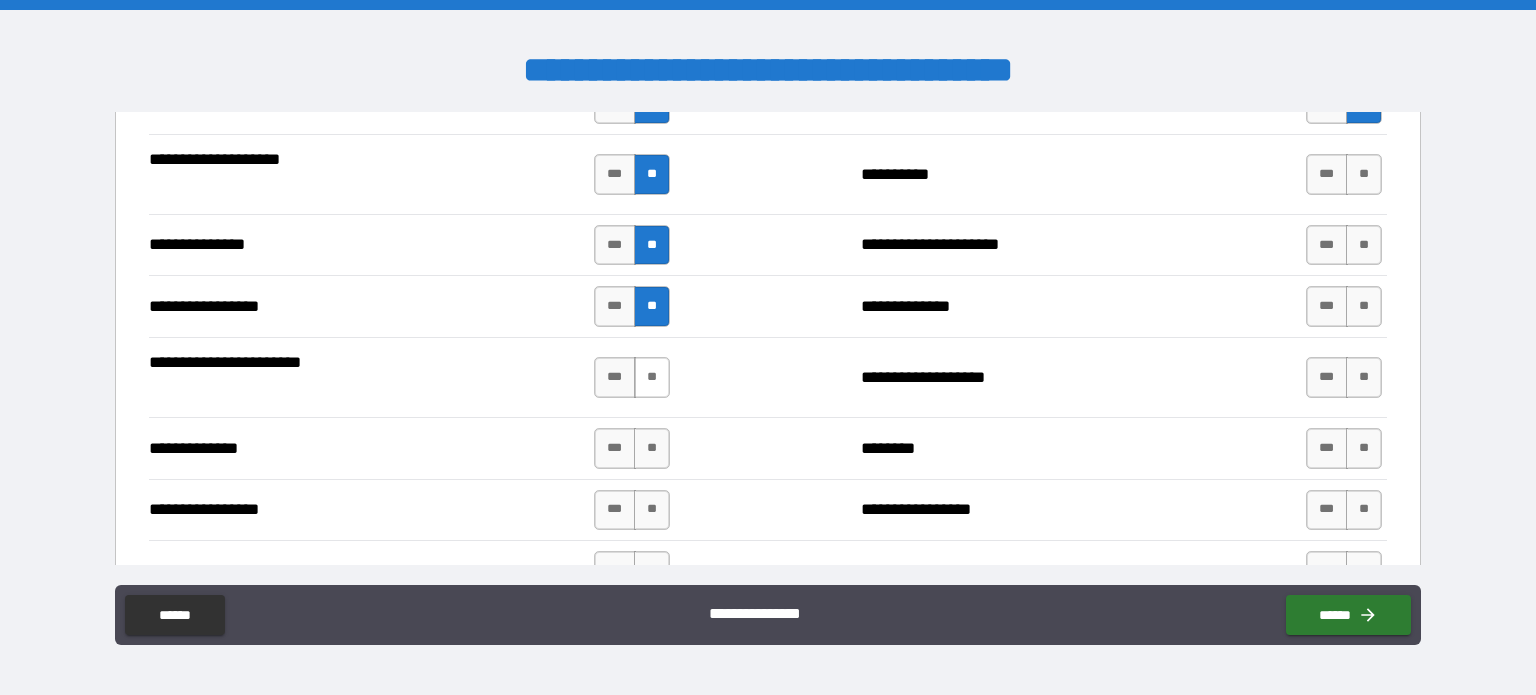click on "**" at bounding box center [652, 377] 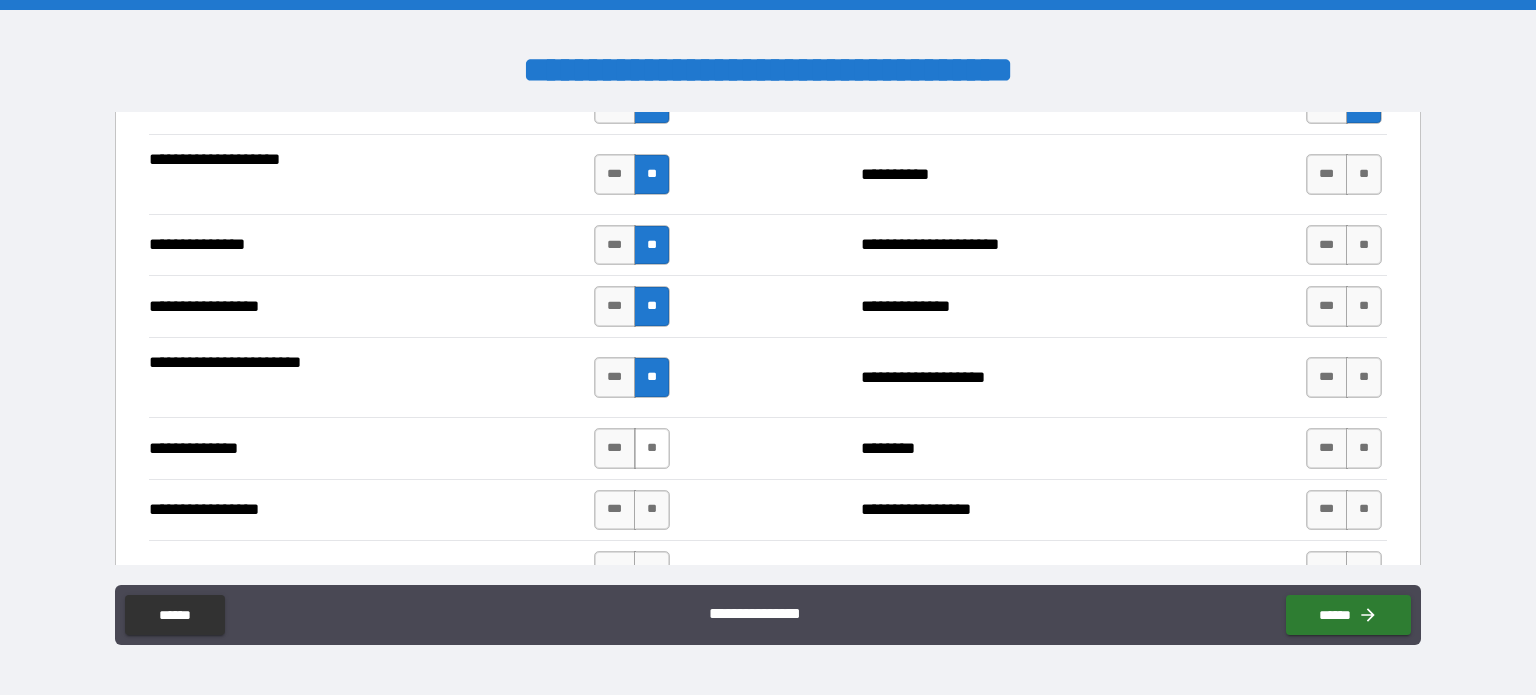 click on "**" at bounding box center [652, 448] 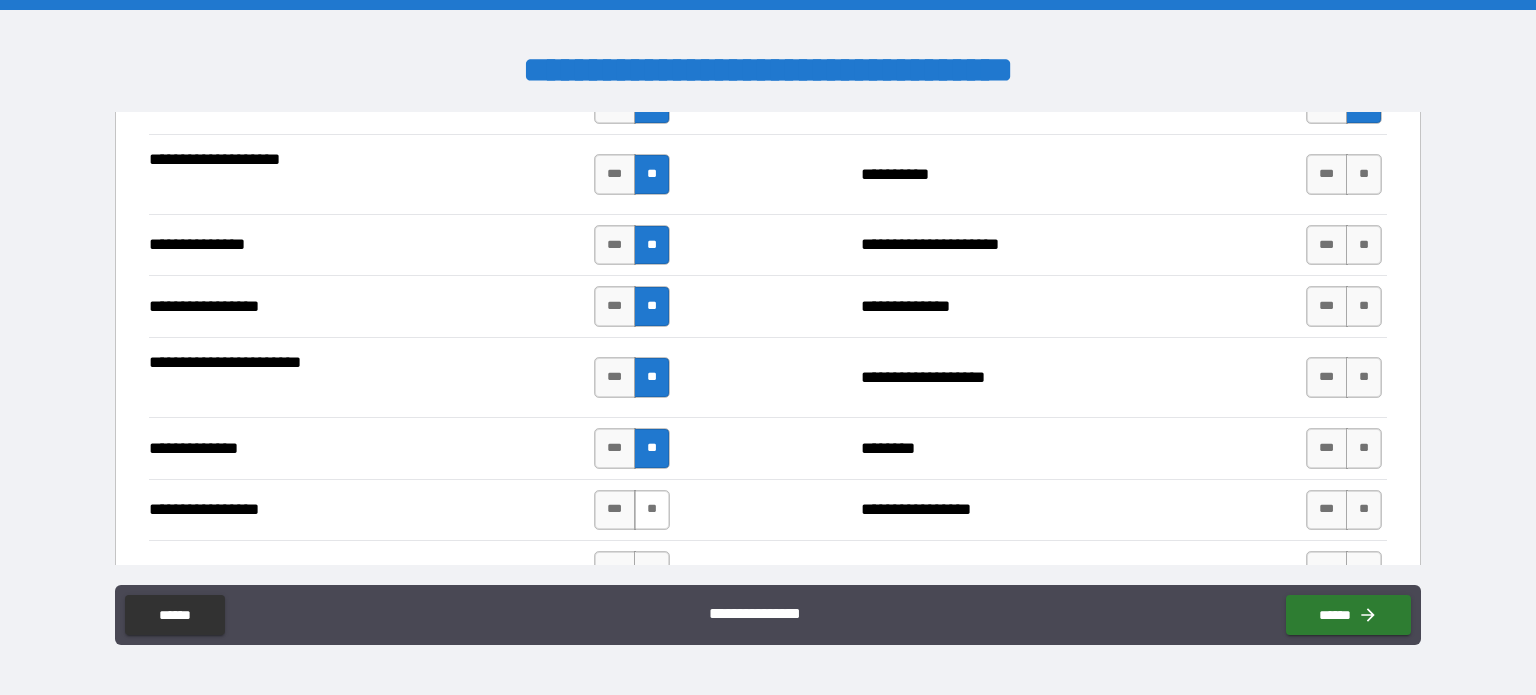 click on "**" at bounding box center [652, 510] 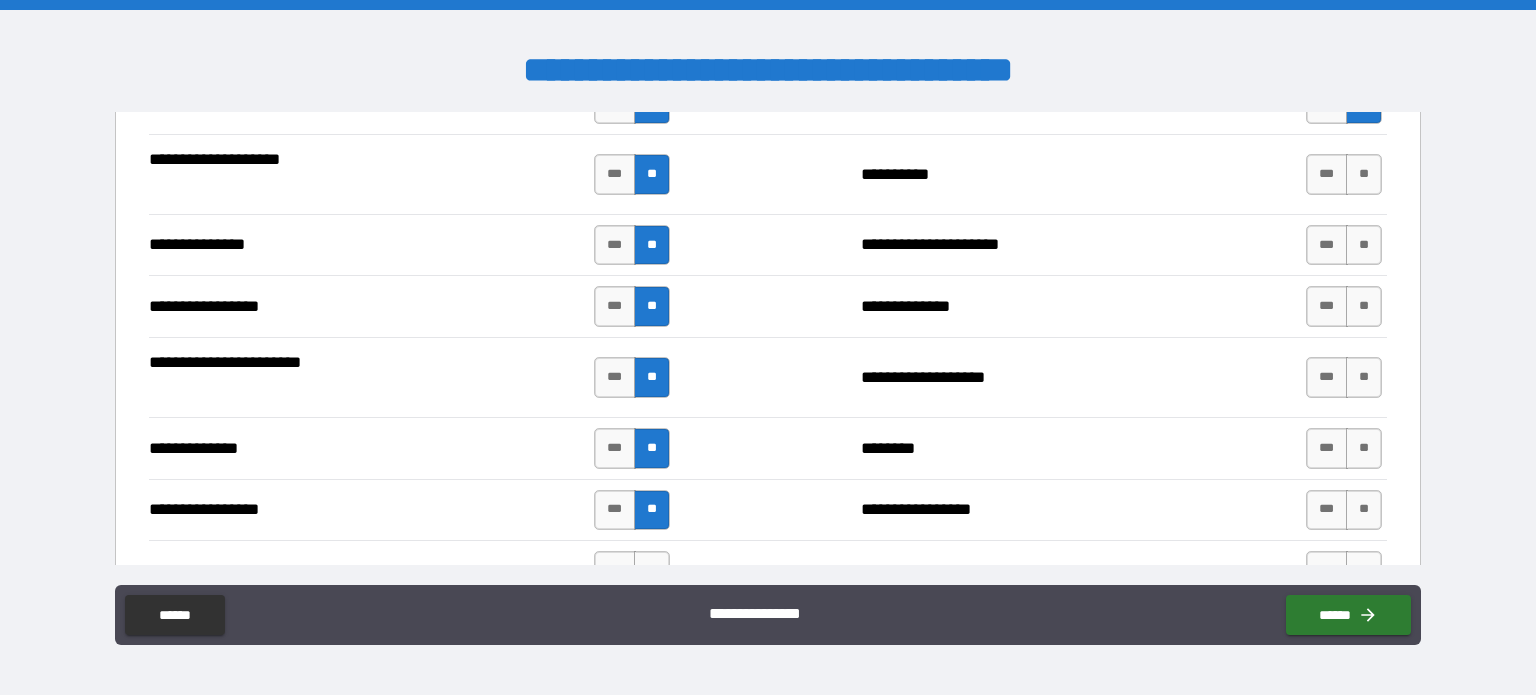 click on "**" at bounding box center (1364, 174) 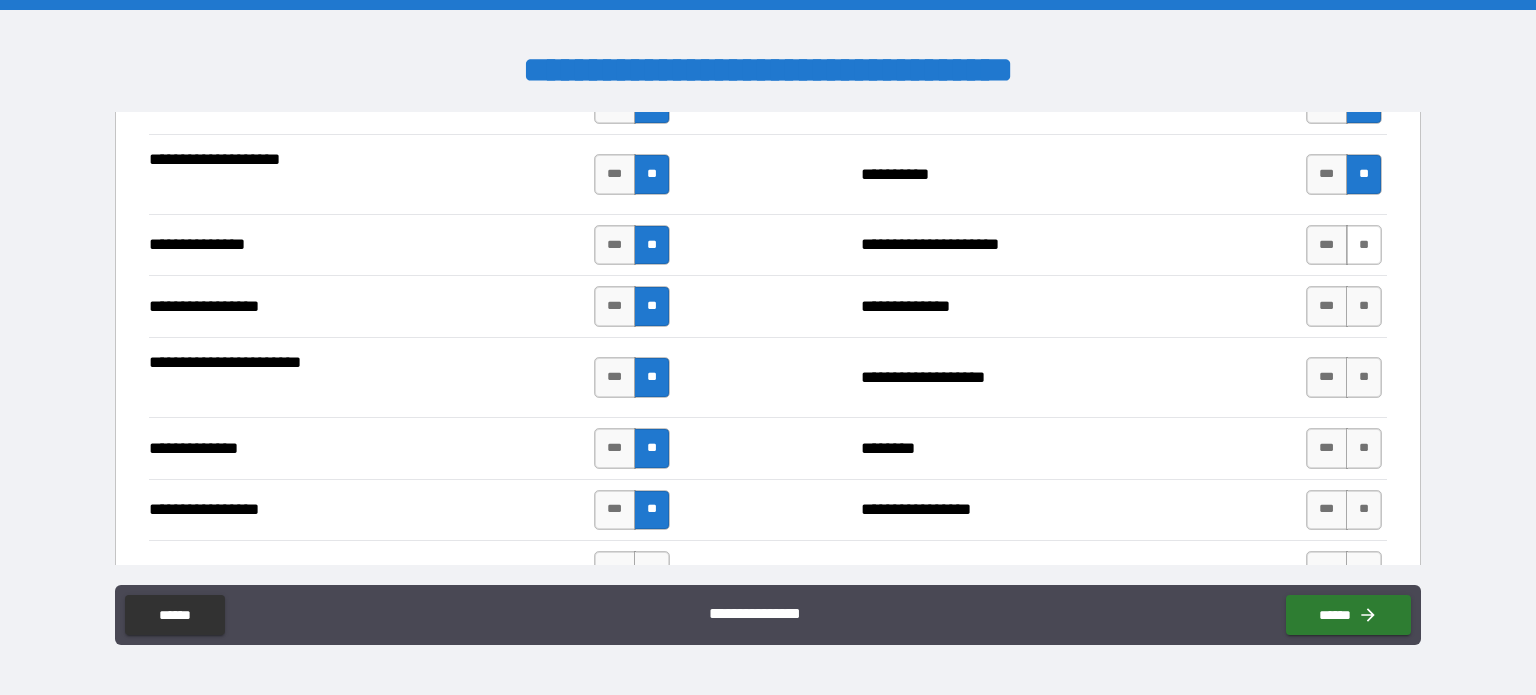 click on "**" at bounding box center (1364, 245) 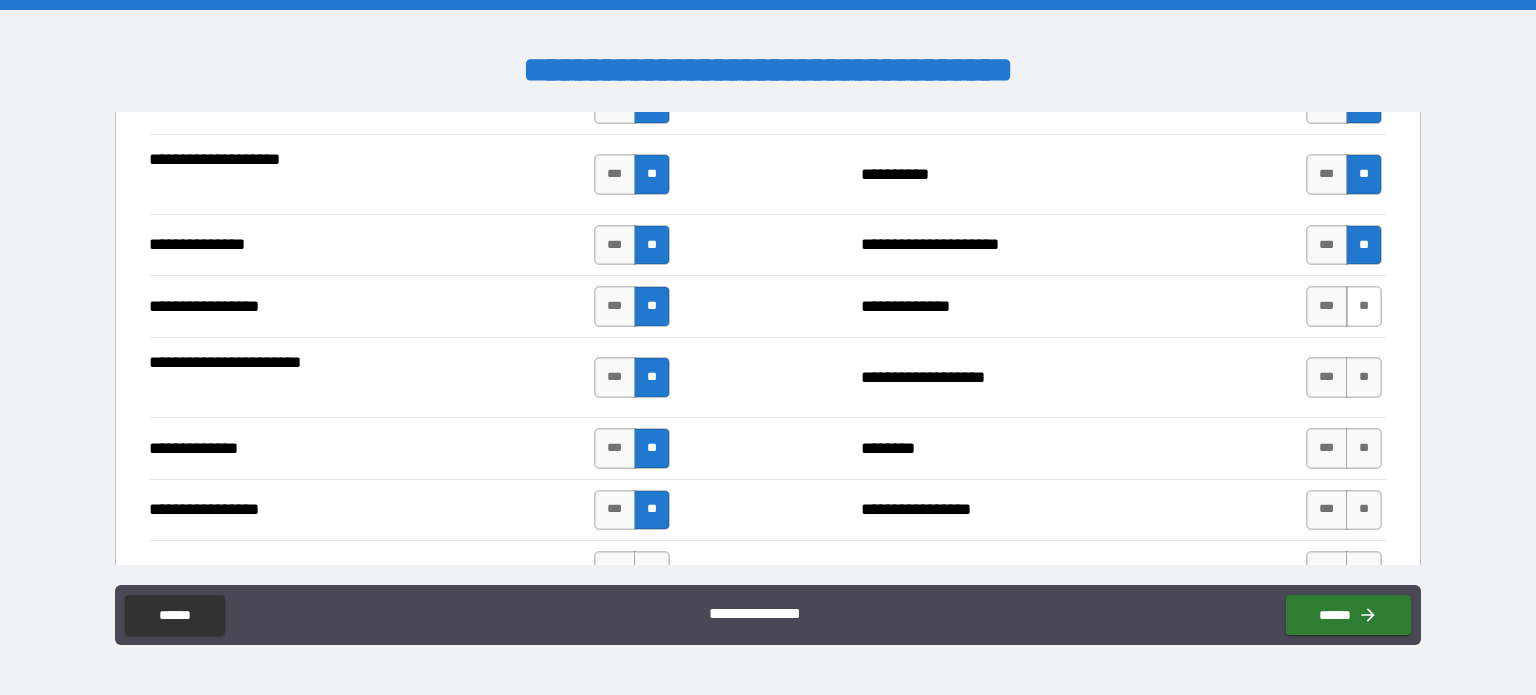 click on "**" at bounding box center (1364, 306) 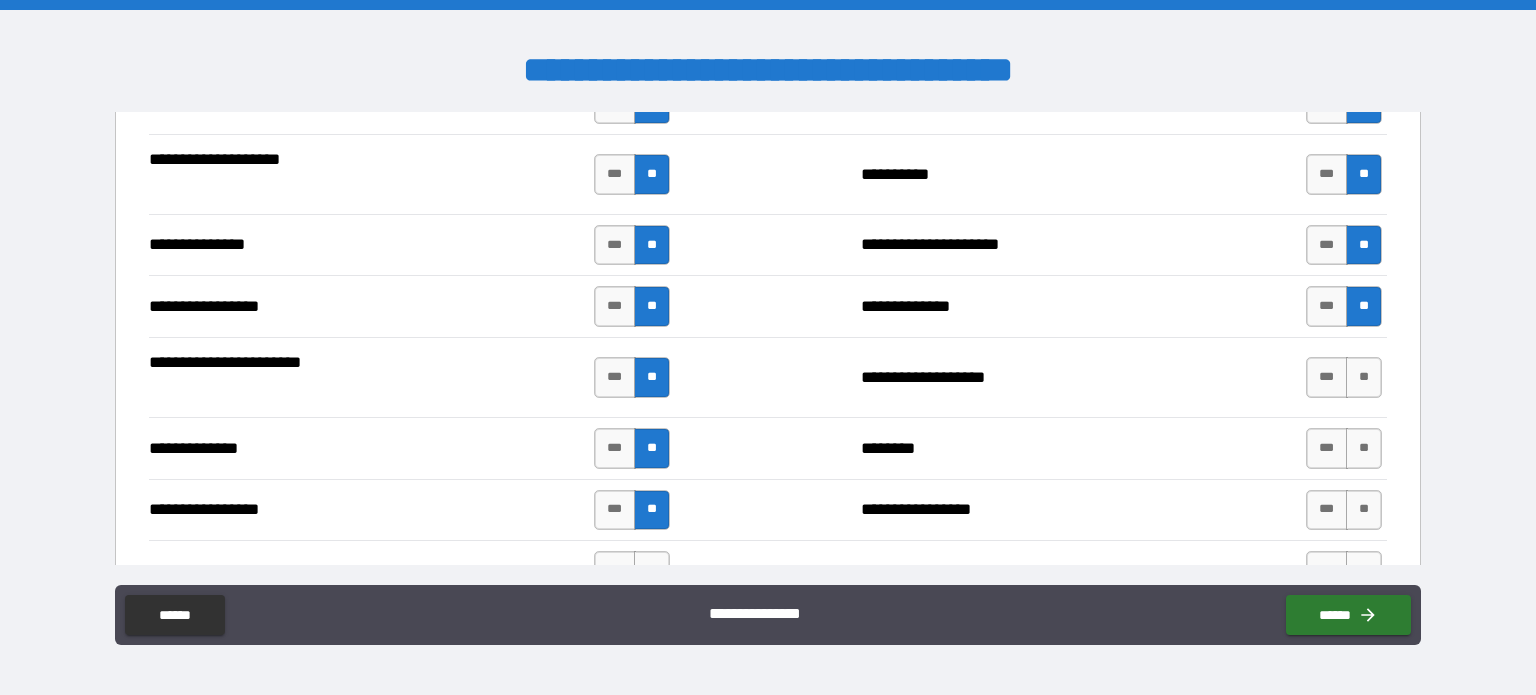 click on "**" at bounding box center (1364, 377) 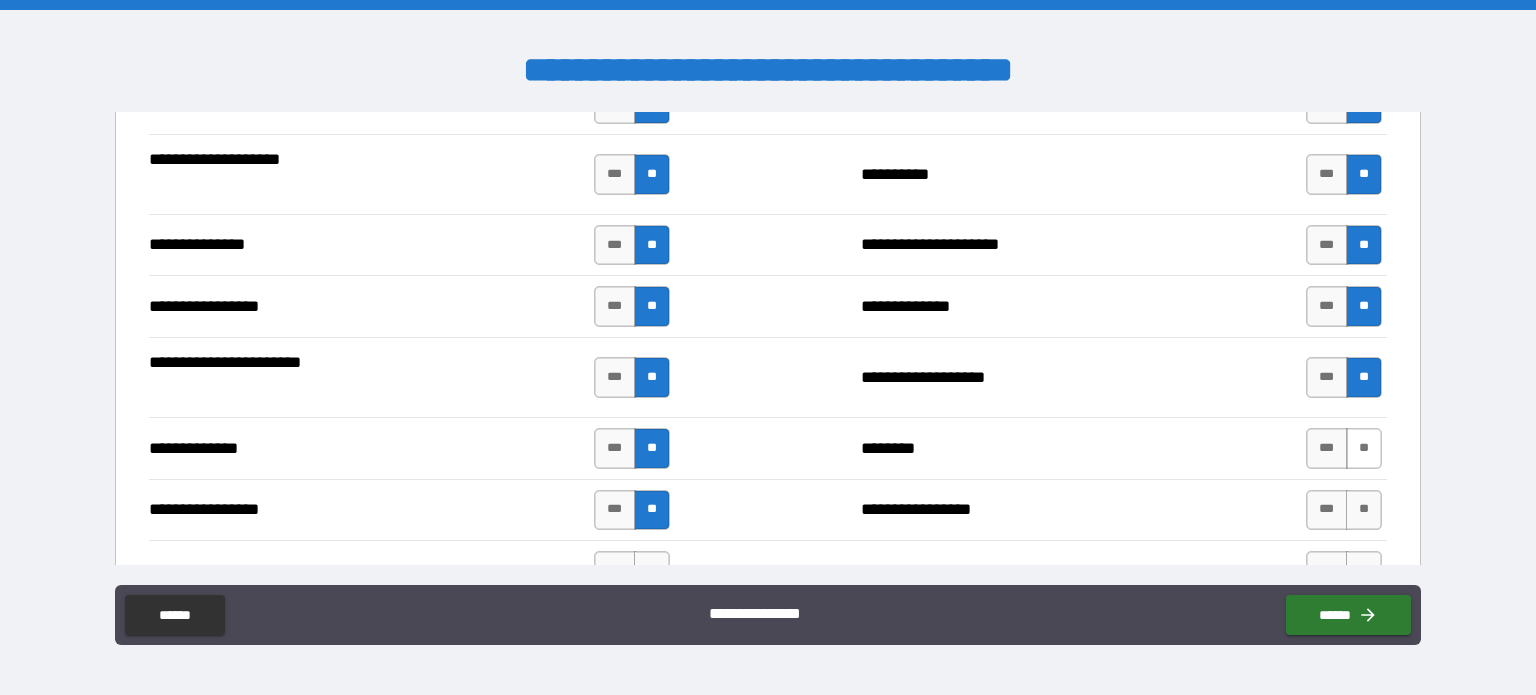 click on "**" at bounding box center (1364, 448) 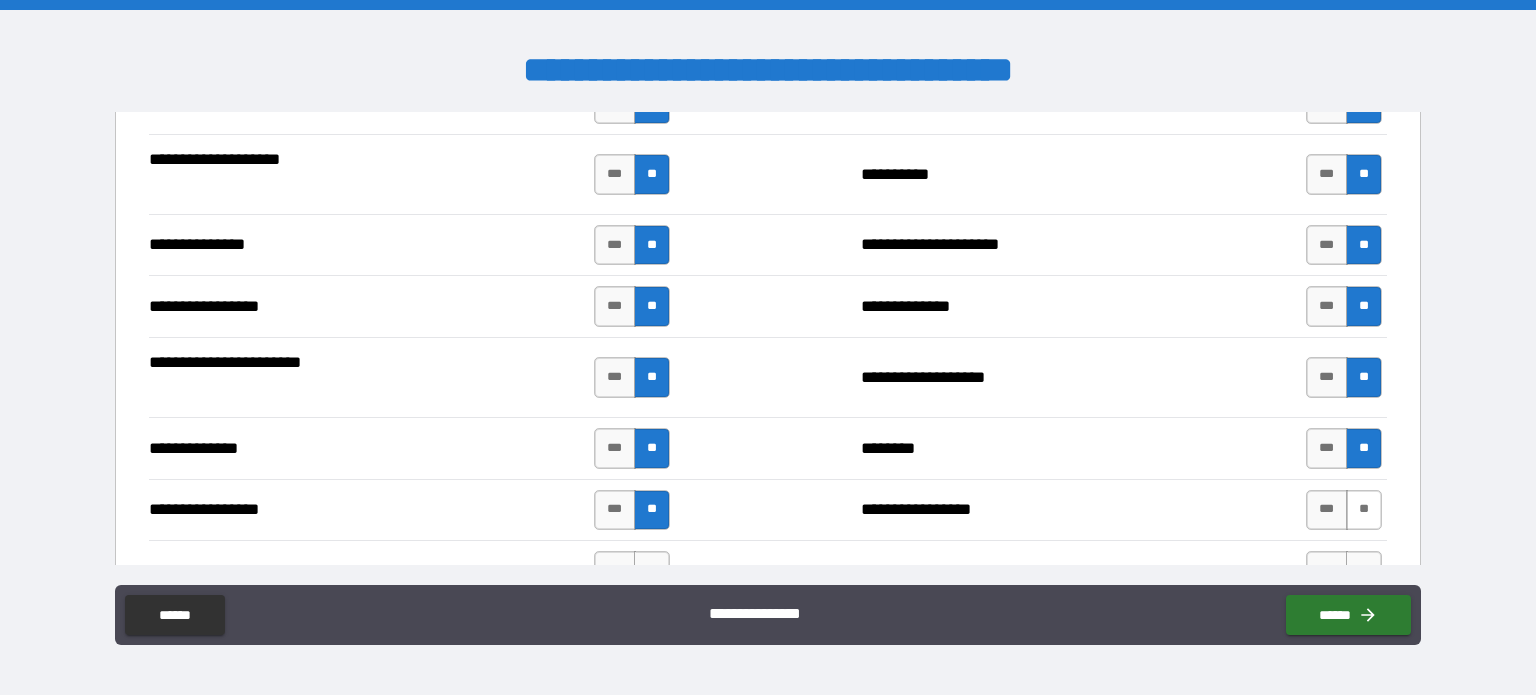 click on "**" at bounding box center [1364, 510] 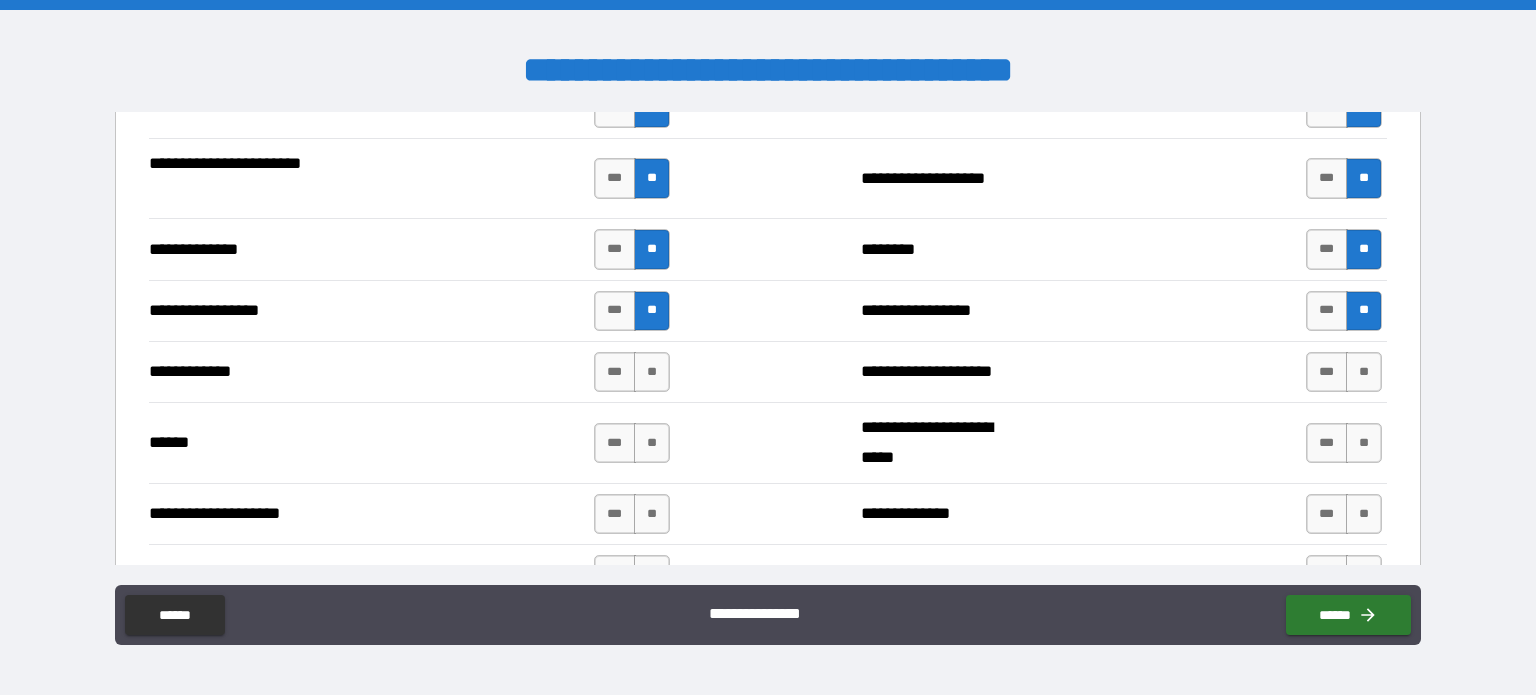 scroll, scrollTop: 2900, scrollLeft: 0, axis: vertical 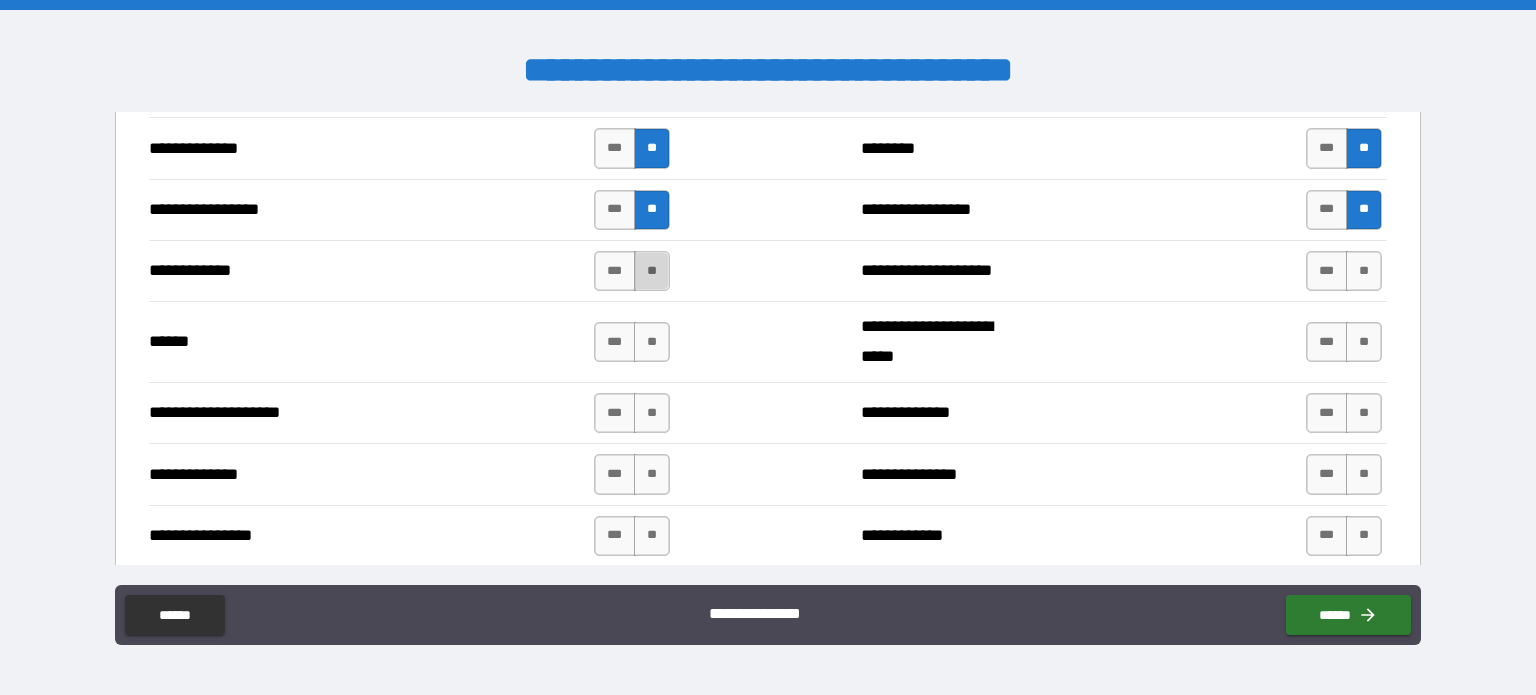 click on "**" at bounding box center [652, 271] 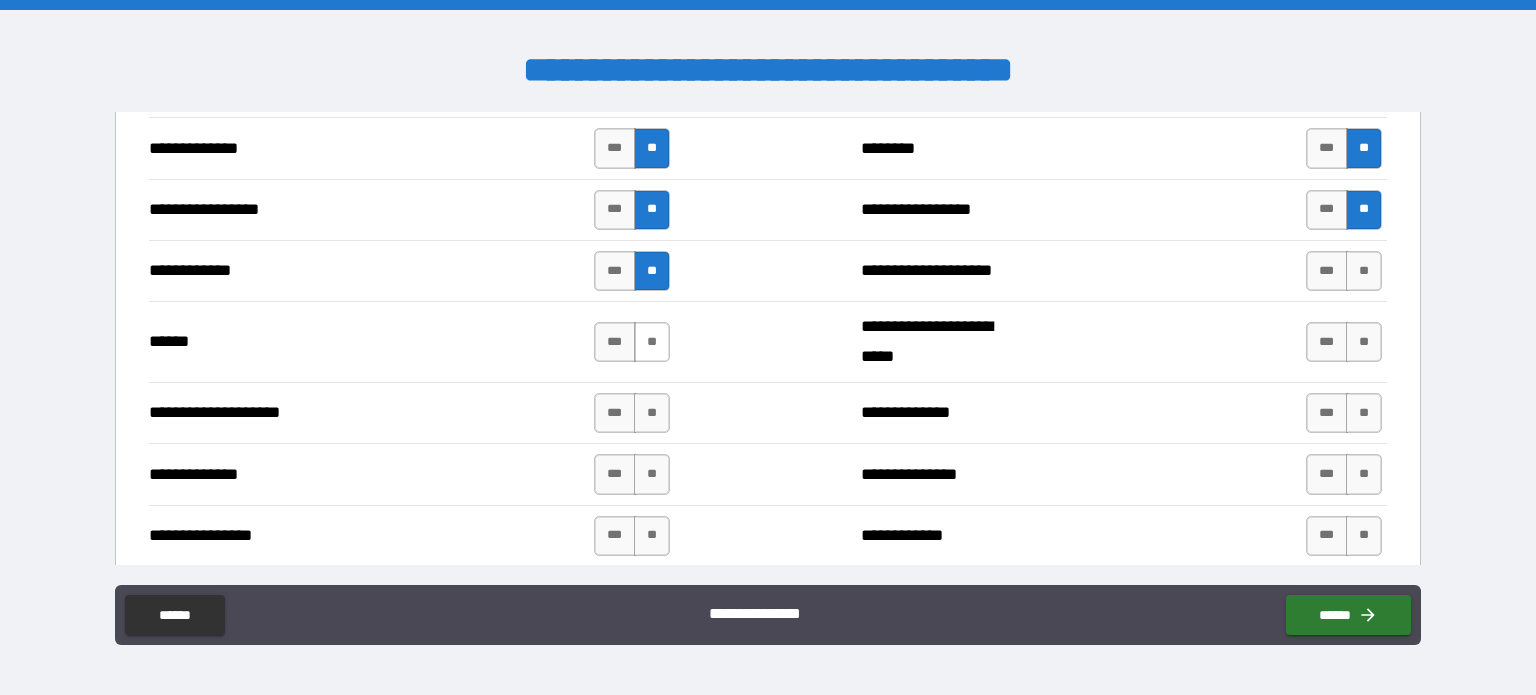 click on "**" at bounding box center [652, 342] 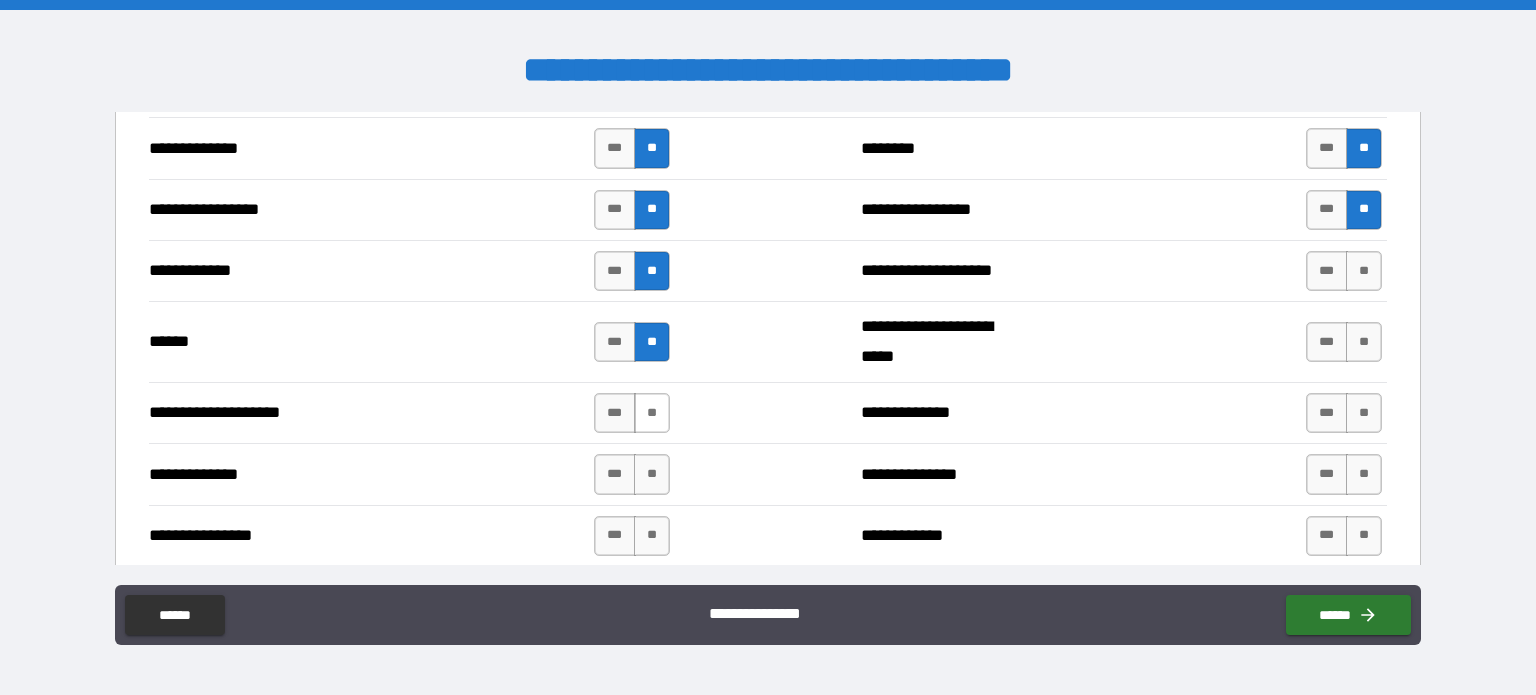 click on "**" at bounding box center [652, 413] 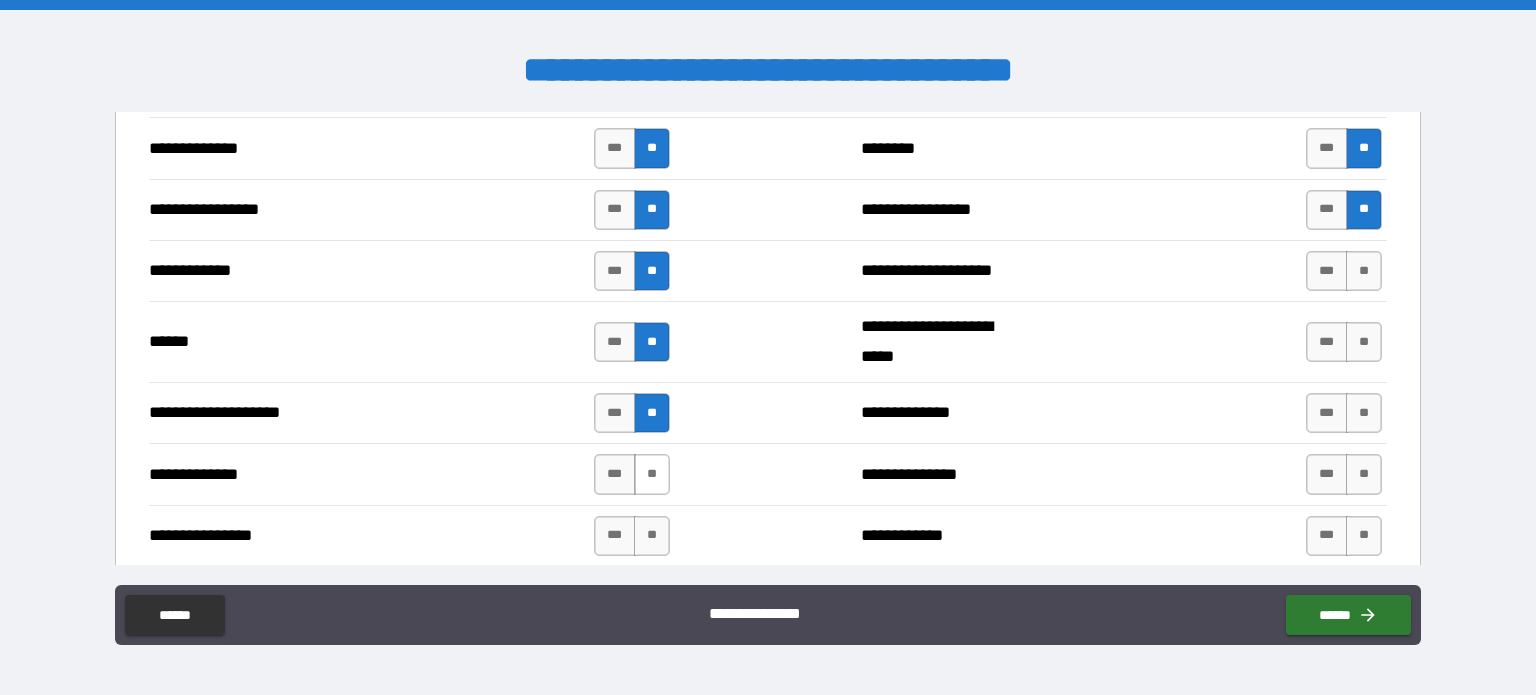 click on "**" at bounding box center [652, 474] 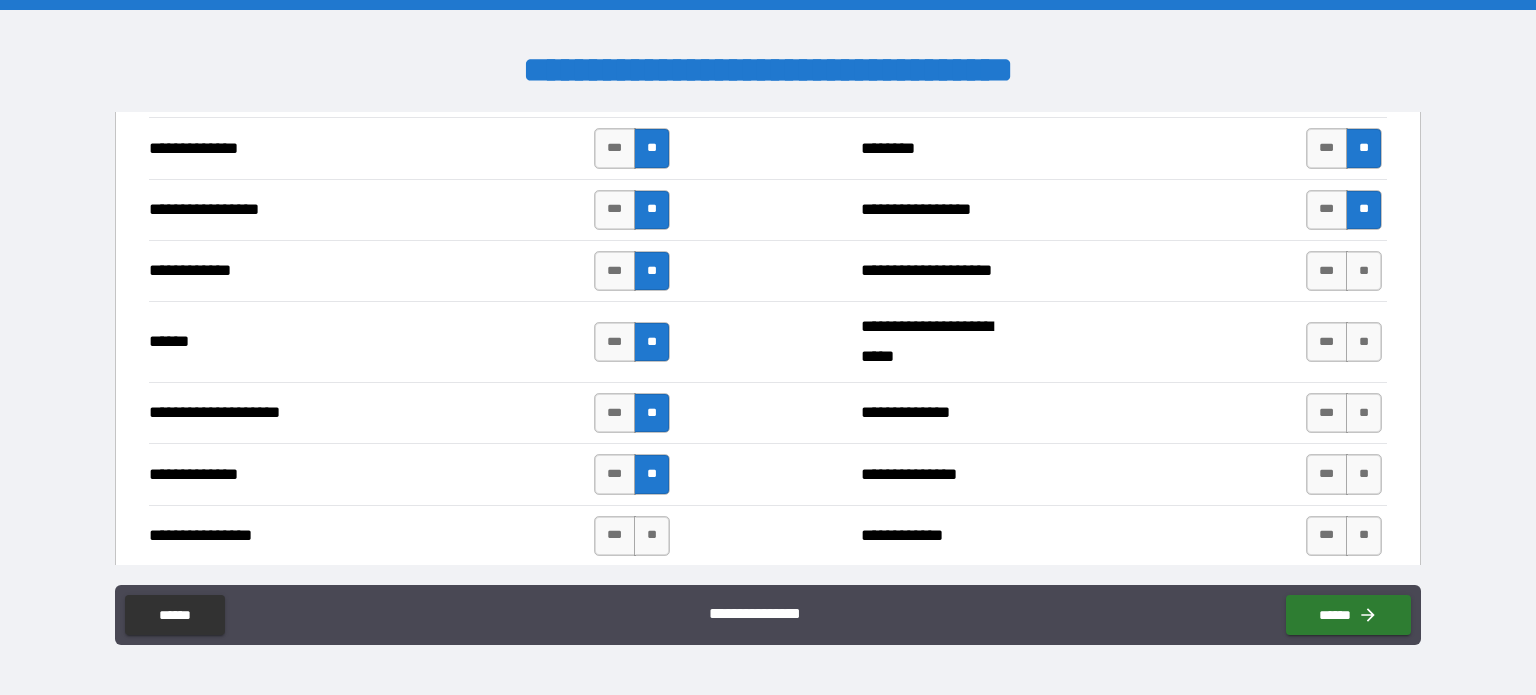 click on "**" at bounding box center [652, 536] 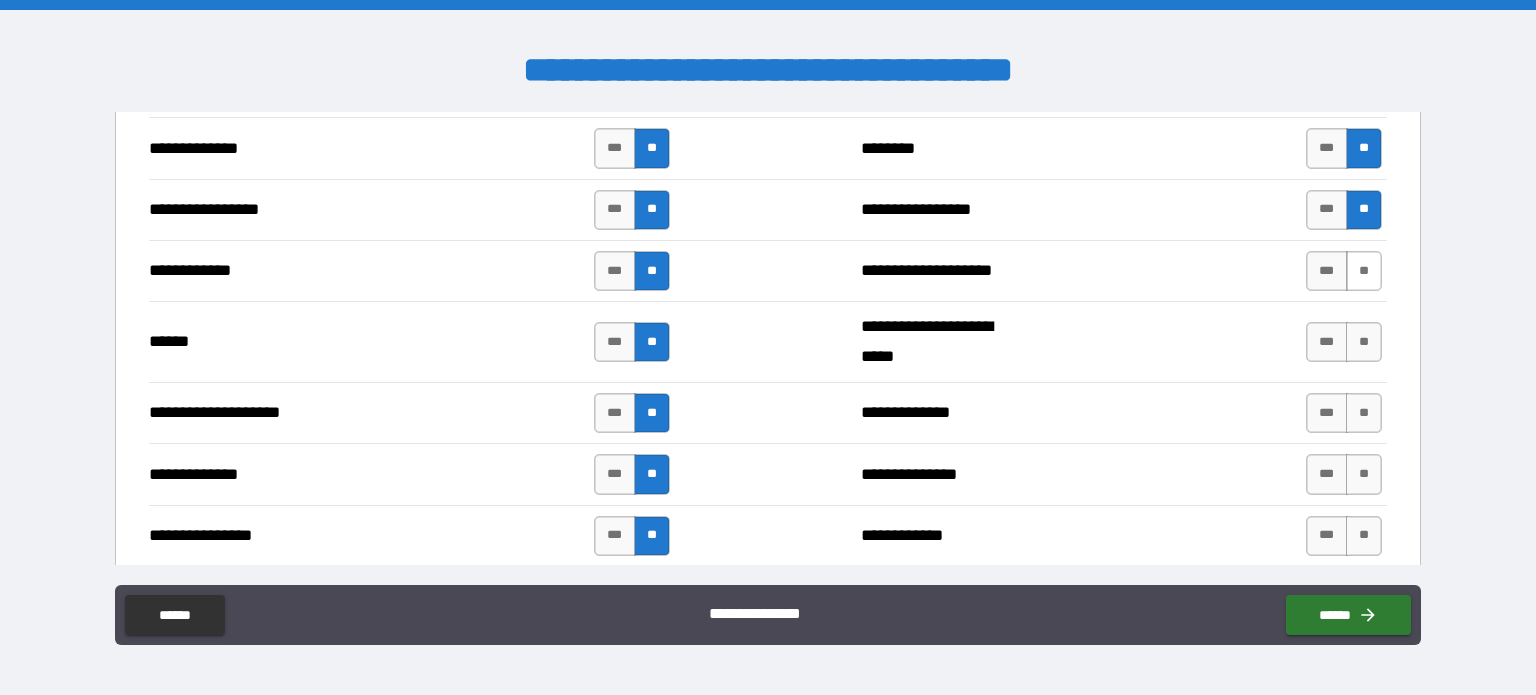 click on "**" at bounding box center [1364, 271] 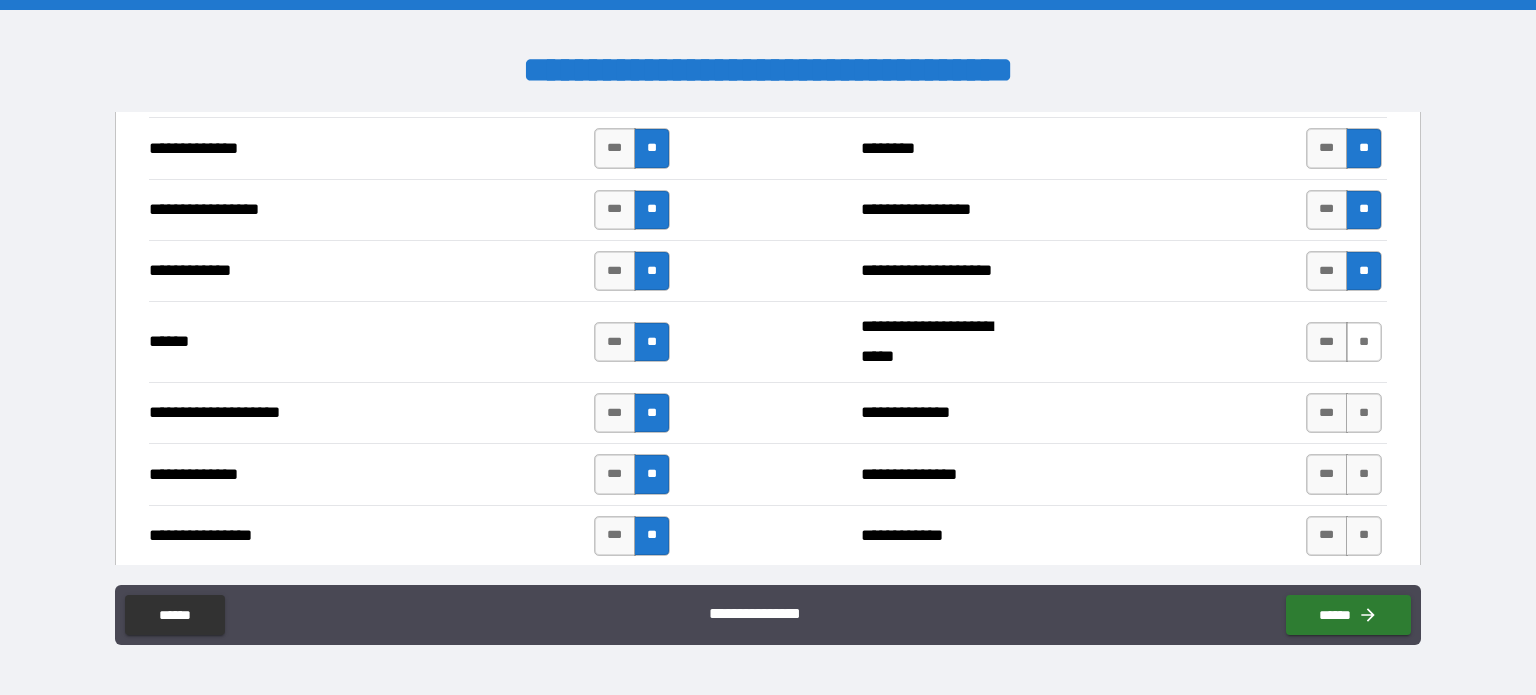 click on "**" at bounding box center (1364, 342) 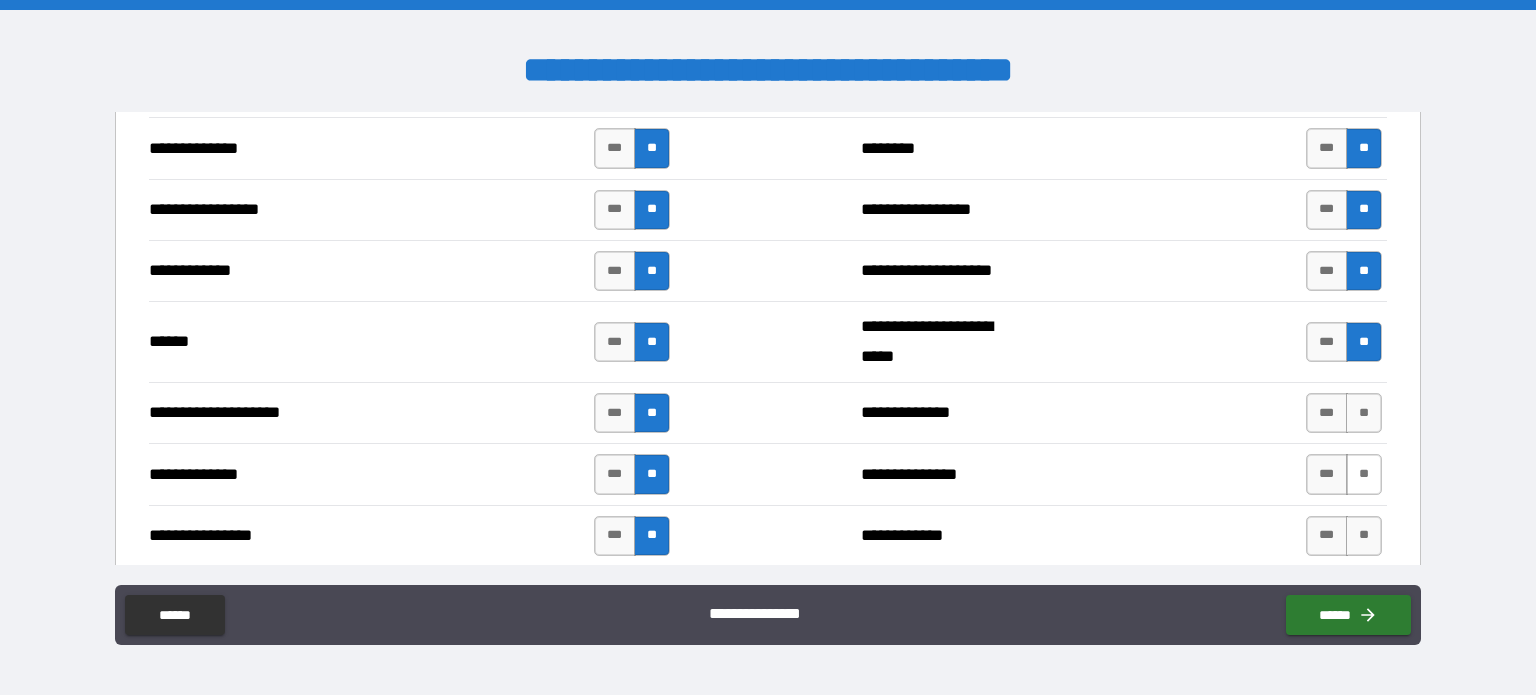 click on "**" at bounding box center (1364, 413) 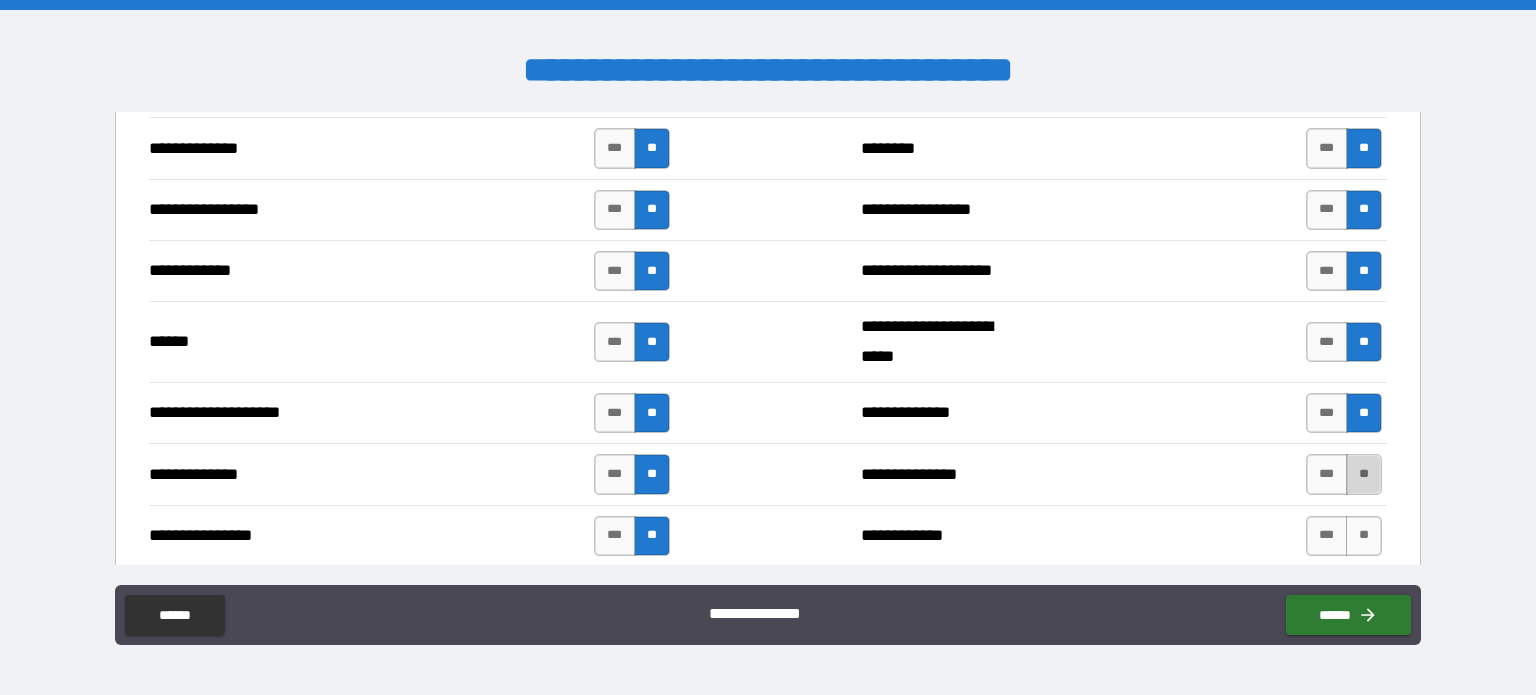 click on "**" at bounding box center (1364, 474) 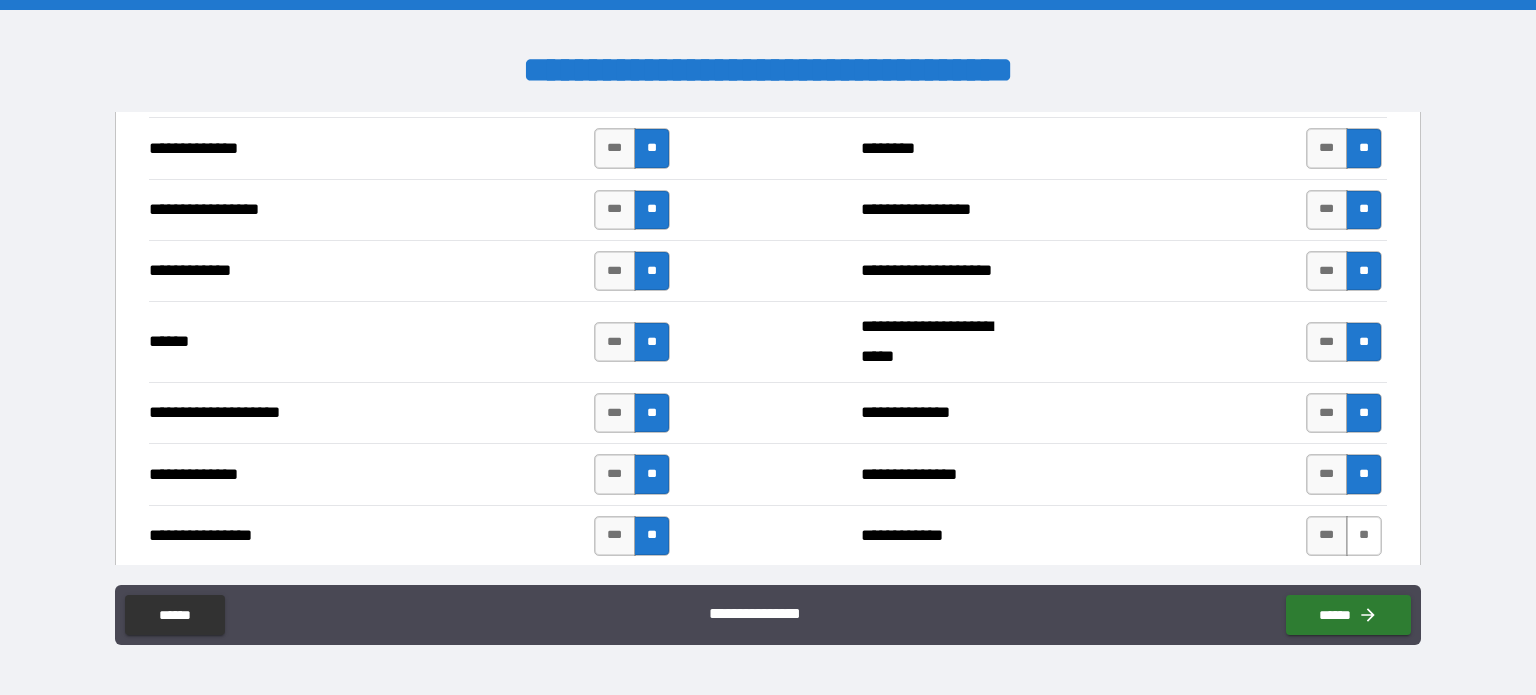 click on "**" at bounding box center [1364, 536] 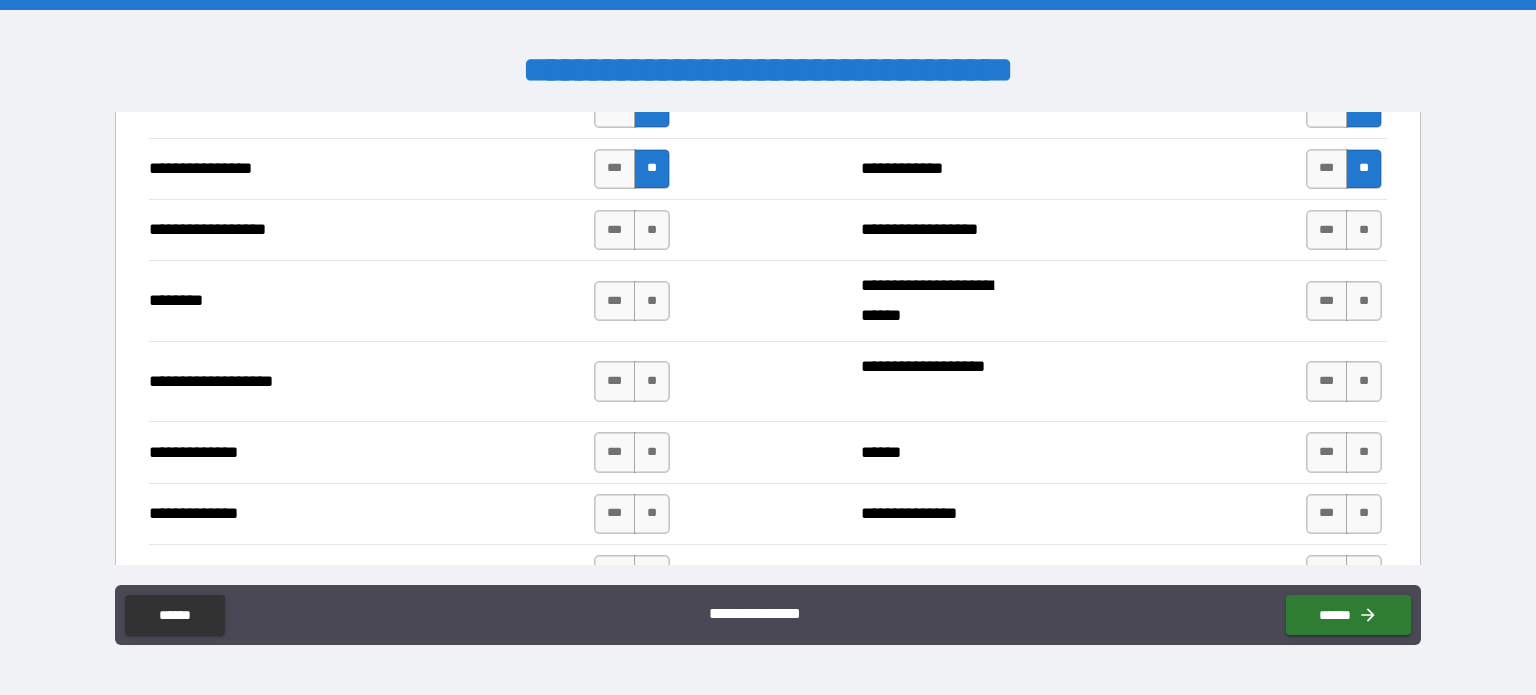 scroll, scrollTop: 3300, scrollLeft: 0, axis: vertical 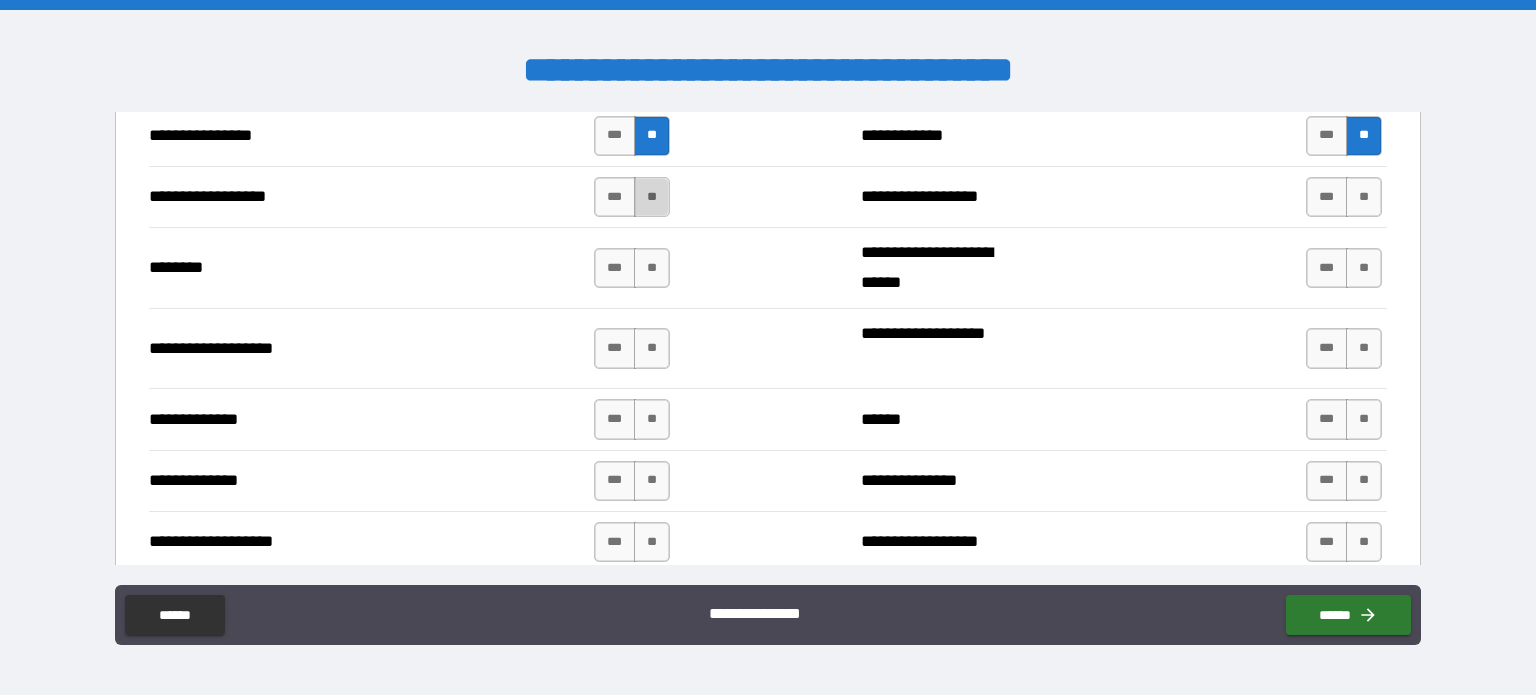 click on "**" at bounding box center (652, 197) 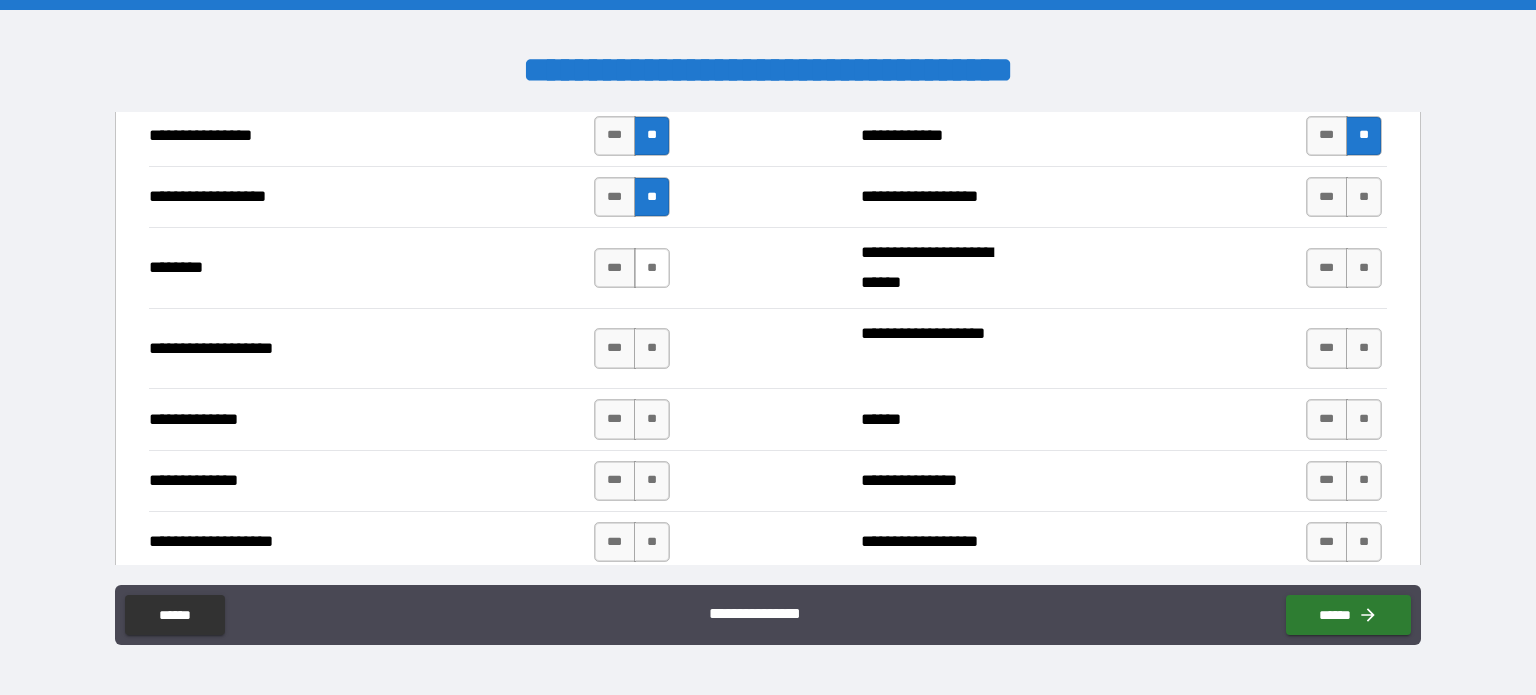 click on "**" at bounding box center [652, 268] 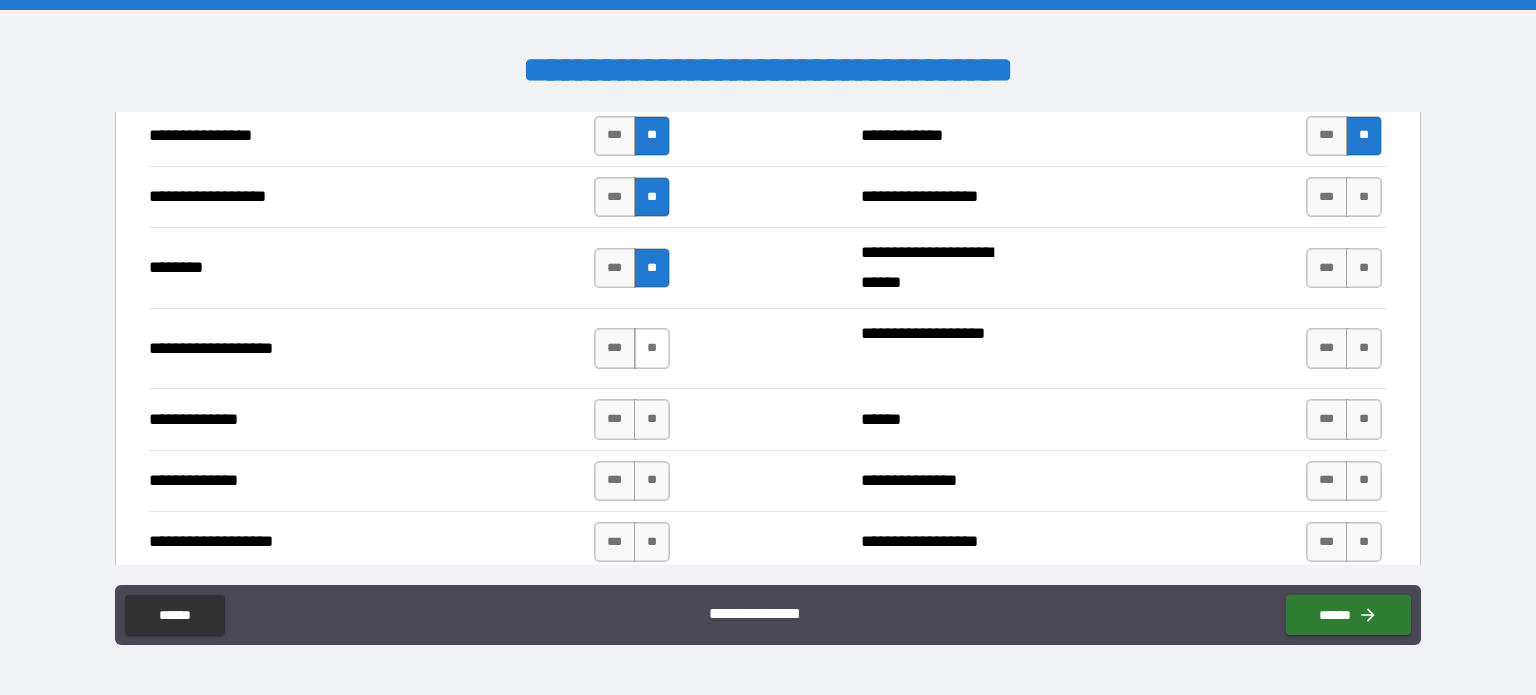 click on "**" at bounding box center (652, 348) 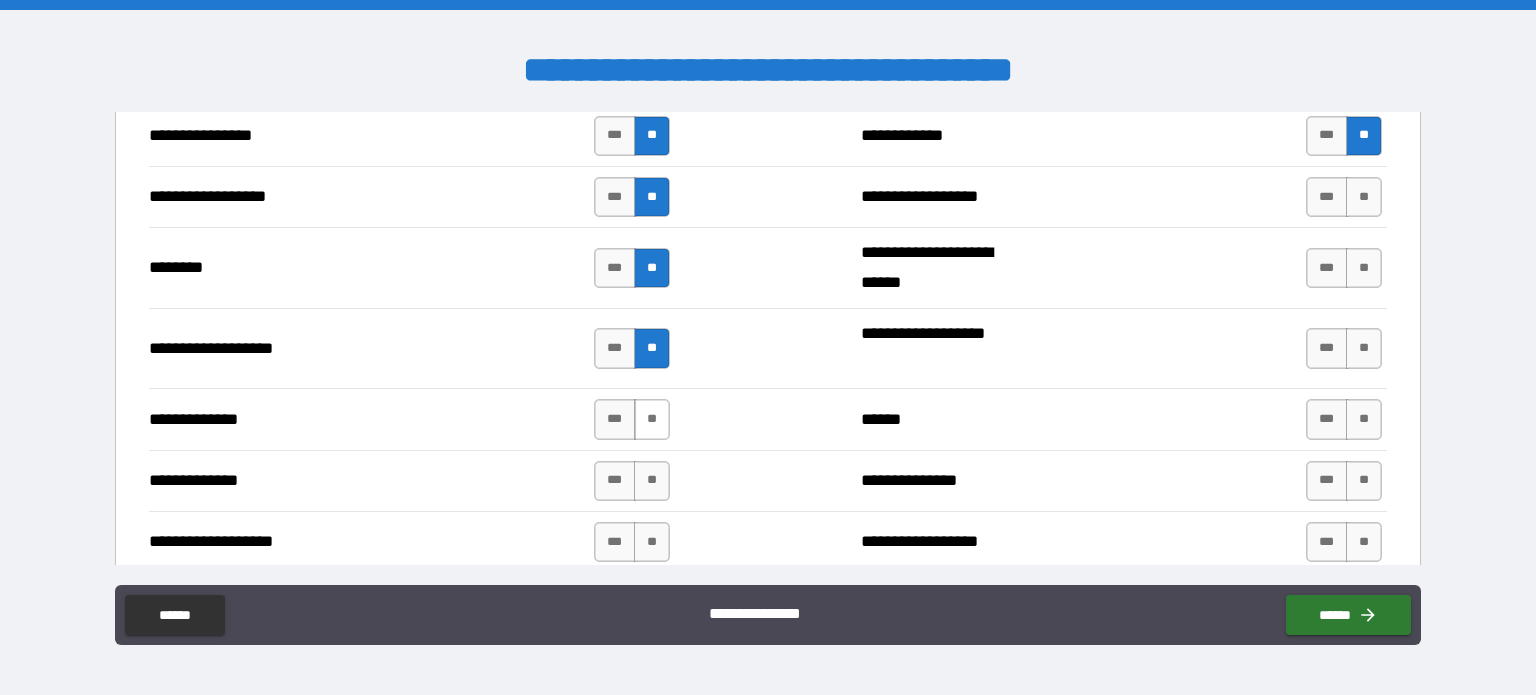 click on "**" at bounding box center [652, 419] 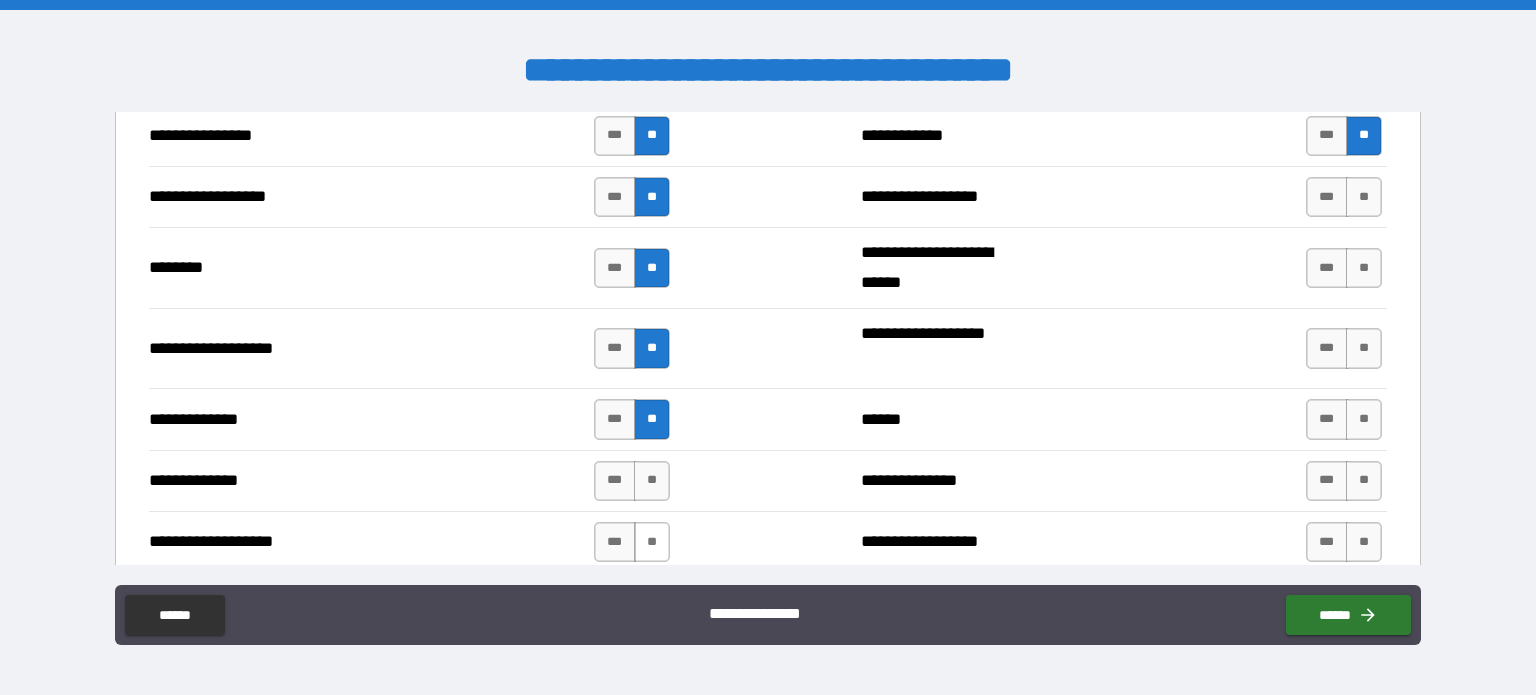 click on "**" at bounding box center [652, 481] 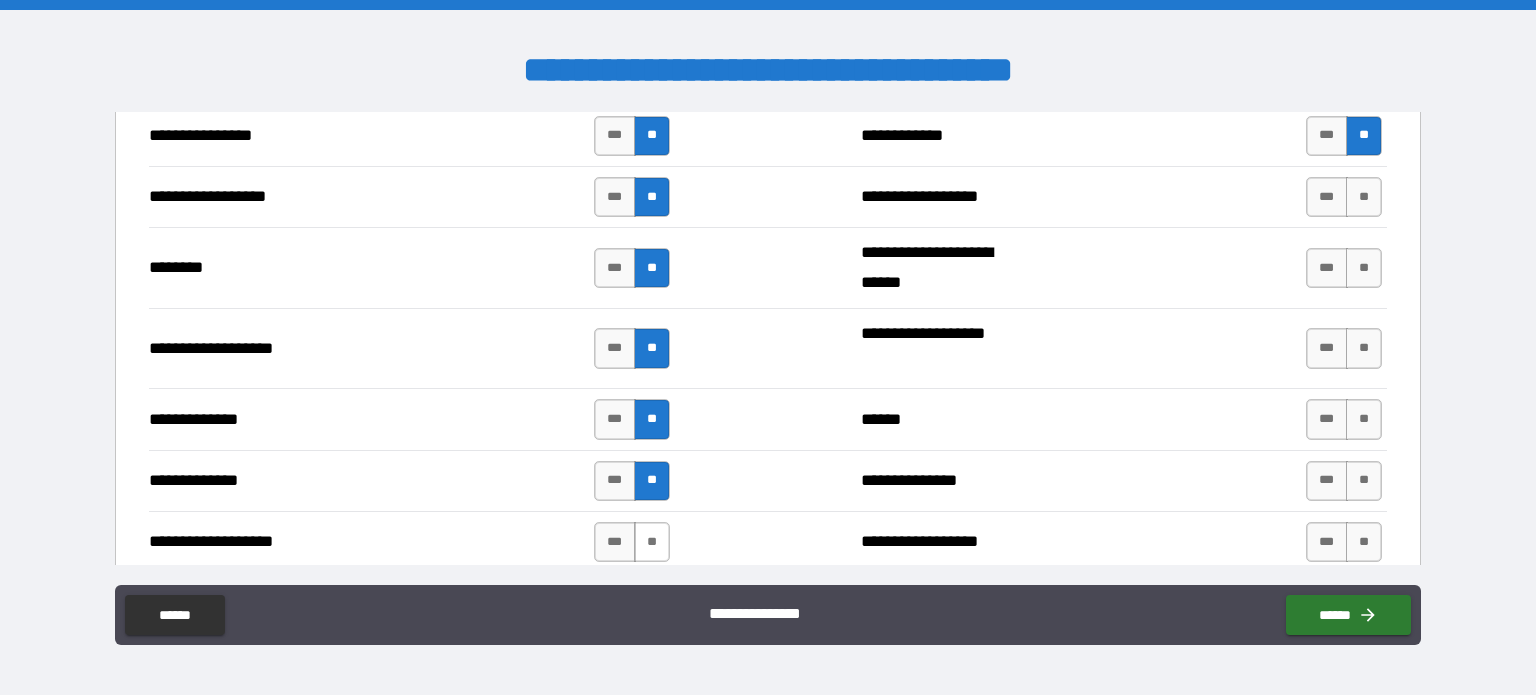 click on "**" at bounding box center [652, 542] 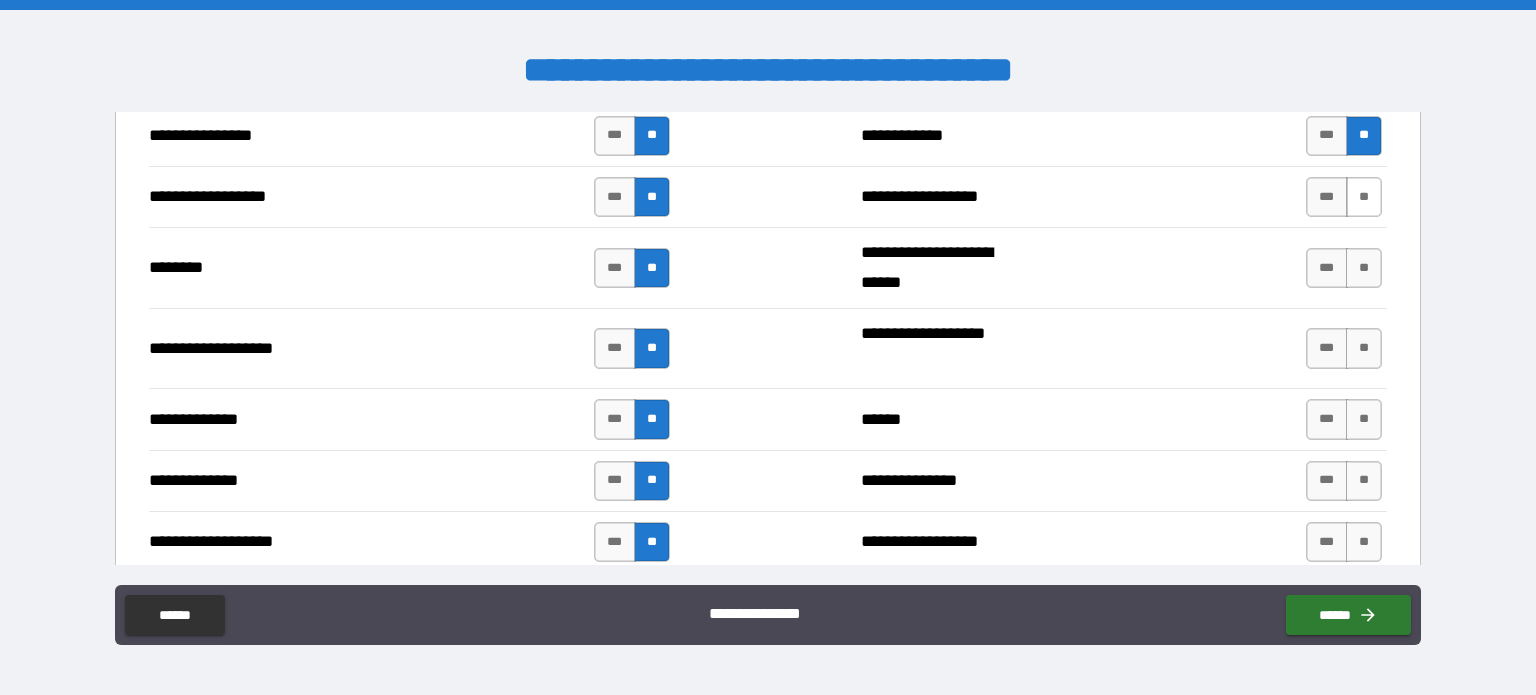 click on "**" at bounding box center [1364, 197] 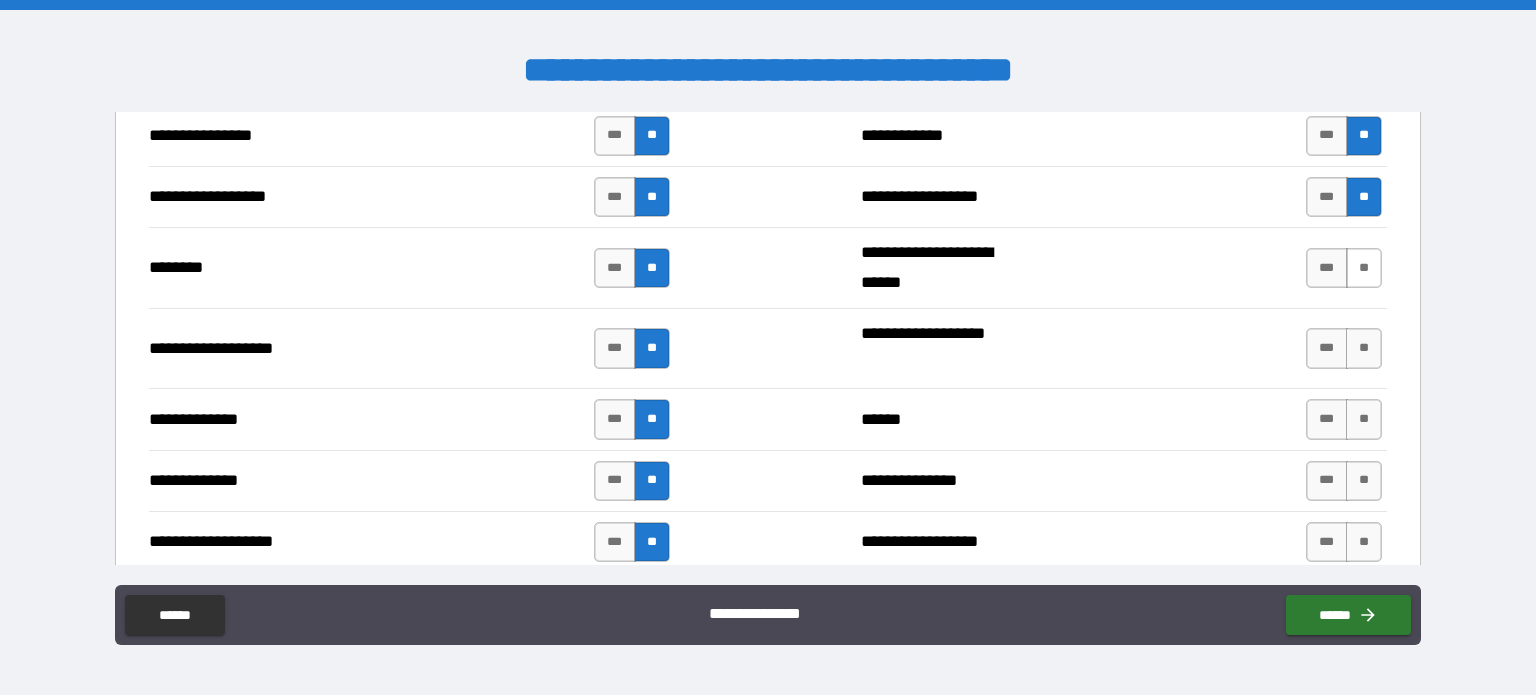 click on "**" at bounding box center [1364, 268] 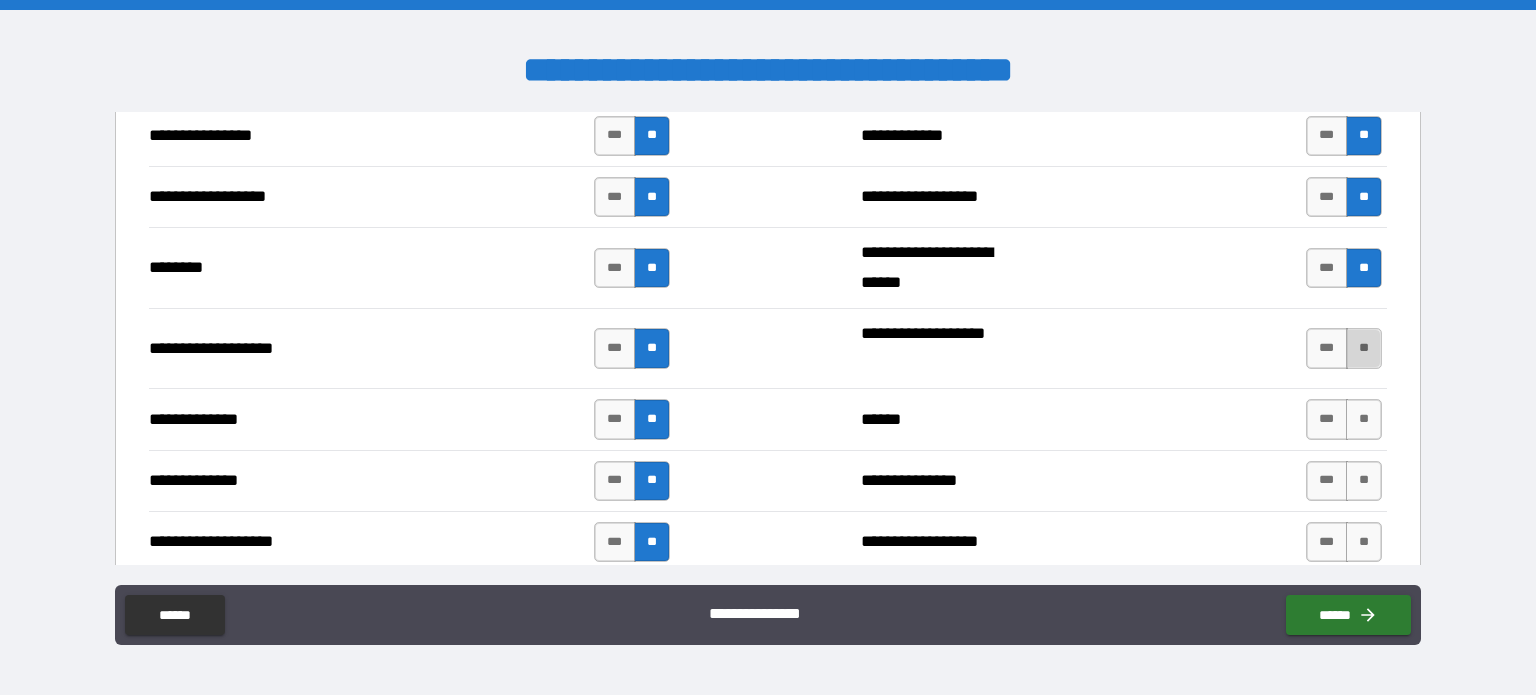 click on "**" at bounding box center [1364, 348] 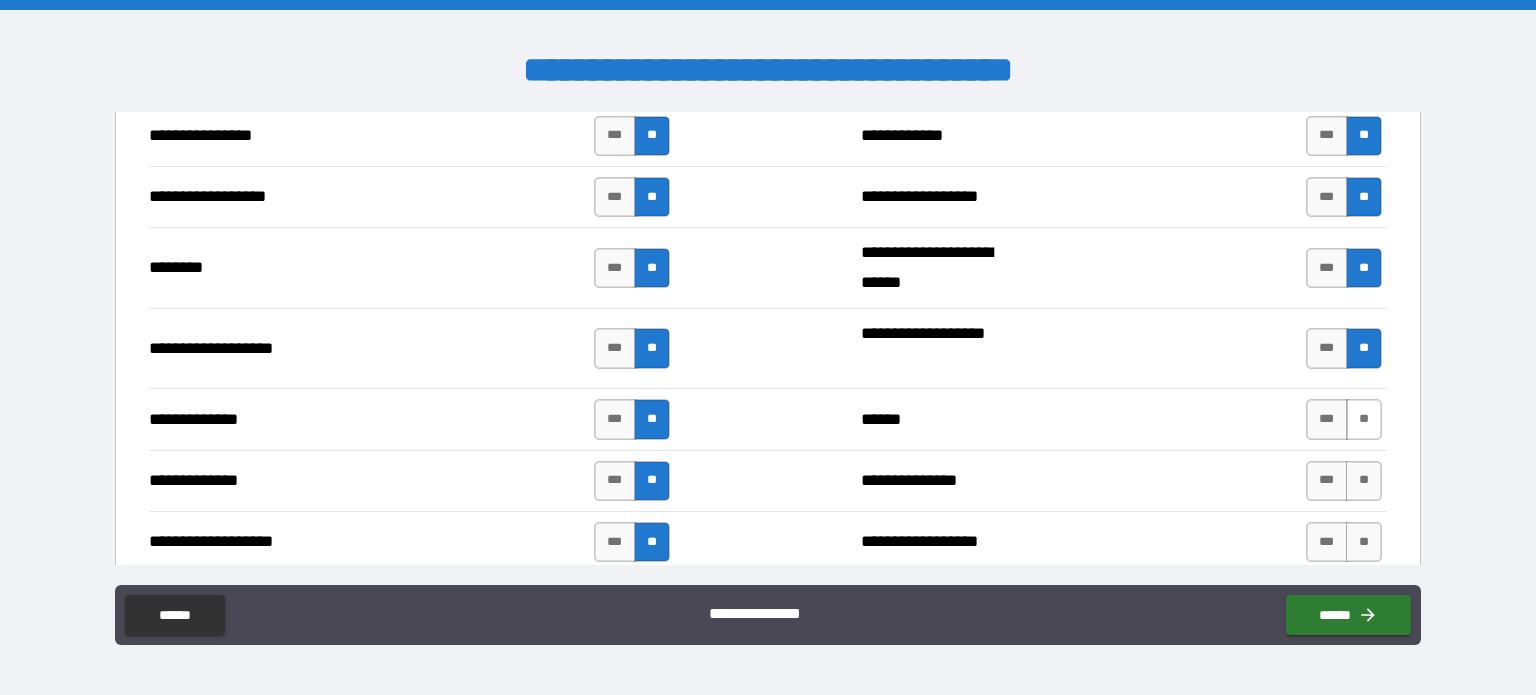 click on "**" at bounding box center (1364, 419) 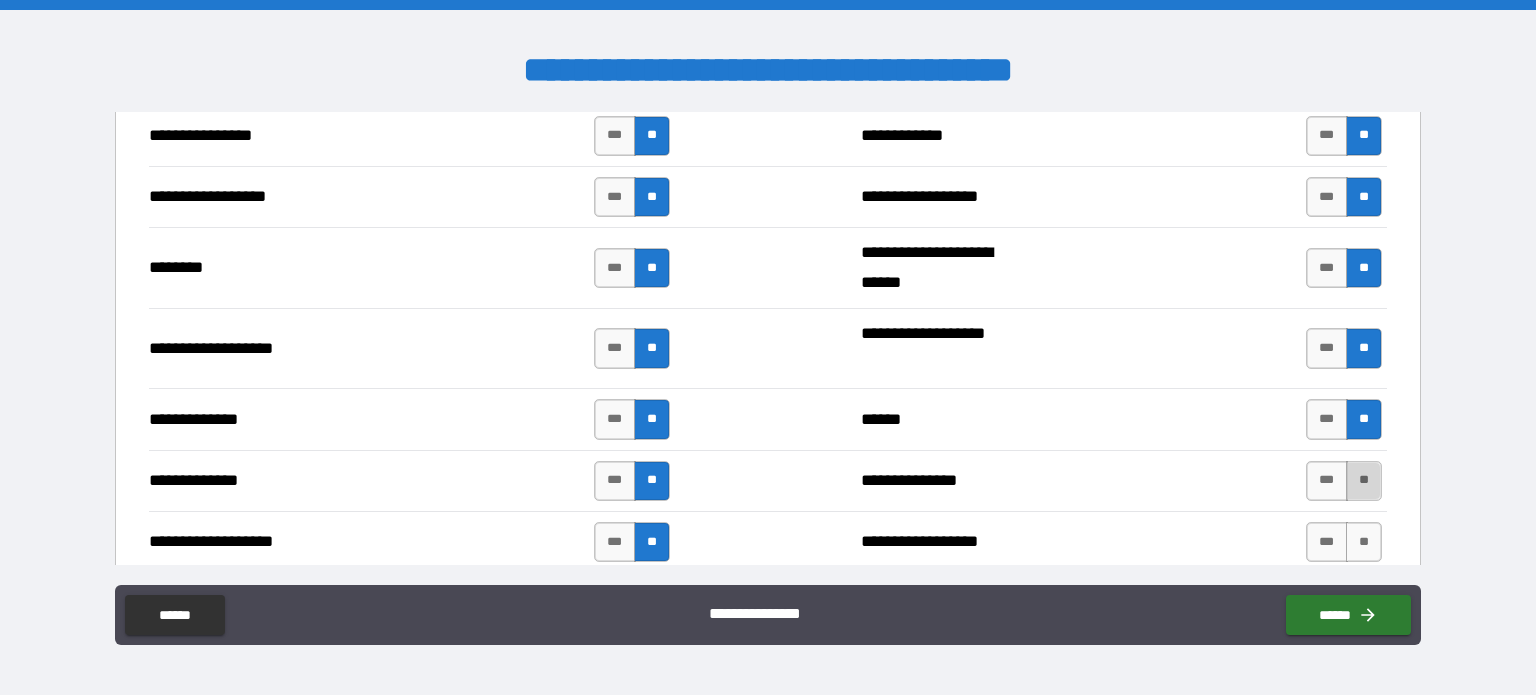 click on "**" at bounding box center [1364, 481] 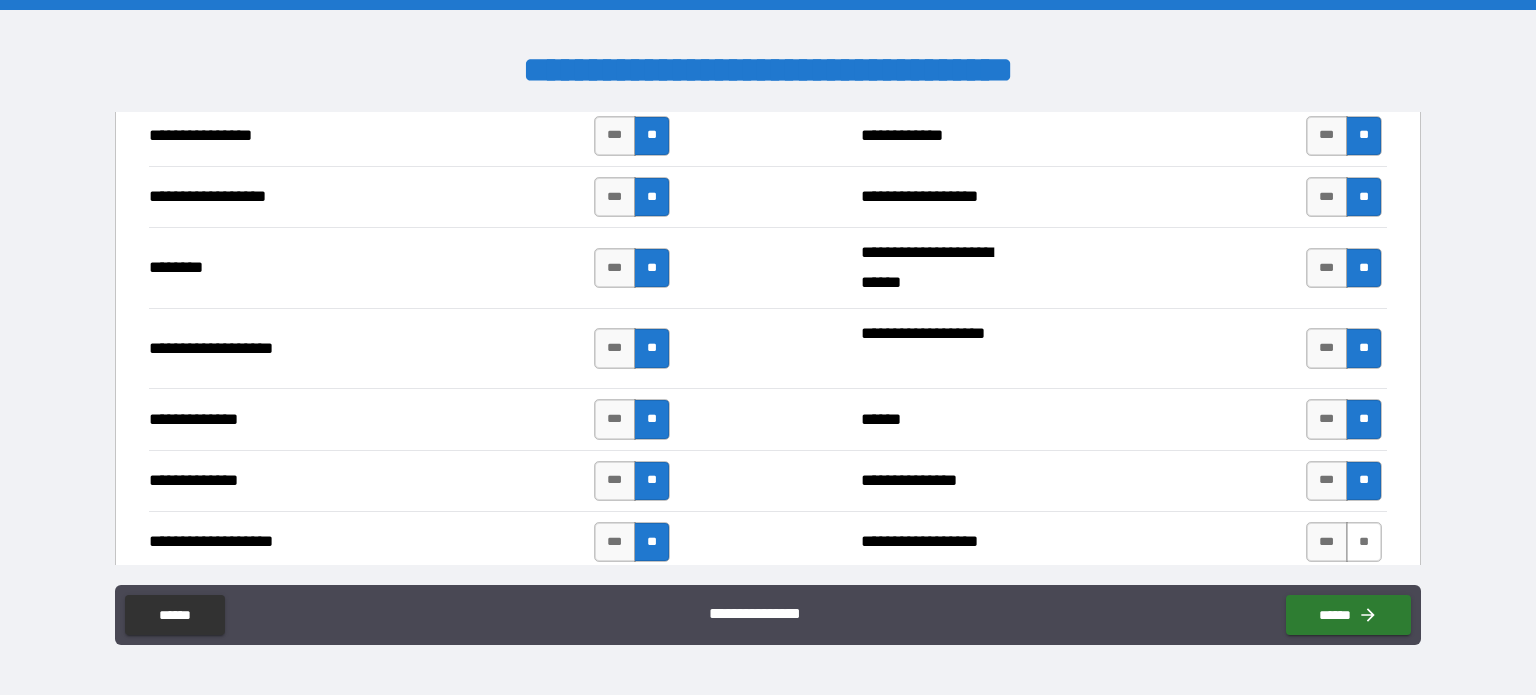 click on "**" at bounding box center (1364, 542) 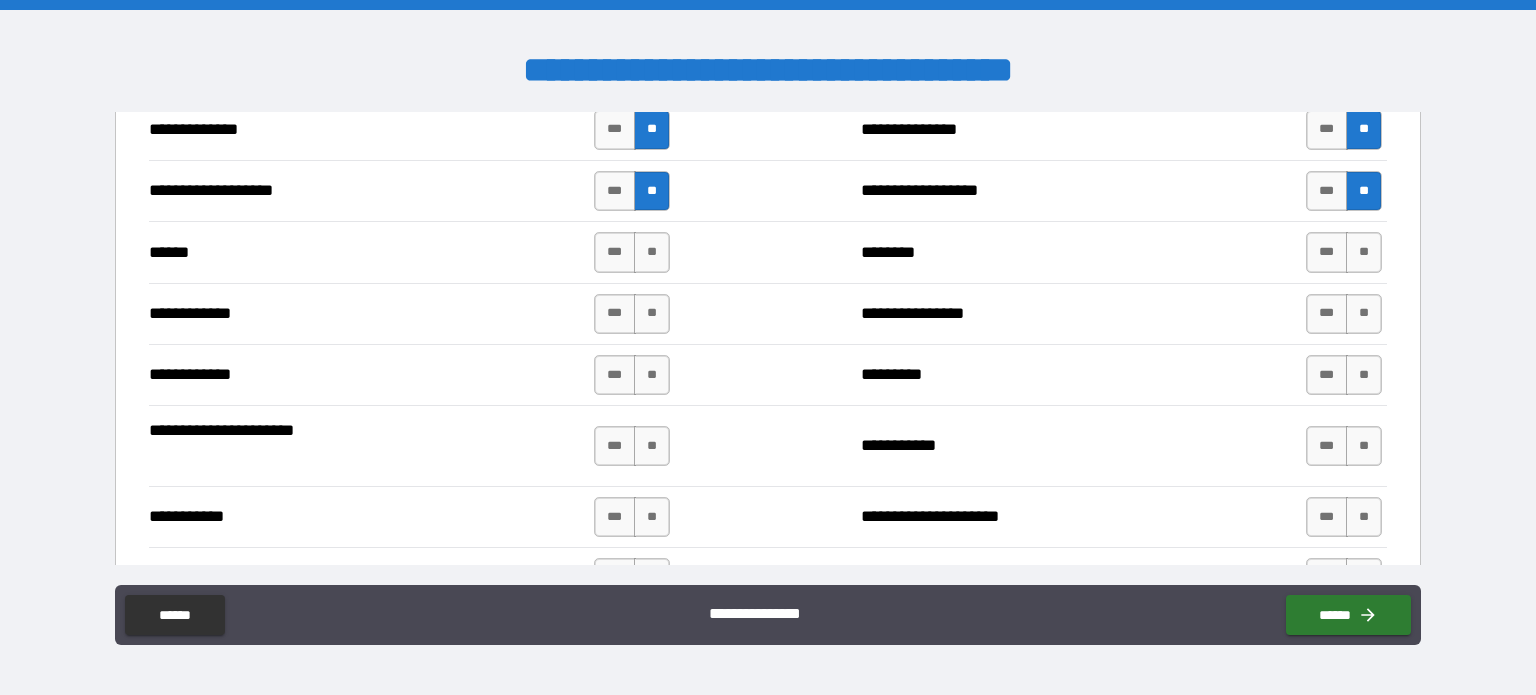 scroll, scrollTop: 3700, scrollLeft: 0, axis: vertical 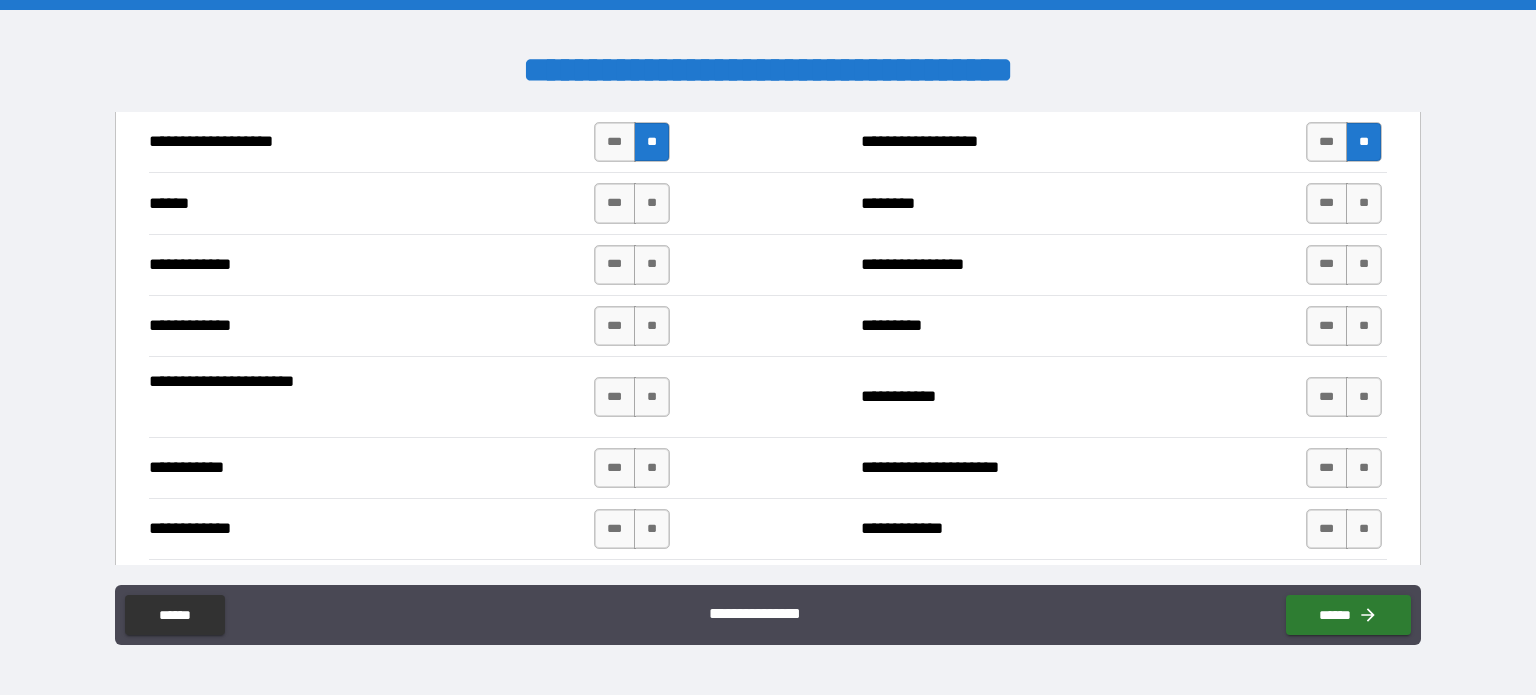 click on "**" at bounding box center [652, 203] 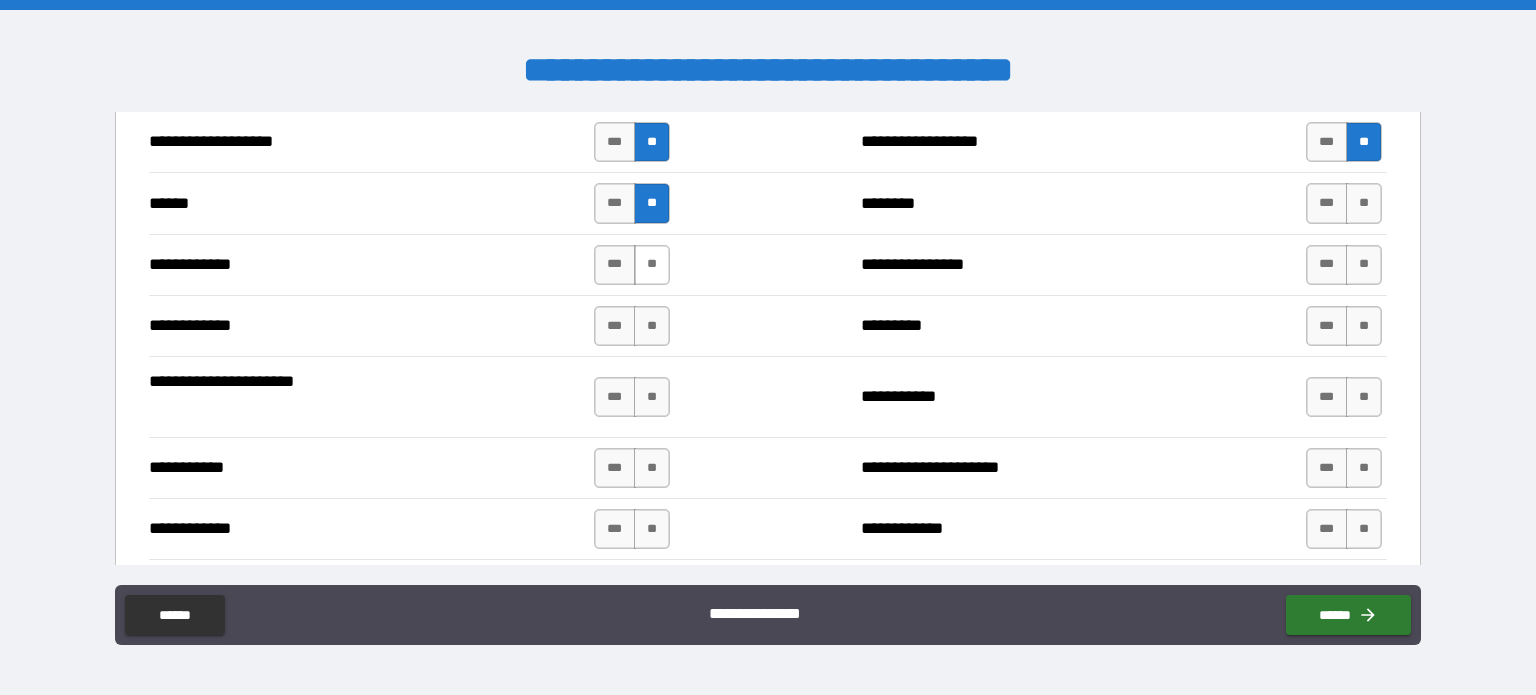 click on "**" at bounding box center (652, 265) 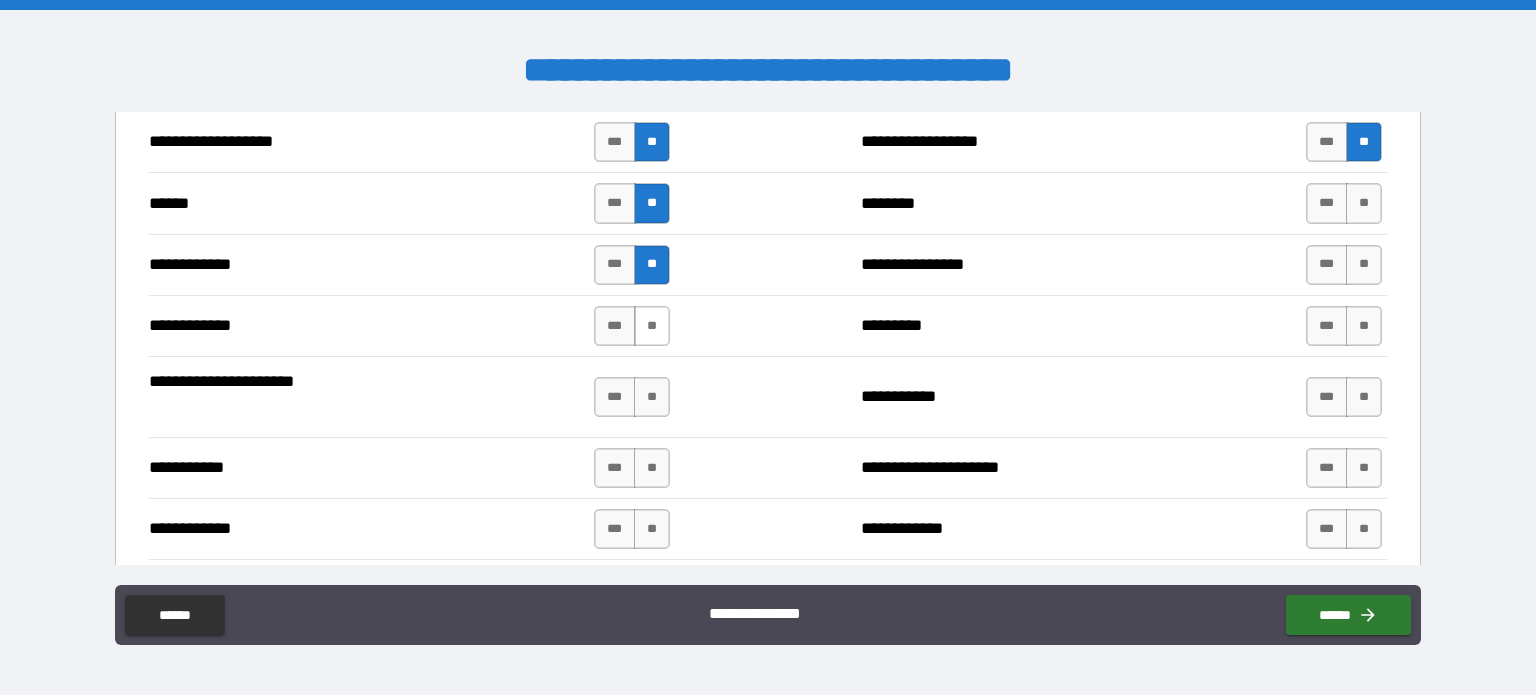 click on "**" at bounding box center (652, 326) 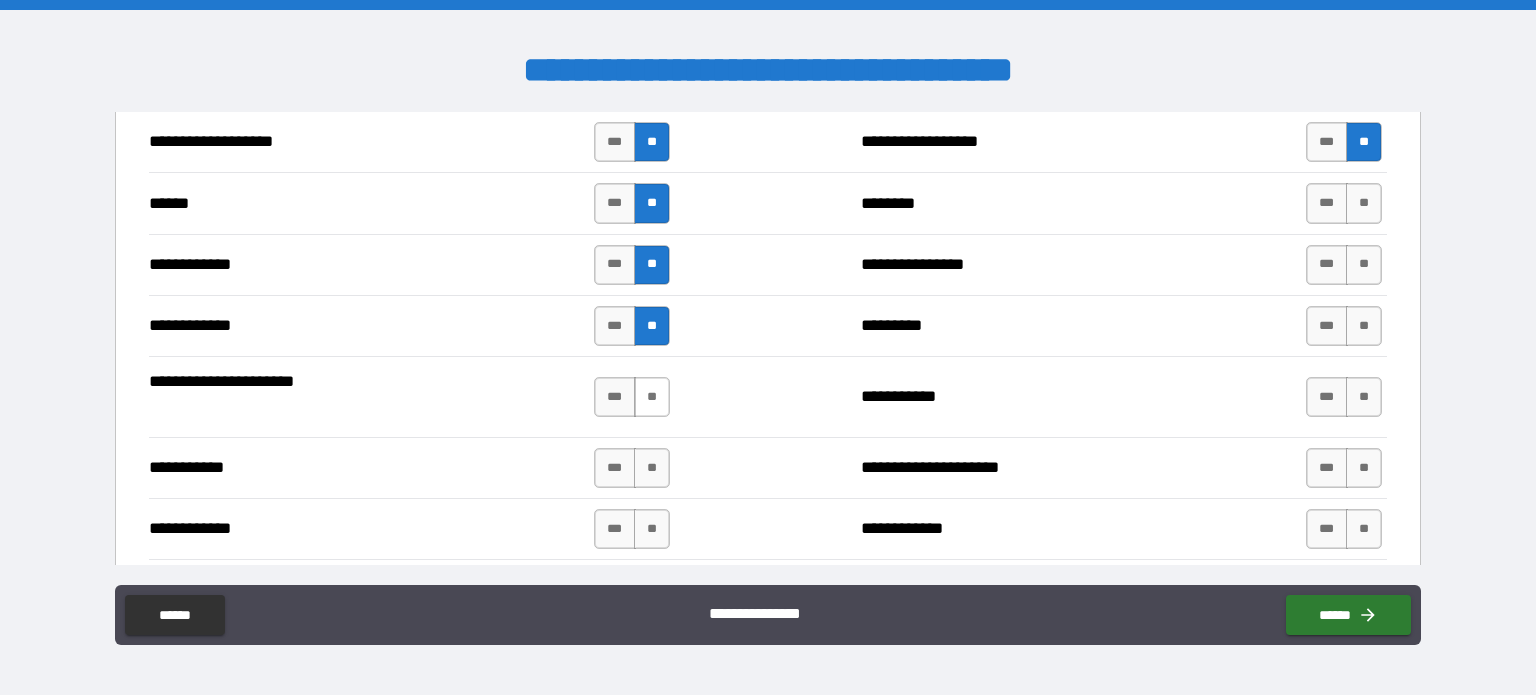 click on "**" at bounding box center (652, 397) 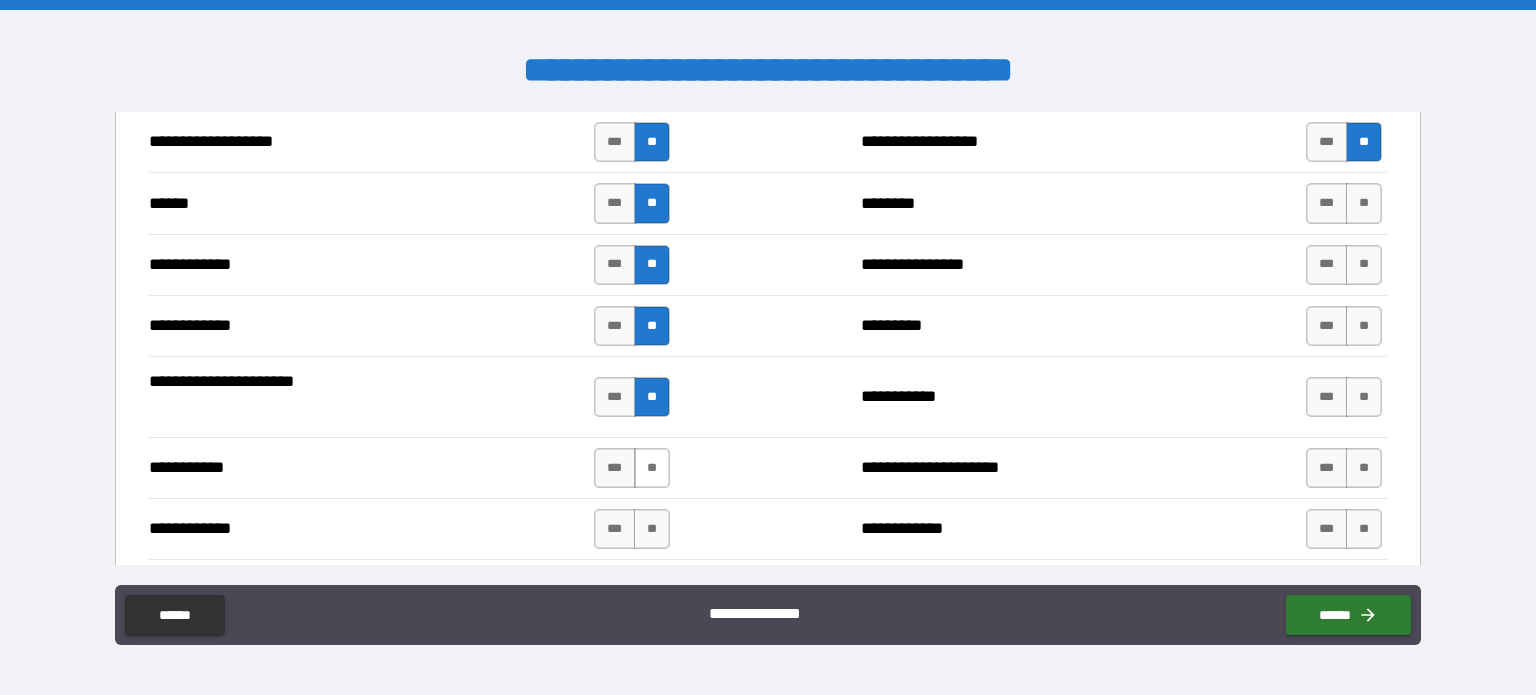 click on "**" at bounding box center (652, 468) 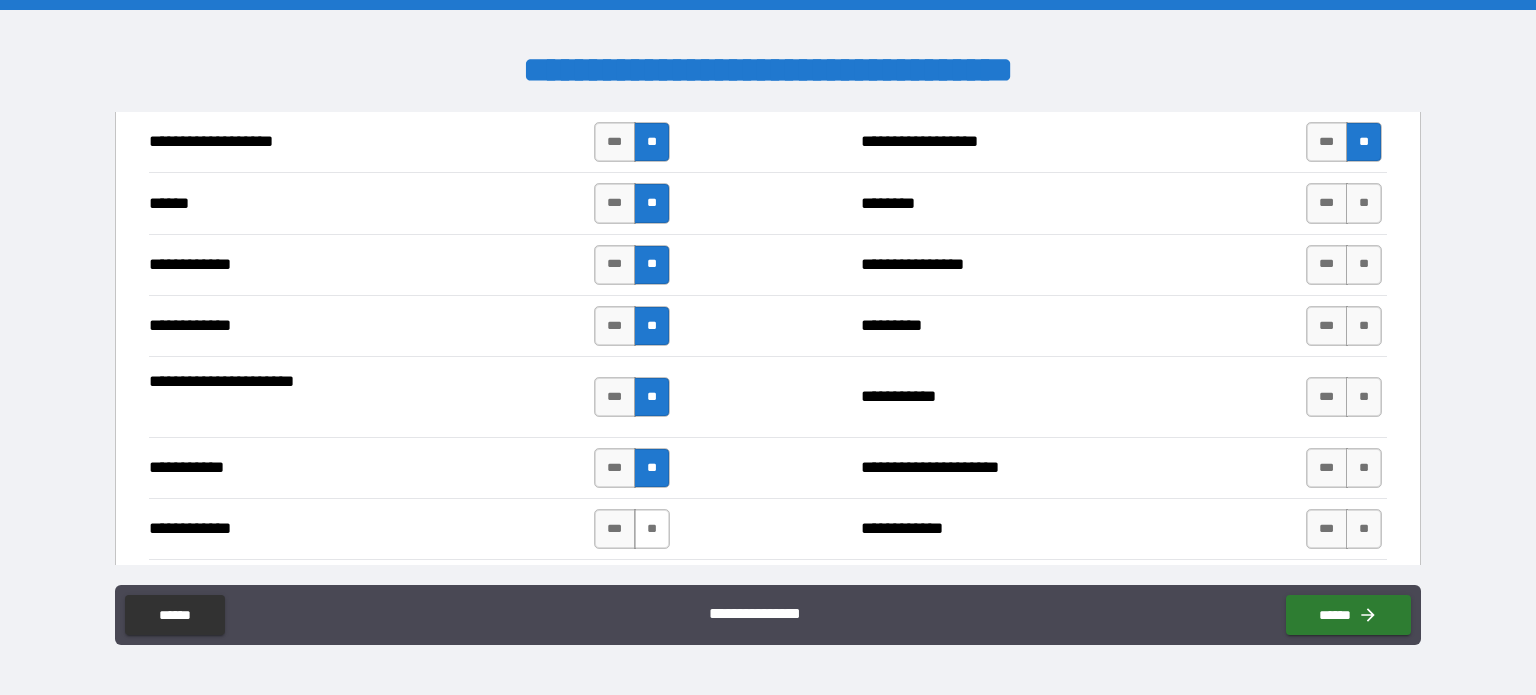 click on "**" at bounding box center [652, 529] 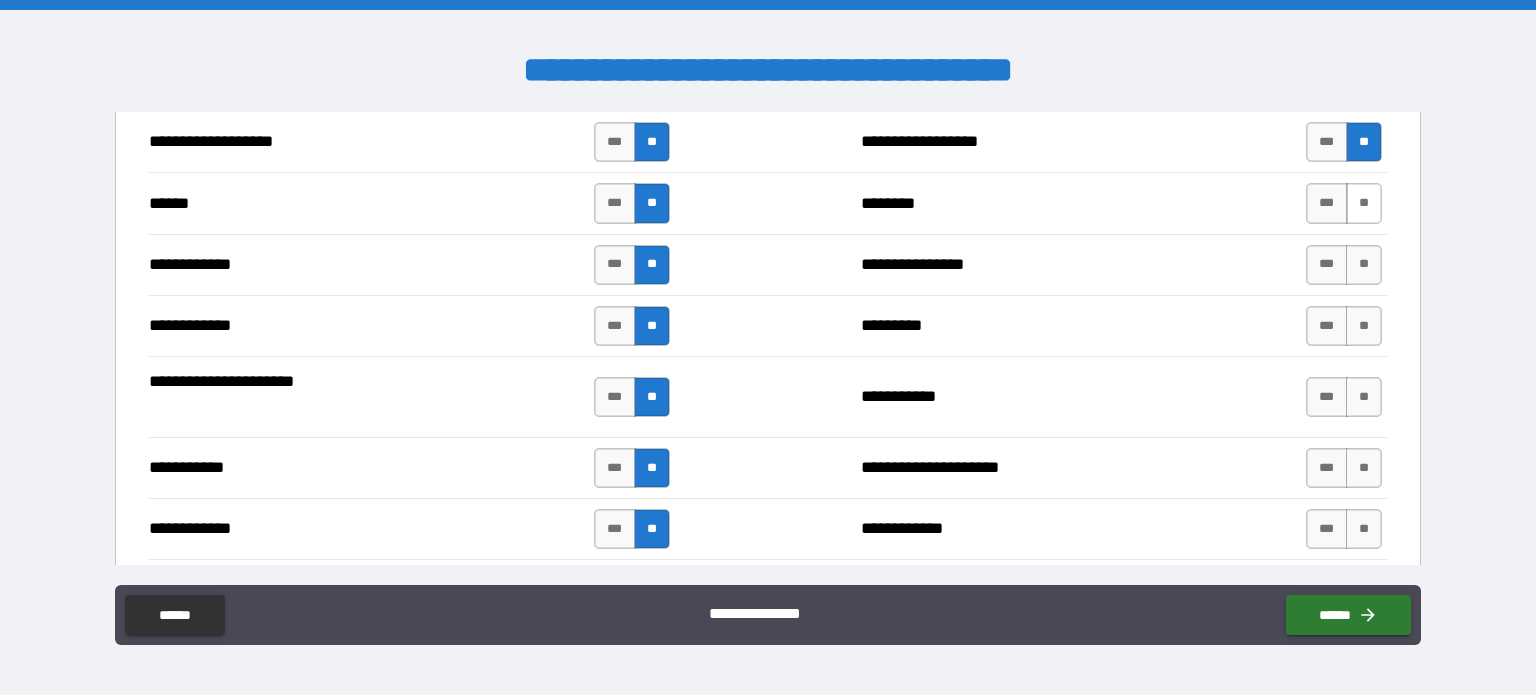 click on "**" at bounding box center (1364, 203) 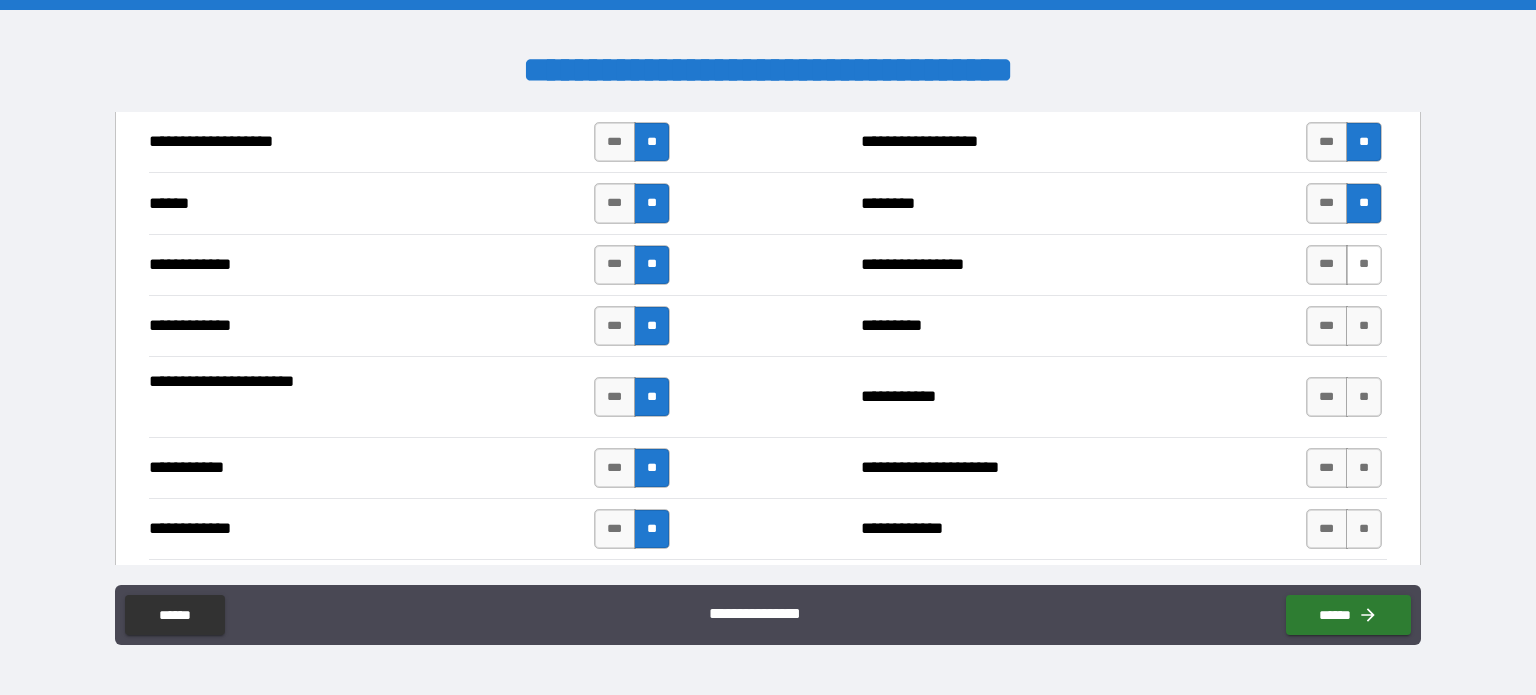 click on "**" at bounding box center (1364, 265) 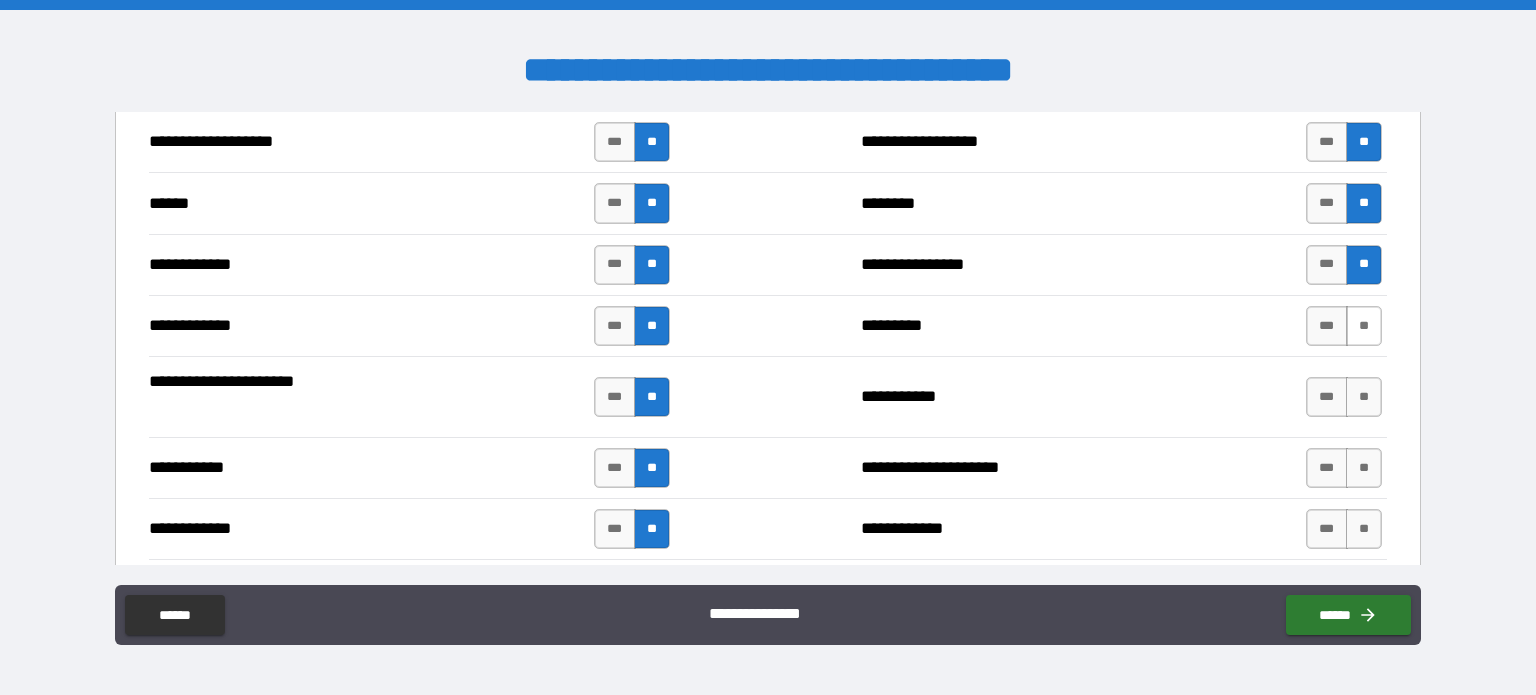 click on "**" at bounding box center [1364, 326] 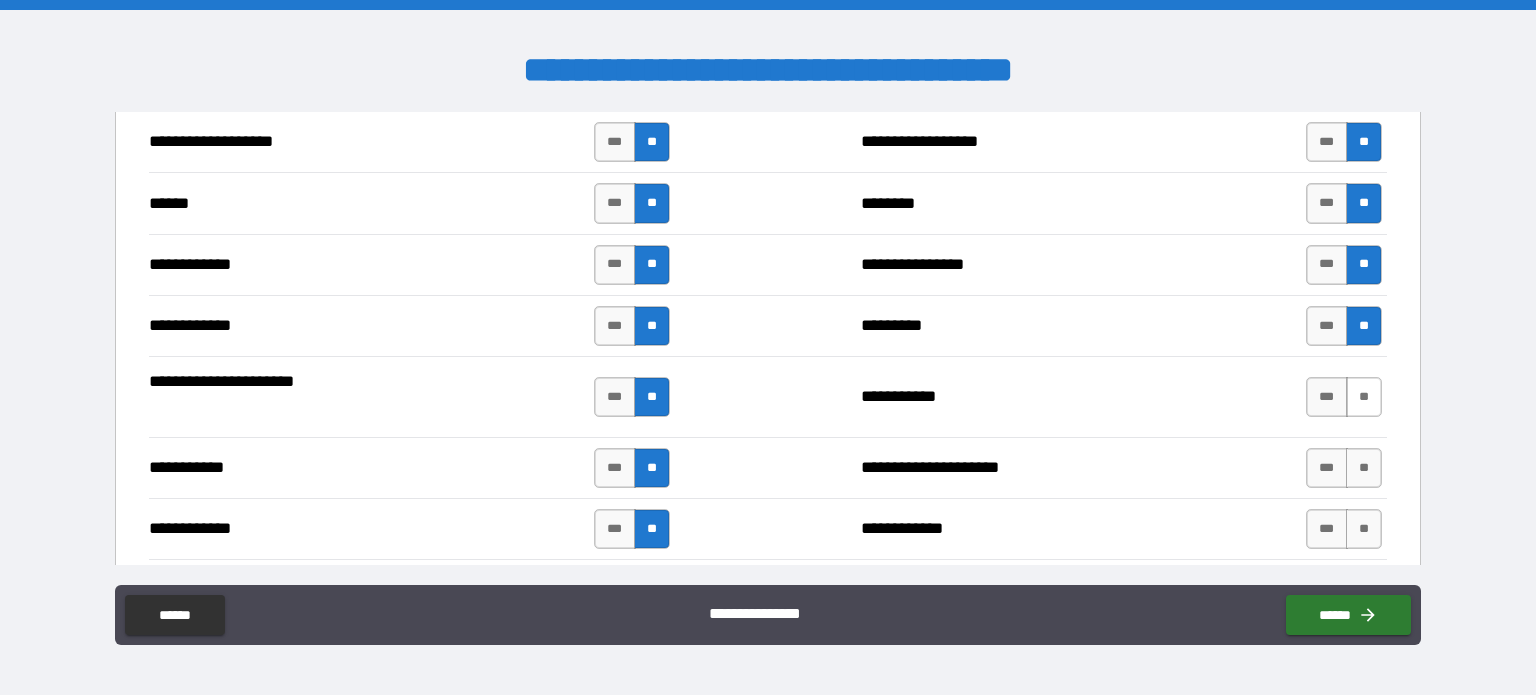 click on "**" at bounding box center [1364, 397] 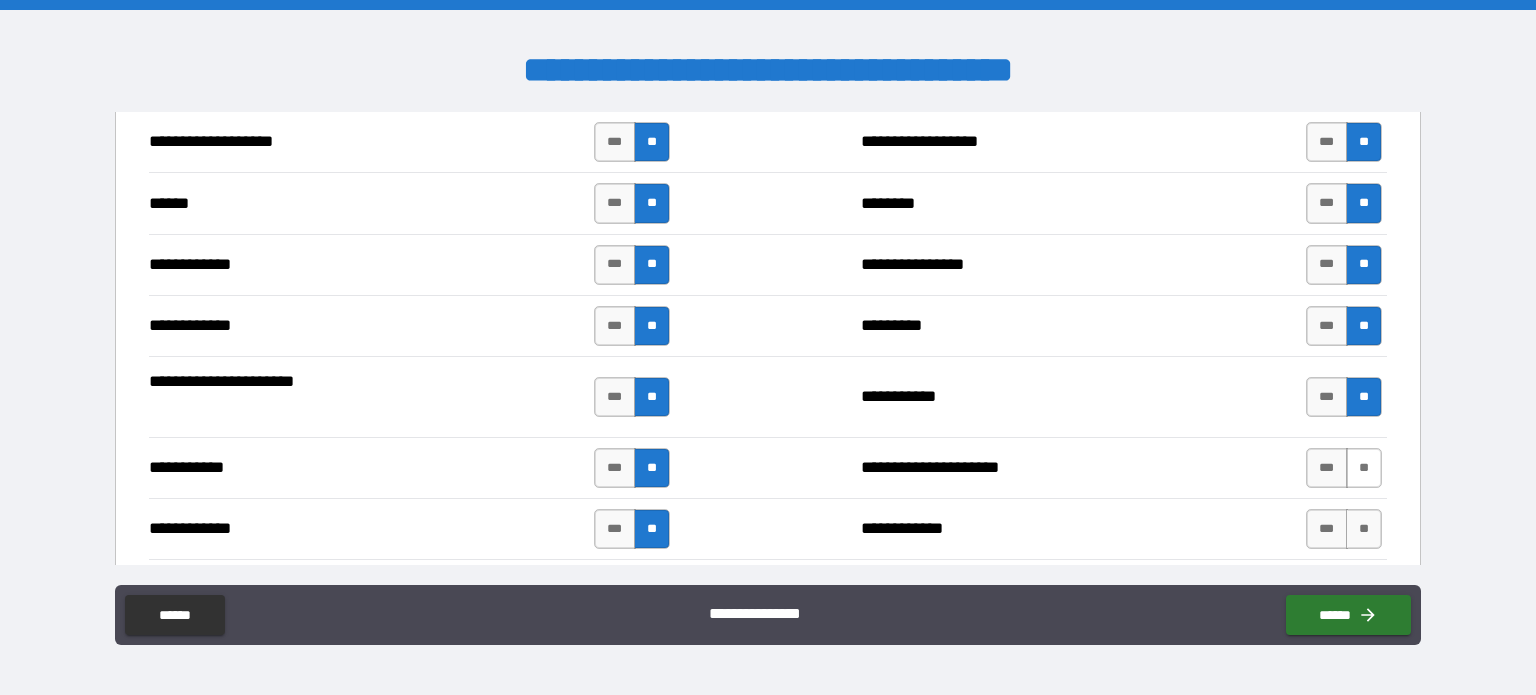 click on "**" at bounding box center (1364, 468) 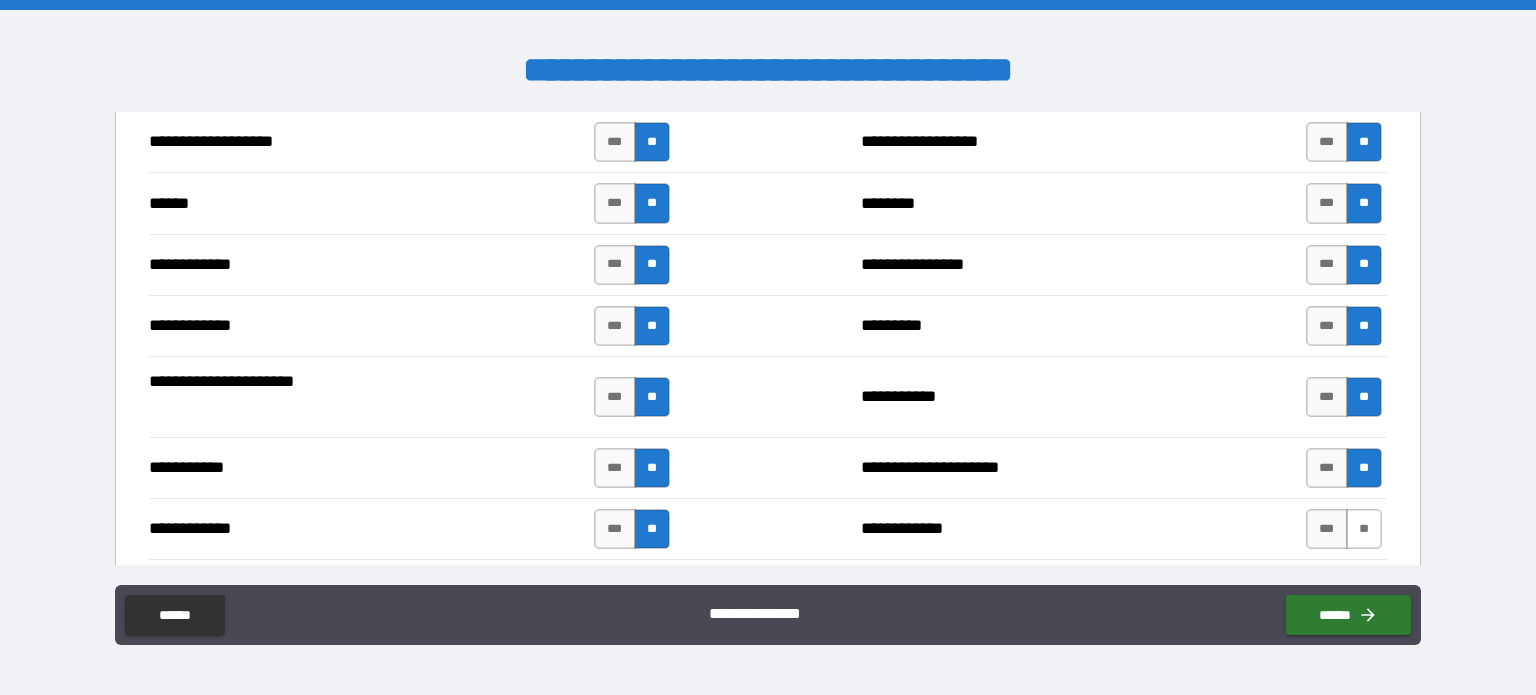 click on "**" at bounding box center (1364, 529) 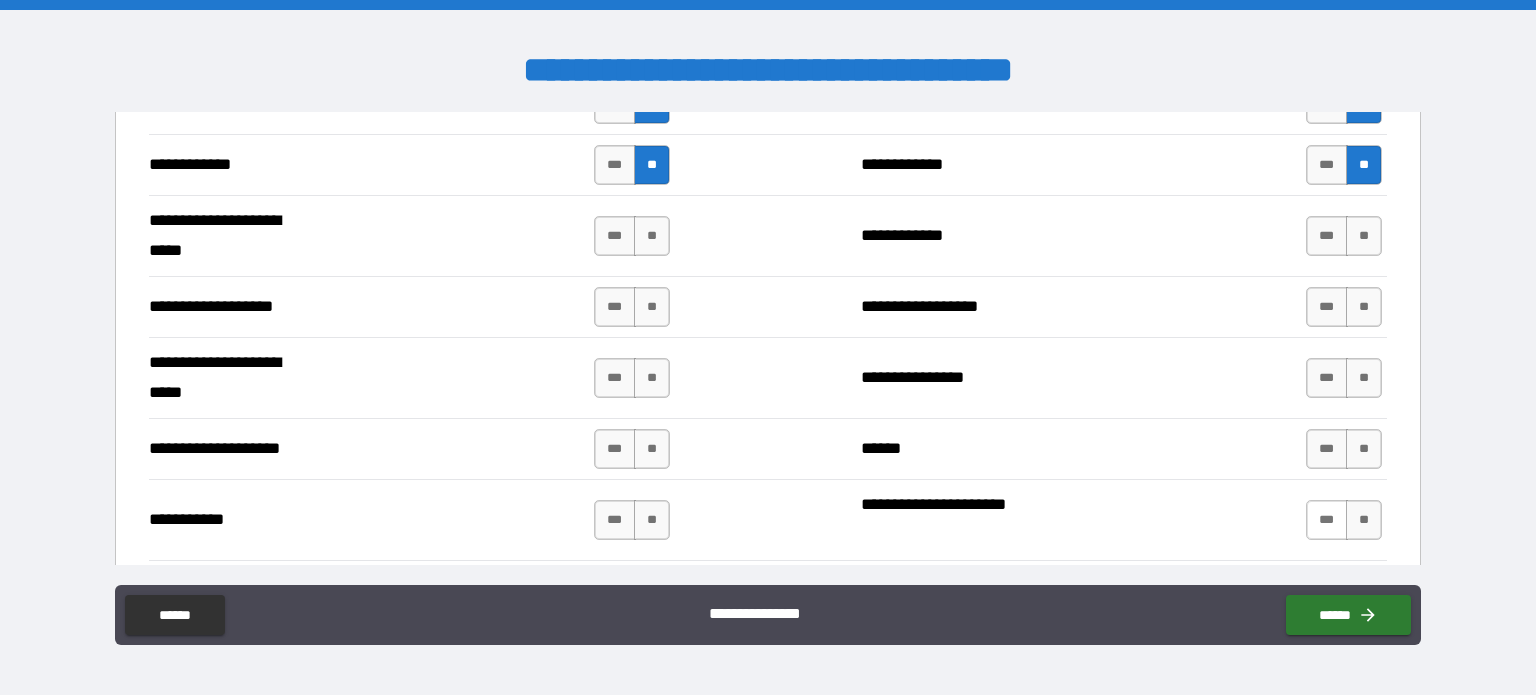 scroll, scrollTop: 4100, scrollLeft: 0, axis: vertical 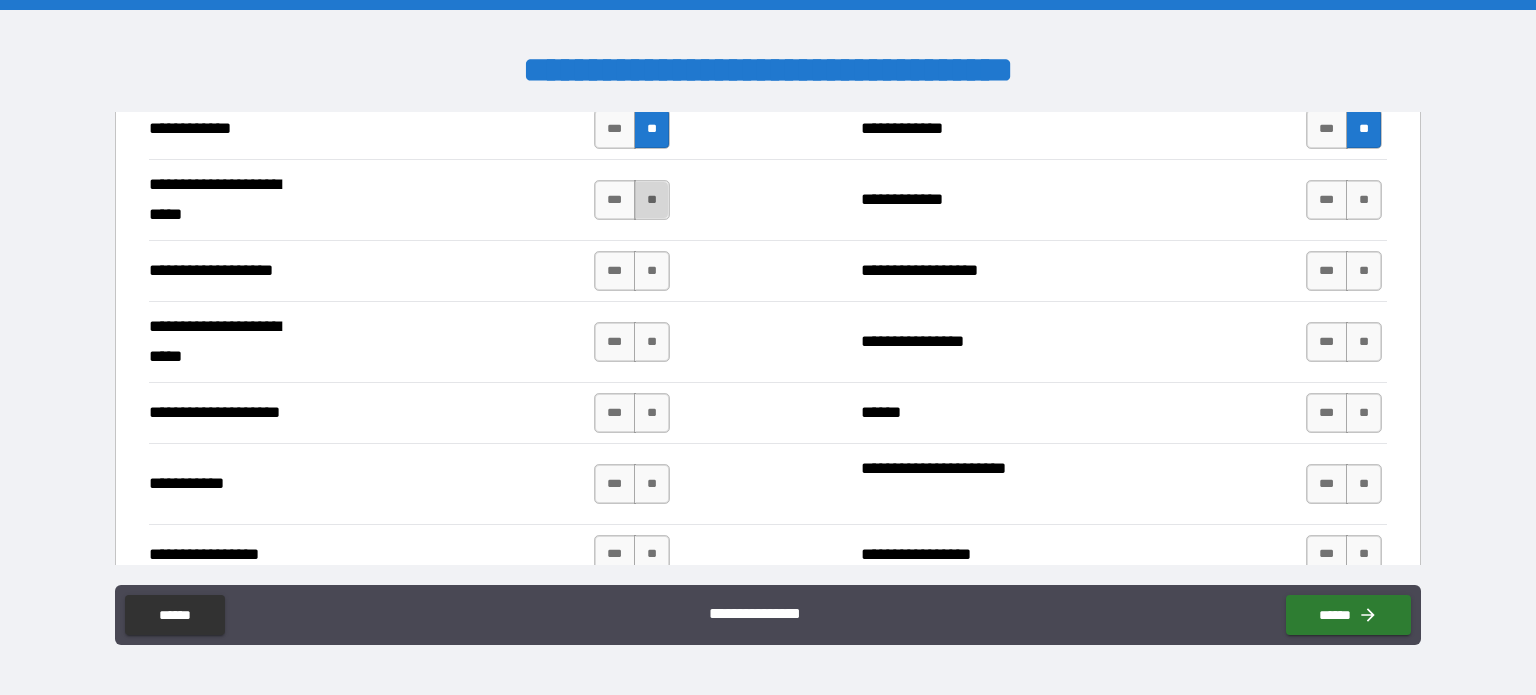 click on "**" at bounding box center [652, 200] 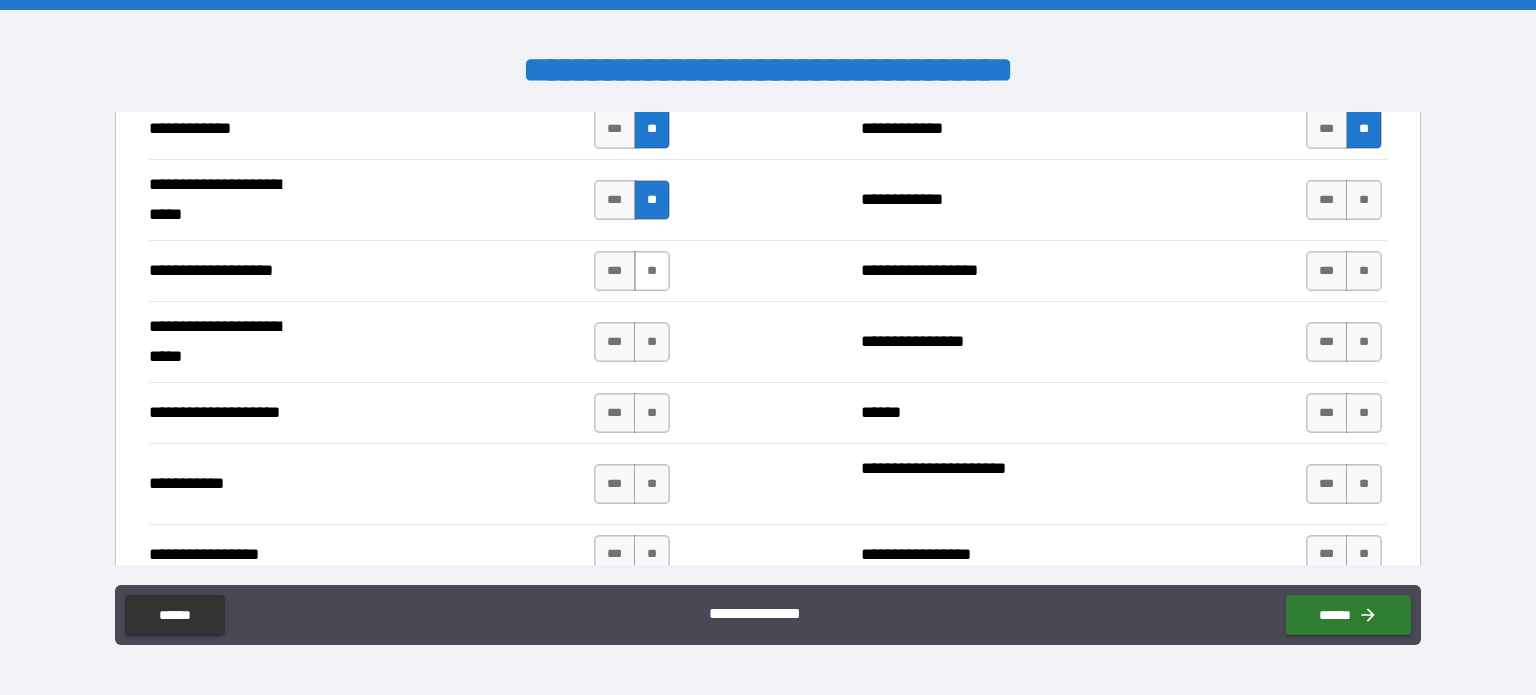 click on "**" at bounding box center [652, 271] 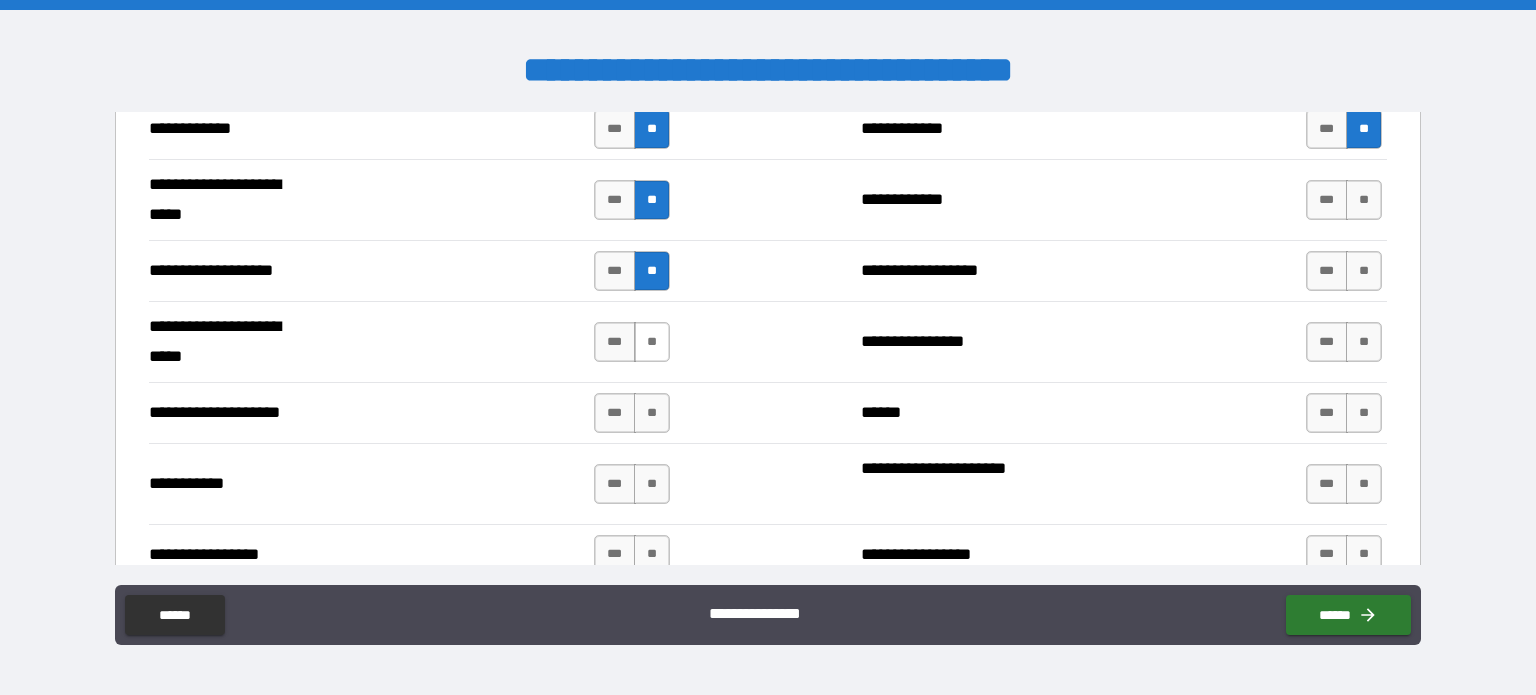 click on "**" at bounding box center (652, 342) 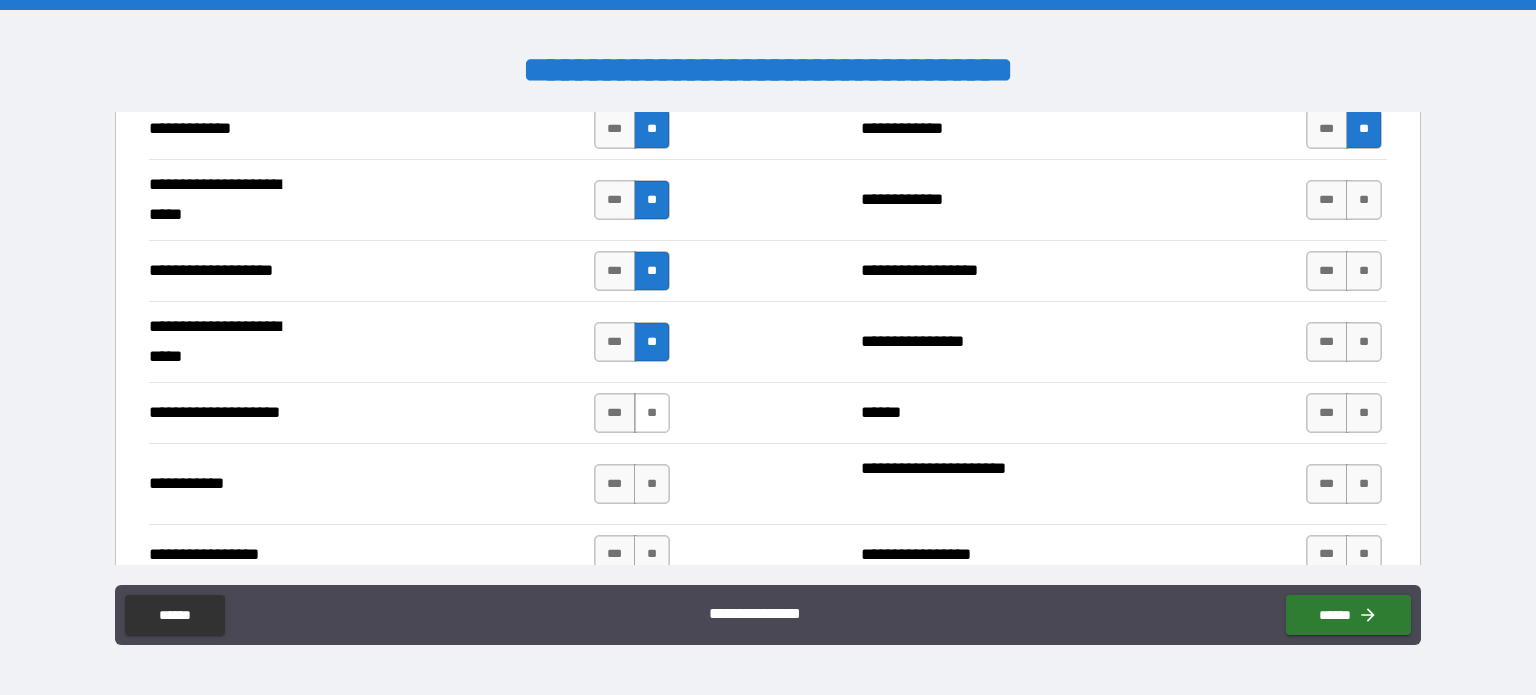 click on "**" at bounding box center [652, 413] 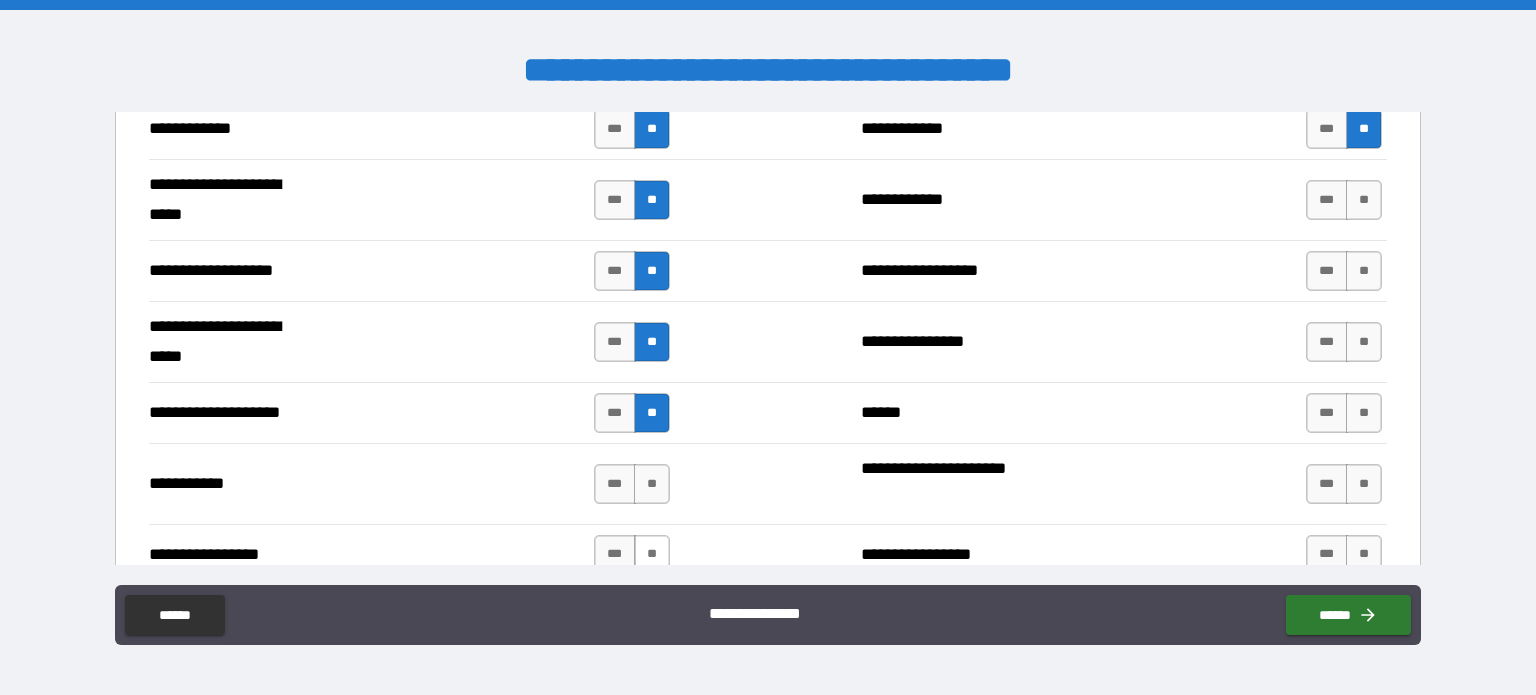 drag, startPoint x: 643, startPoint y: 469, endPoint x: 647, endPoint y: 549, distance: 80.09994 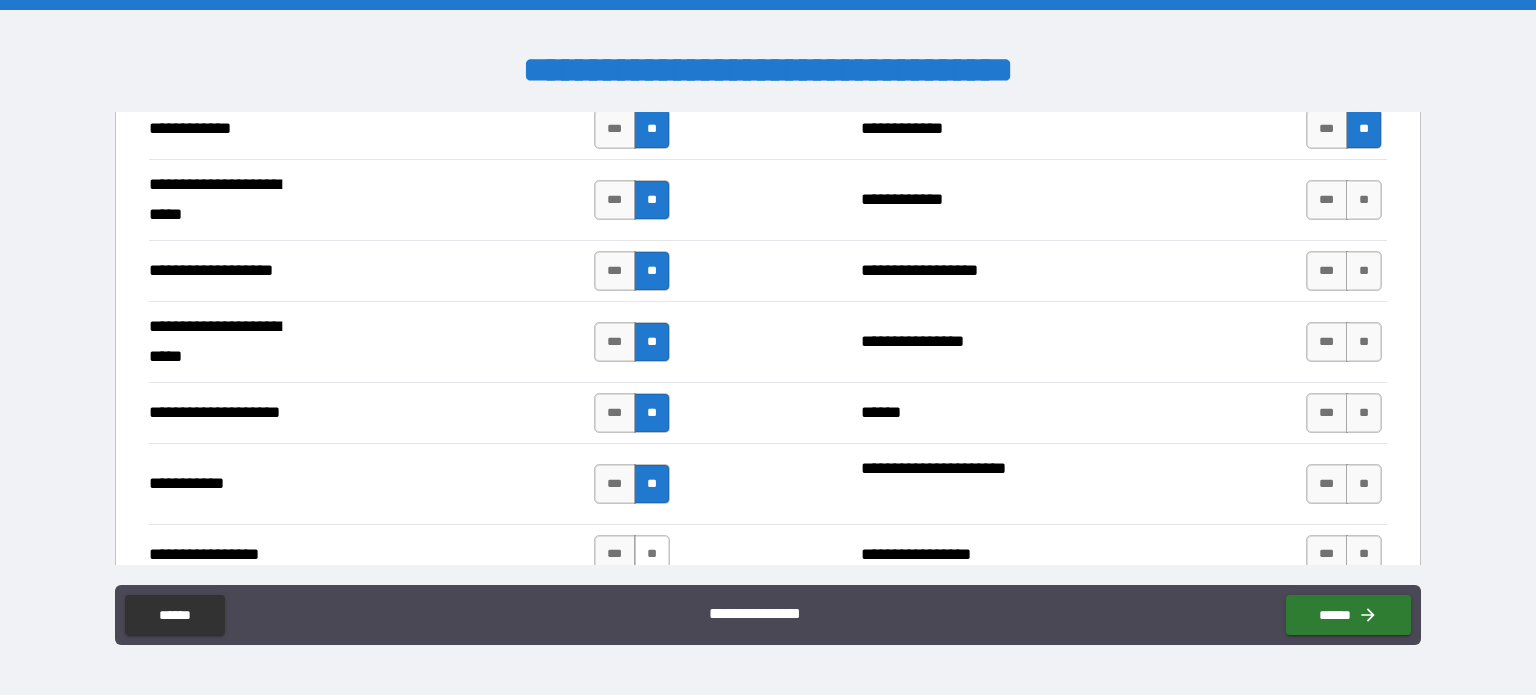 click on "**" at bounding box center [652, 555] 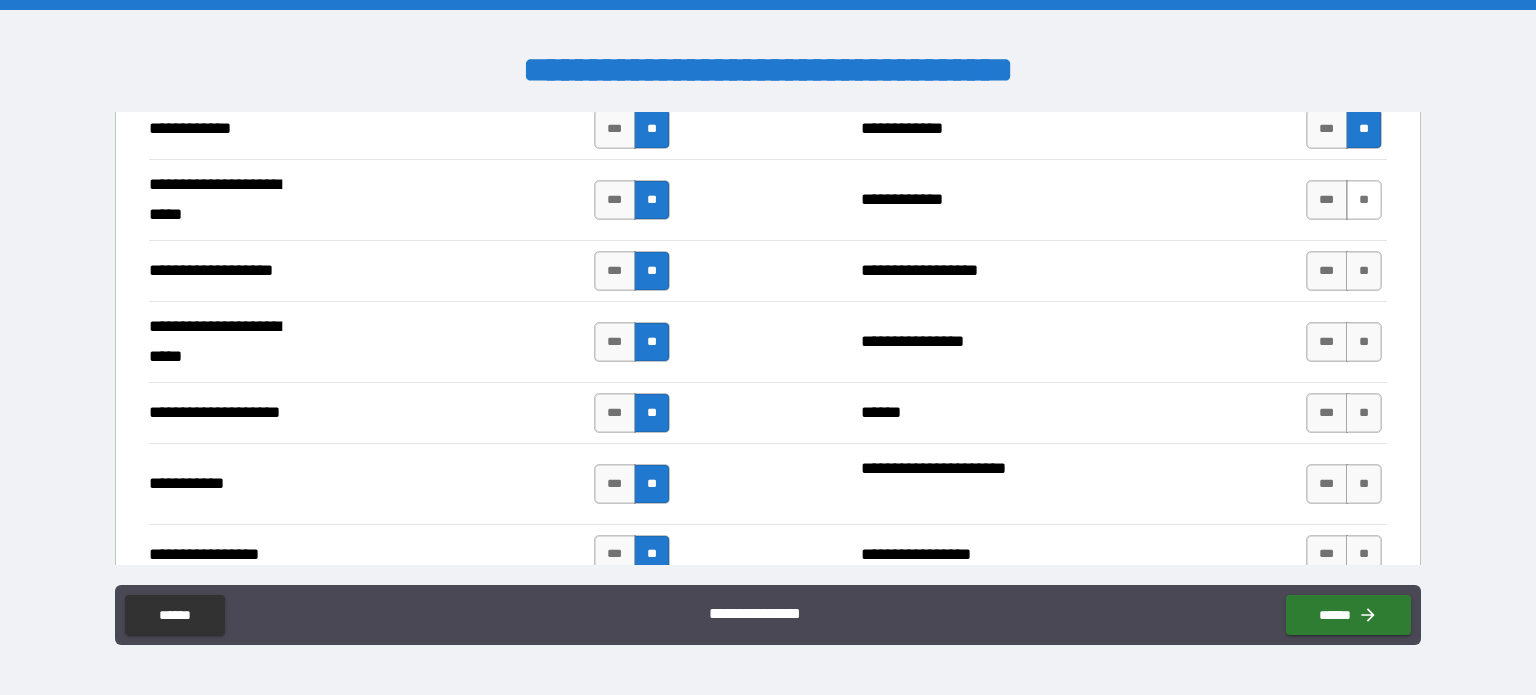 click on "**" at bounding box center (1364, 200) 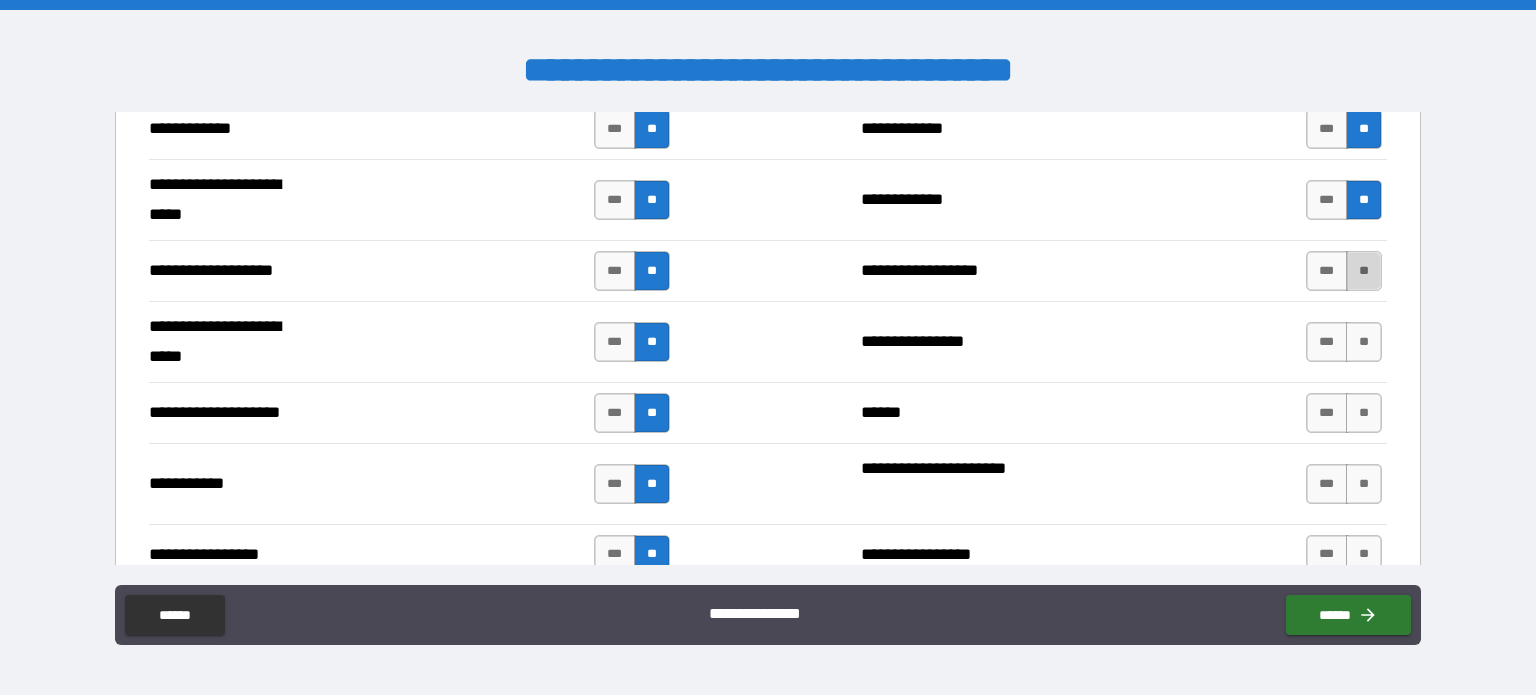 click on "**" at bounding box center (1364, 271) 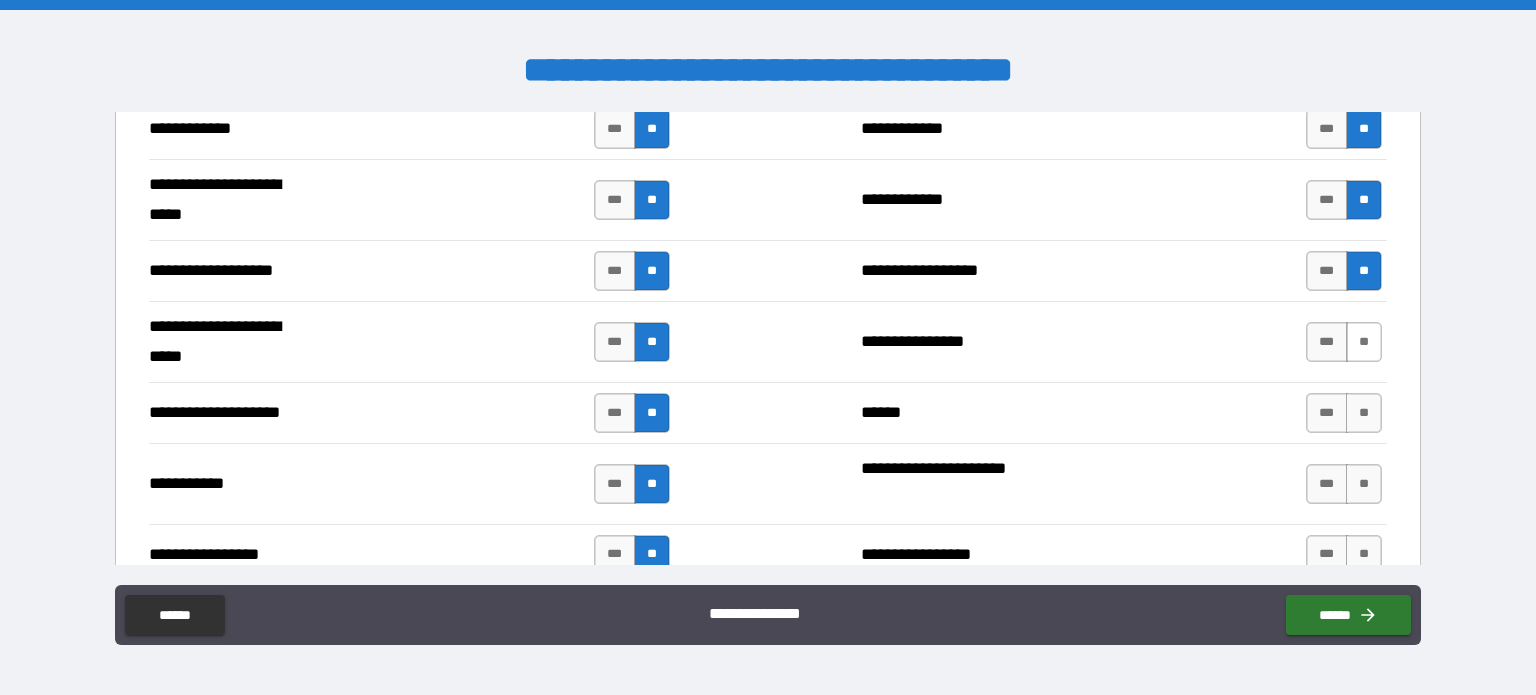 click on "**" at bounding box center [1364, 342] 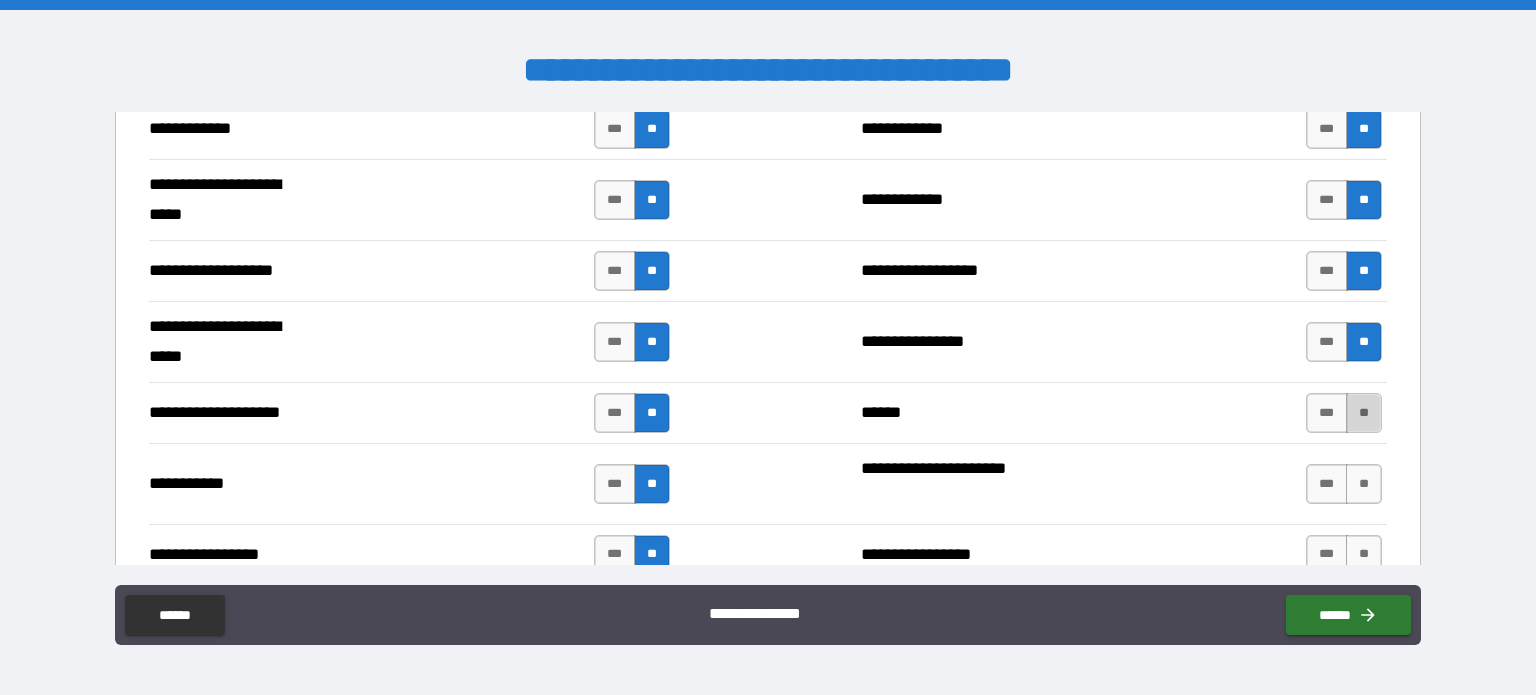 click on "**" at bounding box center (1364, 413) 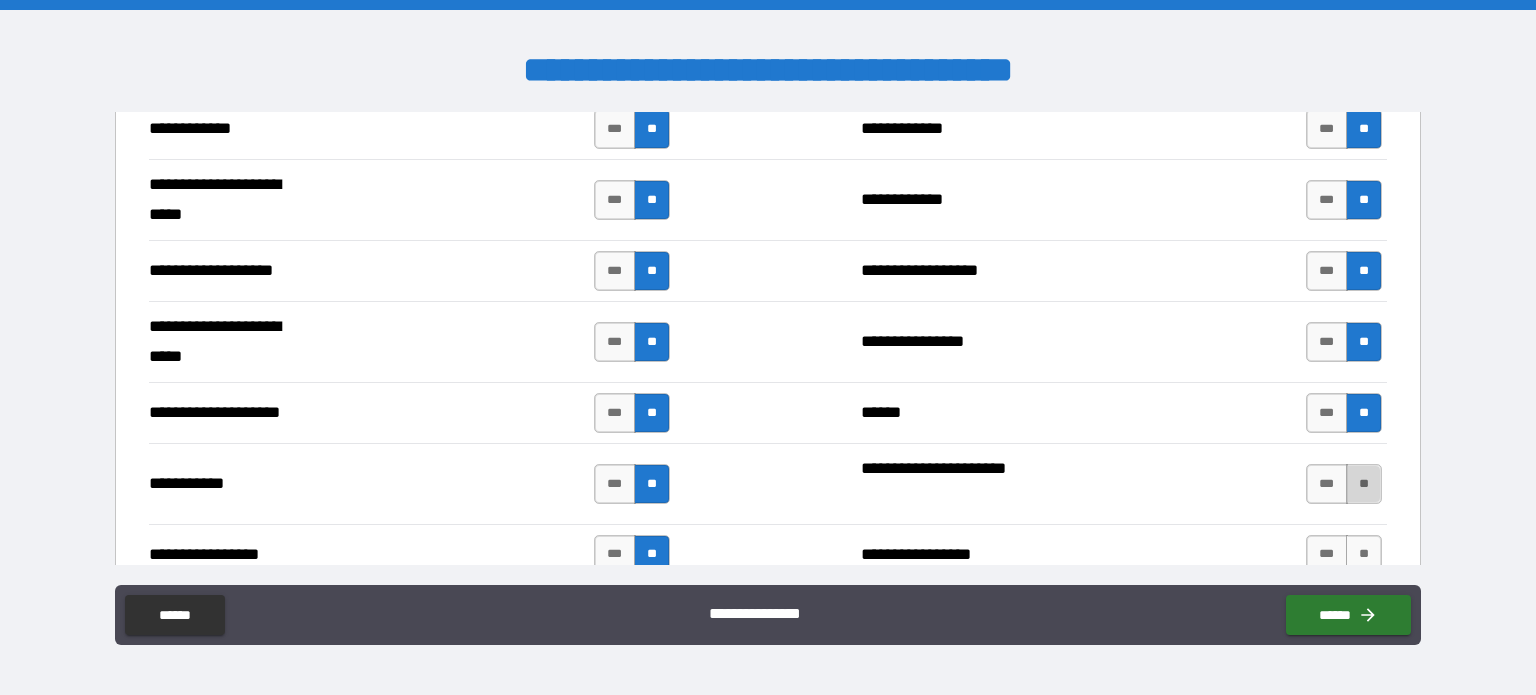 click on "**" at bounding box center (1364, 484) 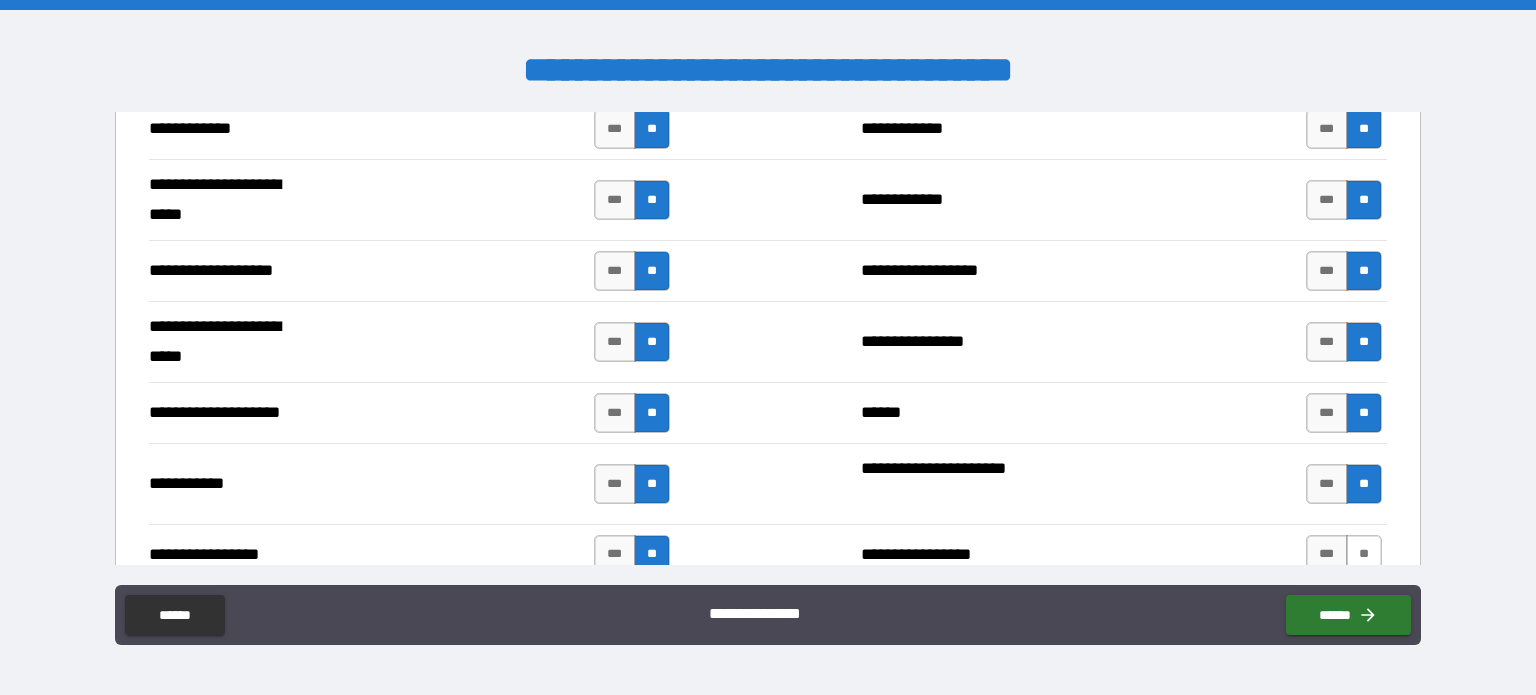 click on "**" at bounding box center [1364, 555] 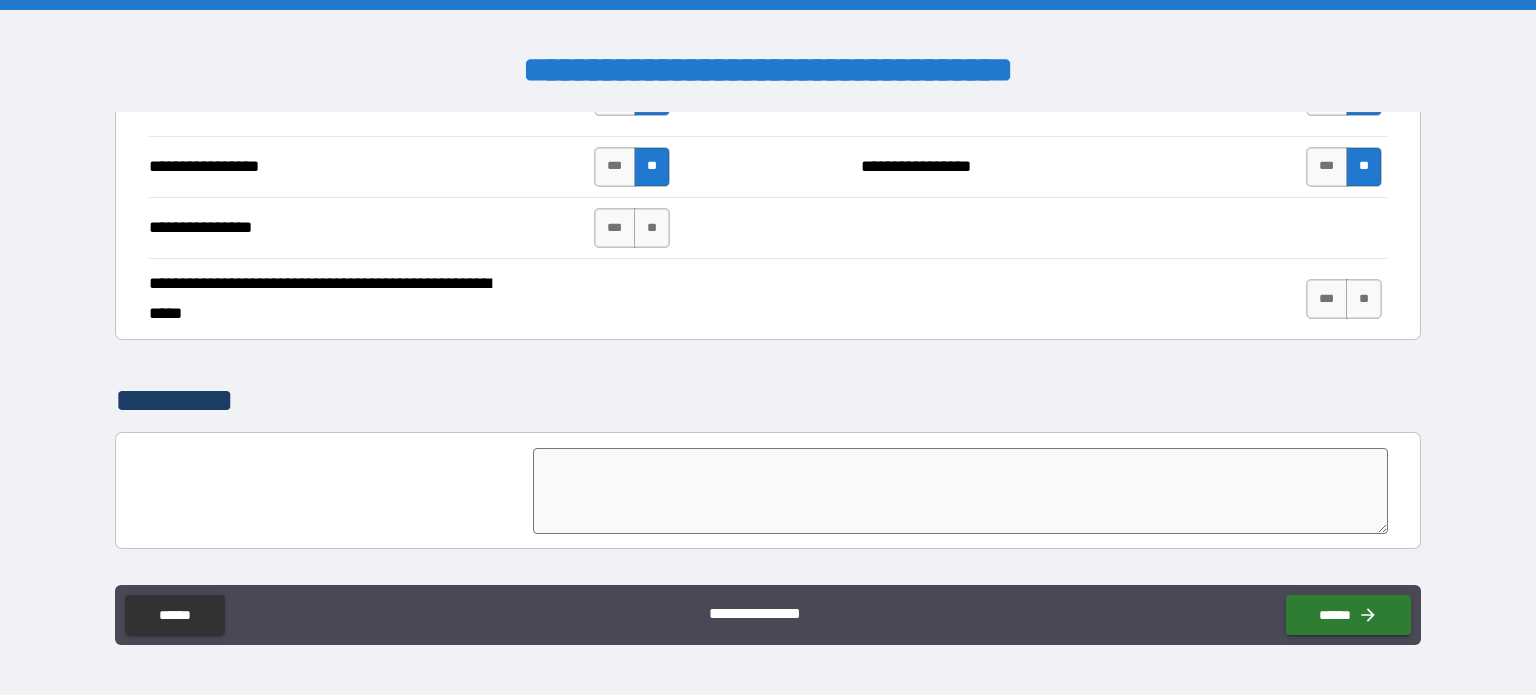 scroll, scrollTop: 4500, scrollLeft: 0, axis: vertical 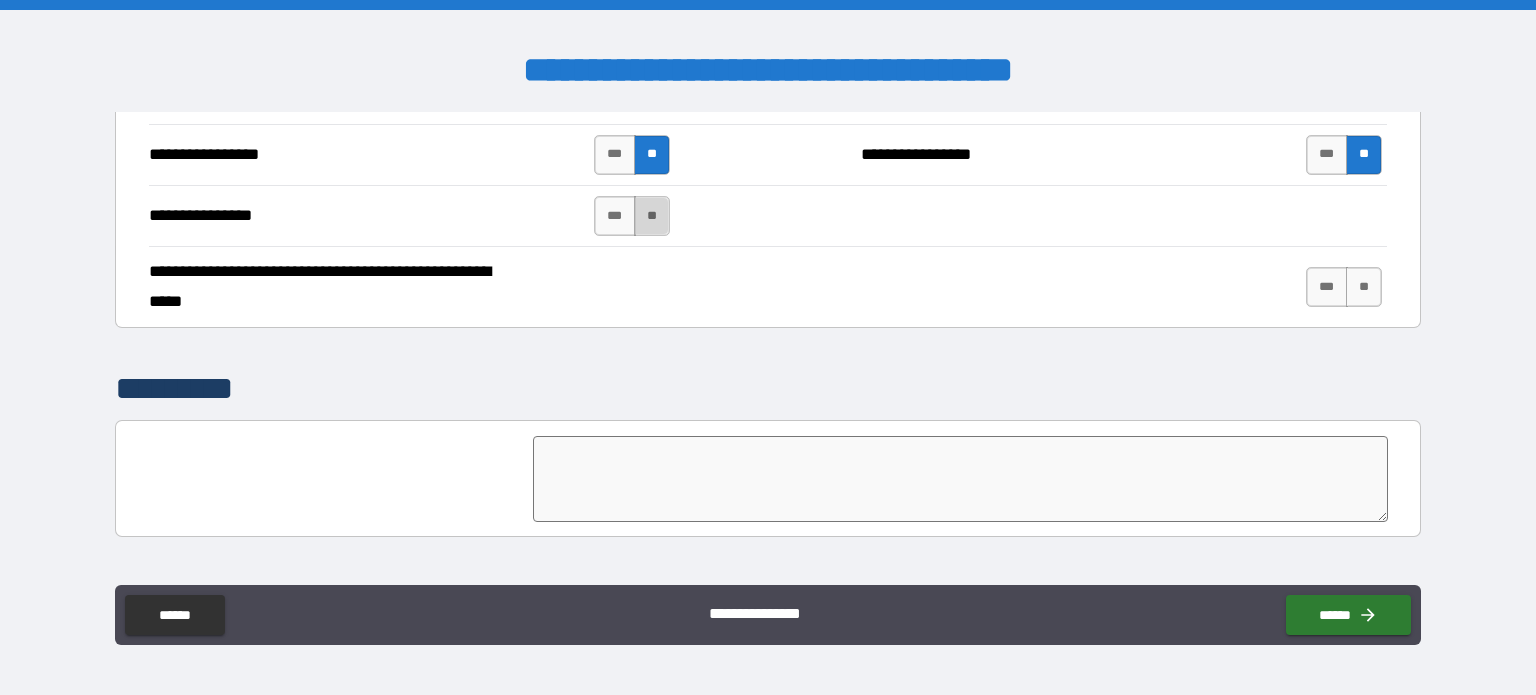 click on "**" at bounding box center [652, 216] 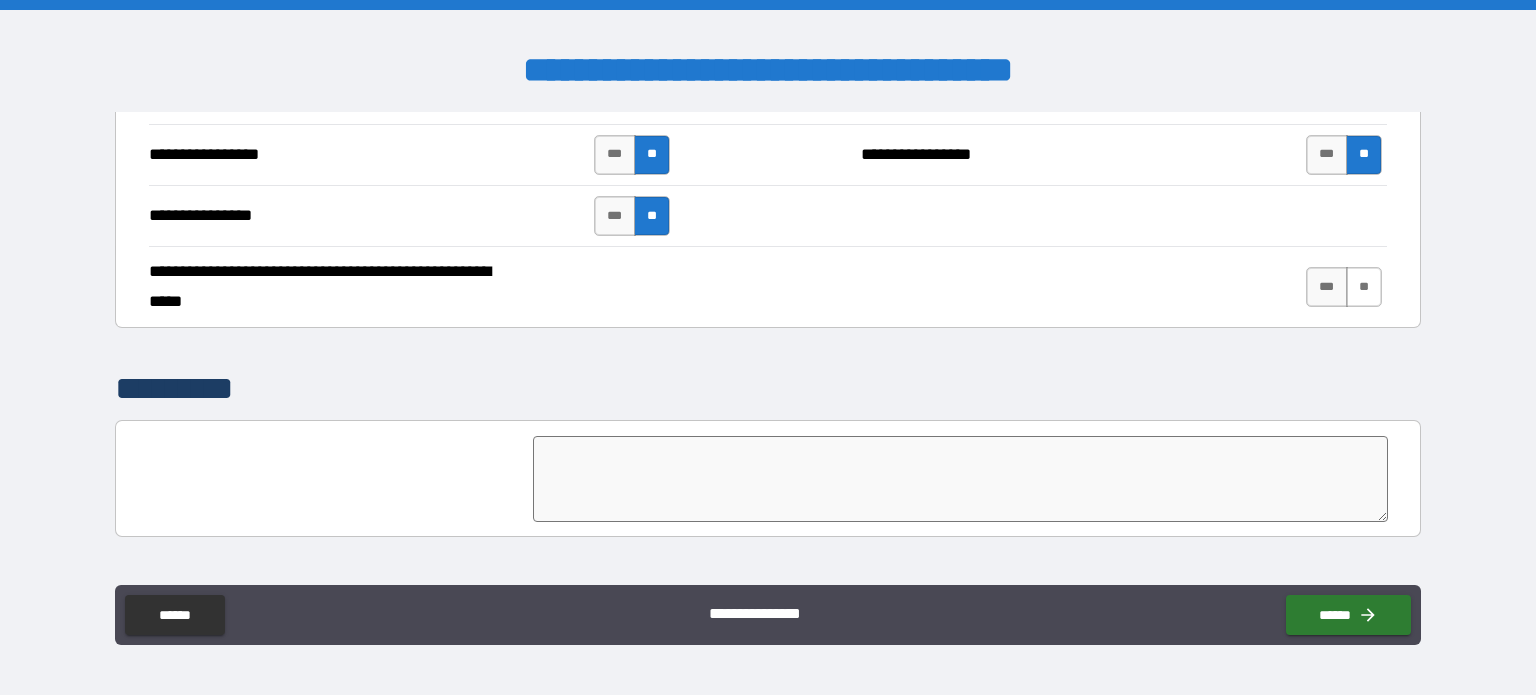 click on "**" at bounding box center (1364, 287) 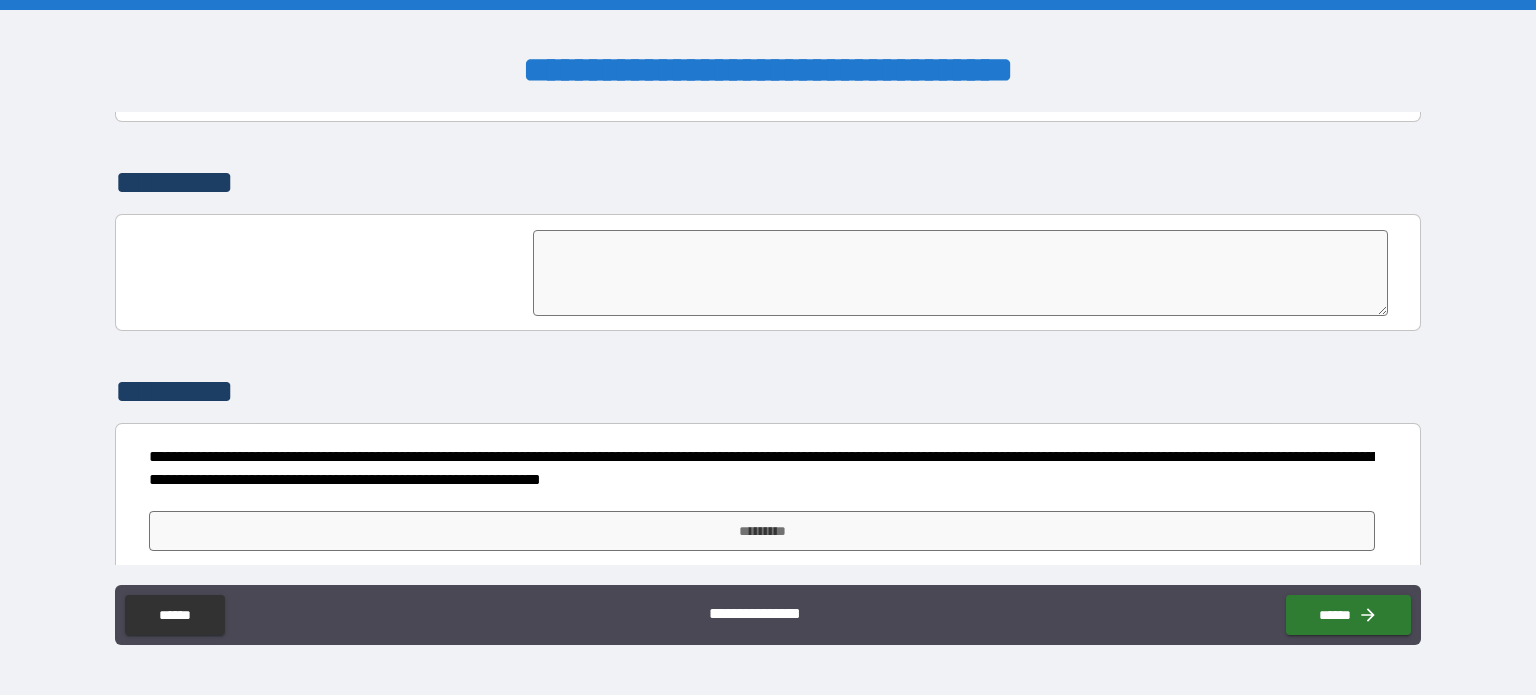 scroll, scrollTop: 4708, scrollLeft: 0, axis: vertical 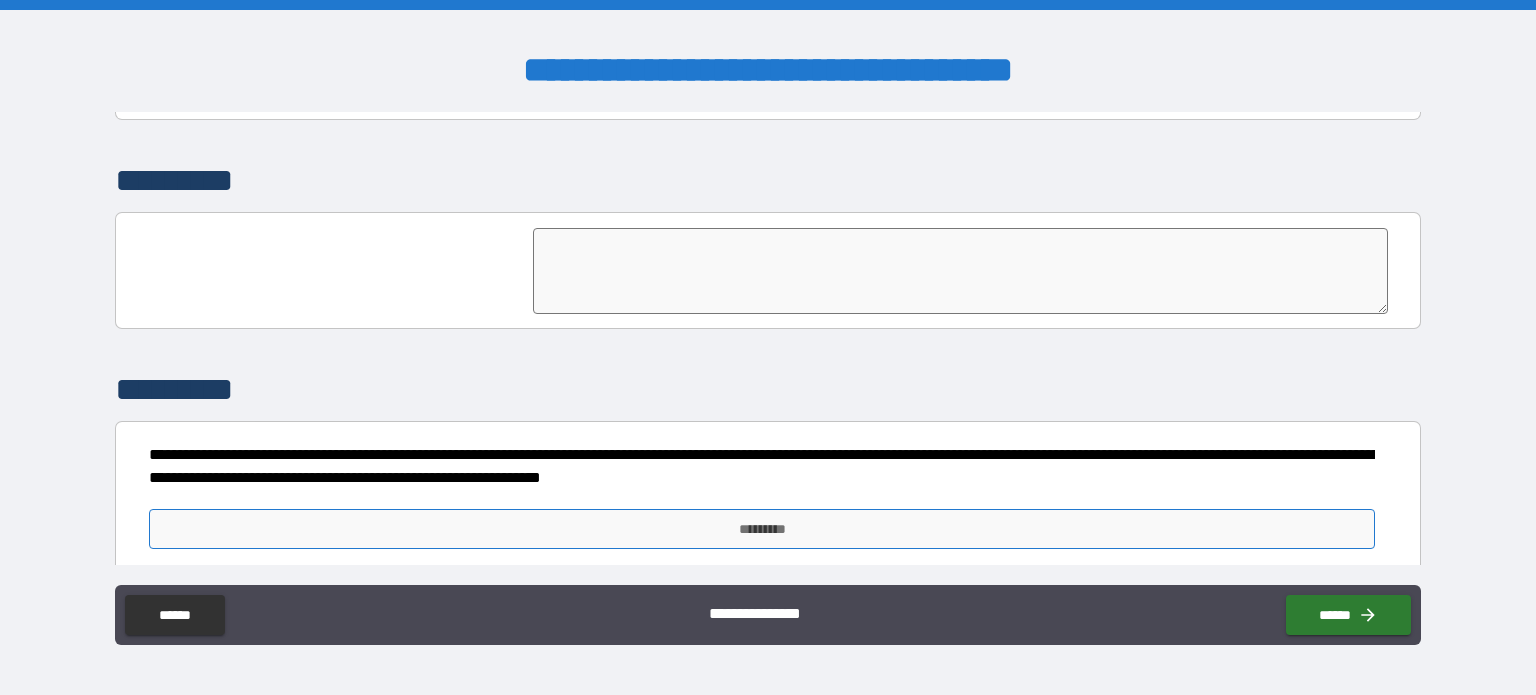 click on "*********" at bounding box center [762, 529] 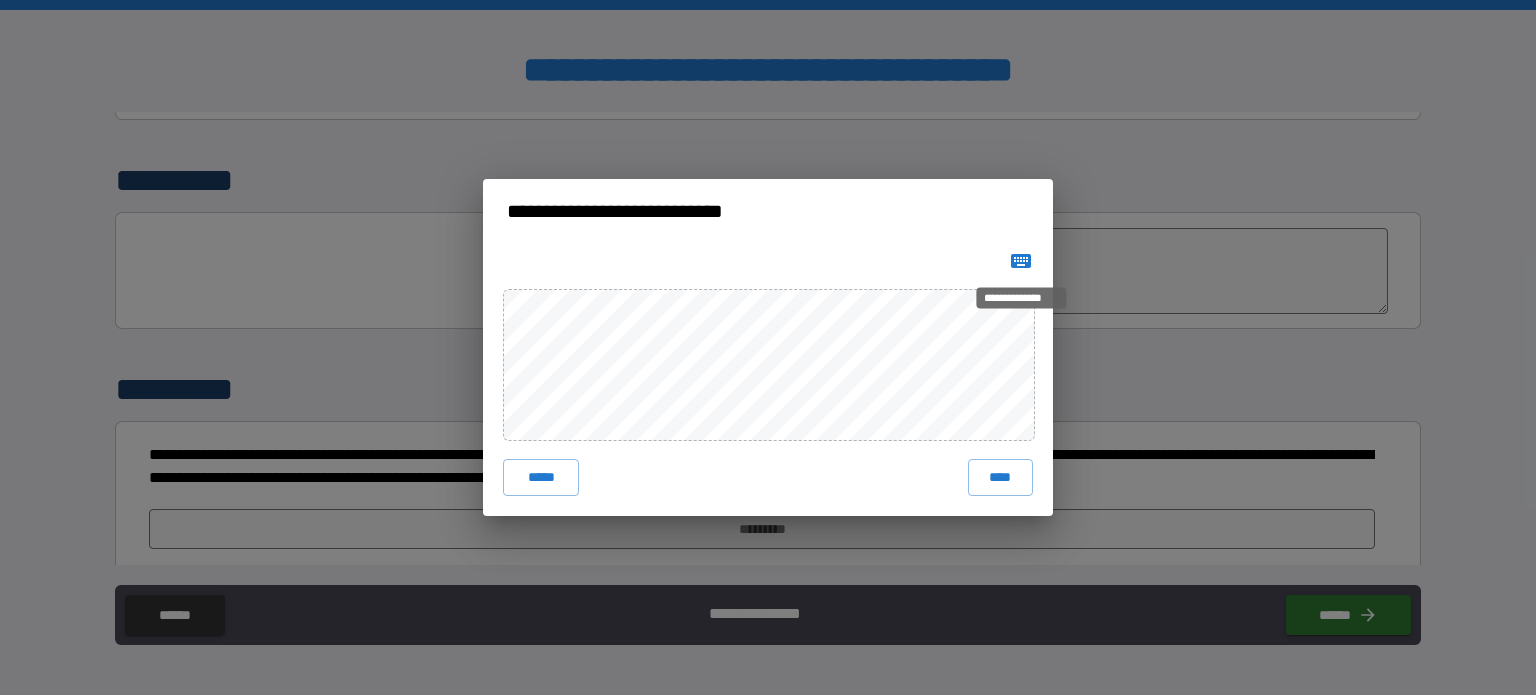 click 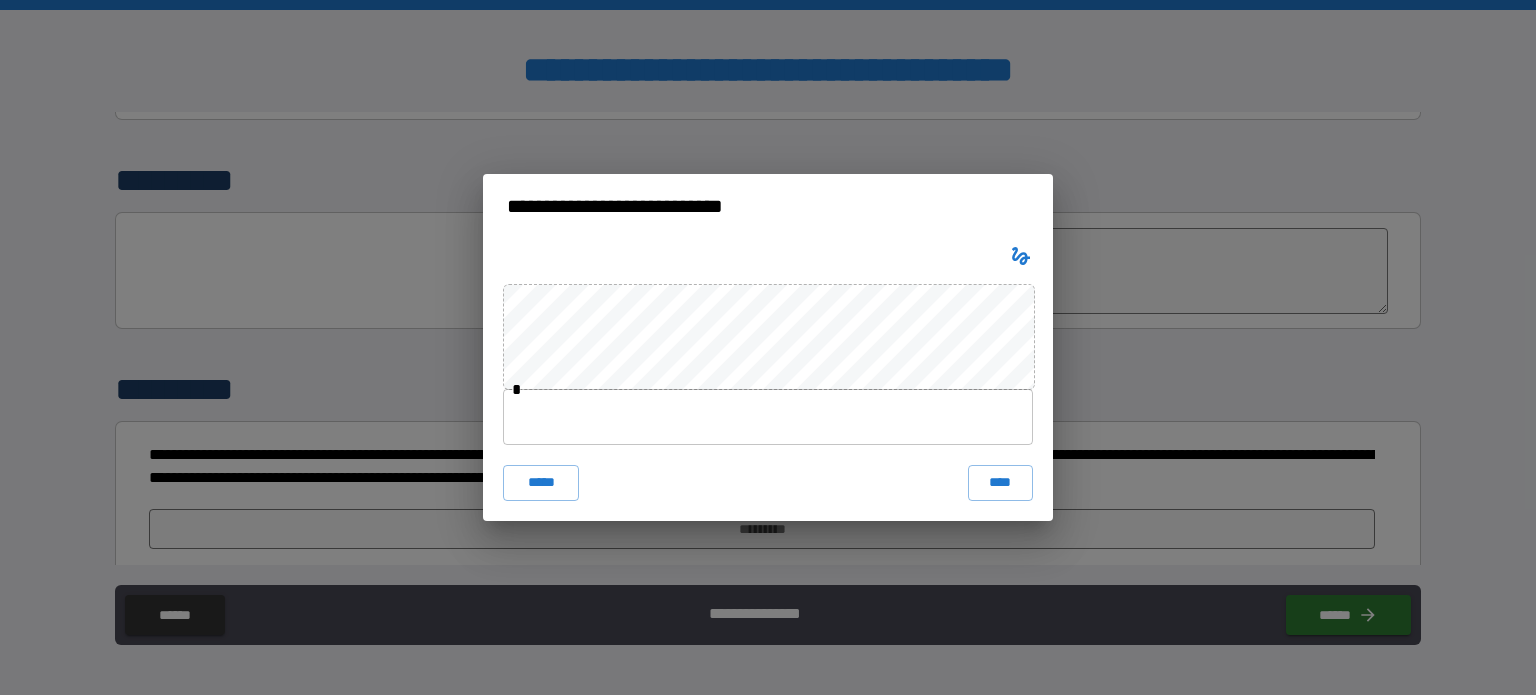 click at bounding box center [768, 417] 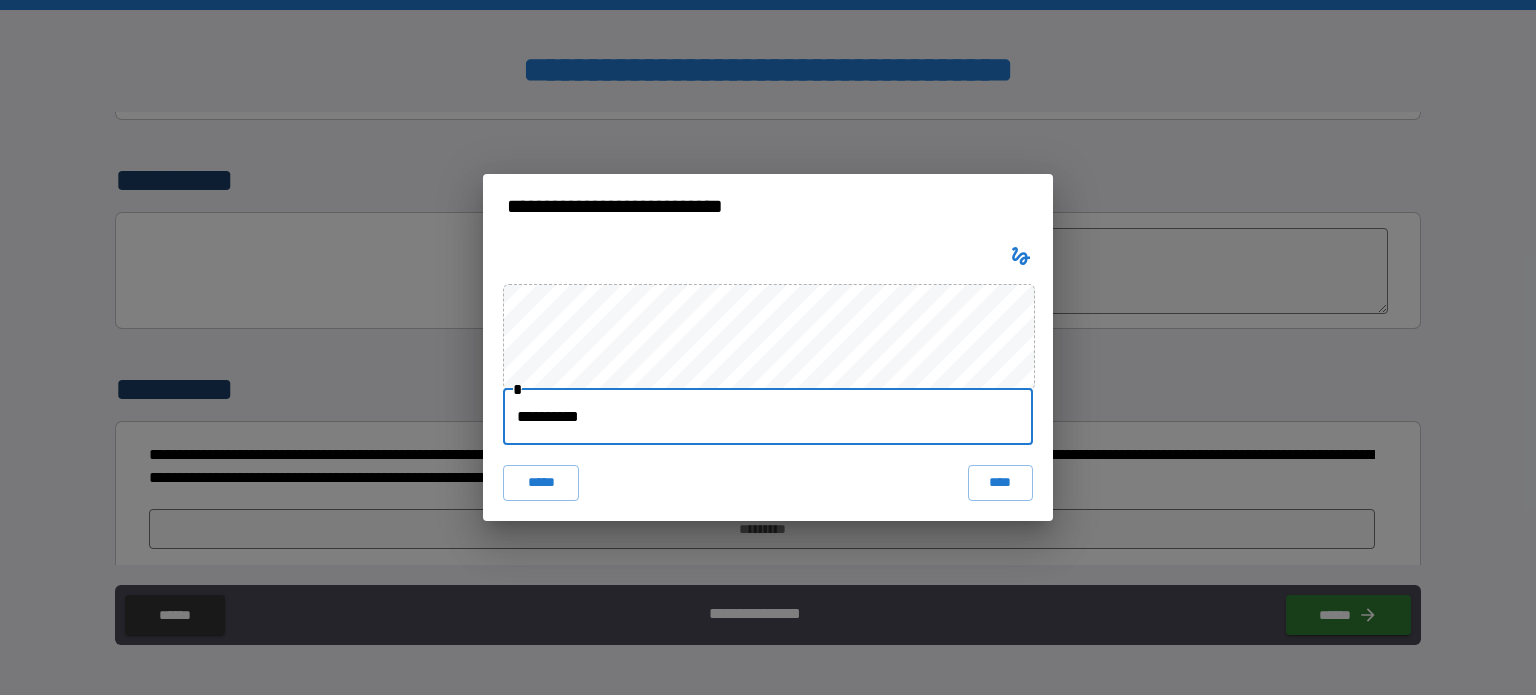 type on "**********" 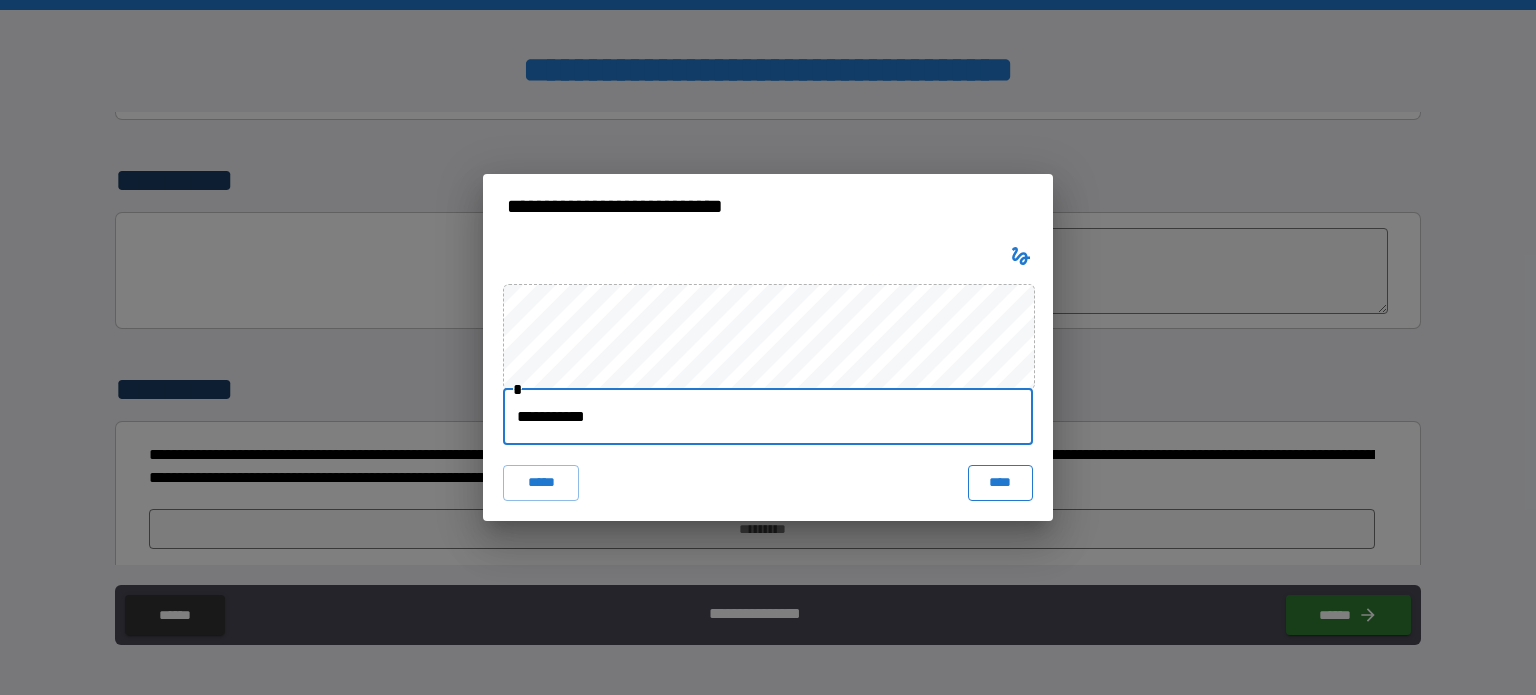 click on "****" at bounding box center (1000, 483) 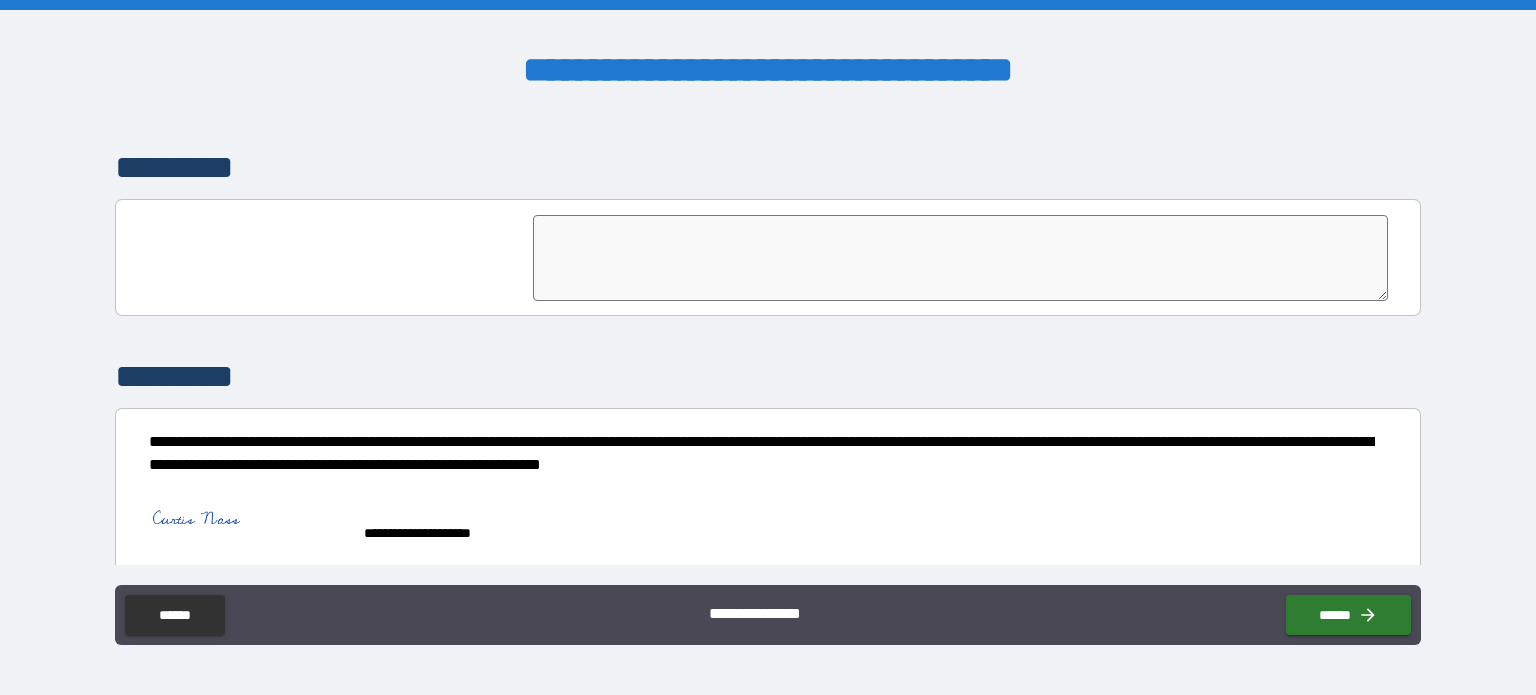 scroll, scrollTop: 4725, scrollLeft: 0, axis: vertical 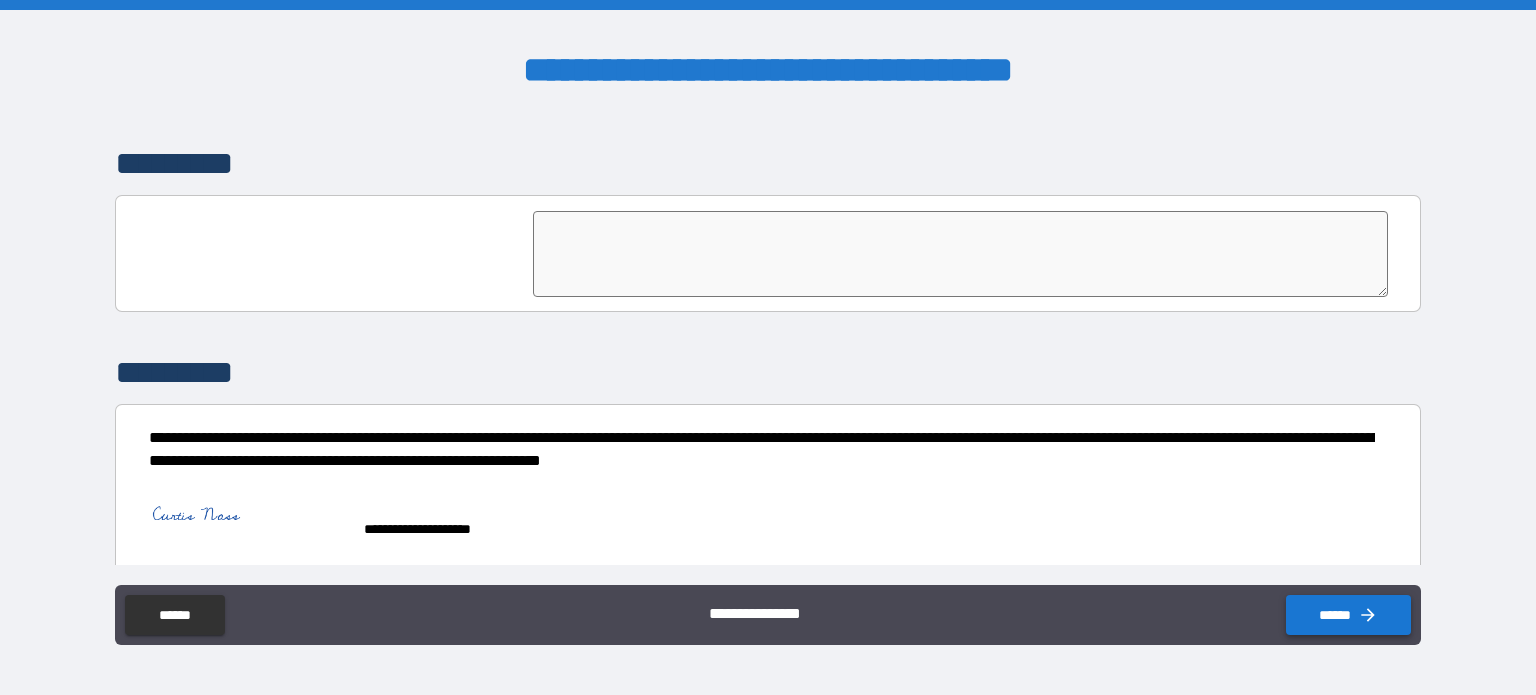click on "******" at bounding box center (1348, 615) 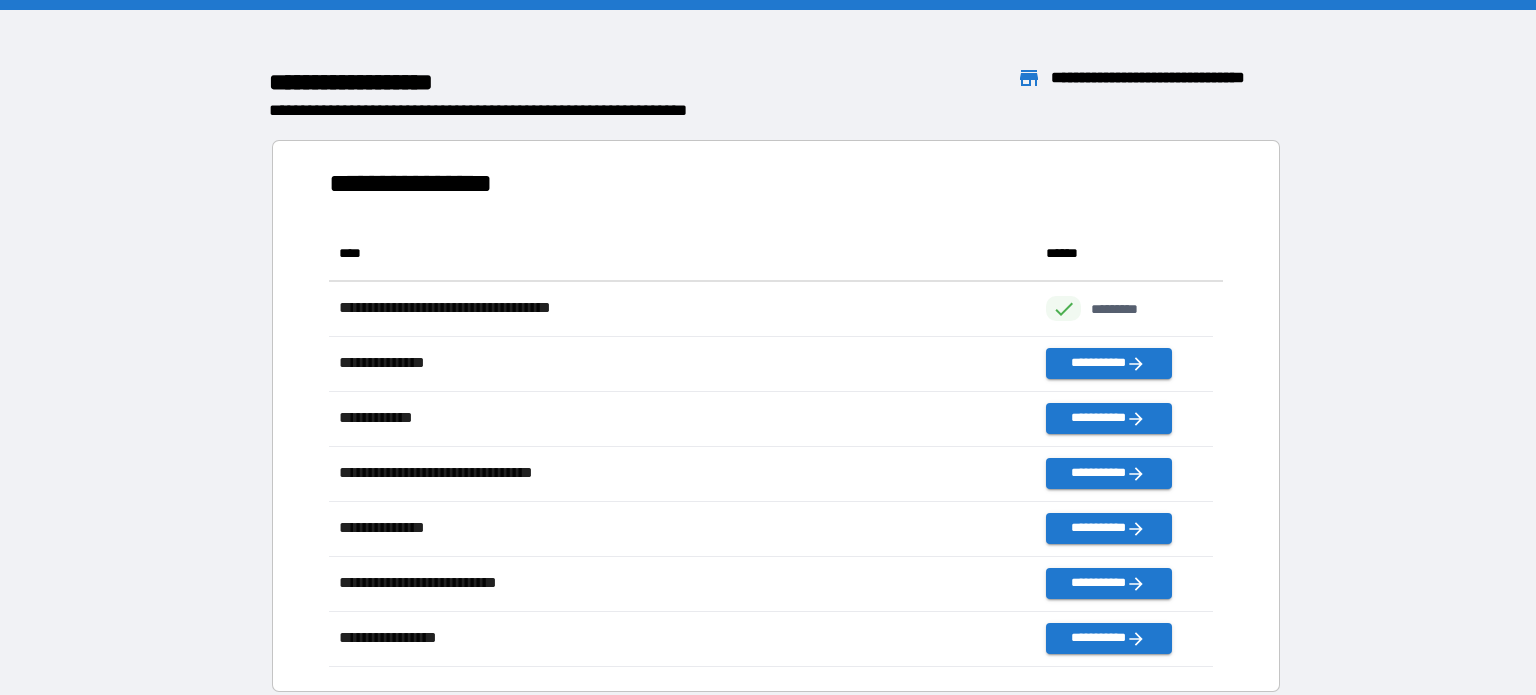 scroll, scrollTop: 16, scrollLeft: 16, axis: both 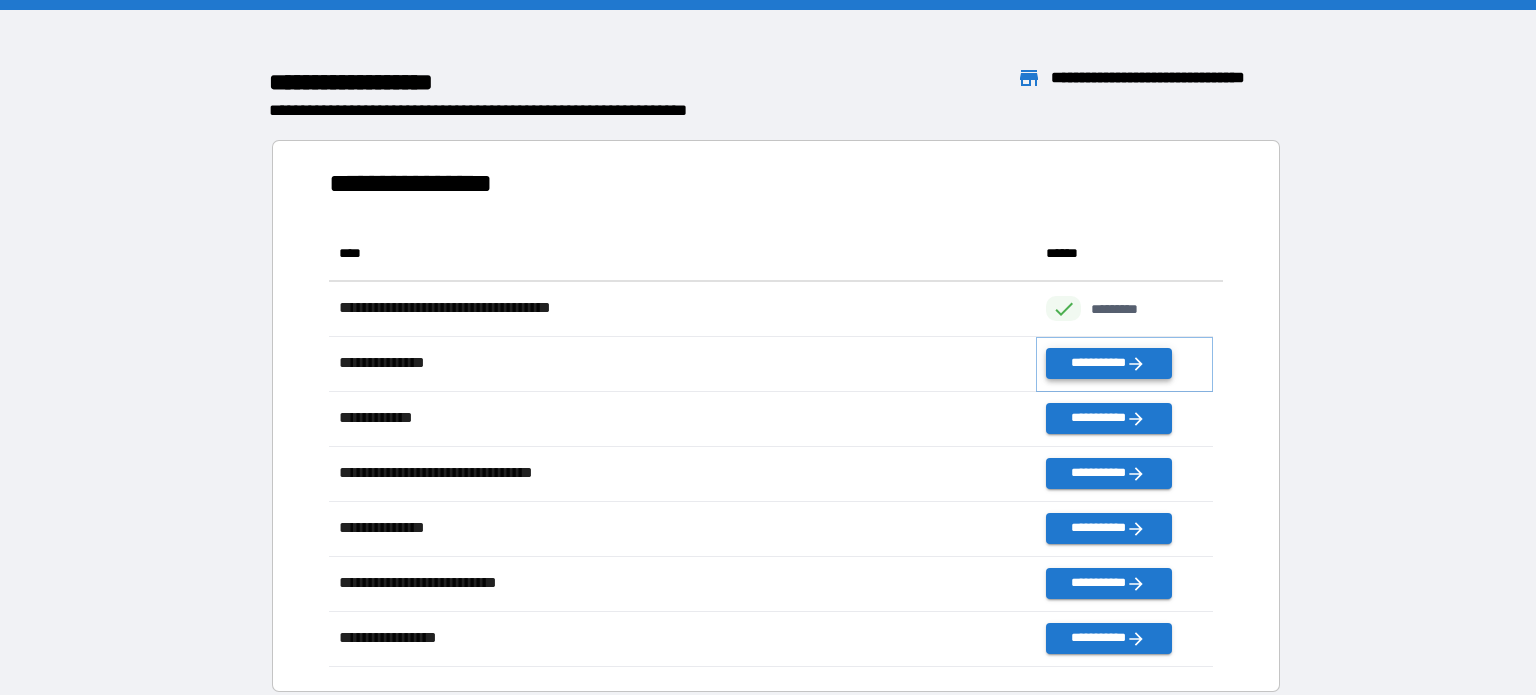click on "**********" at bounding box center [1108, 363] 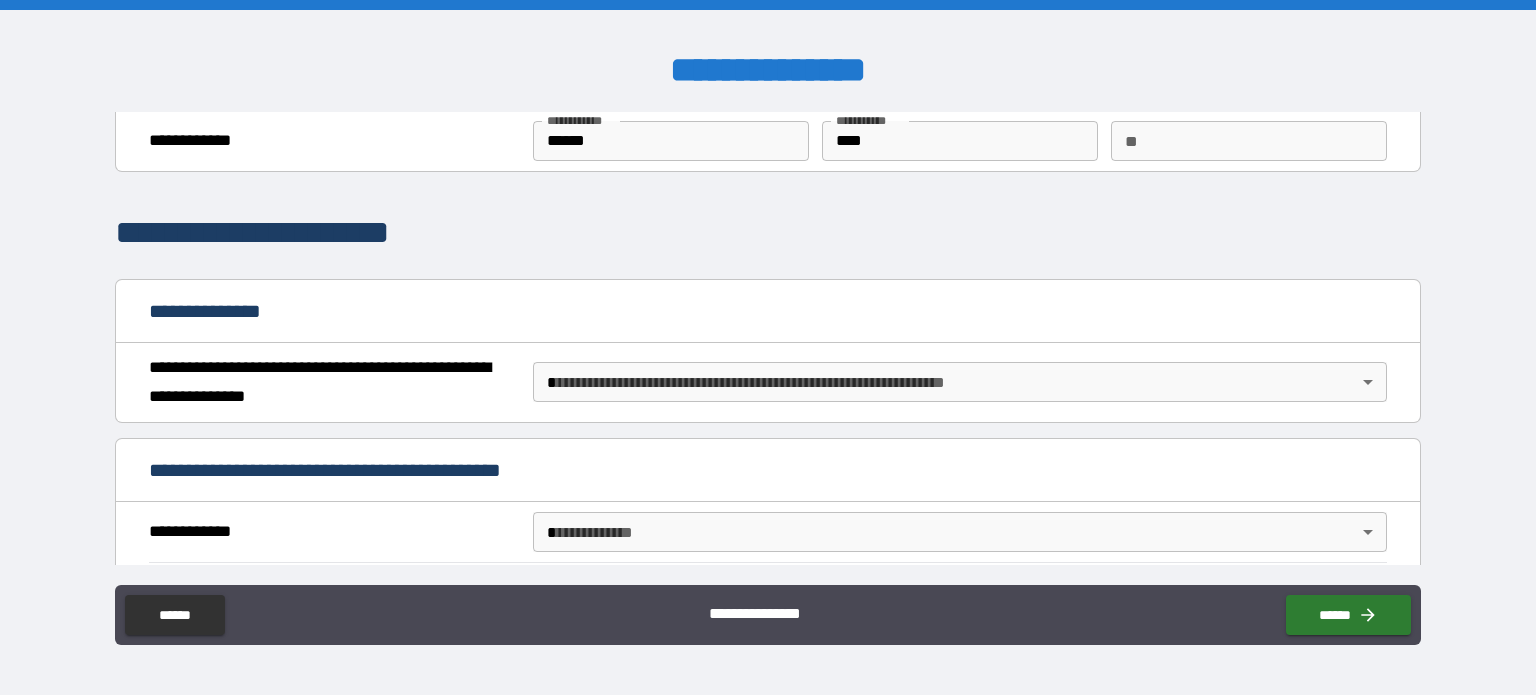 scroll, scrollTop: 100, scrollLeft: 0, axis: vertical 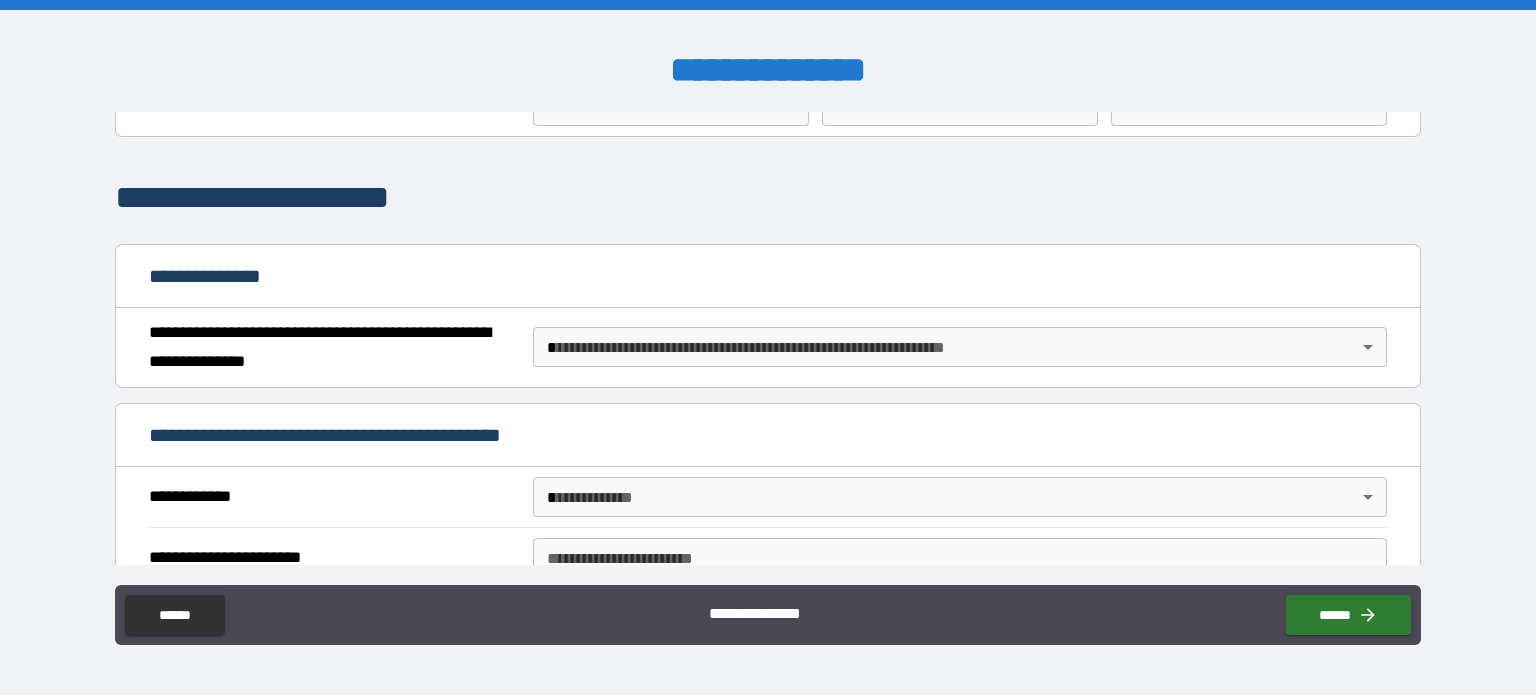 click on "**********" at bounding box center [768, 347] 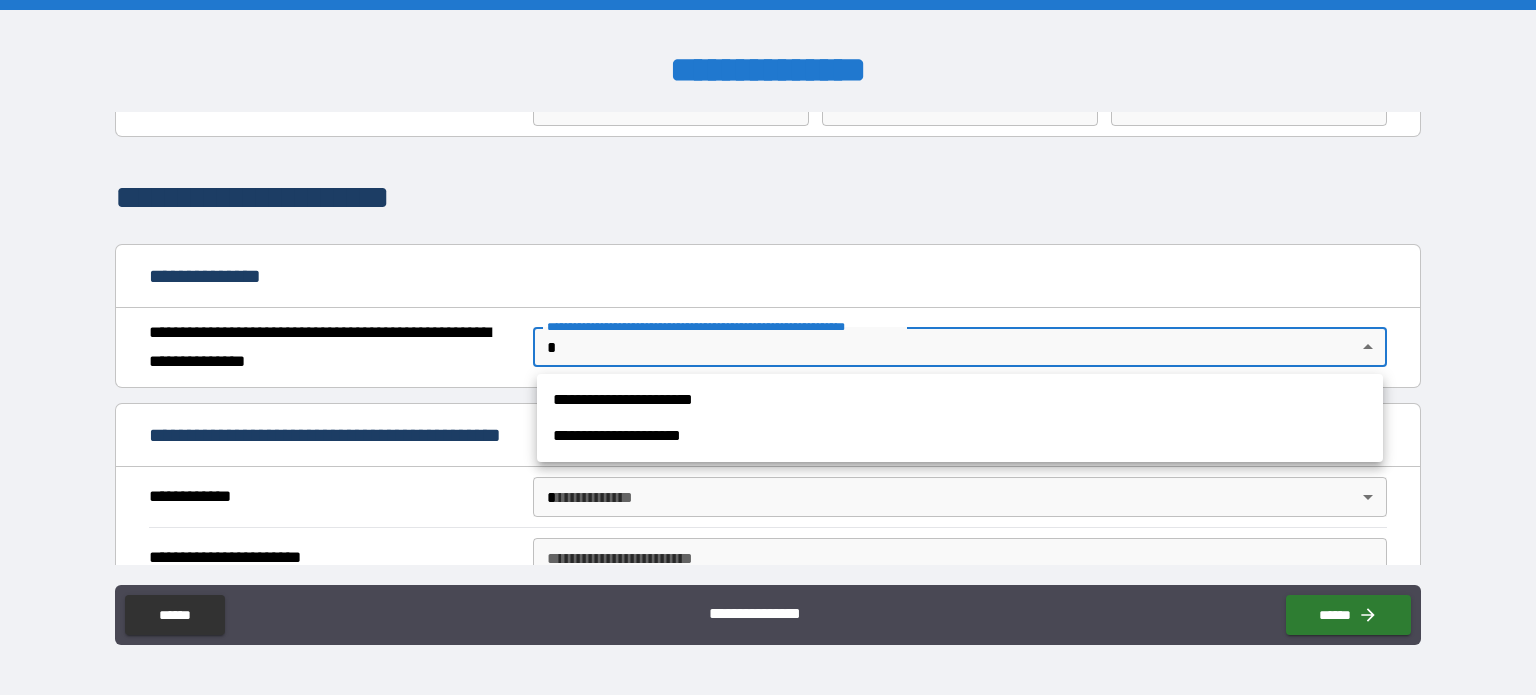 click on "**********" at bounding box center [960, 400] 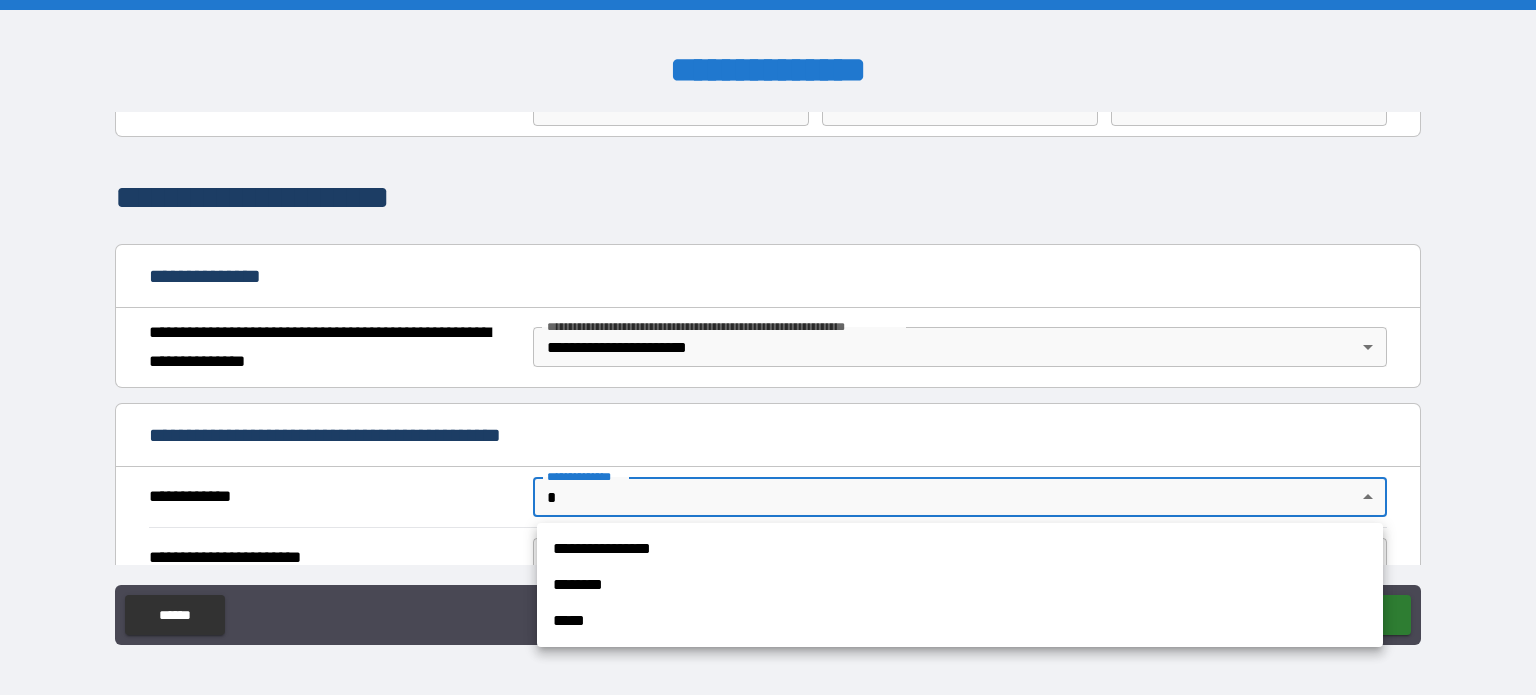 click on "**********" at bounding box center [768, 347] 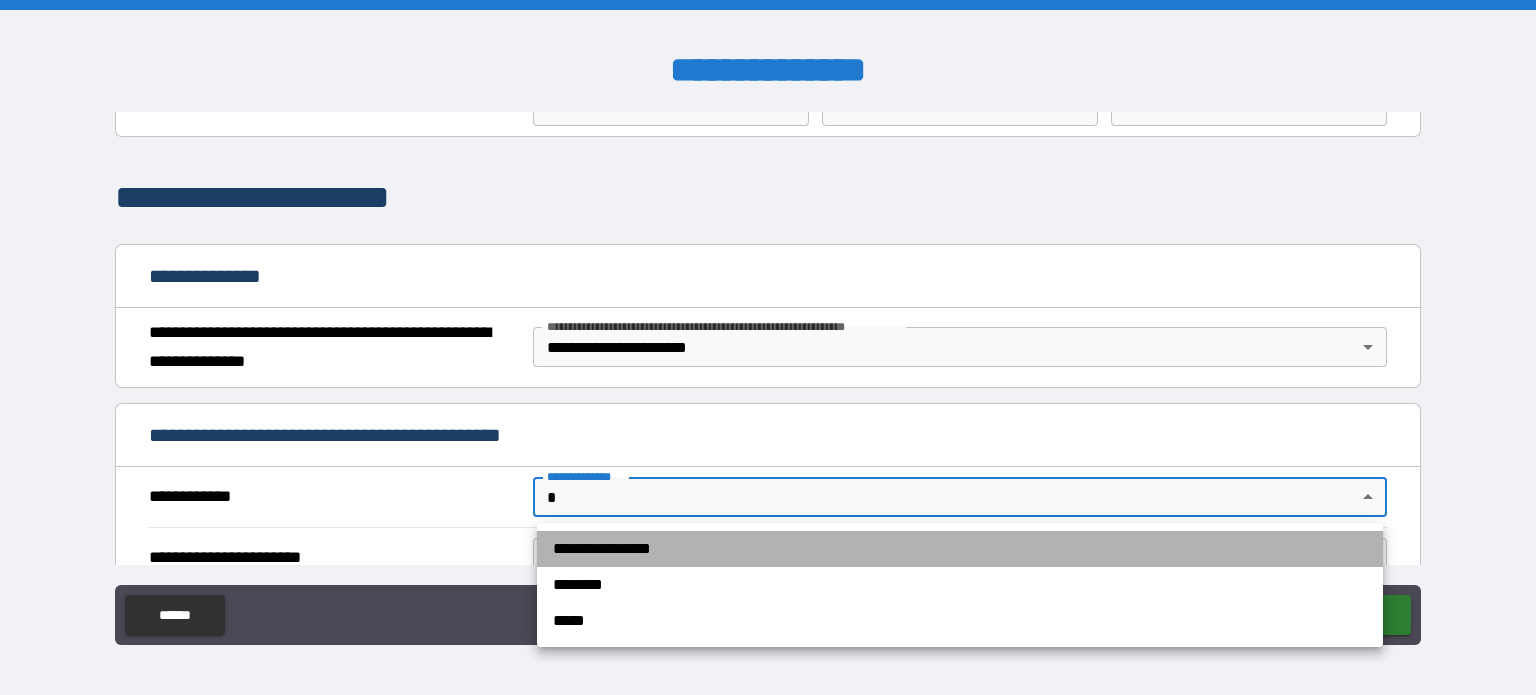 click on "**********" at bounding box center [960, 549] 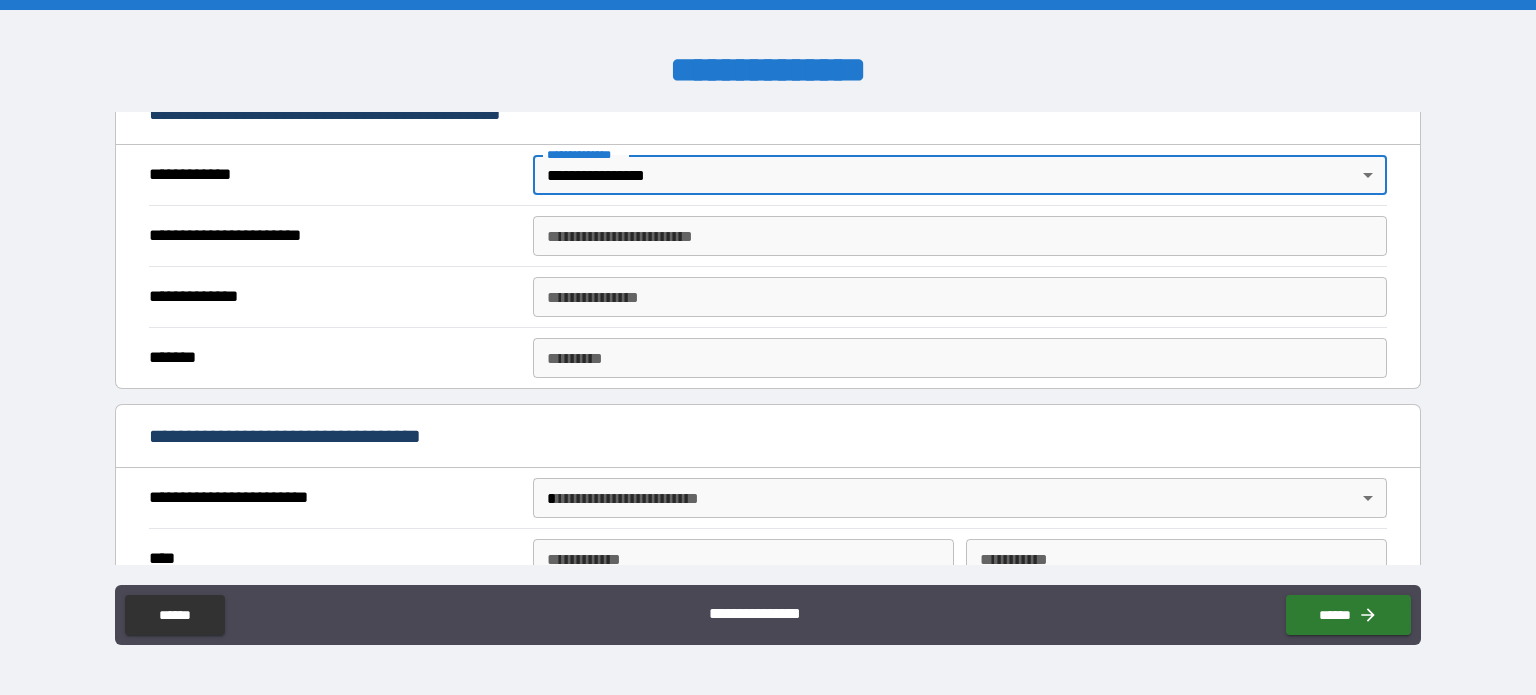 scroll, scrollTop: 500, scrollLeft: 0, axis: vertical 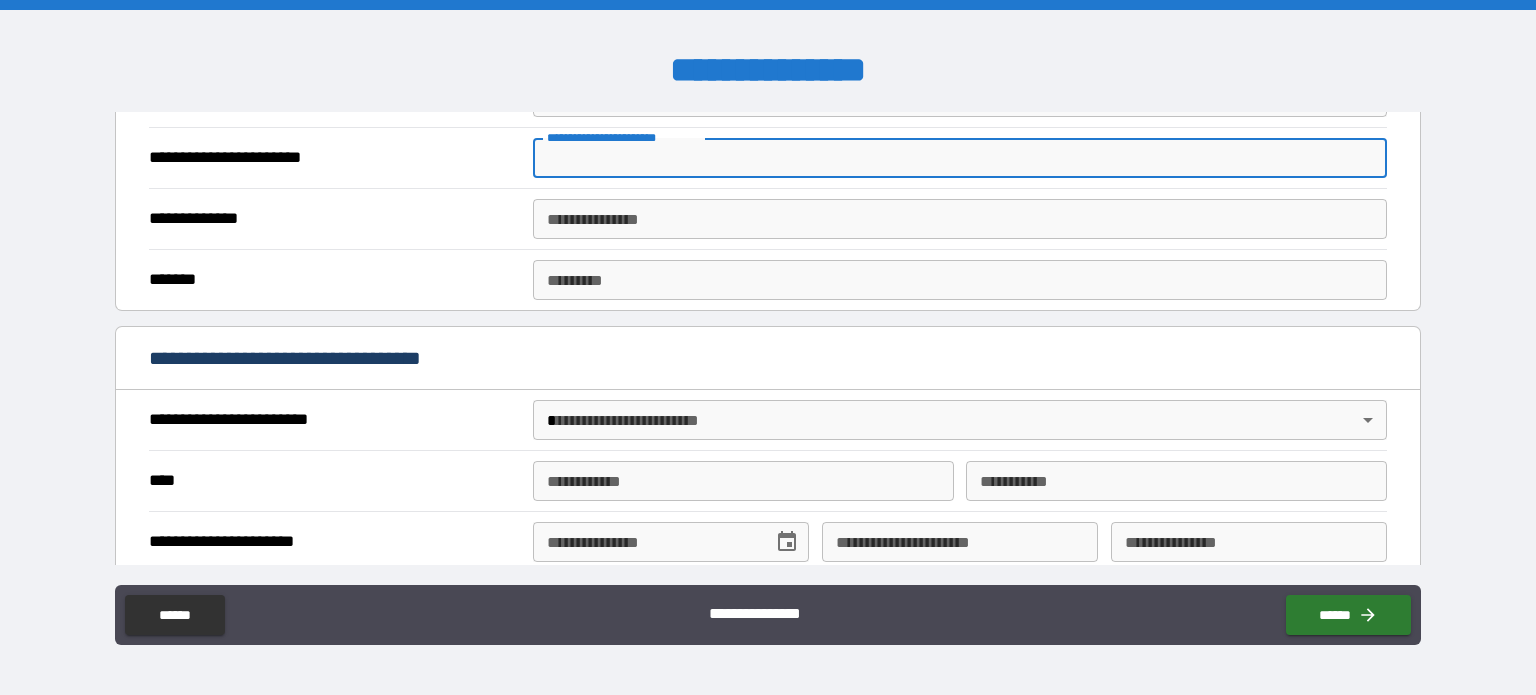 click on "**********" at bounding box center (960, 158) 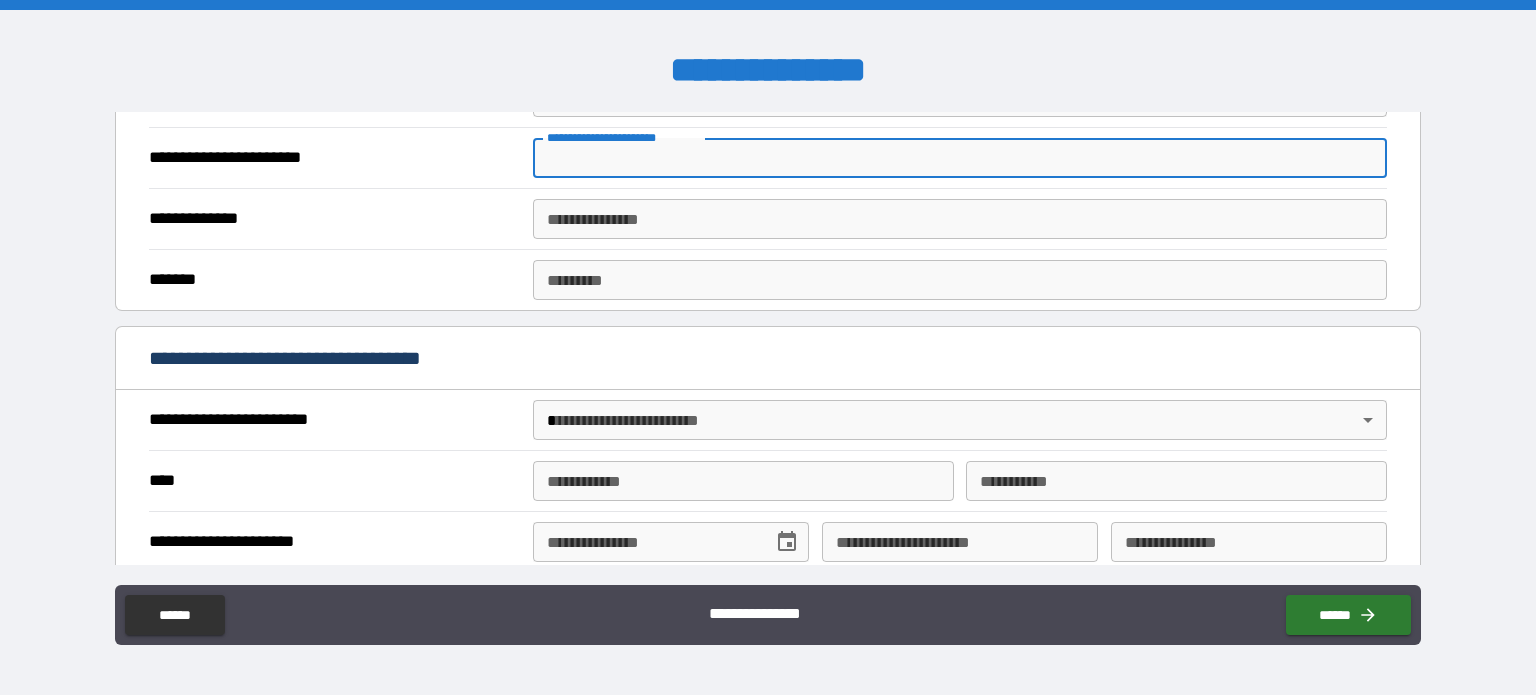 type on "*****" 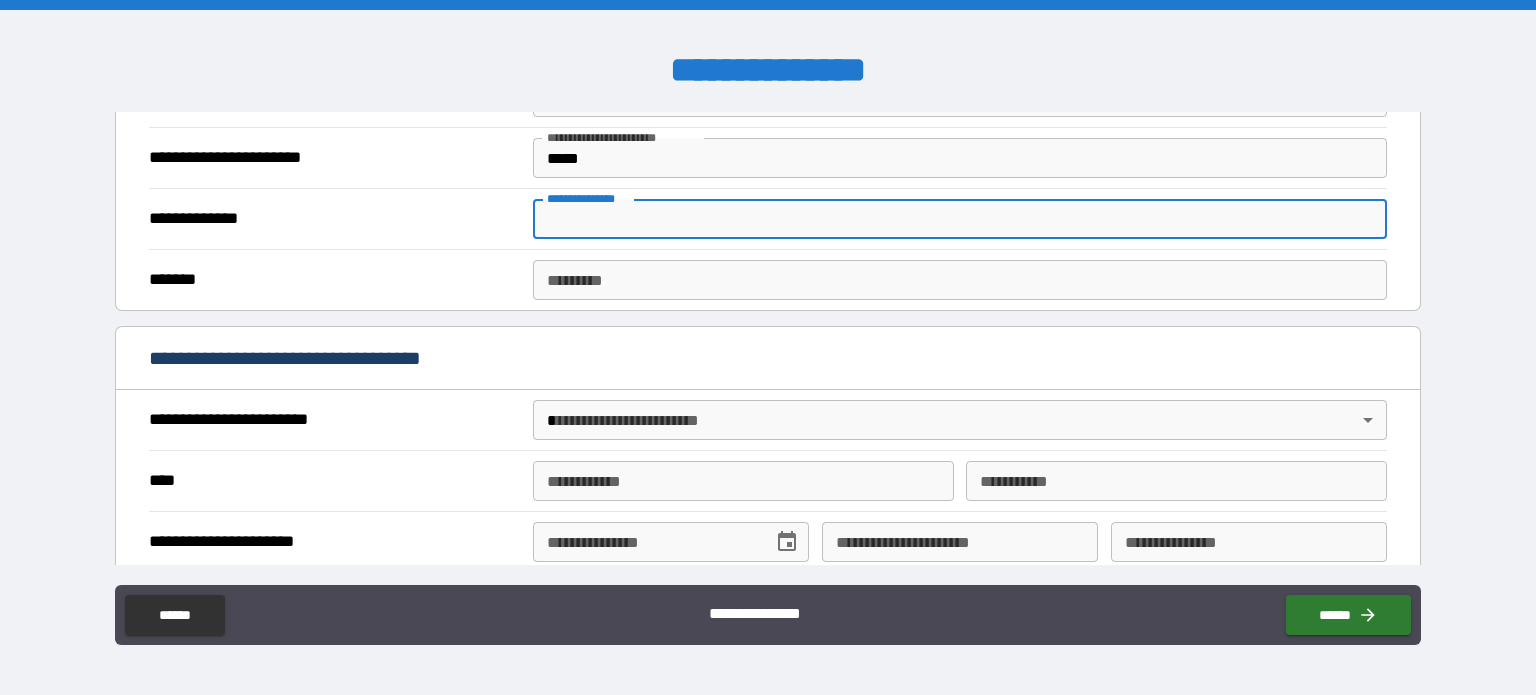 click on "**********" at bounding box center [960, 219] 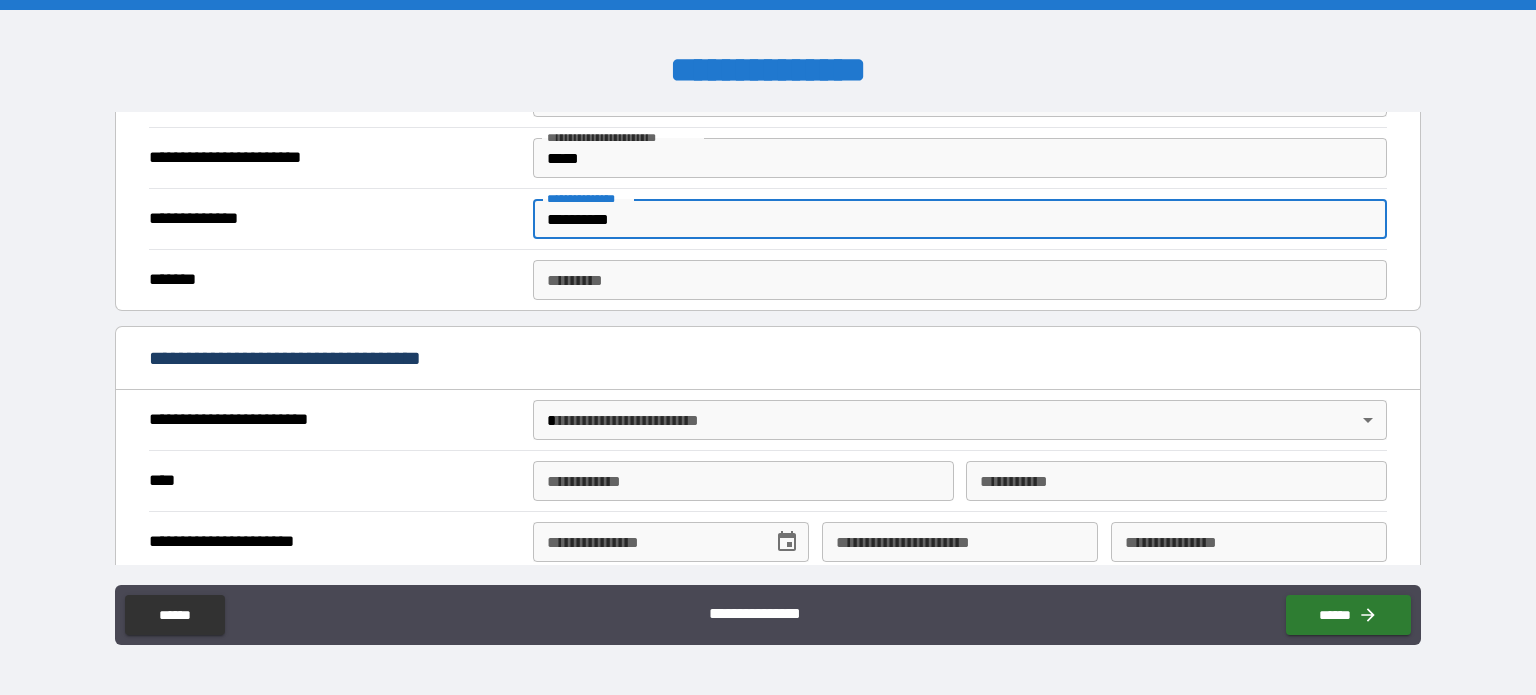 click on "*******   *" at bounding box center [960, 280] 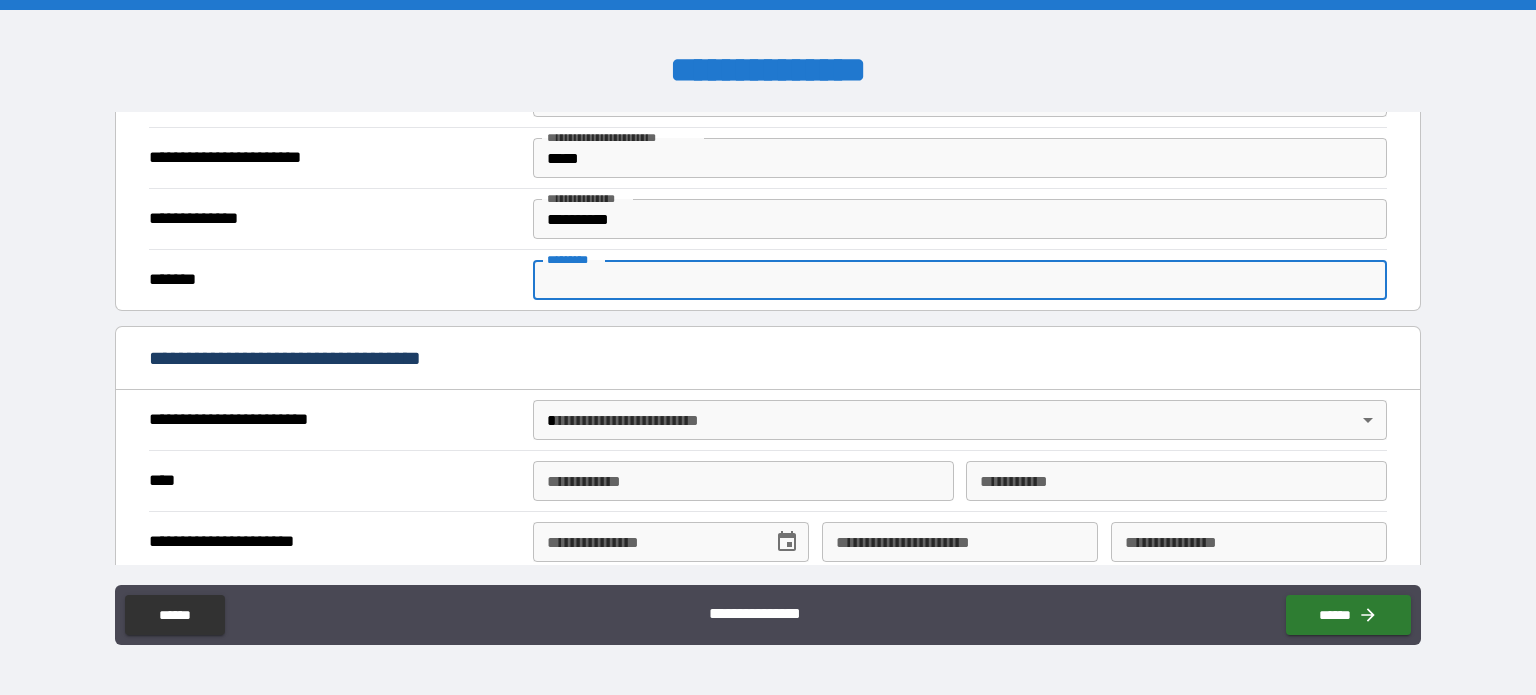 type on "**********" 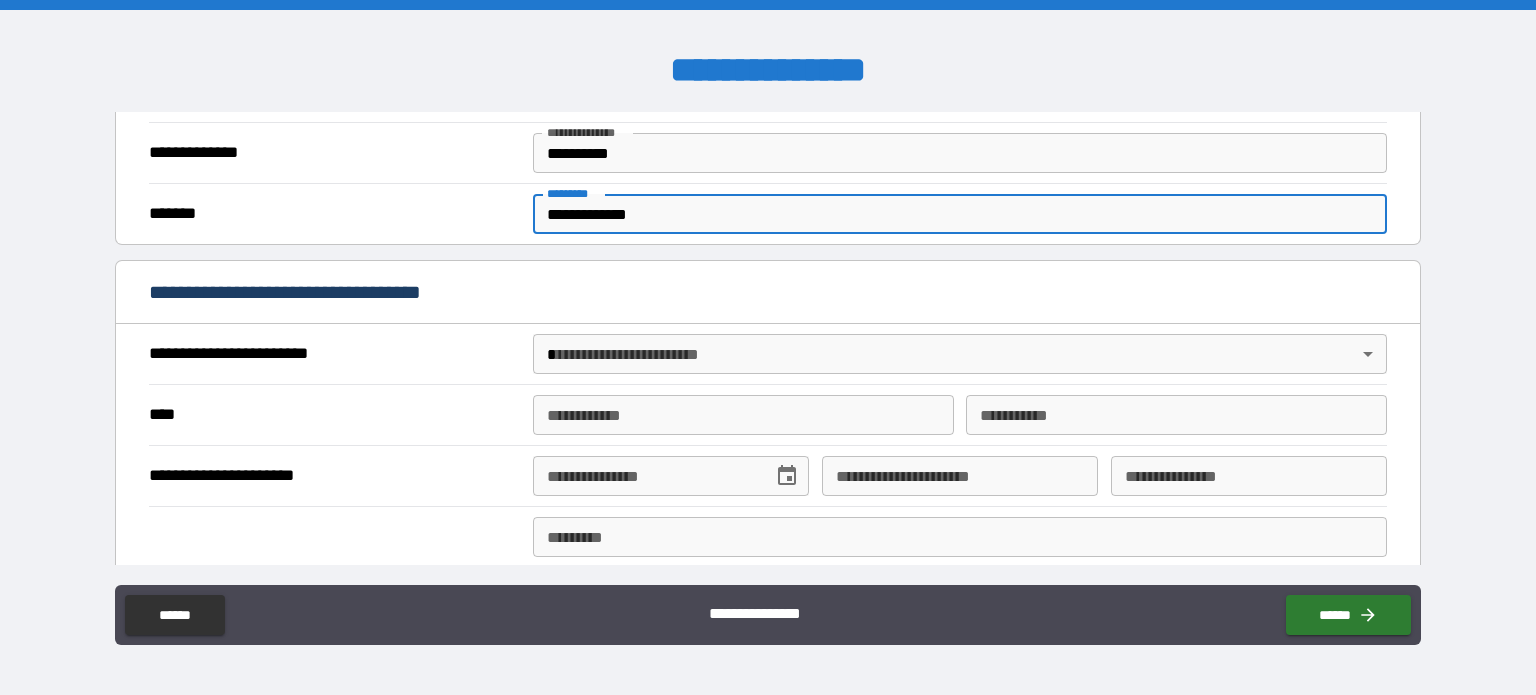 scroll, scrollTop: 600, scrollLeft: 0, axis: vertical 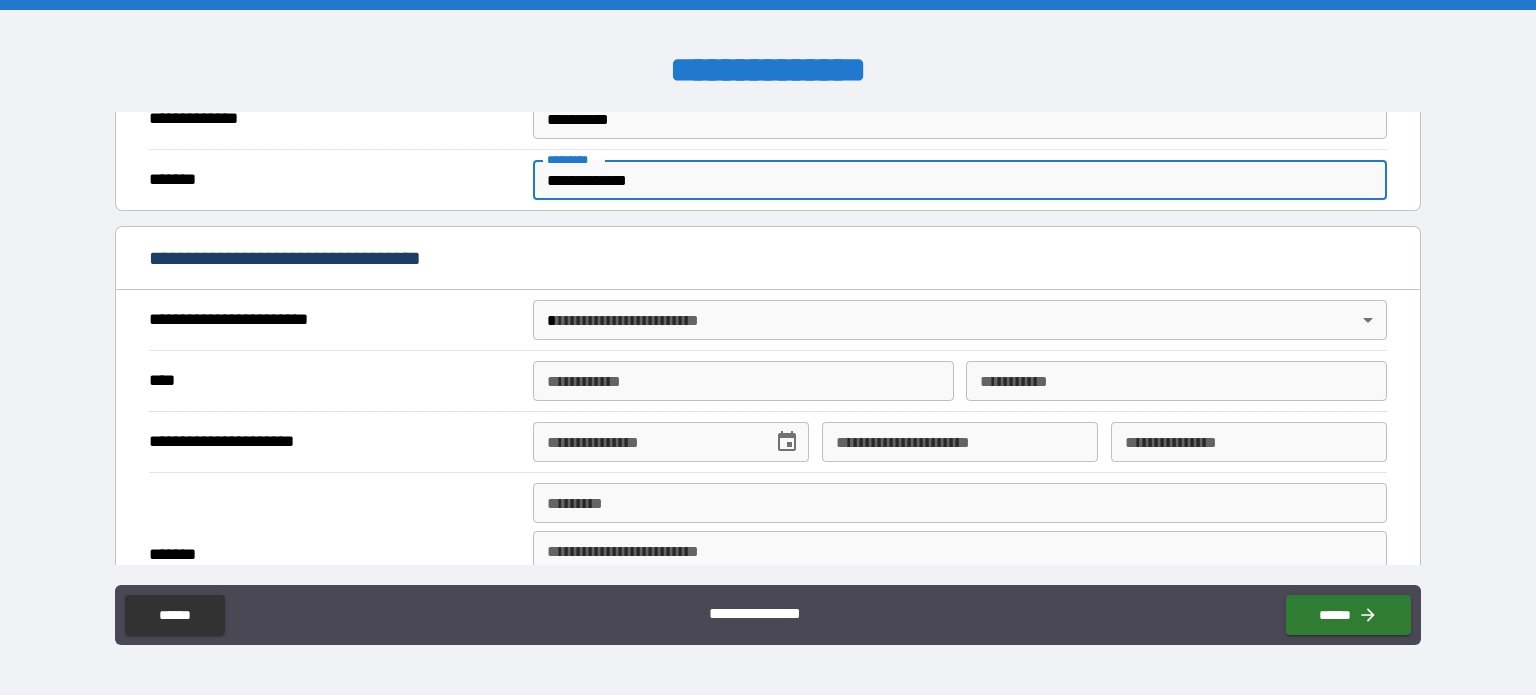 click on "**********" at bounding box center [768, 347] 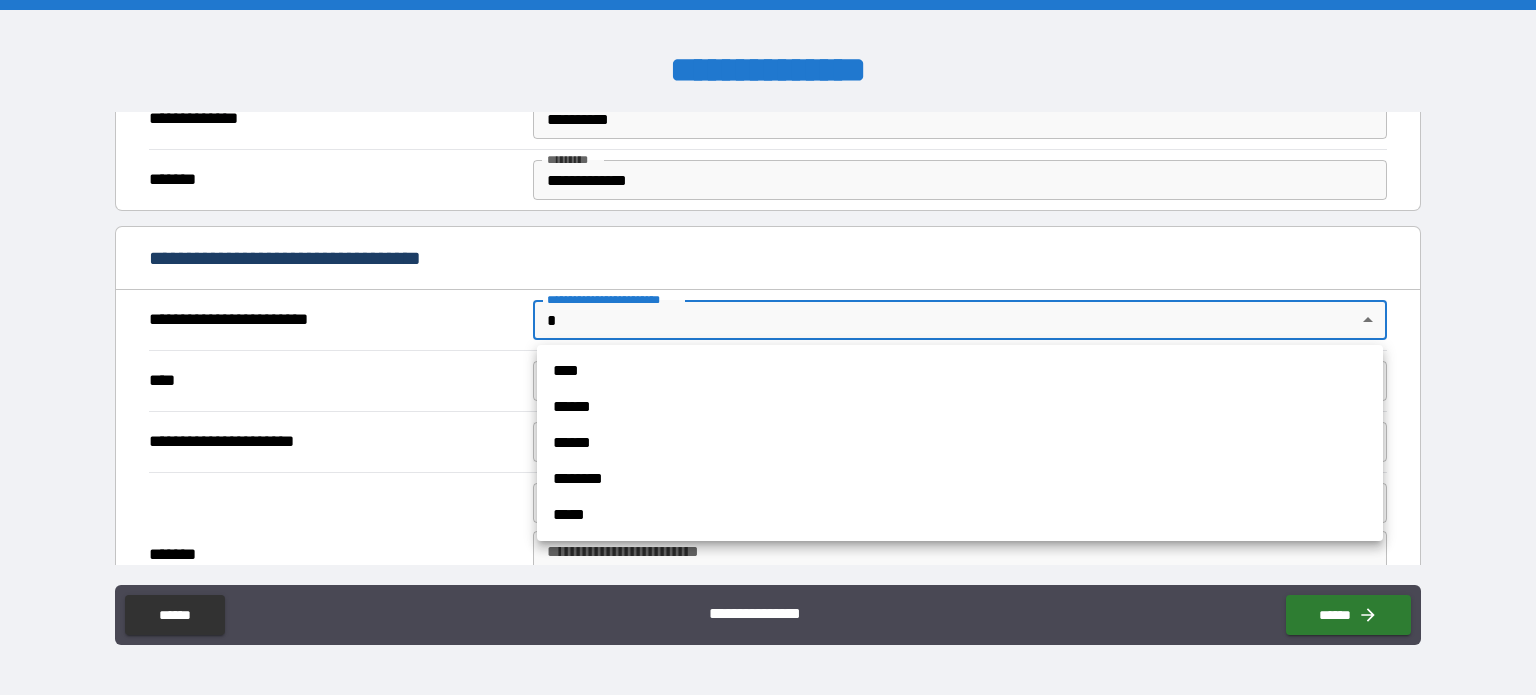 click on "****" at bounding box center [960, 371] 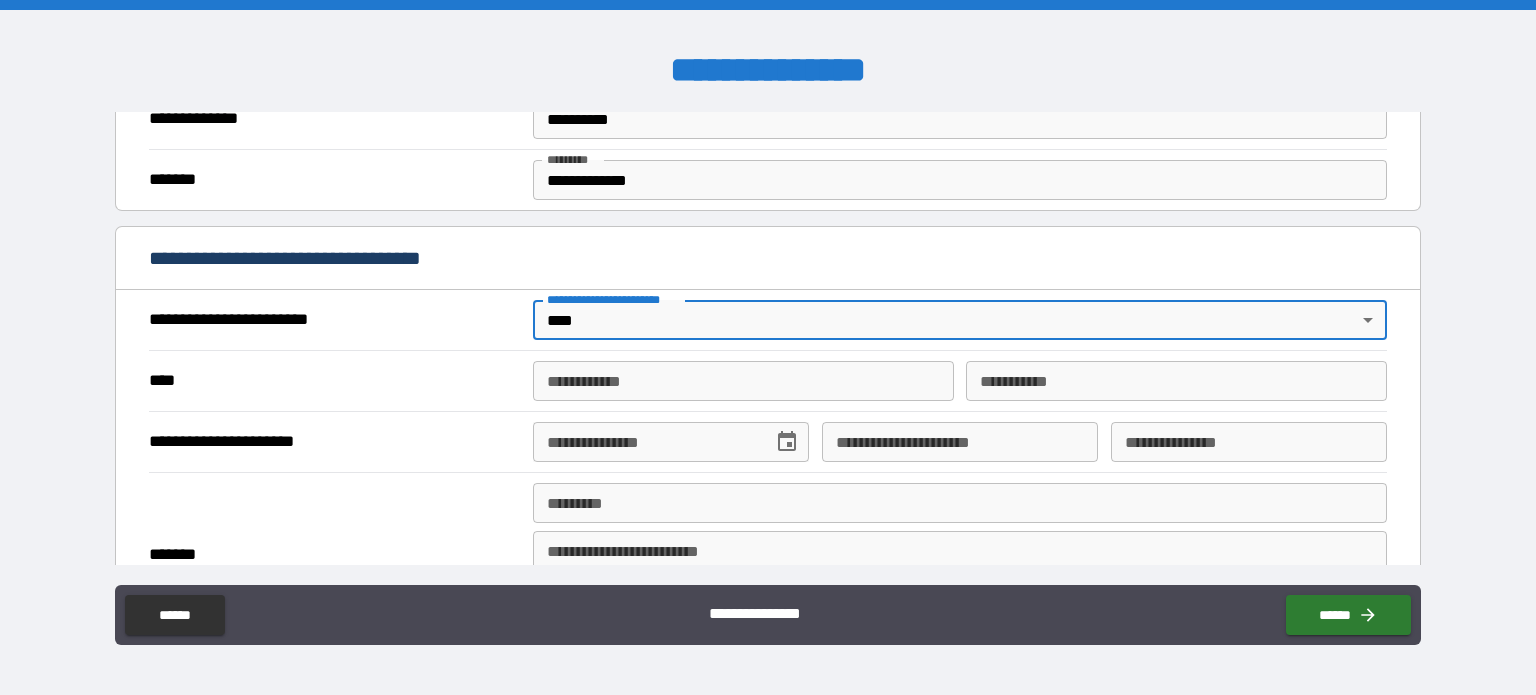 click on "**********" at bounding box center (743, 381) 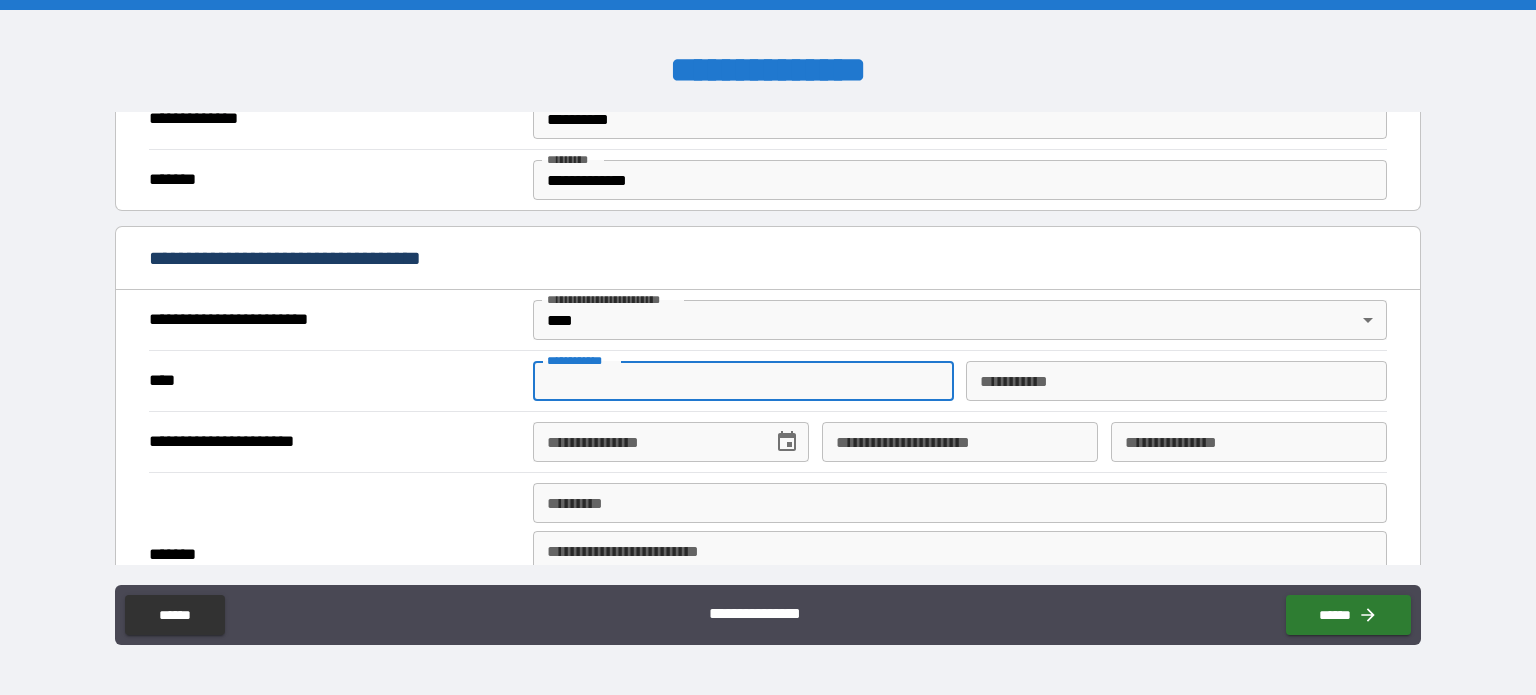 type on "******" 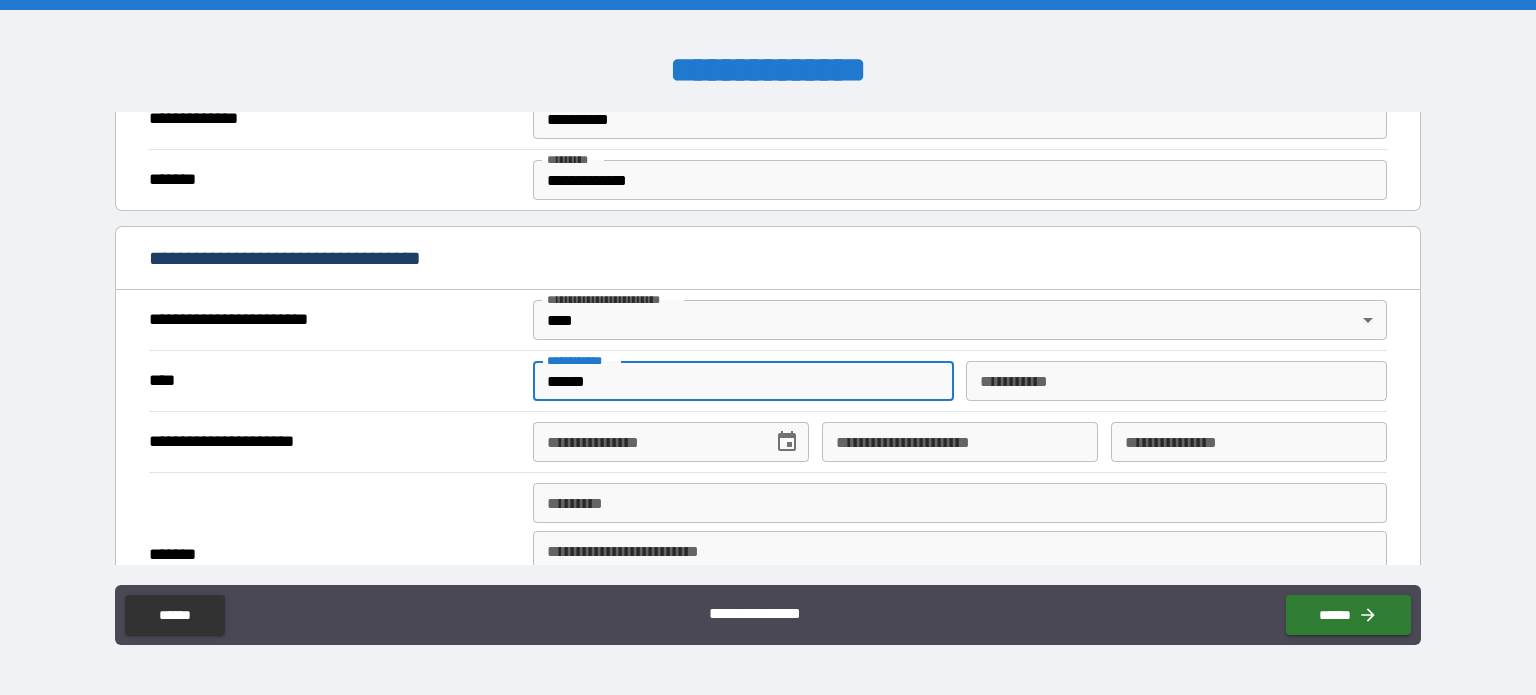 type on "****" 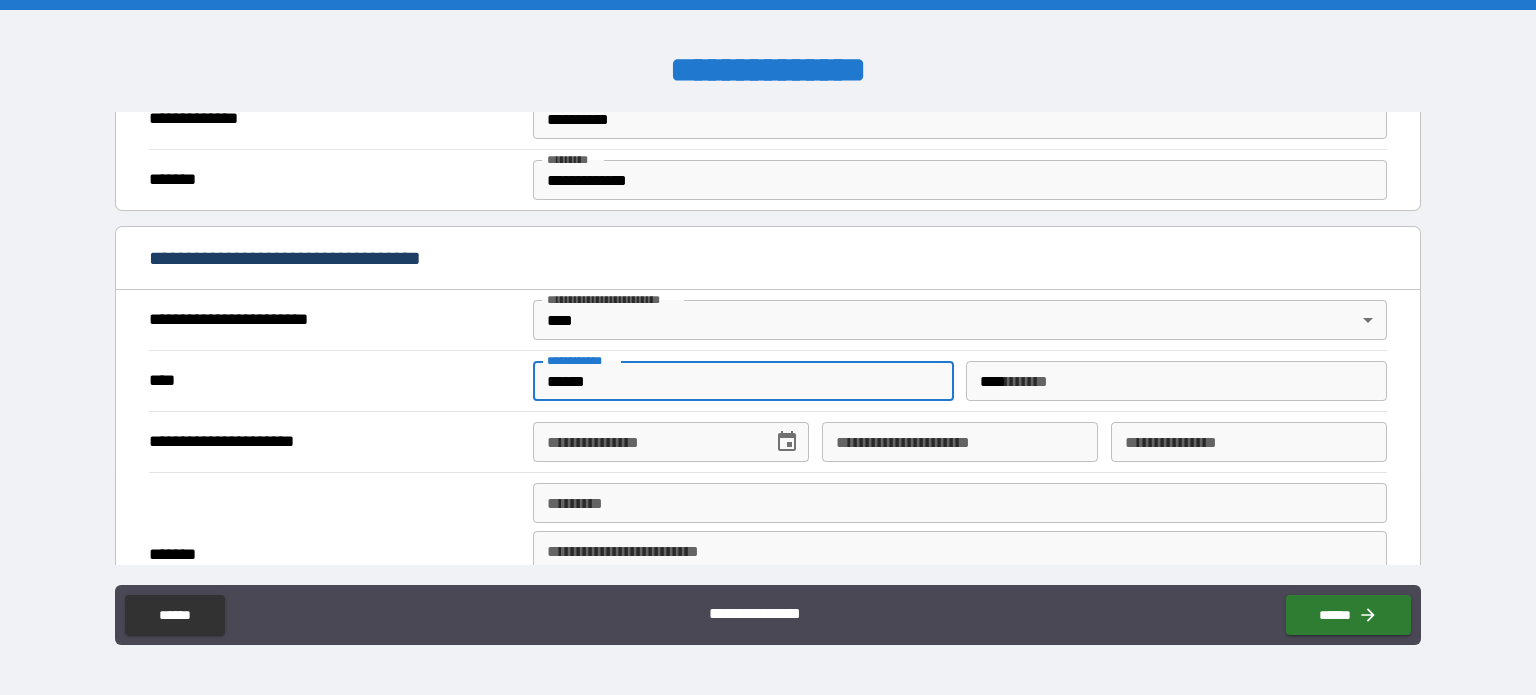 type on "**********" 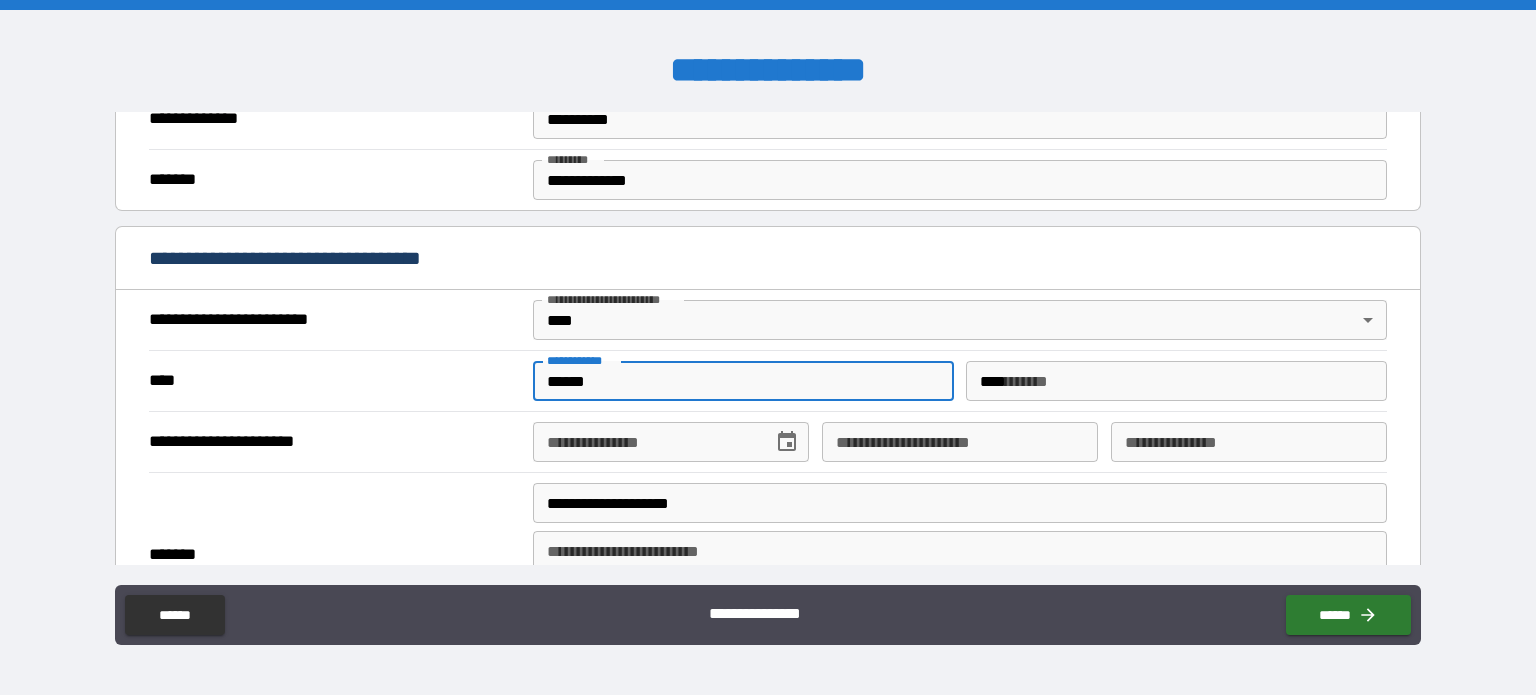 type on "*********" 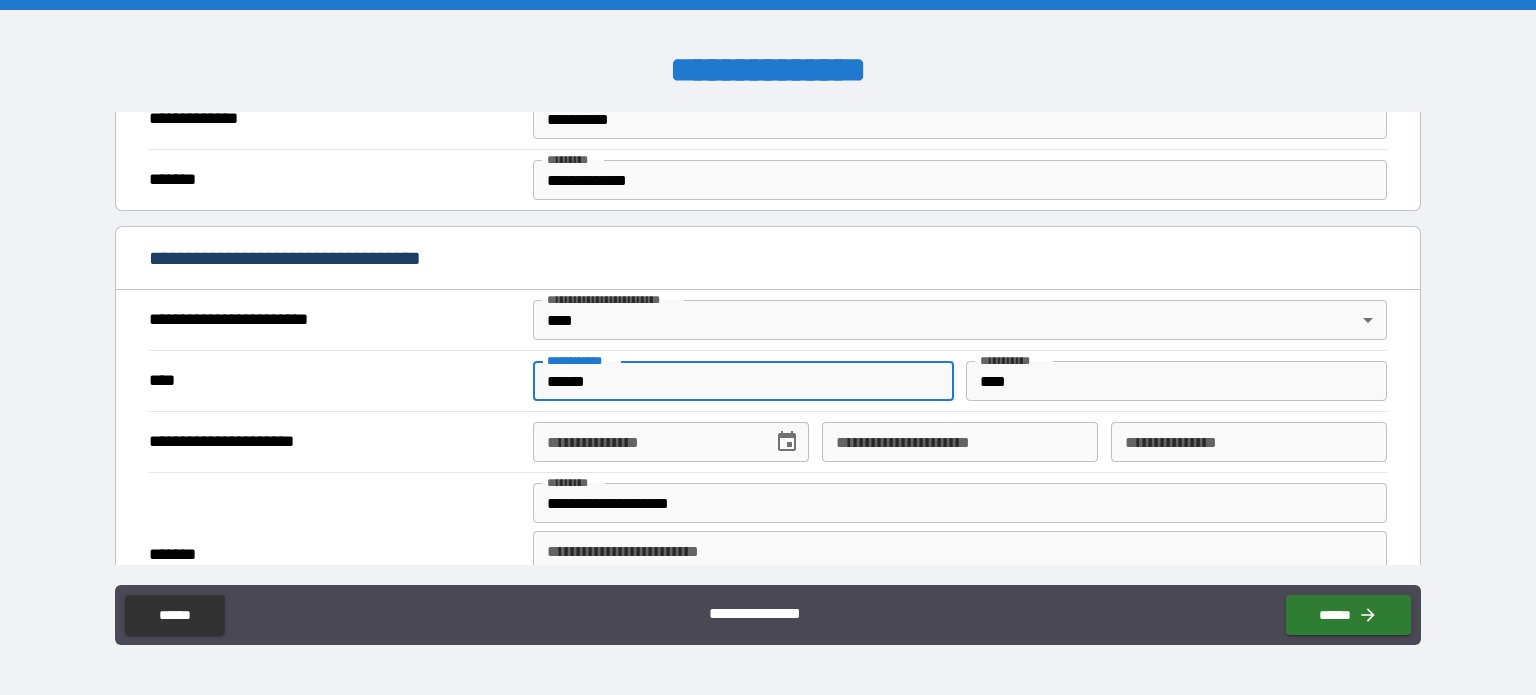 click on "**********" at bounding box center (671, 442) 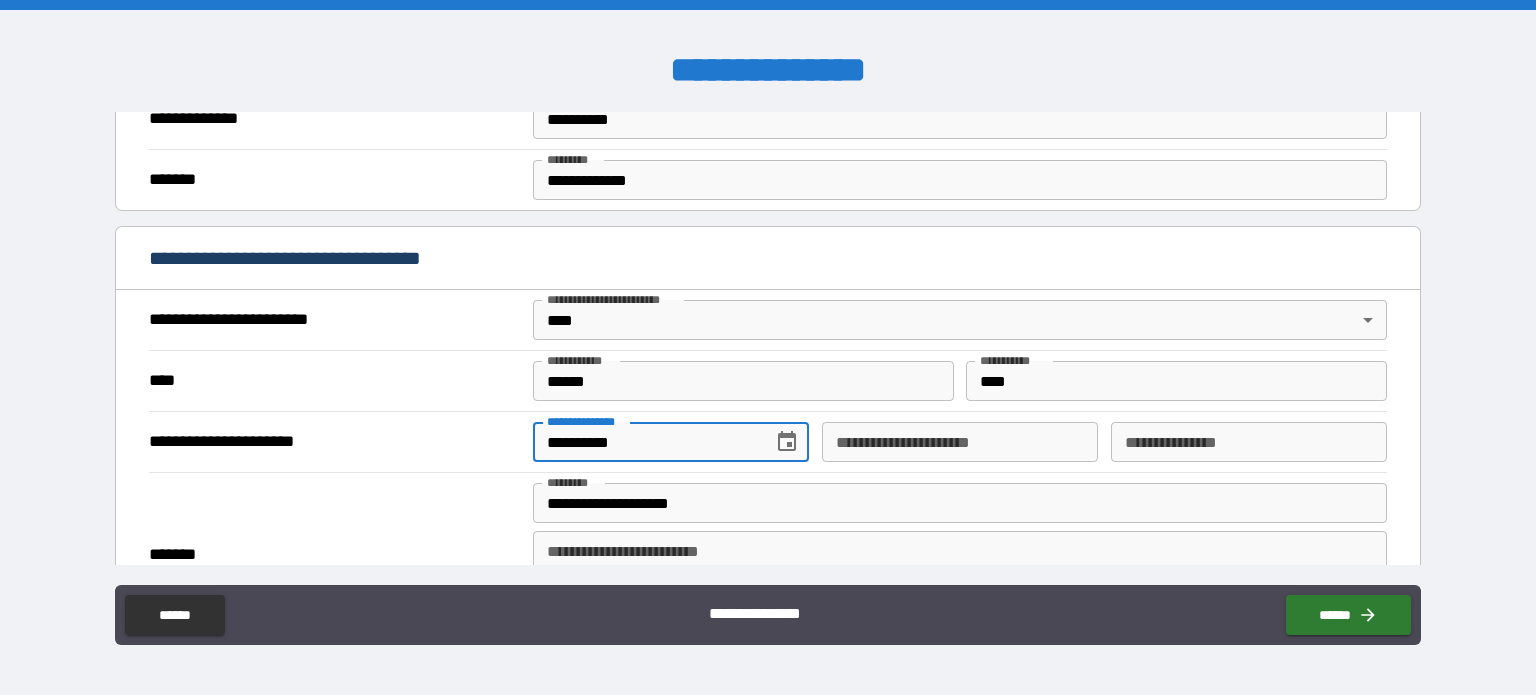 type on "**********" 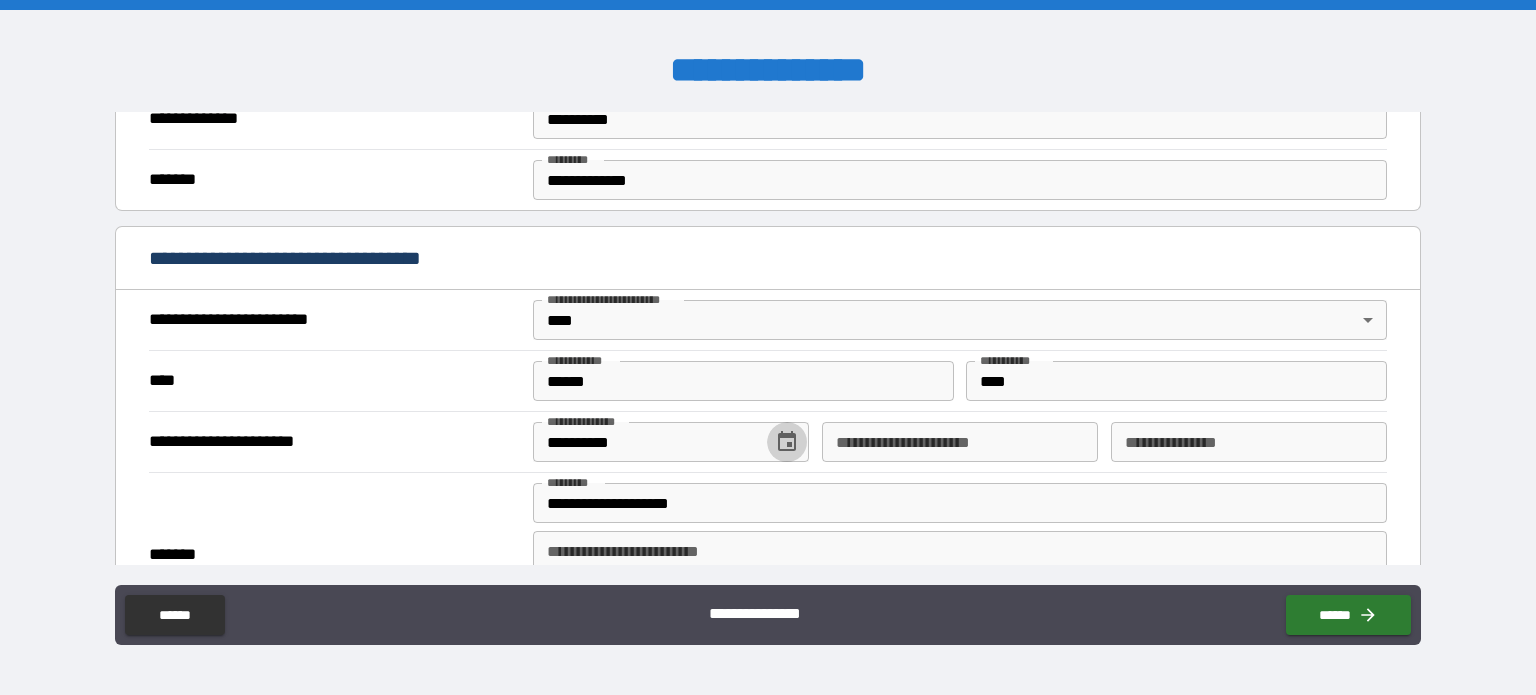 type 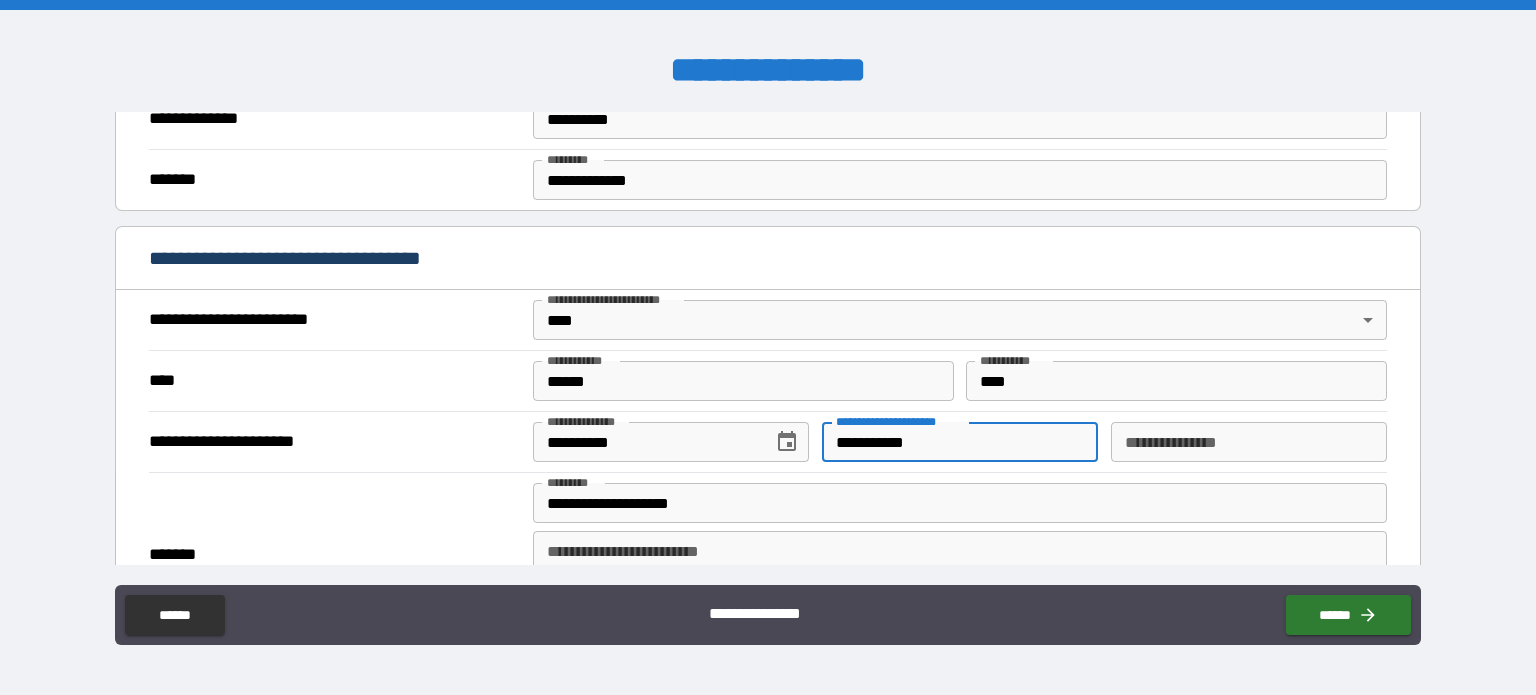 type on "**********" 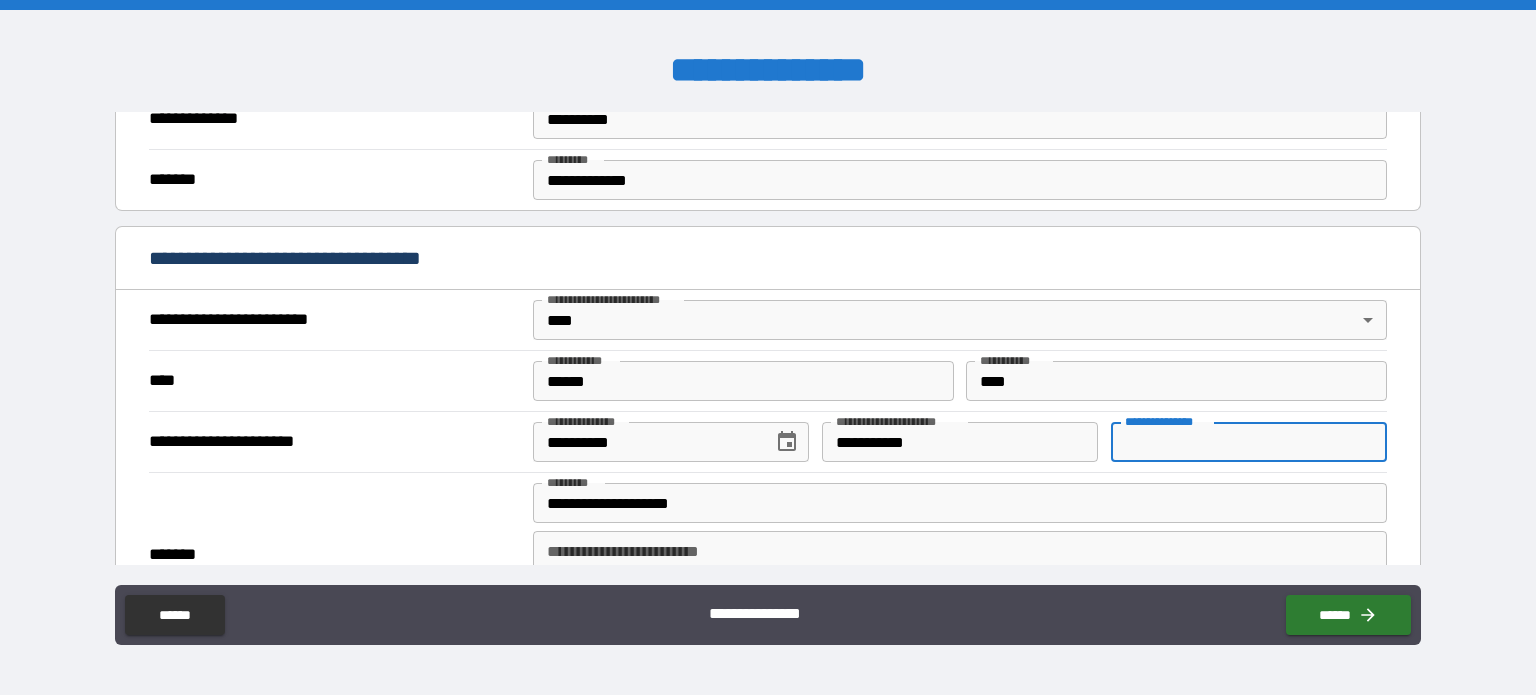 click on "**********" at bounding box center [1249, 442] 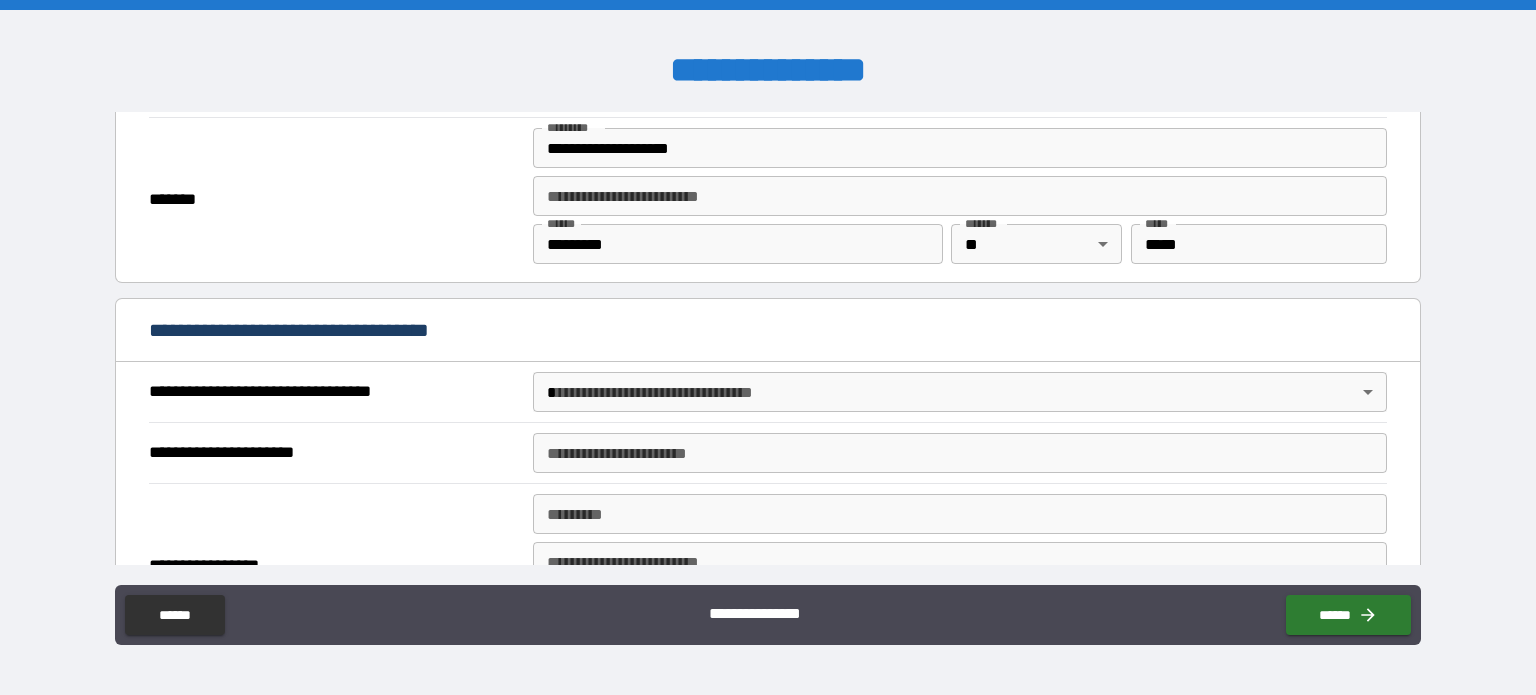 scroll, scrollTop: 1000, scrollLeft: 0, axis: vertical 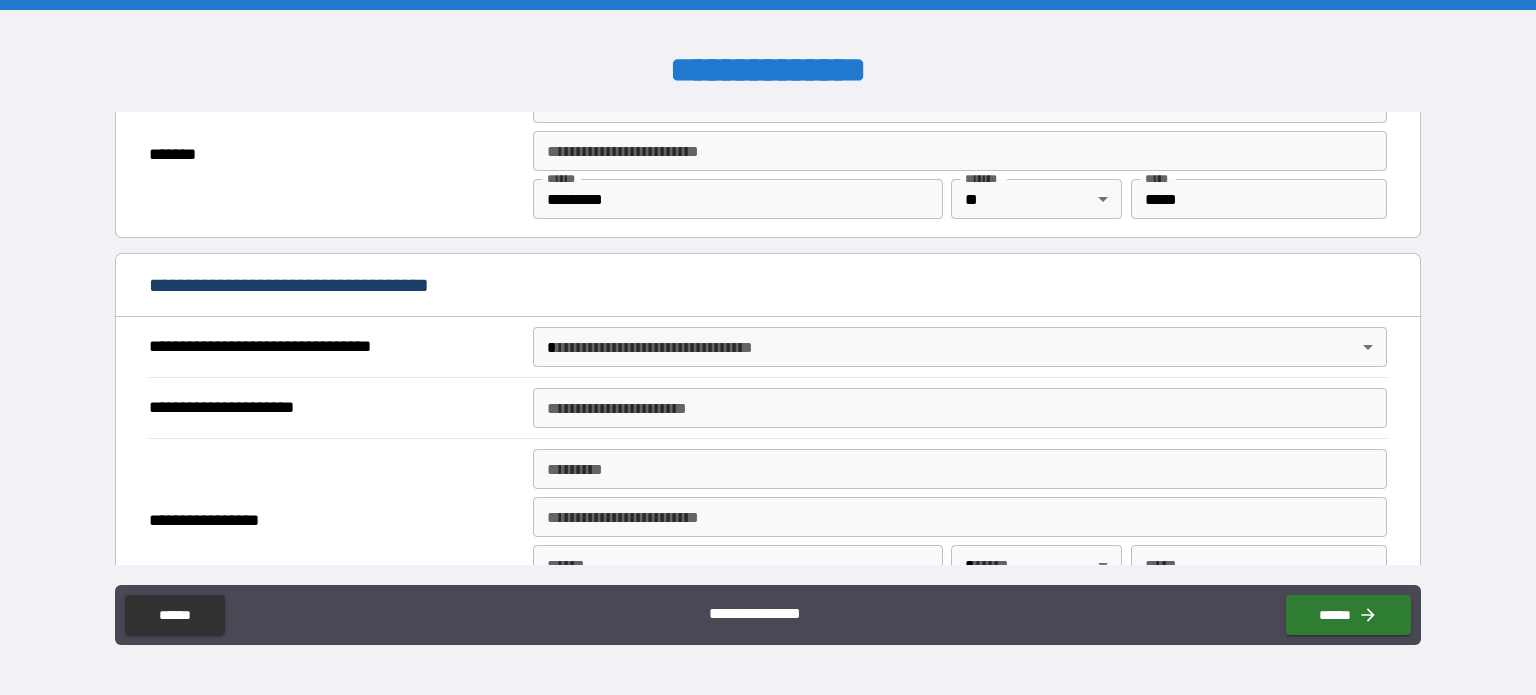 click on "**********" at bounding box center [768, 347] 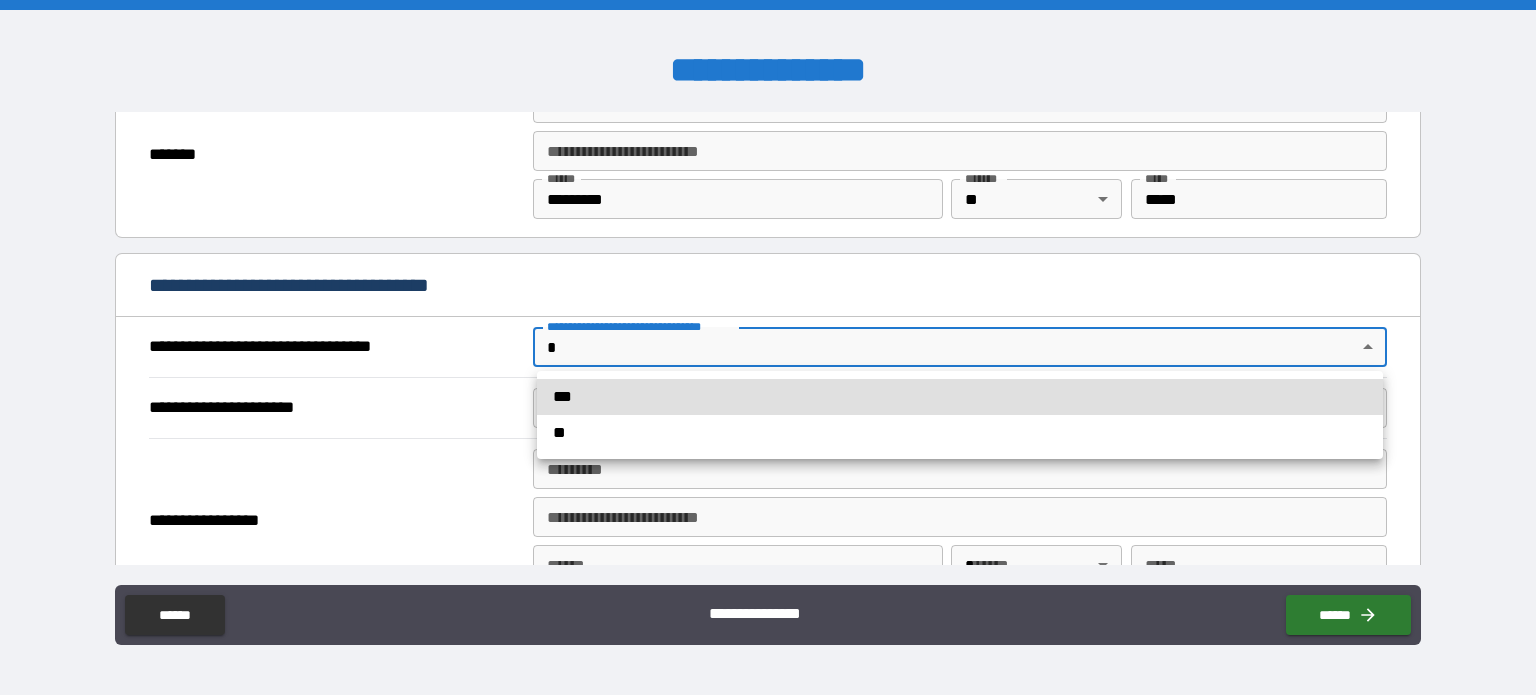 click on "***" at bounding box center [960, 397] 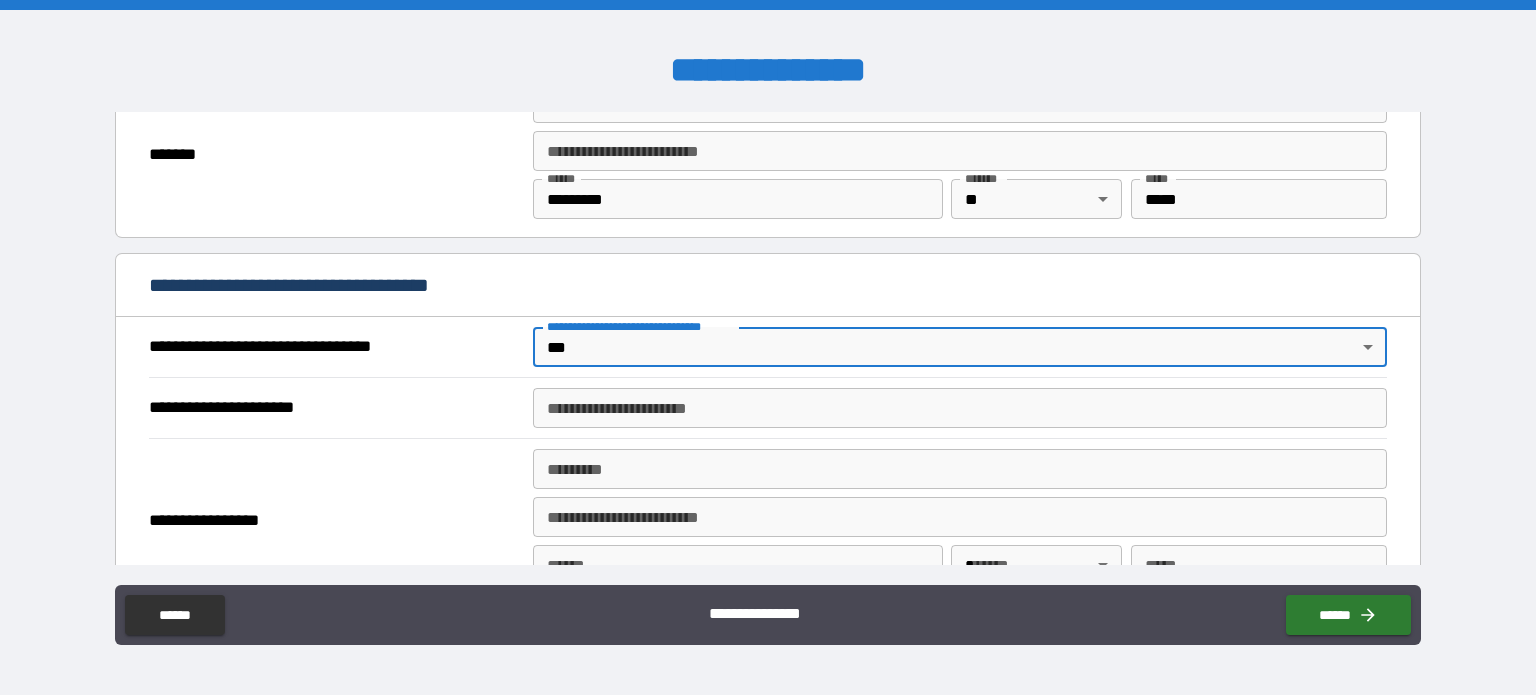 click on "**********" at bounding box center [960, 408] 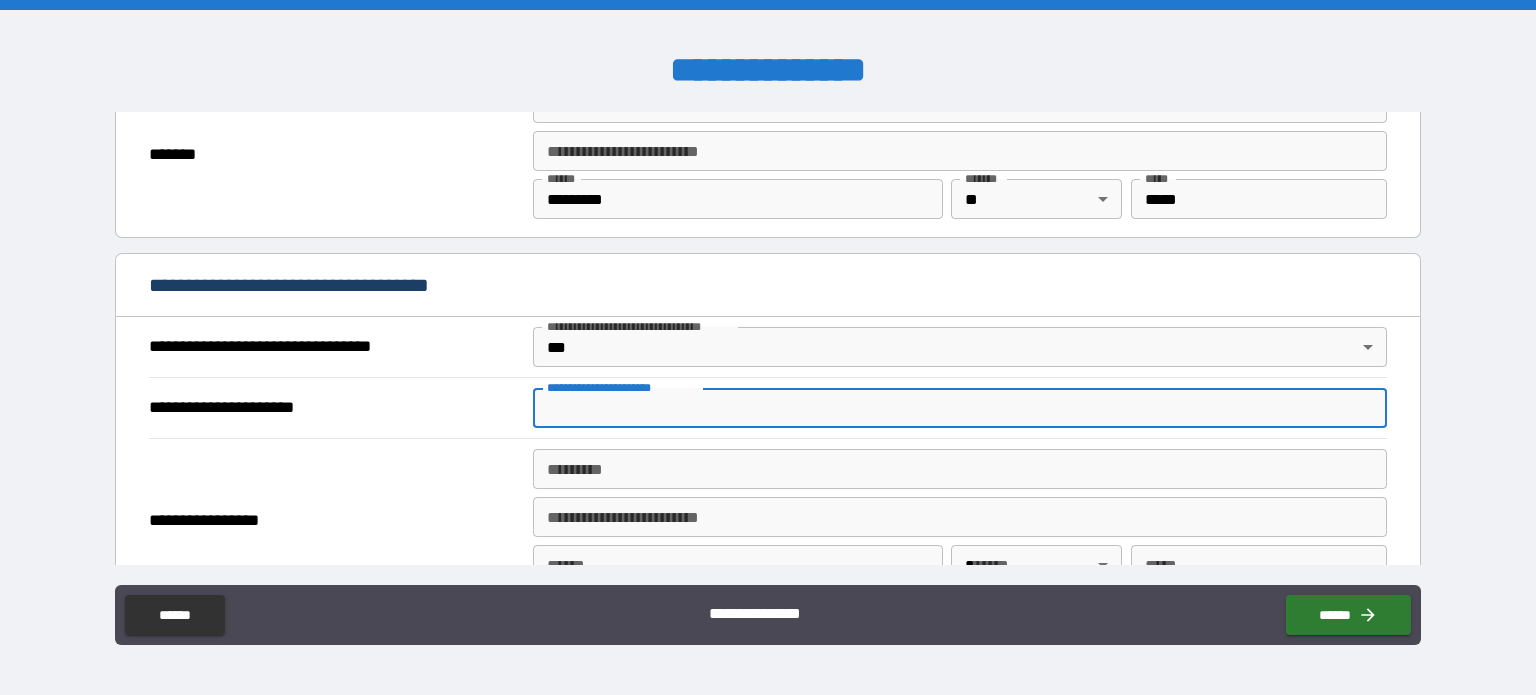 type on "**********" 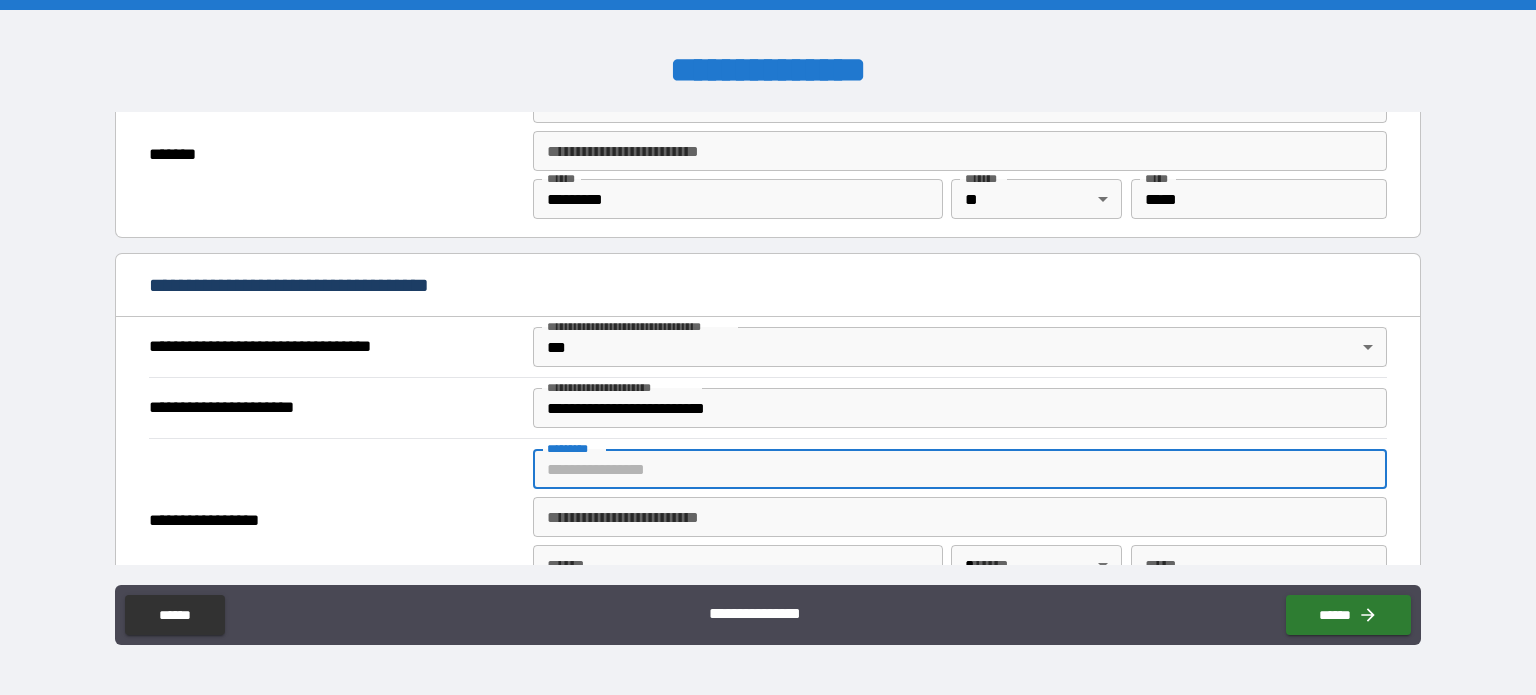 click on "*******   *" at bounding box center [960, 469] 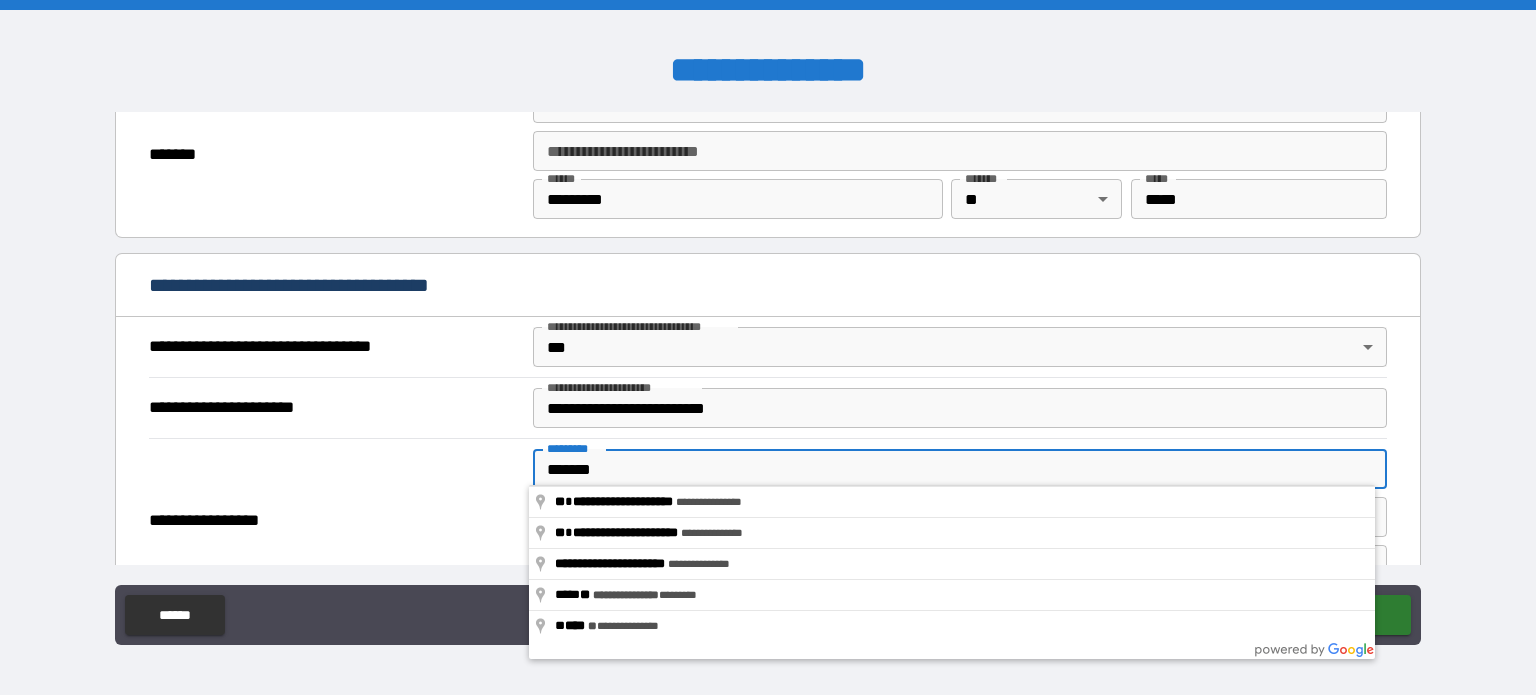 type on "**********" 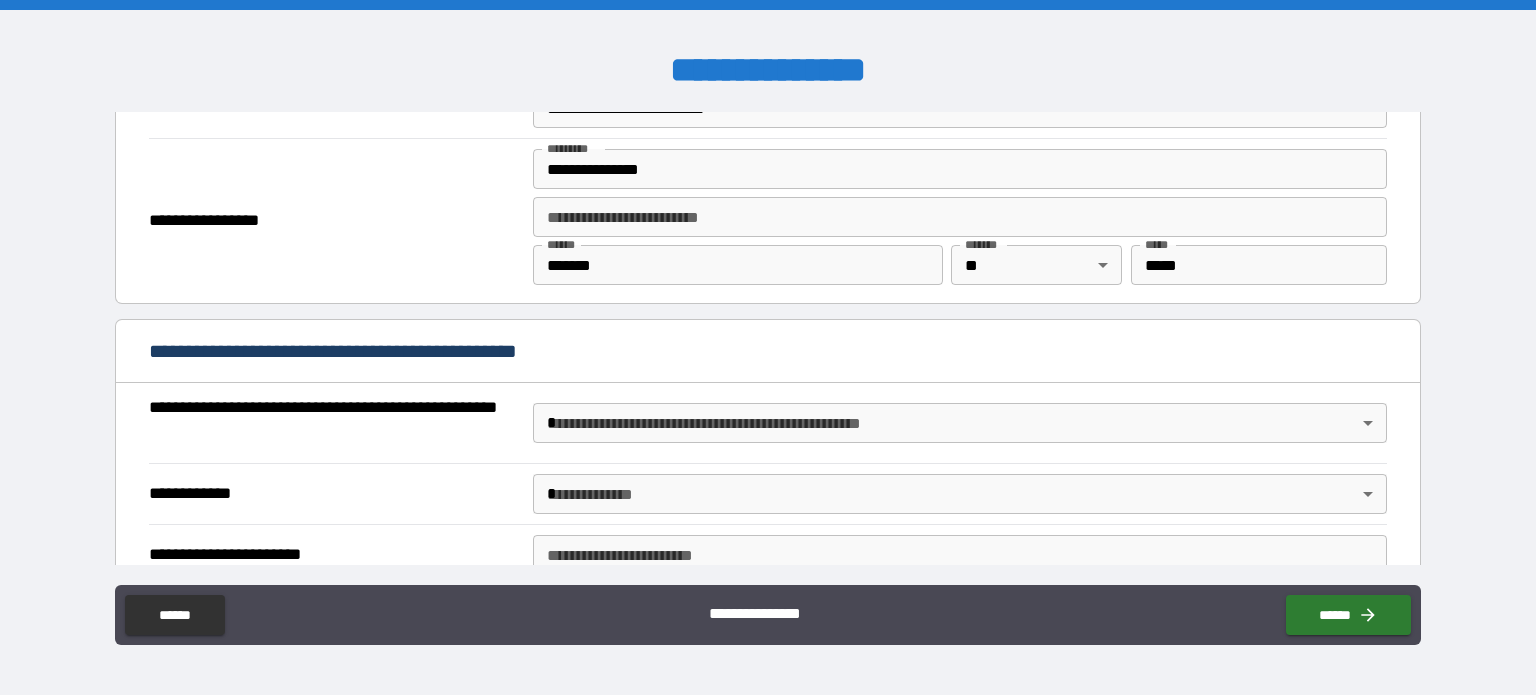 scroll, scrollTop: 1400, scrollLeft: 0, axis: vertical 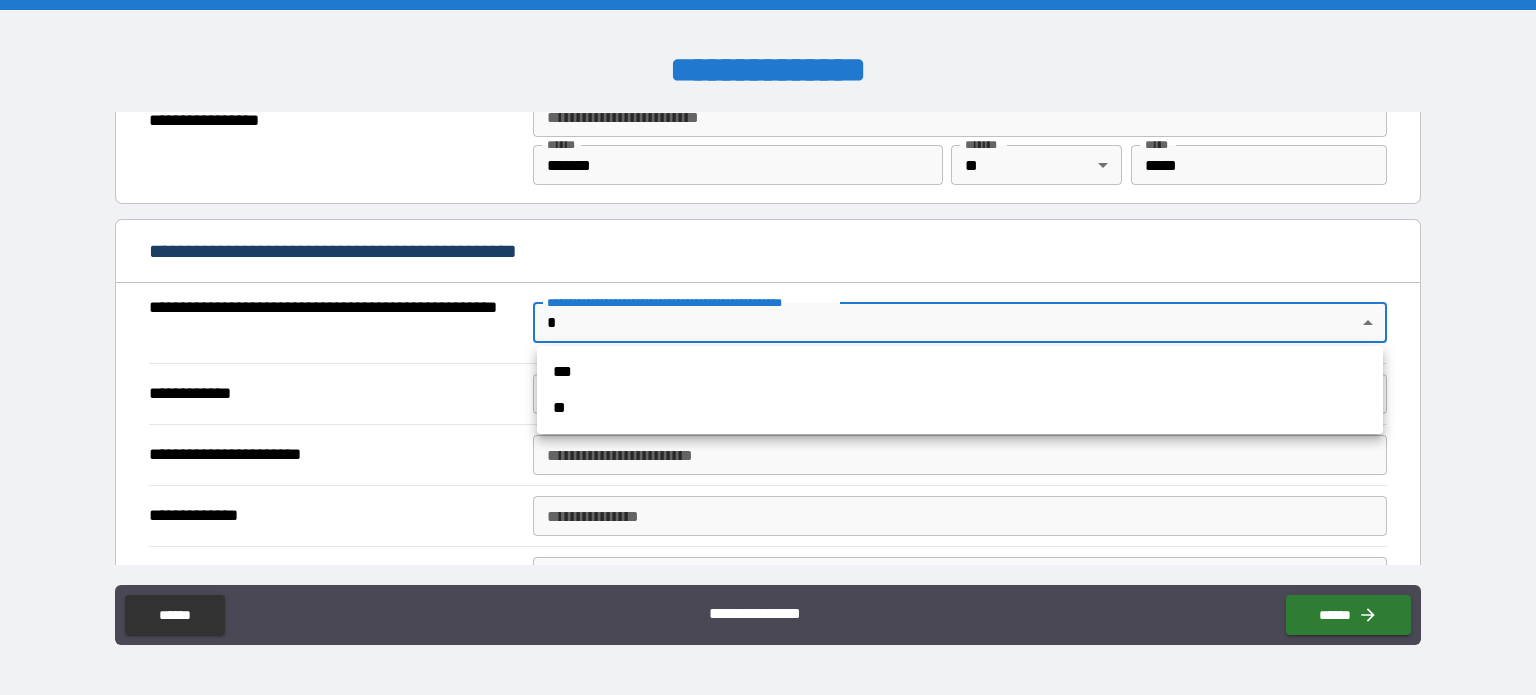 click on "**********" at bounding box center [768, 347] 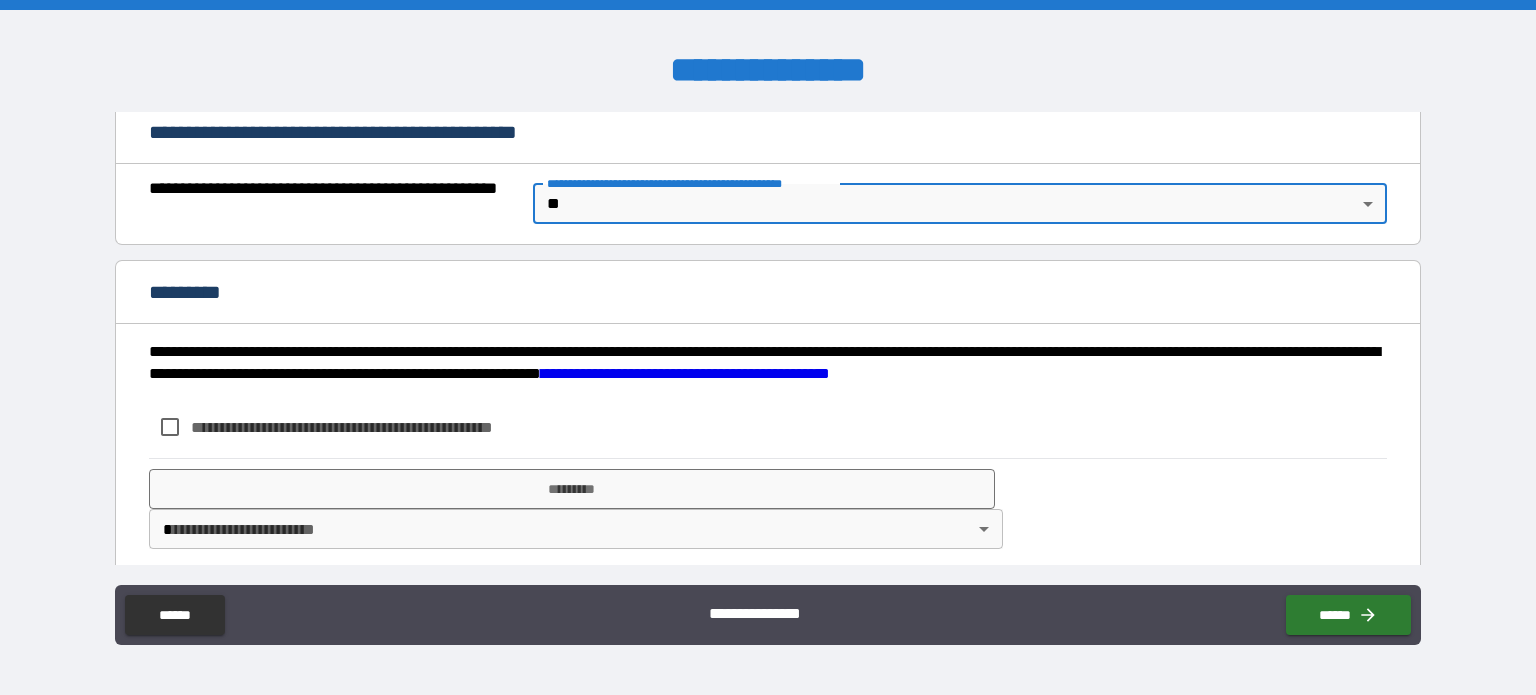 scroll, scrollTop: 1528, scrollLeft: 0, axis: vertical 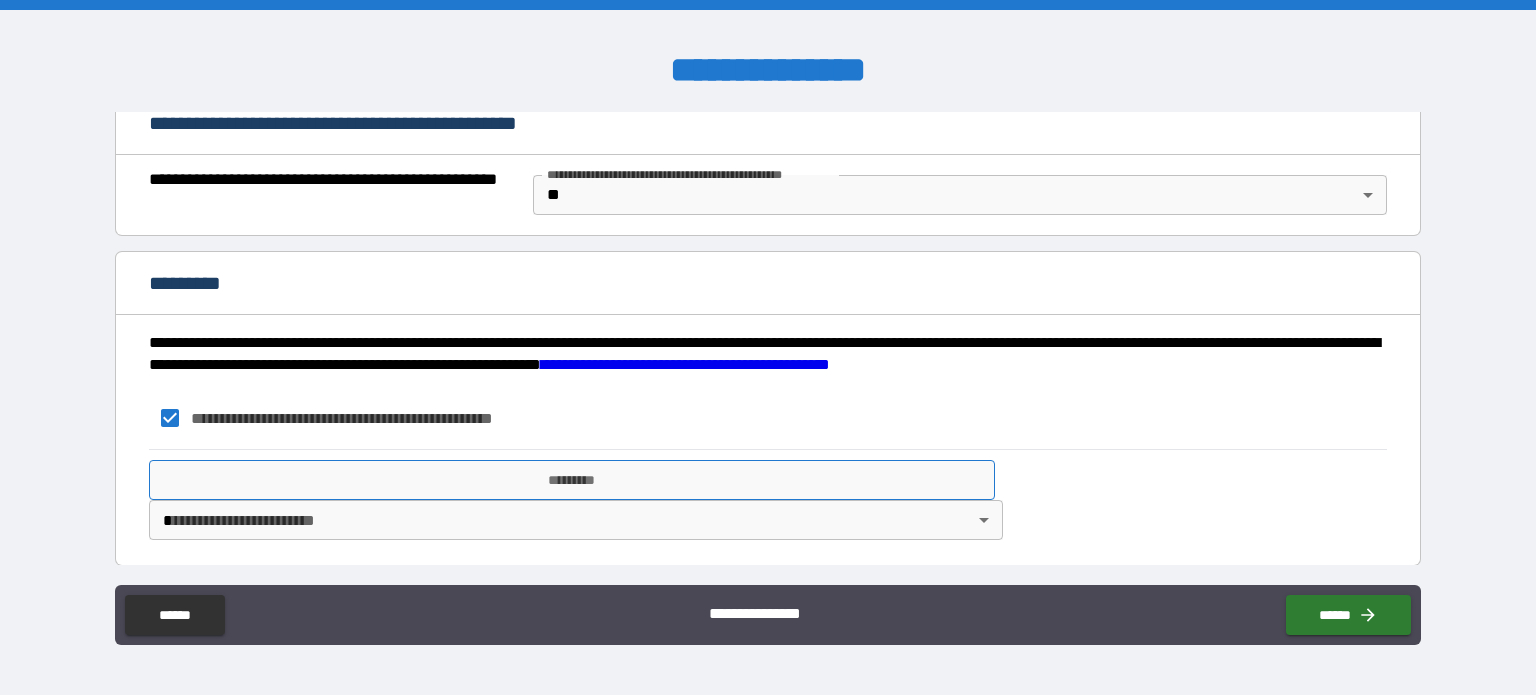 click on "*********" at bounding box center [572, 480] 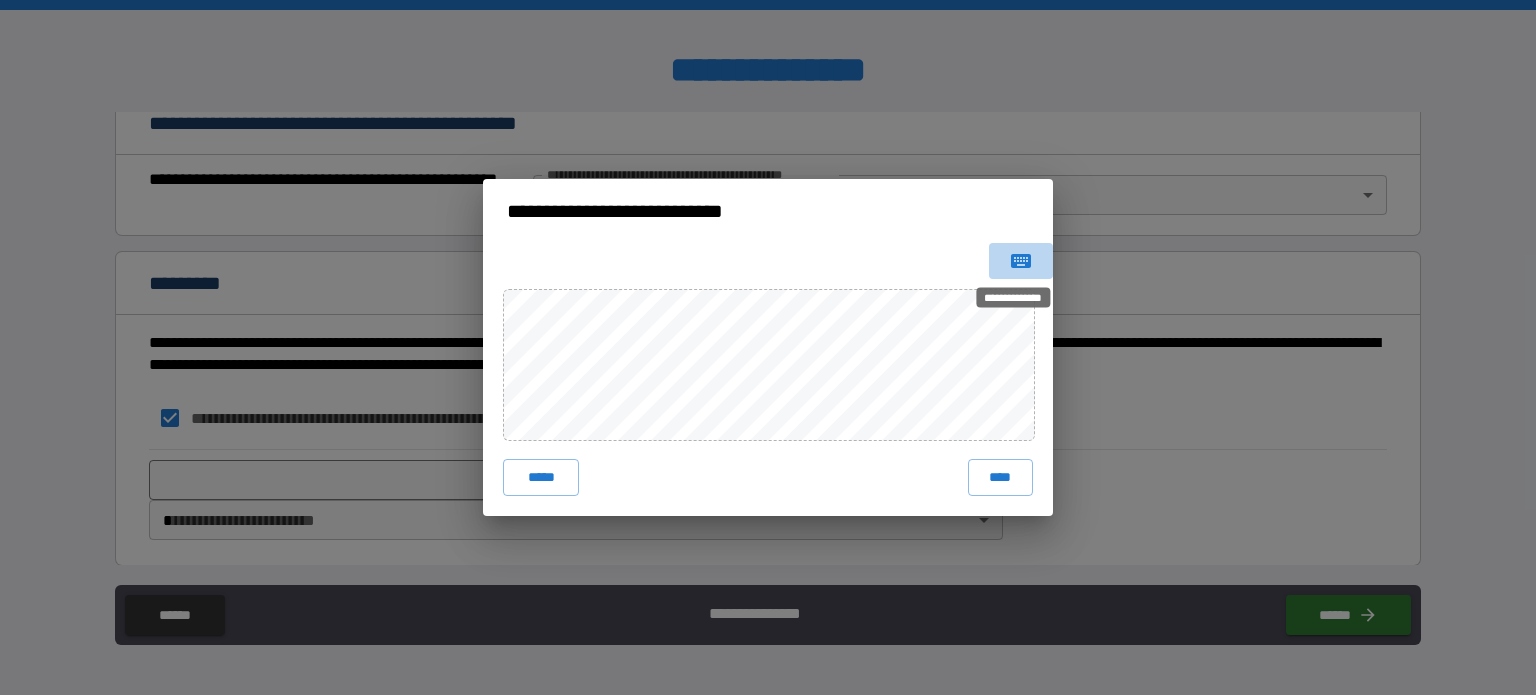 click 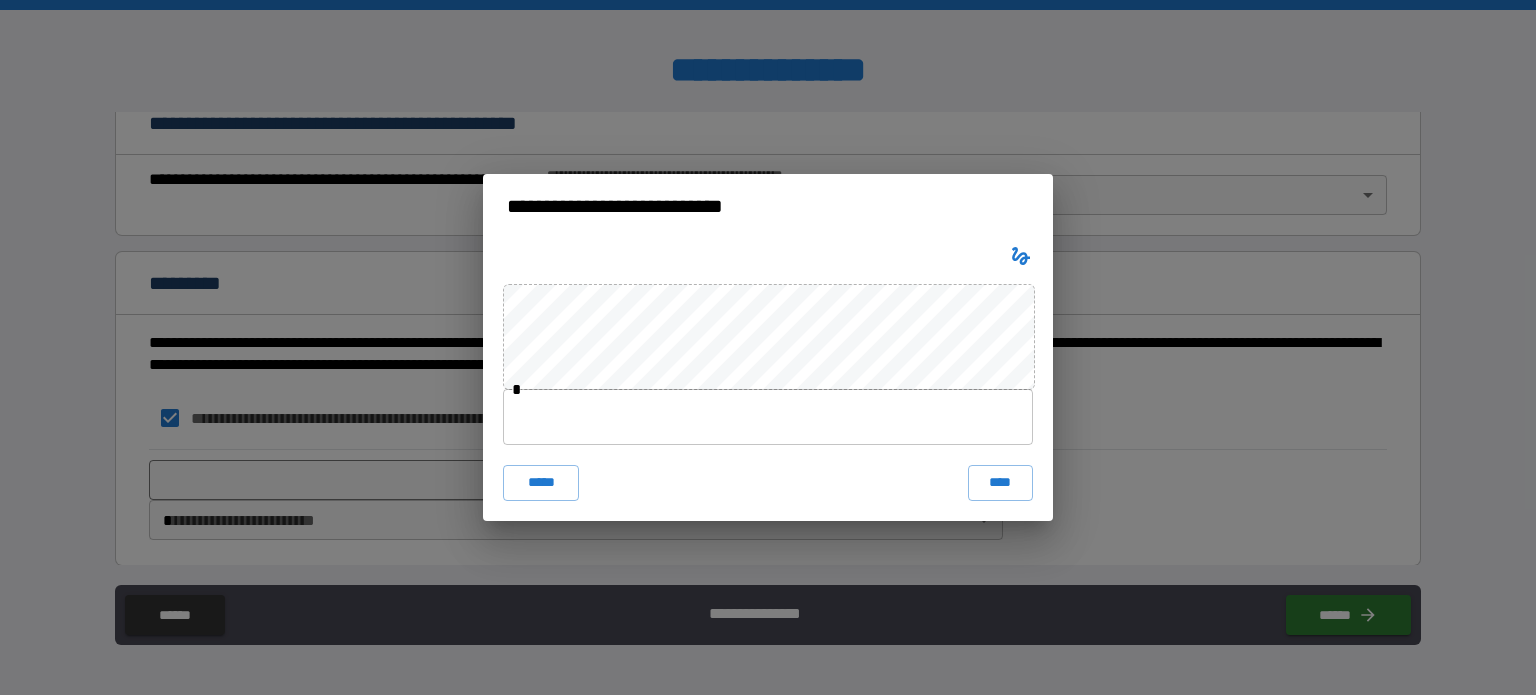 click at bounding box center [768, 417] 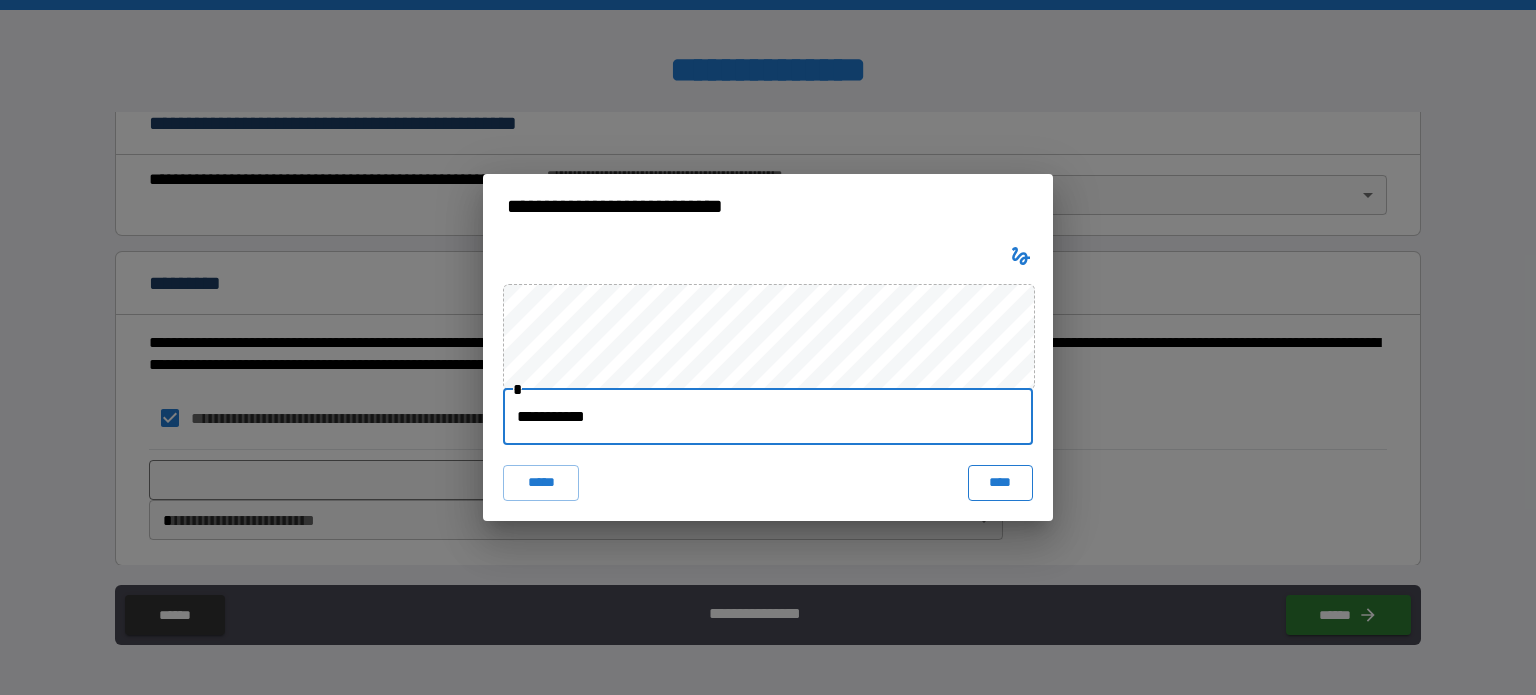 type on "**********" 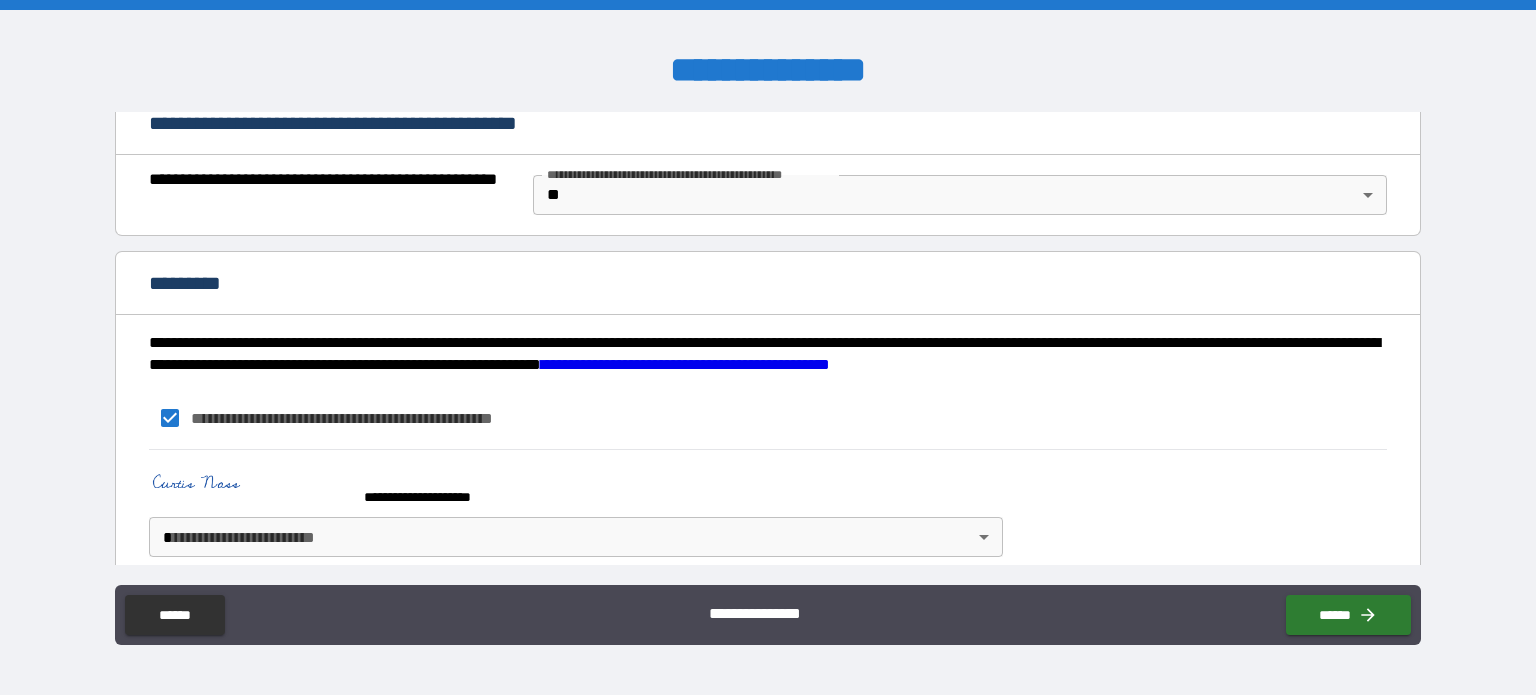 click on "**********" at bounding box center [768, 347] 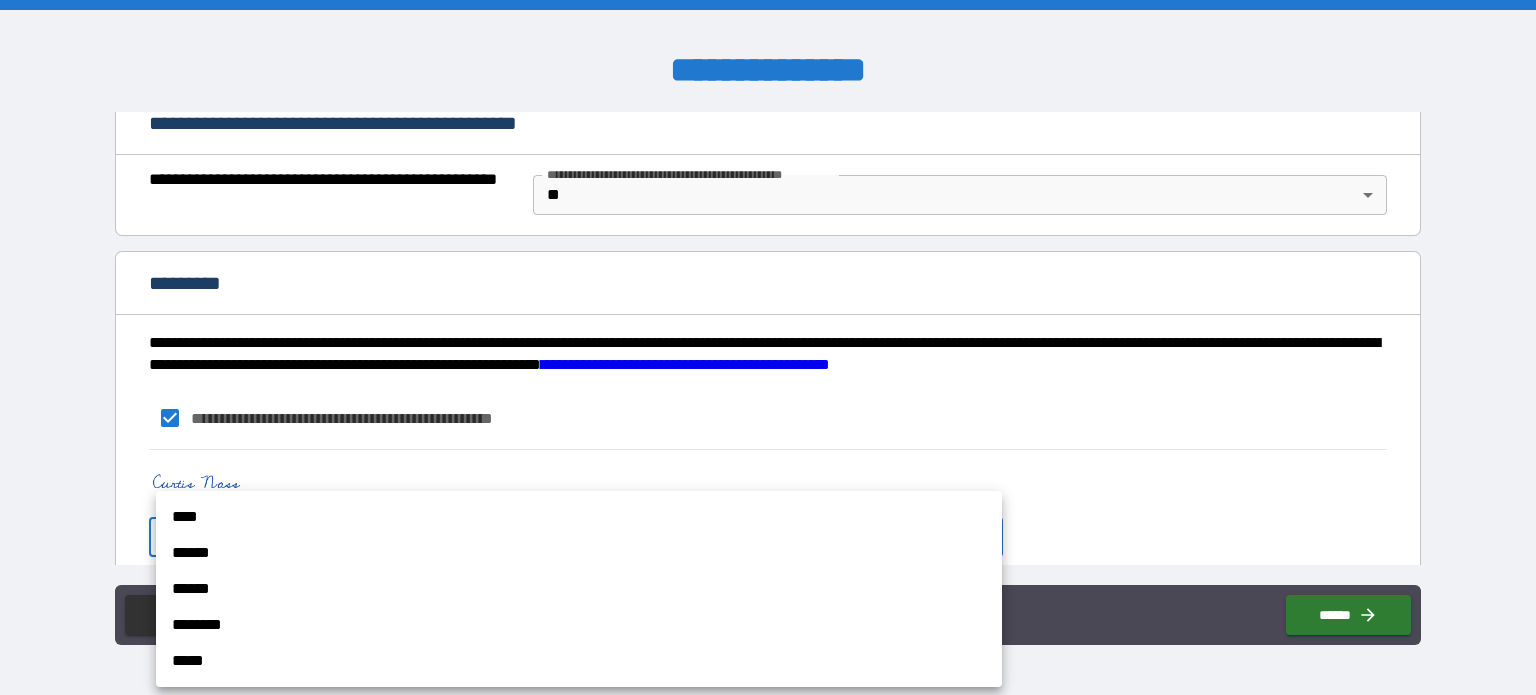 click on "****" at bounding box center (579, 517) 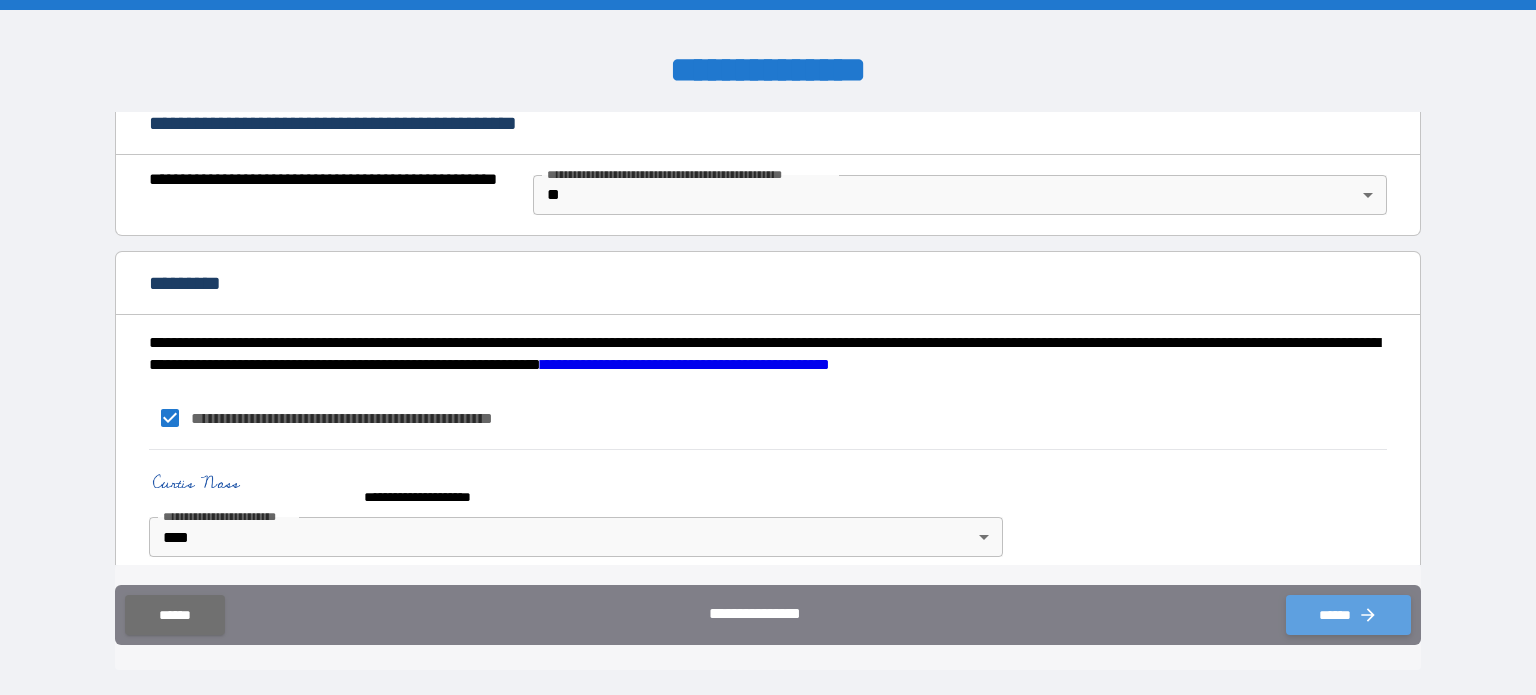 click on "******" at bounding box center [1348, 615] 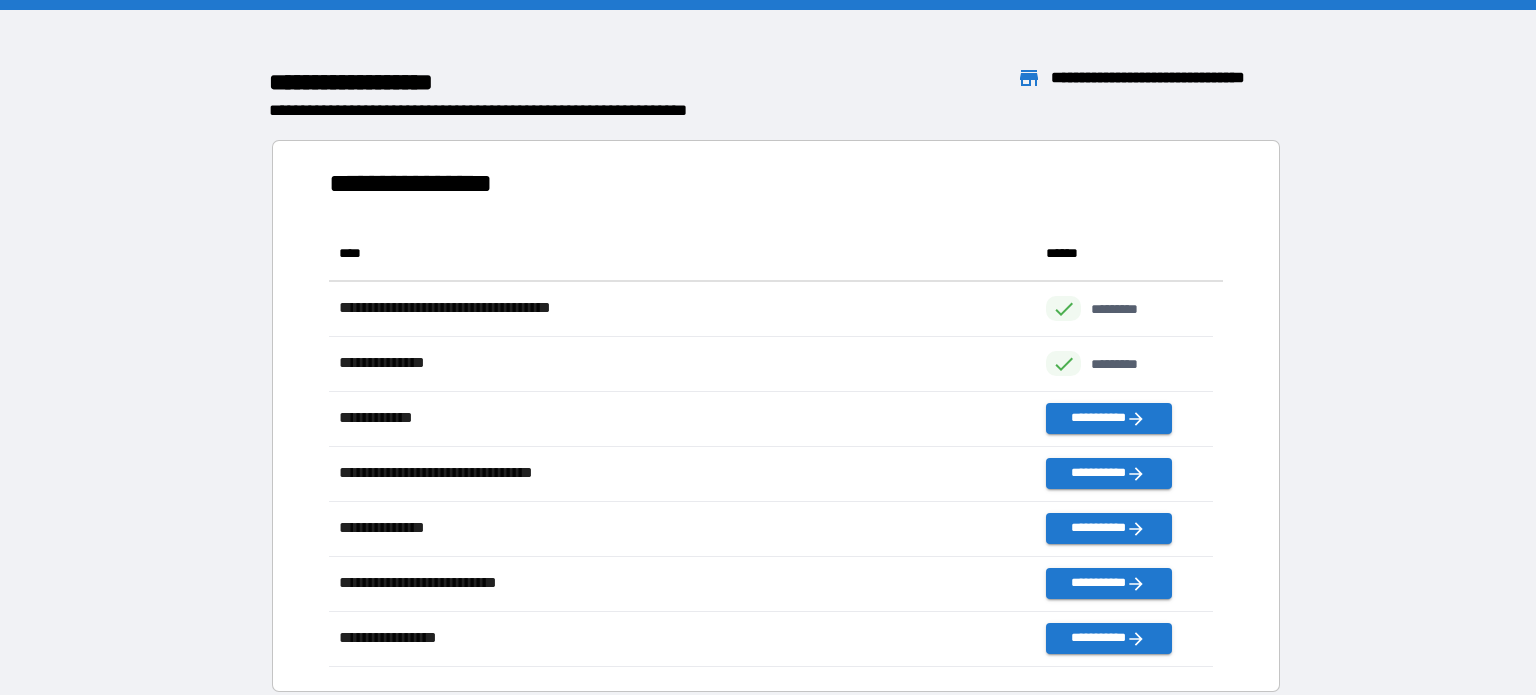 scroll, scrollTop: 16, scrollLeft: 16, axis: both 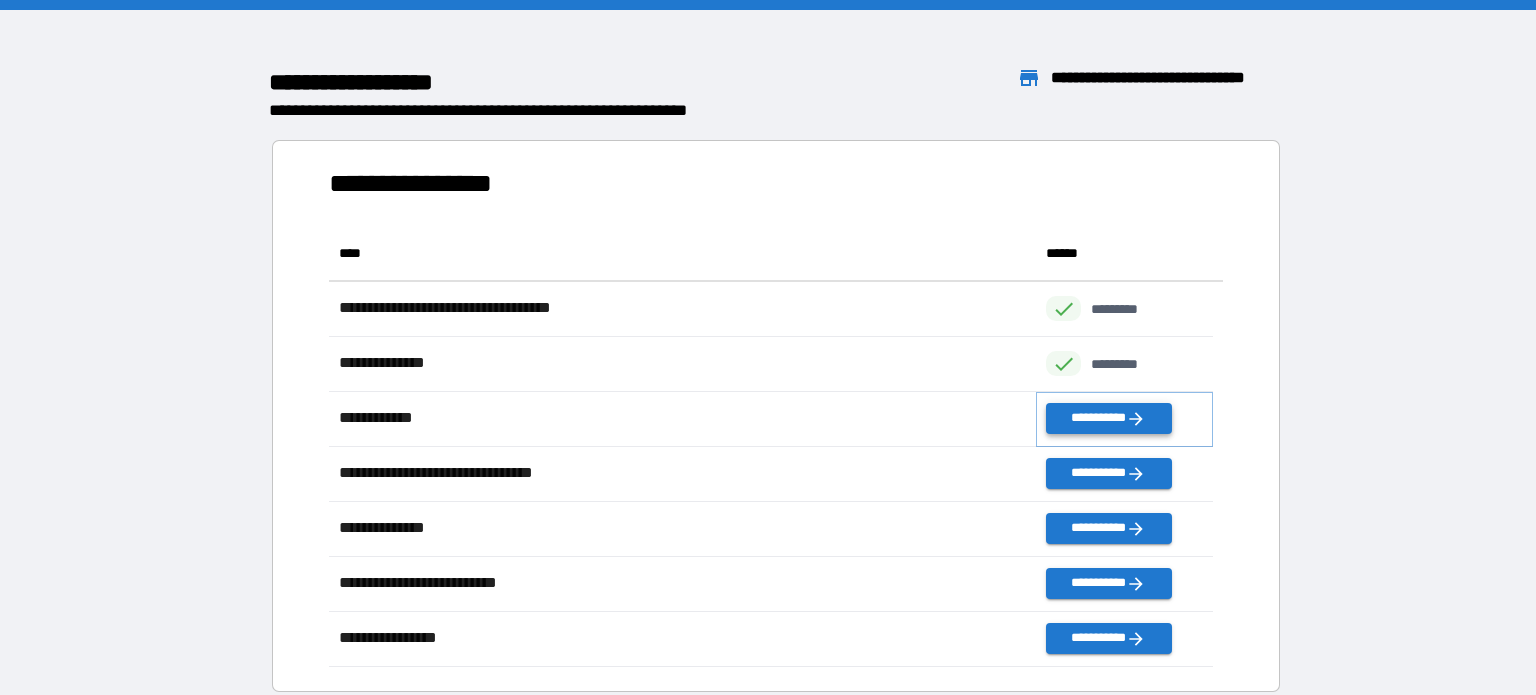 click on "**********" at bounding box center (1108, 418) 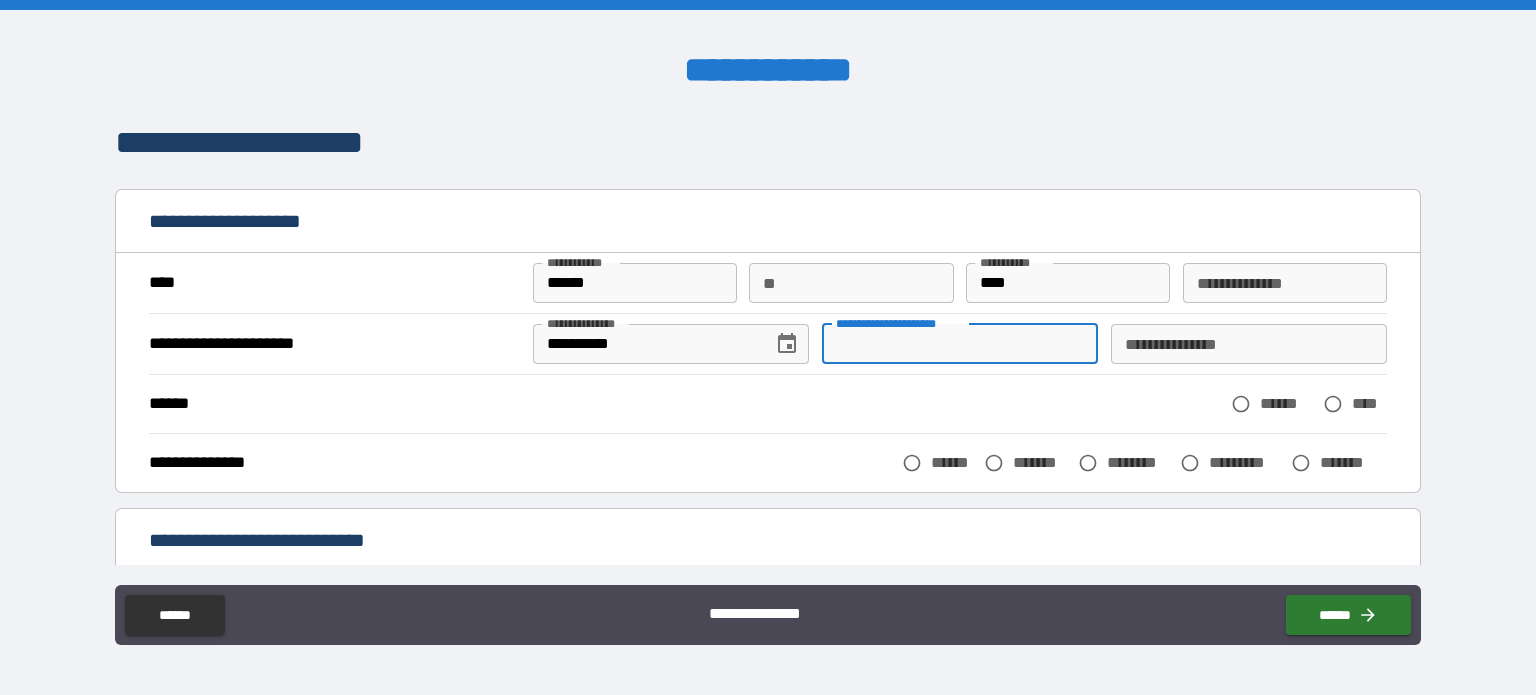 click on "**********" at bounding box center [960, 344] 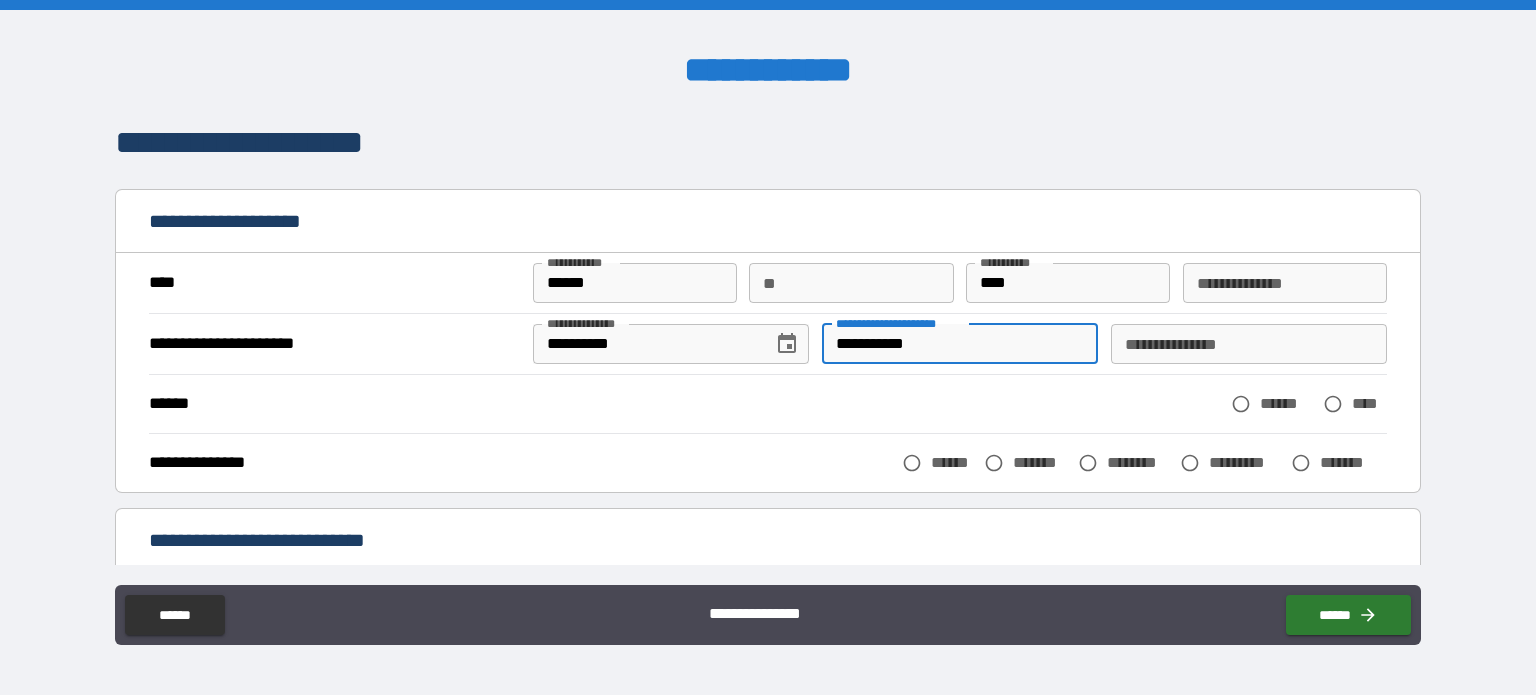 type on "**********" 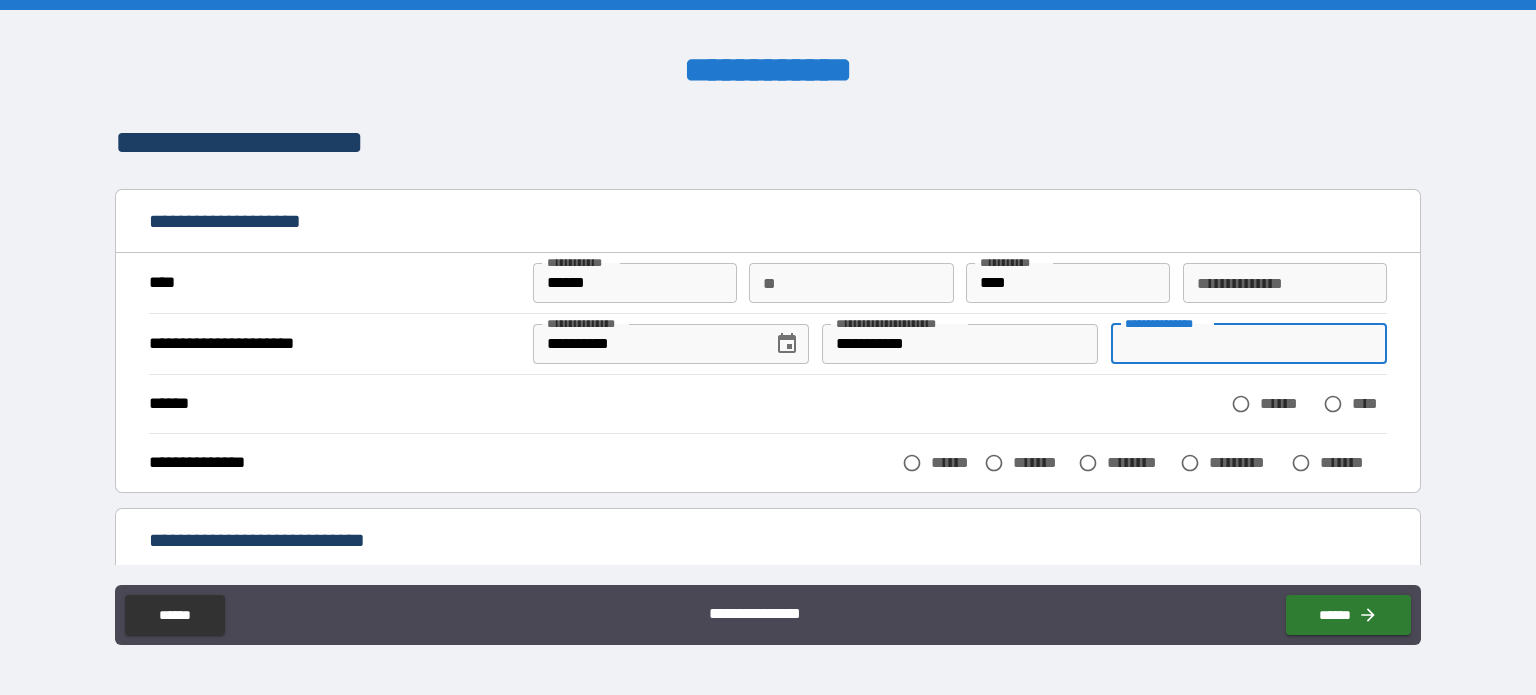 click on "**********" at bounding box center (1249, 344) 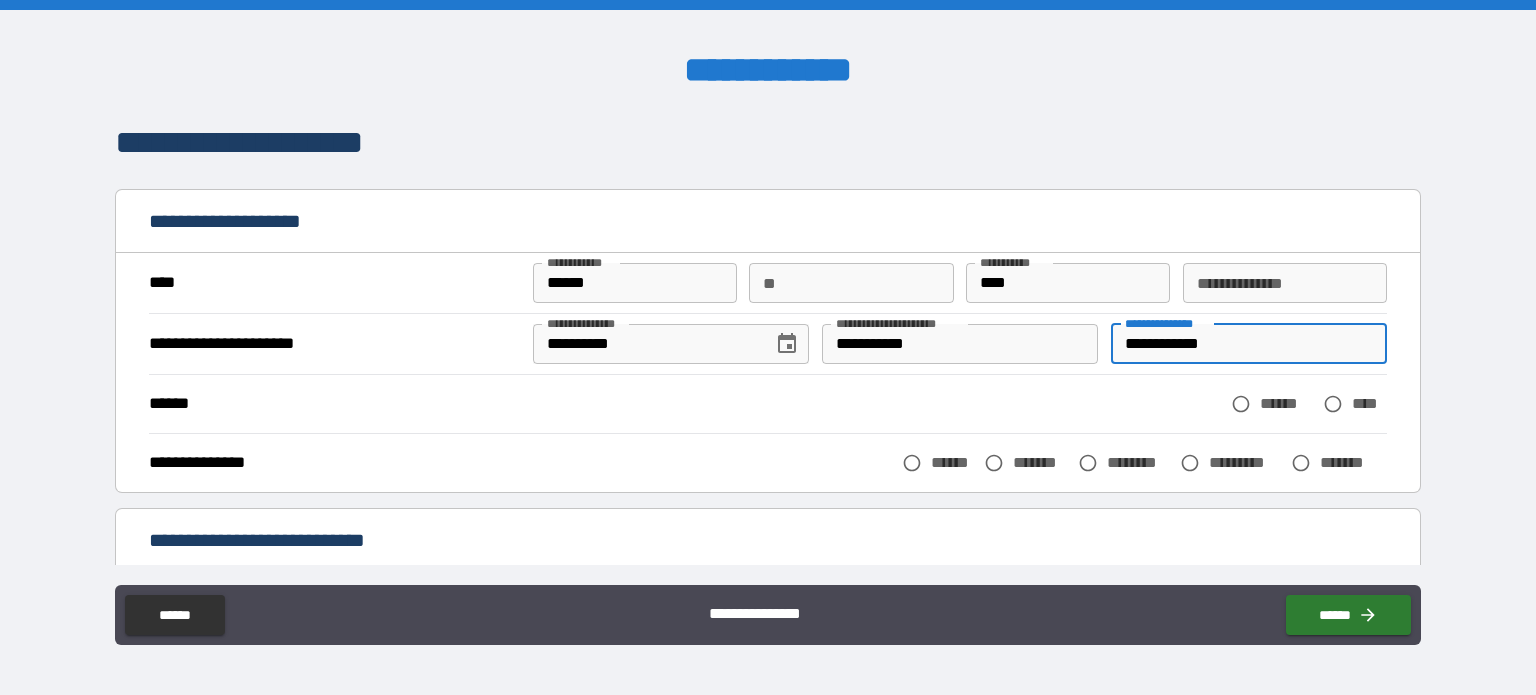 type on "**********" 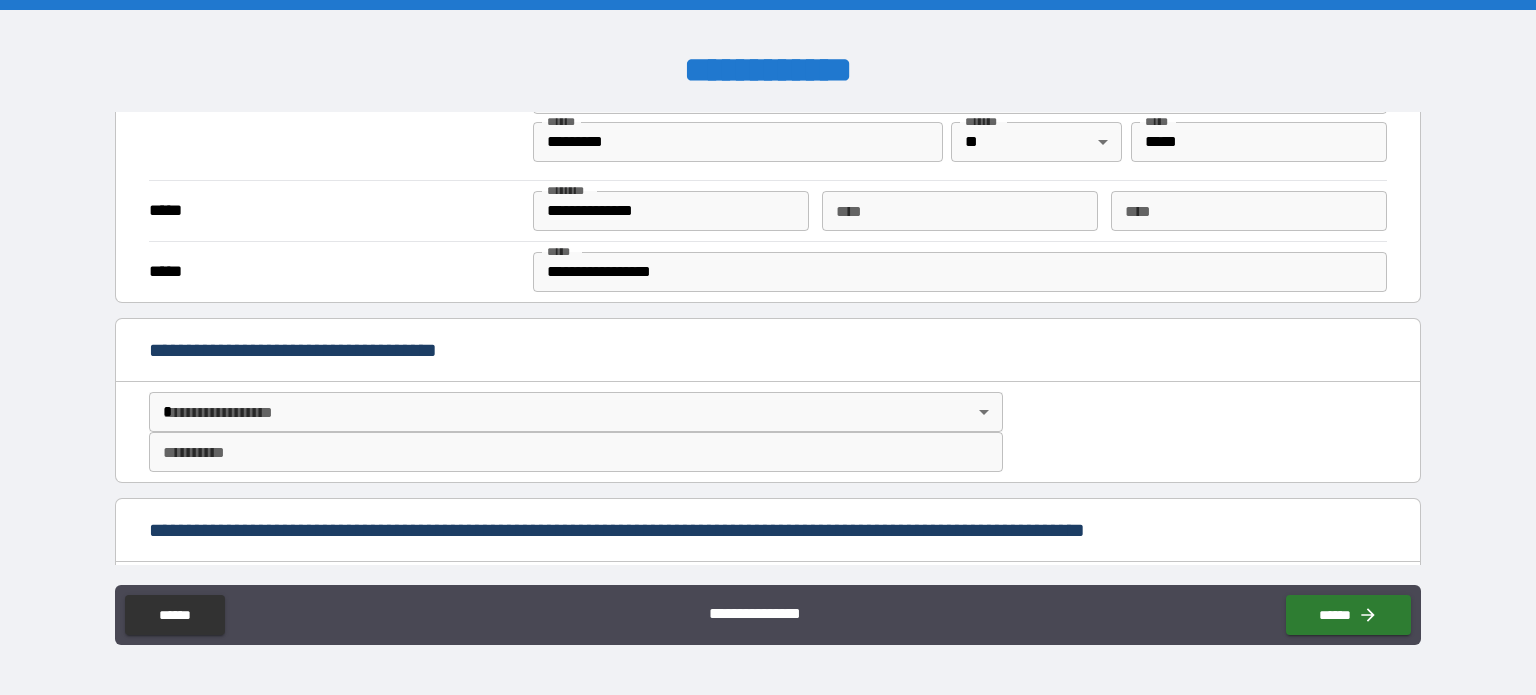 scroll, scrollTop: 600, scrollLeft: 0, axis: vertical 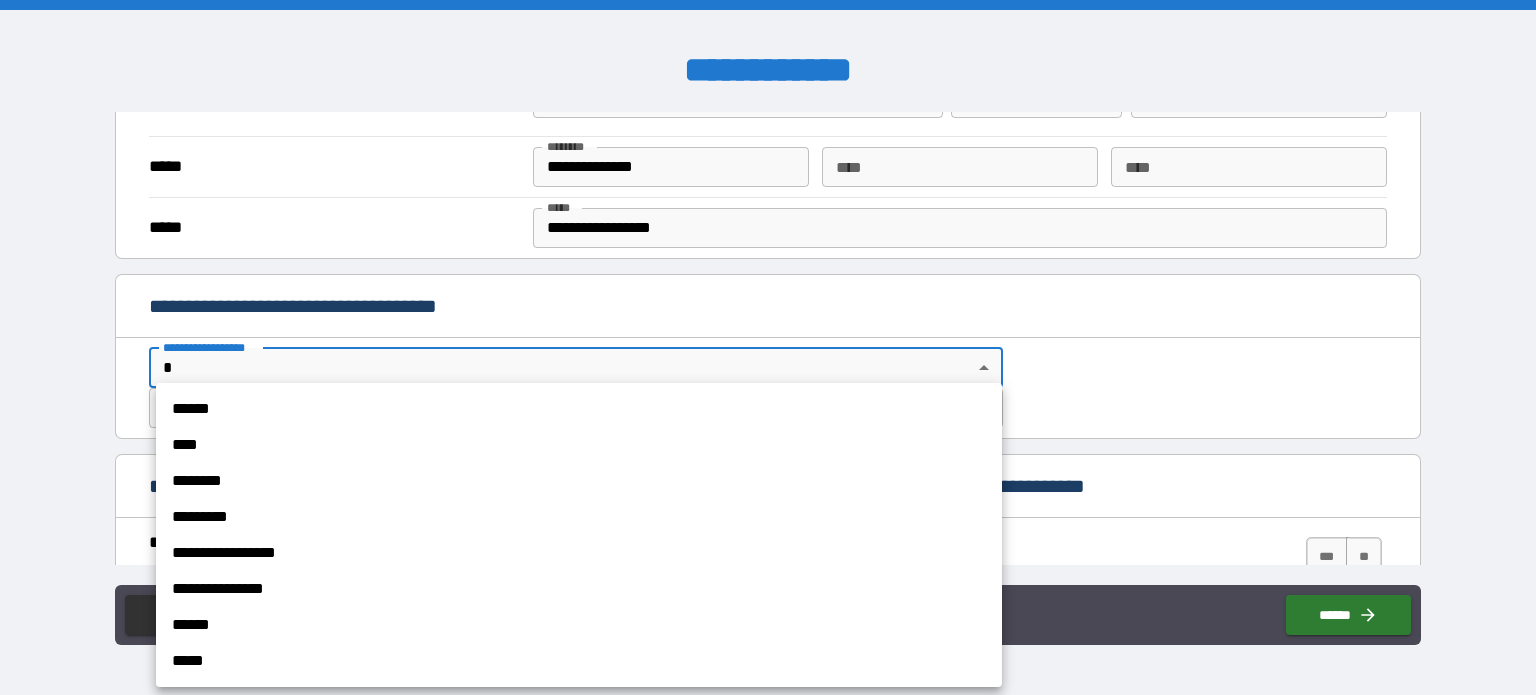 click on "**********" at bounding box center (768, 347) 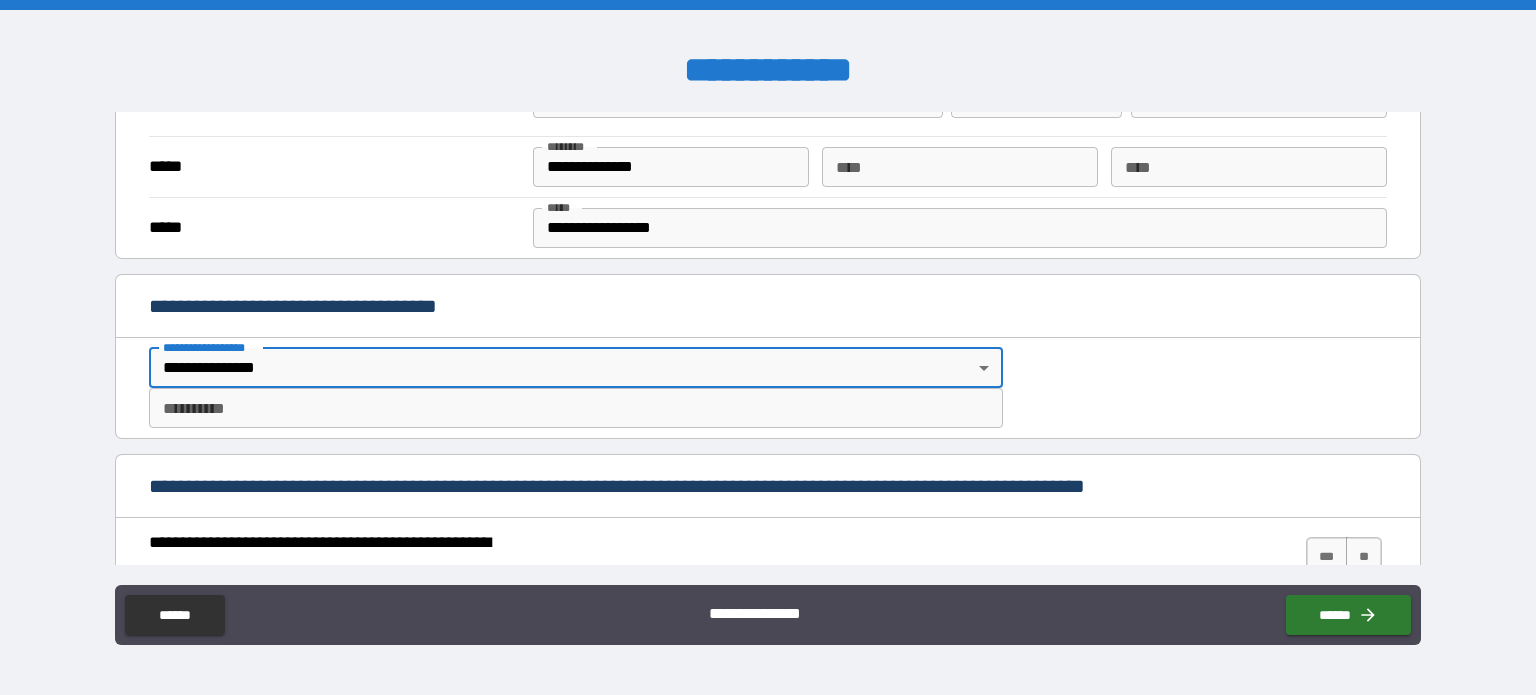 click on "**********" at bounding box center (576, 408) 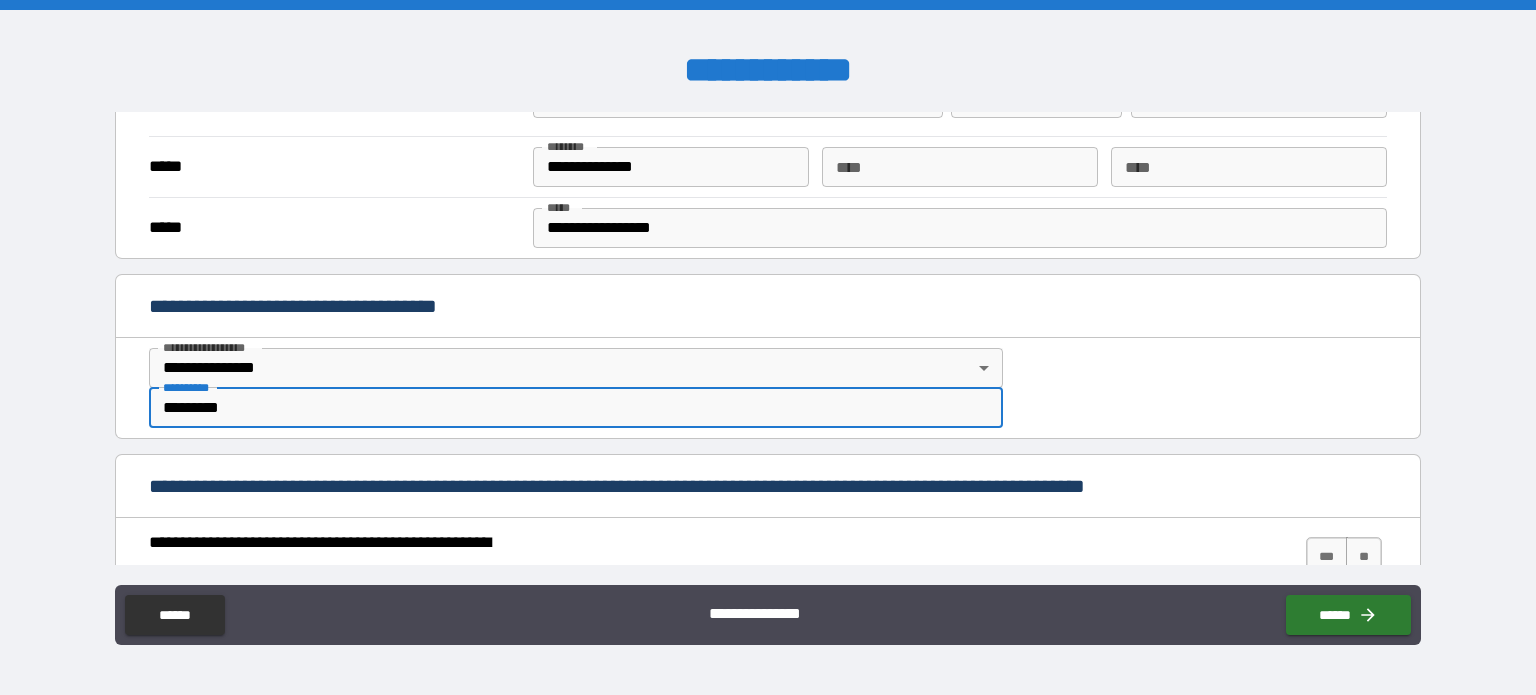 type on "*********" 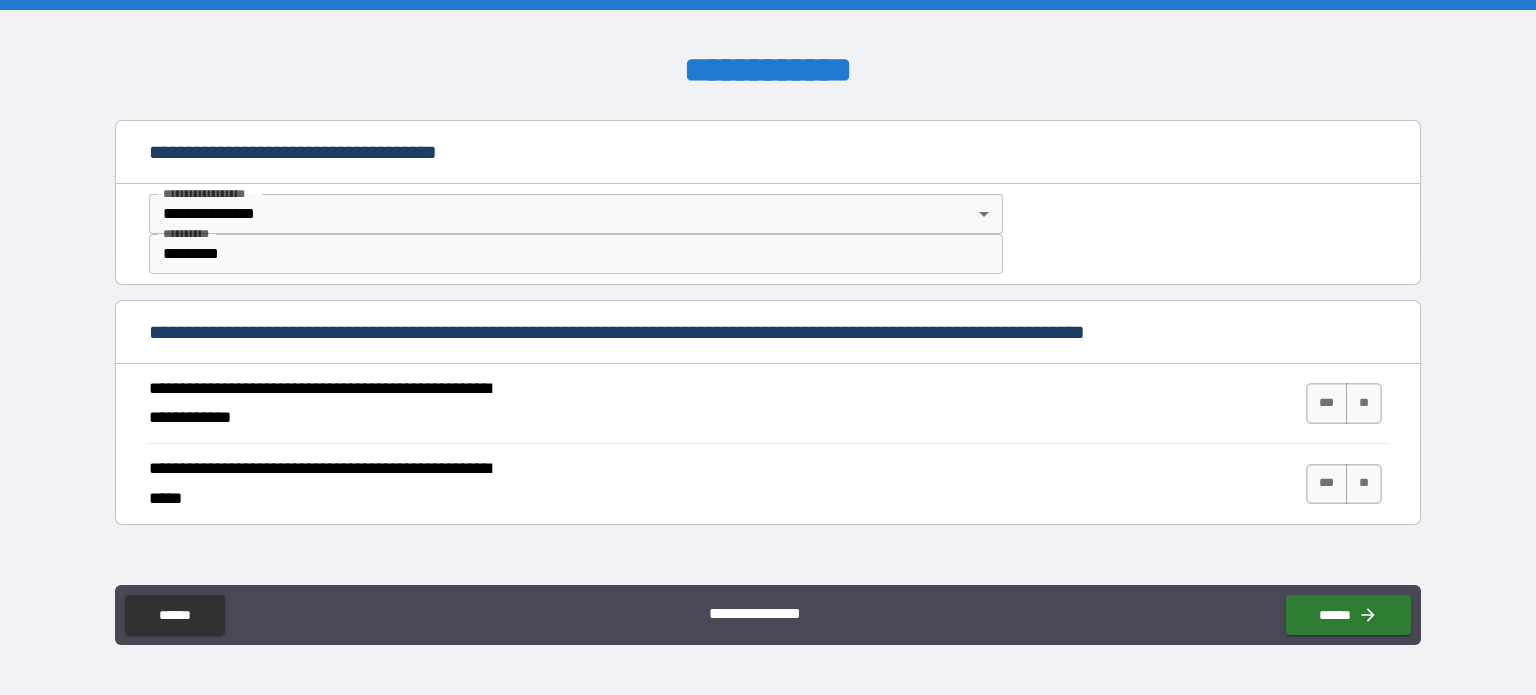 scroll, scrollTop: 800, scrollLeft: 0, axis: vertical 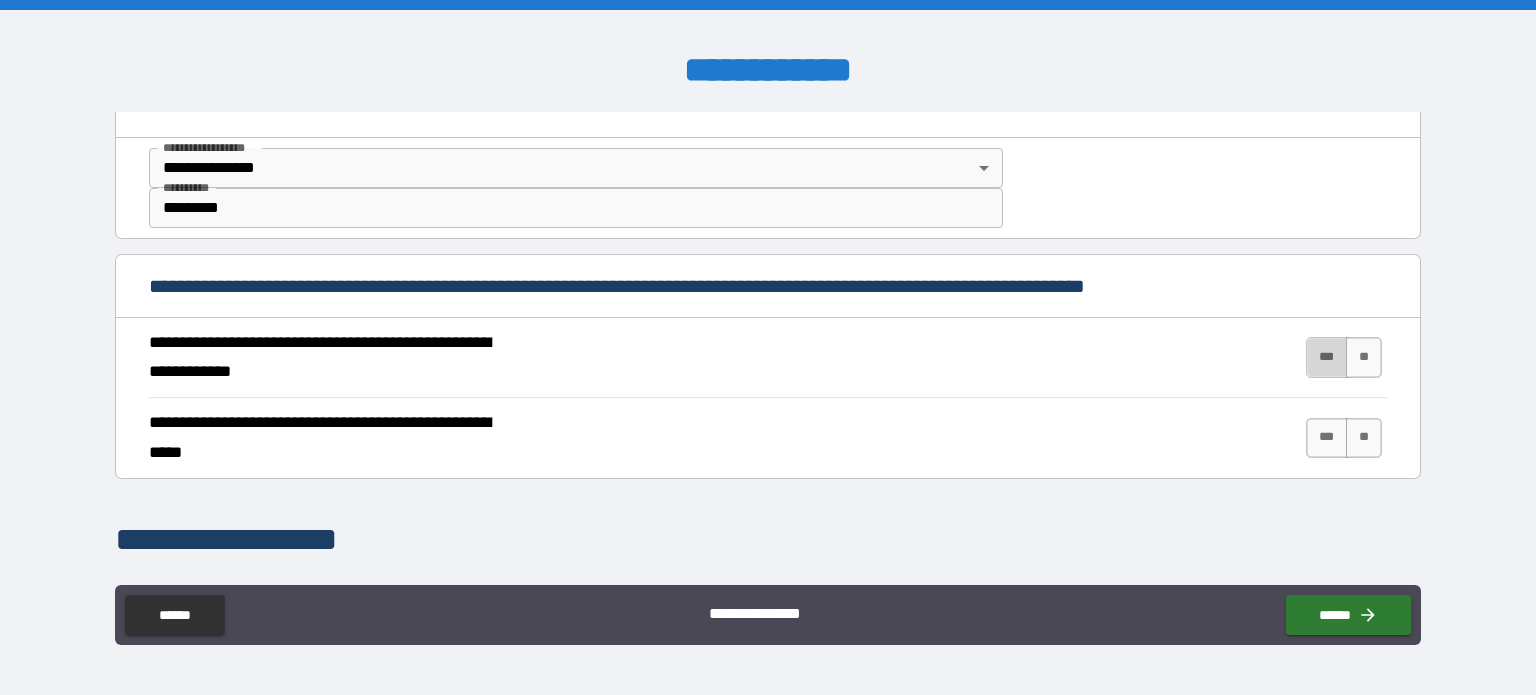 click on "***" at bounding box center [1327, 357] 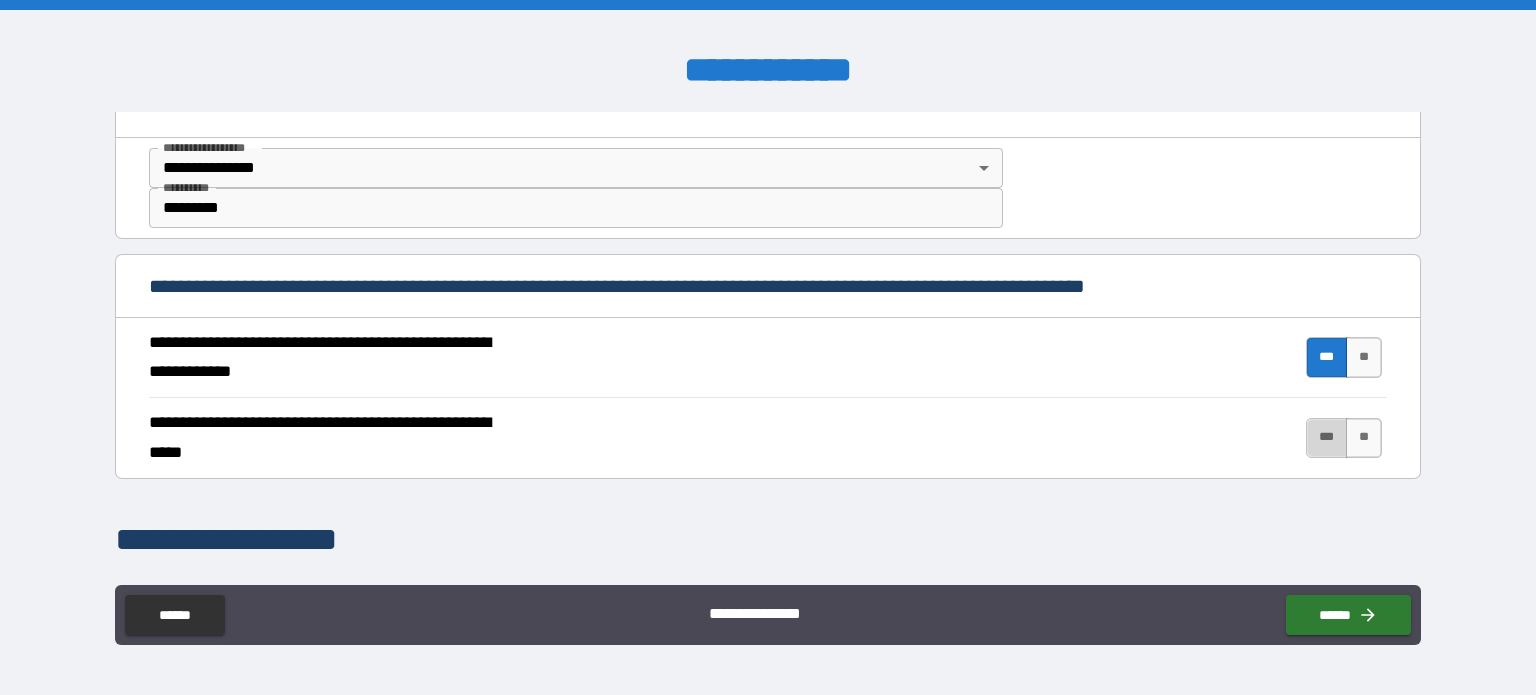 click on "***" at bounding box center (1327, 438) 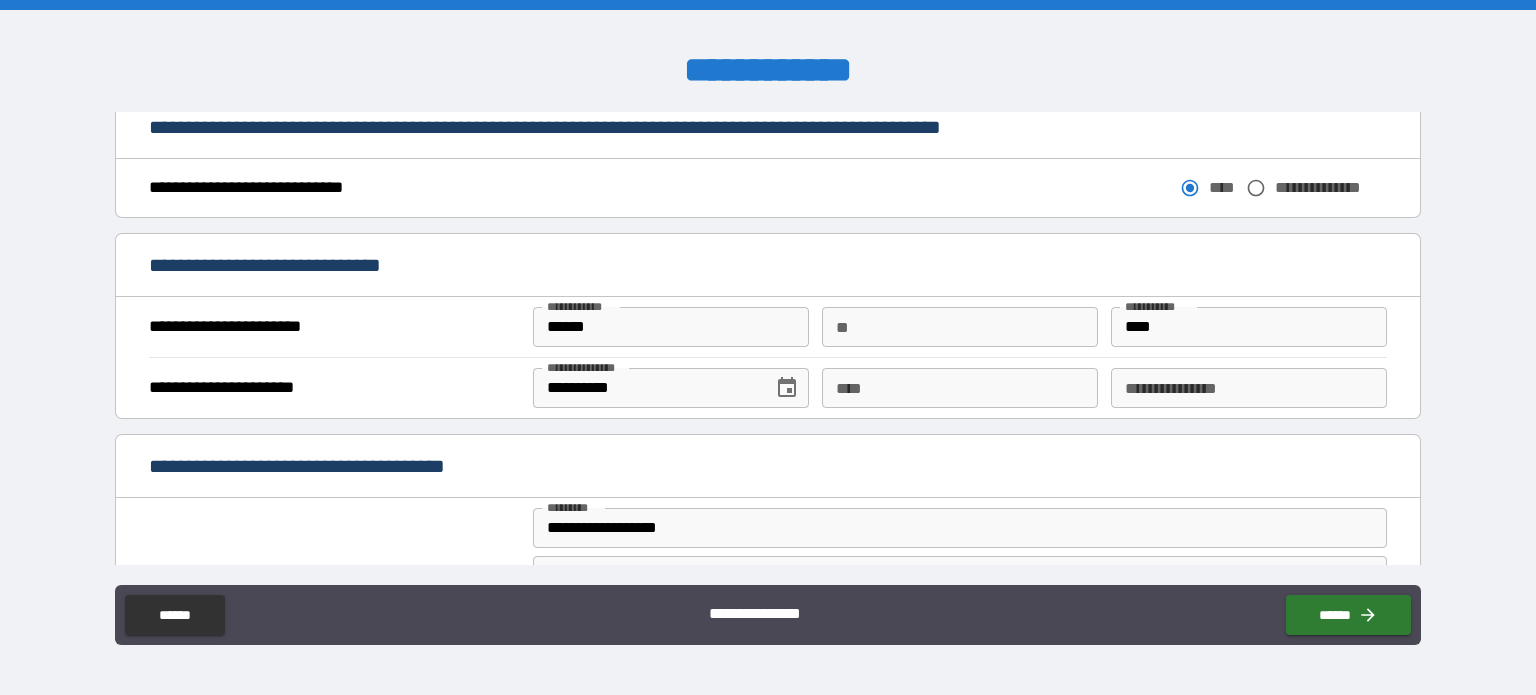 scroll, scrollTop: 1300, scrollLeft: 0, axis: vertical 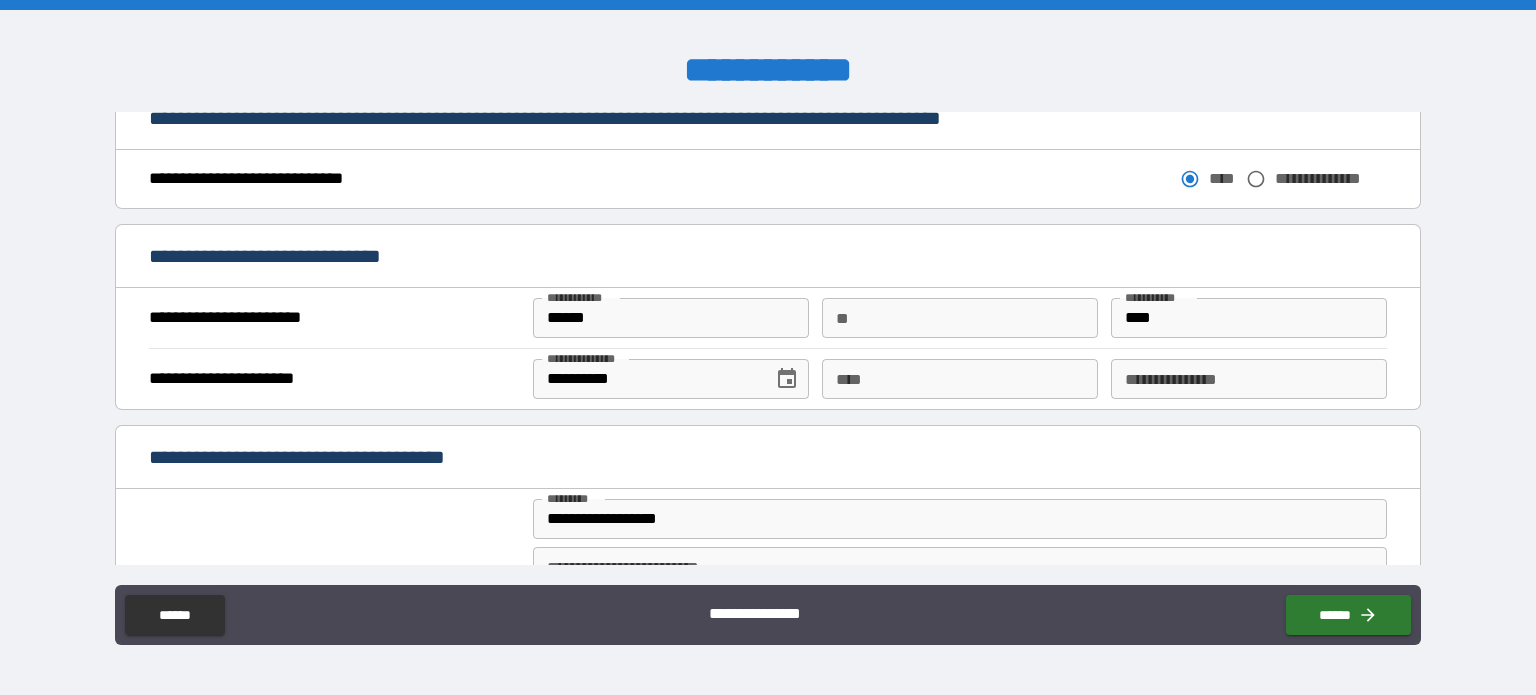 click on "****" at bounding box center [960, 379] 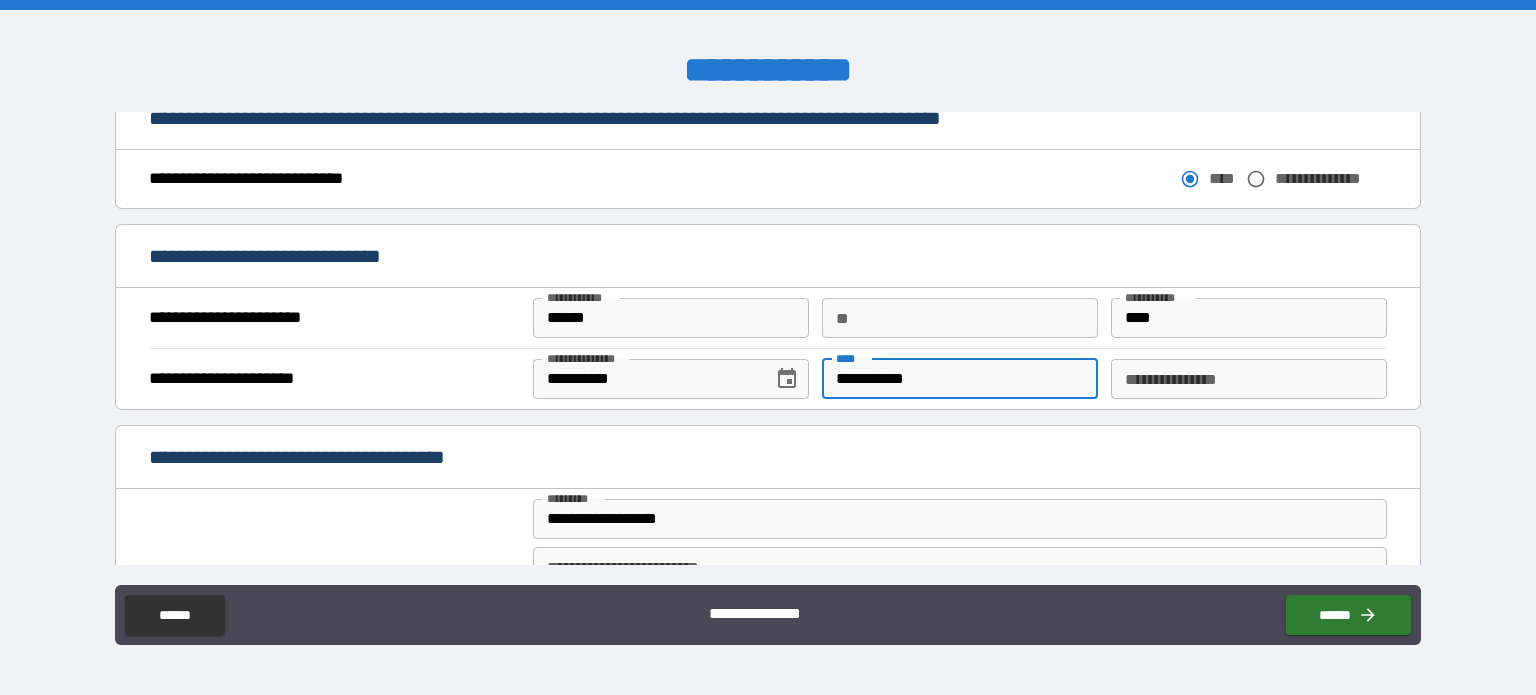 type on "**********" 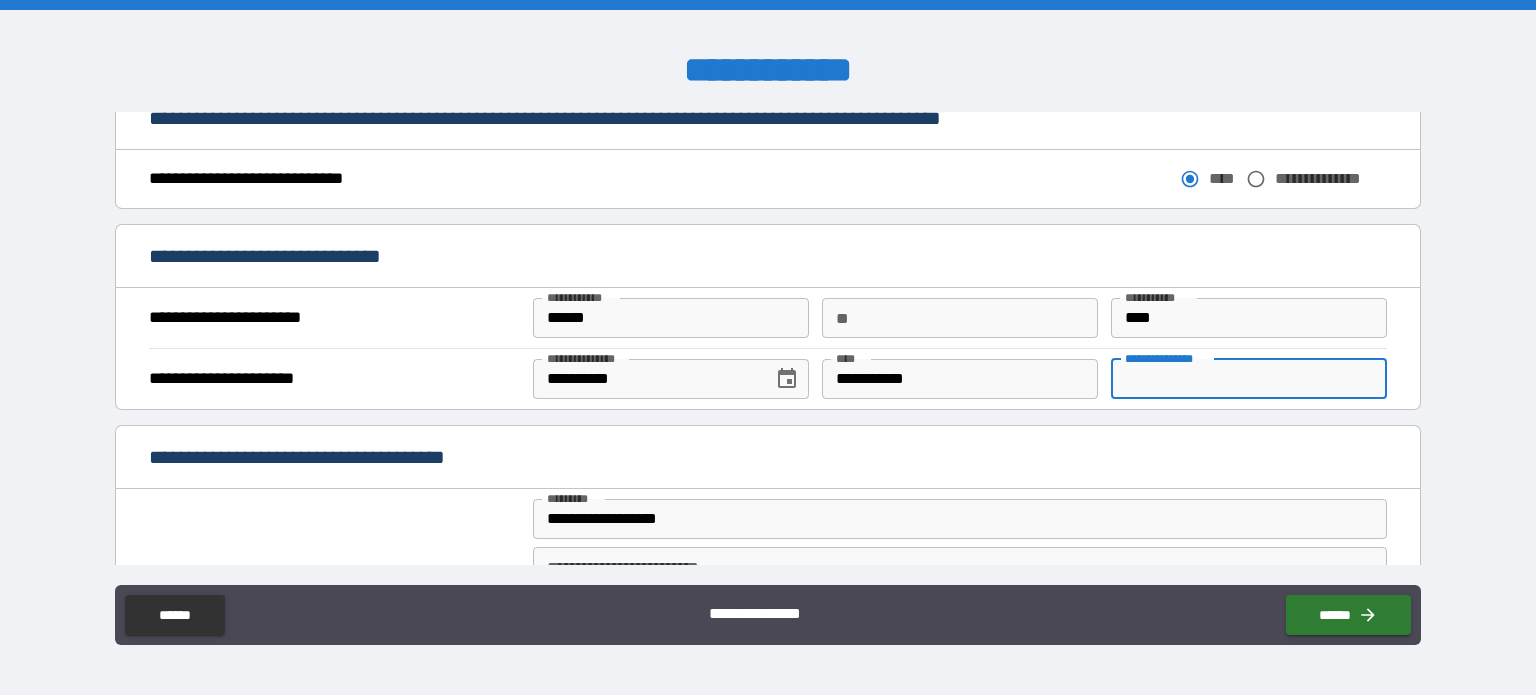 type on "**********" 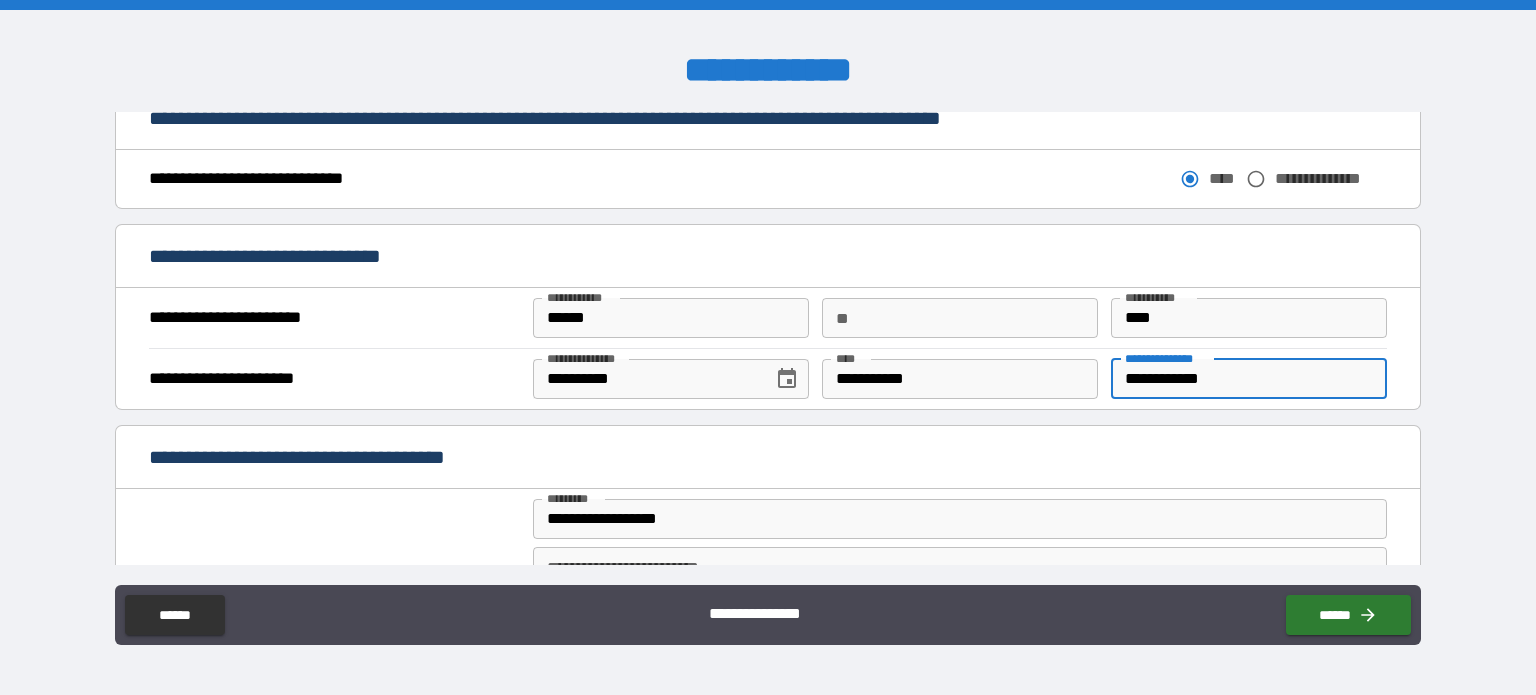 click on "**********" at bounding box center (768, 459) 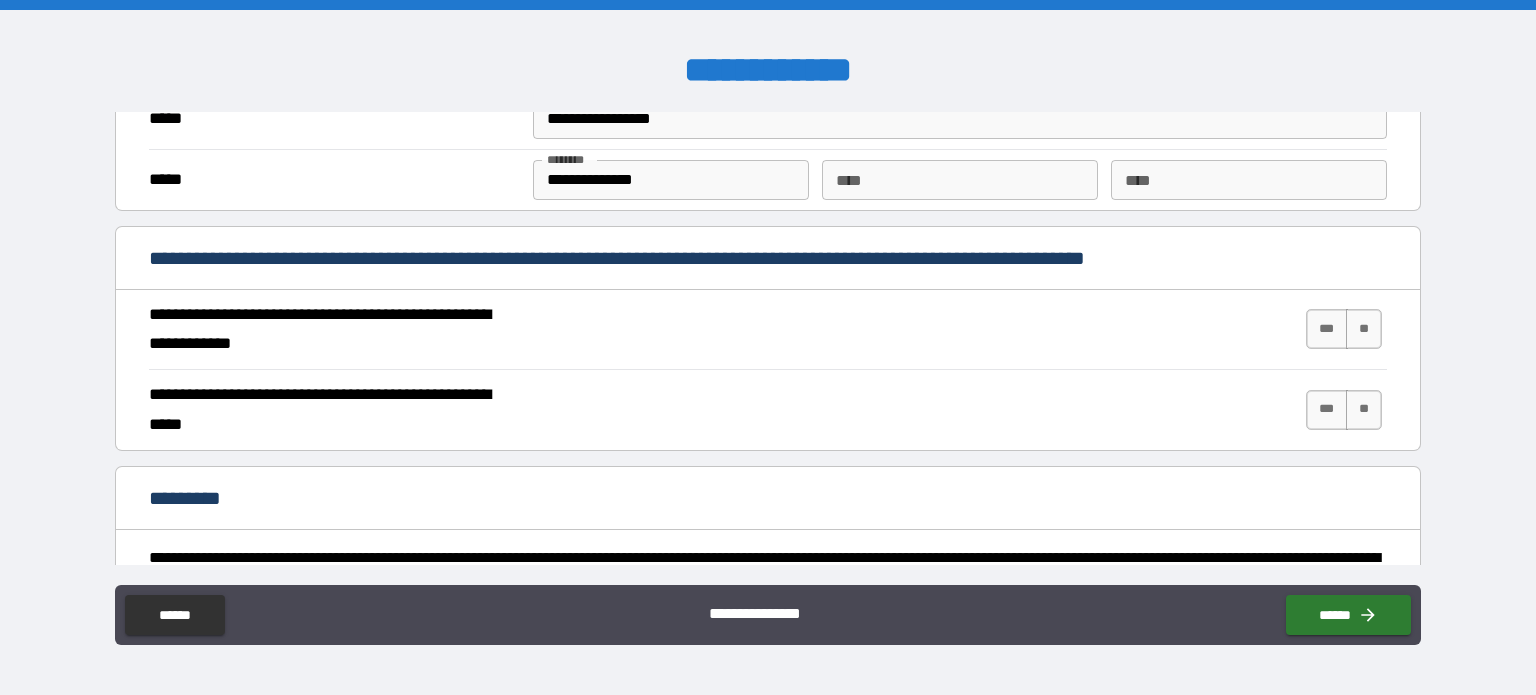 scroll, scrollTop: 1900, scrollLeft: 0, axis: vertical 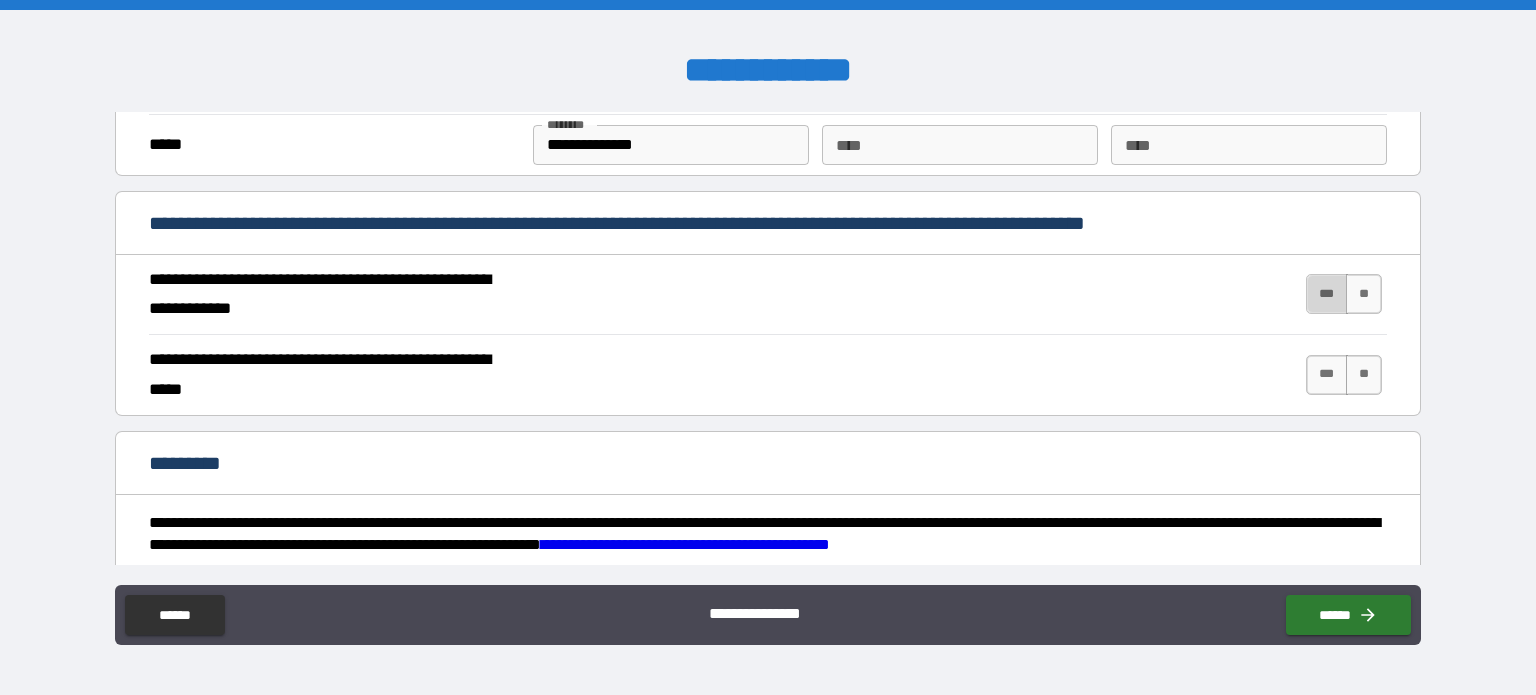 click on "***" at bounding box center (1327, 294) 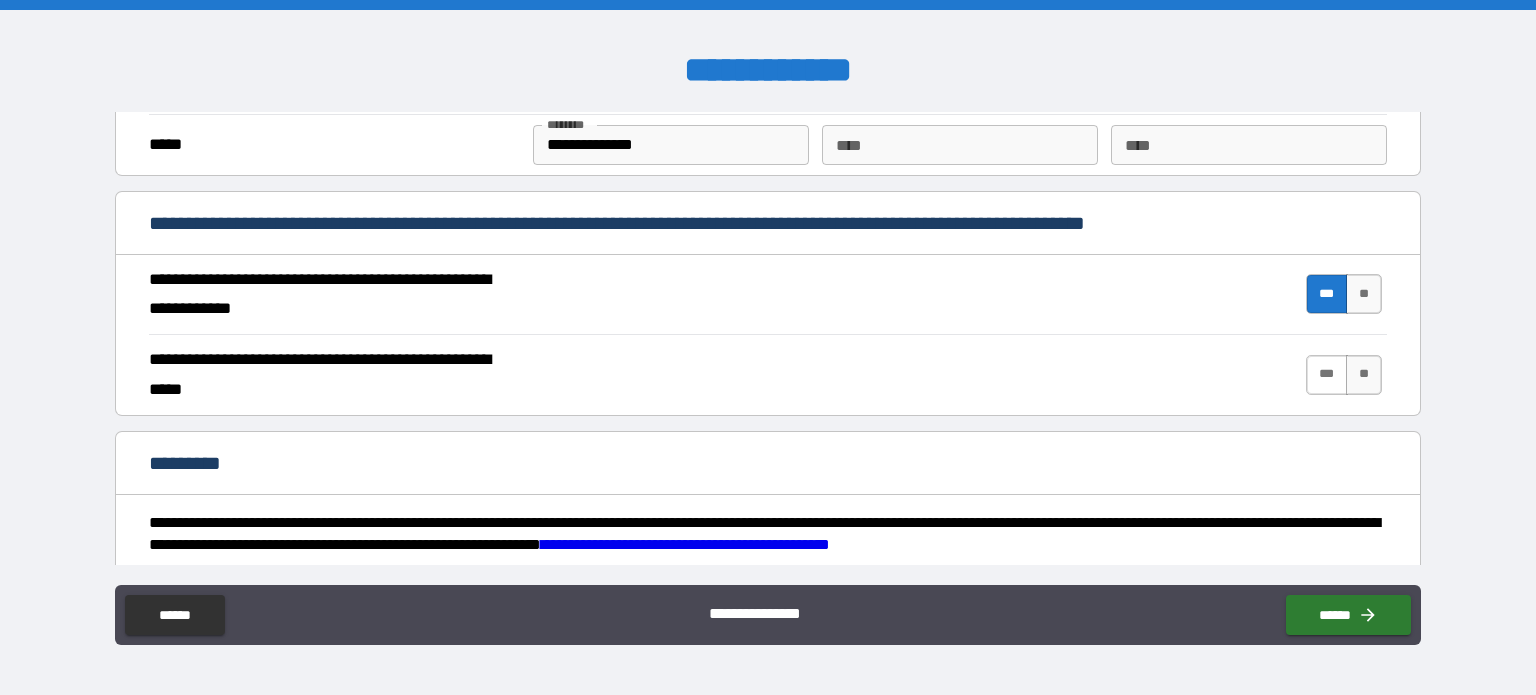 click on "***" at bounding box center [1327, 375] 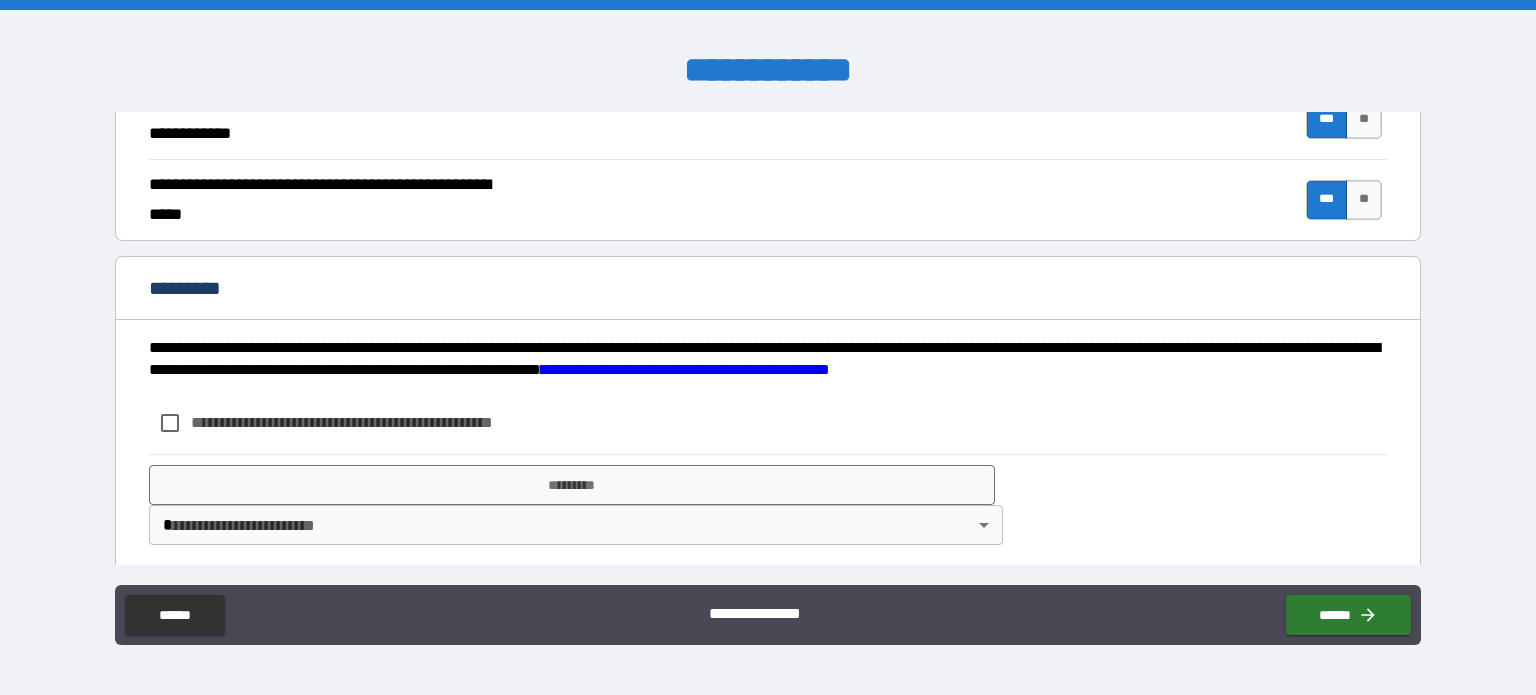 scroll, scrollTop: 2078, scrollLeft: 0, axis: vertical 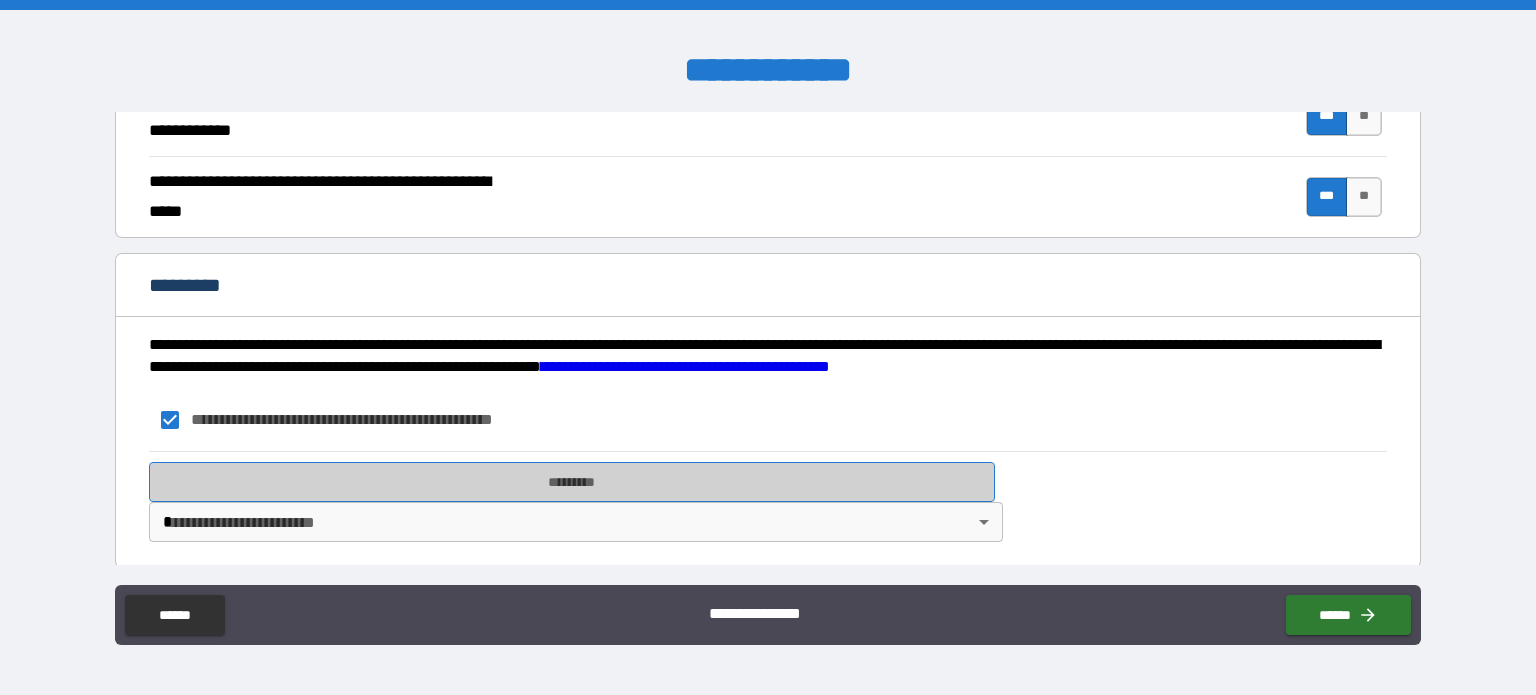 click on "*********" at bounding box center (572, 482) 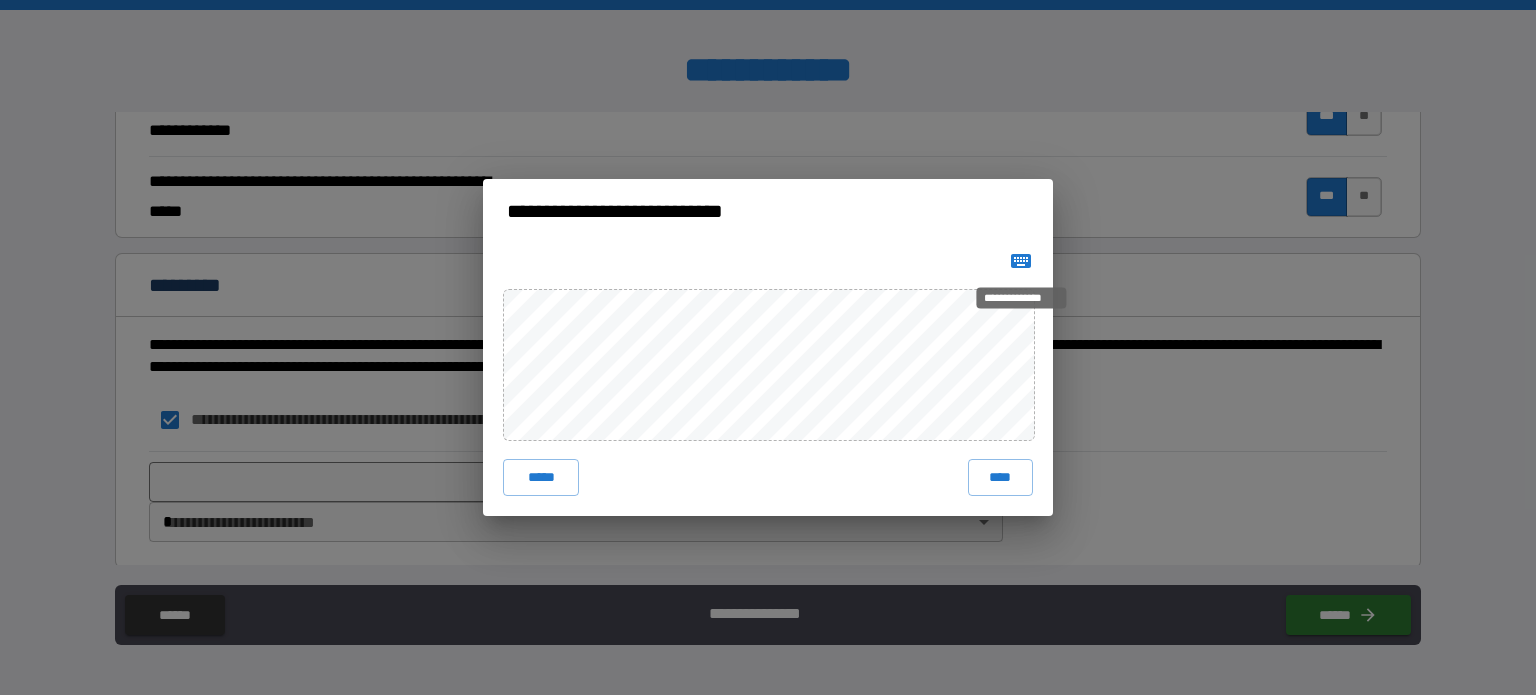 click 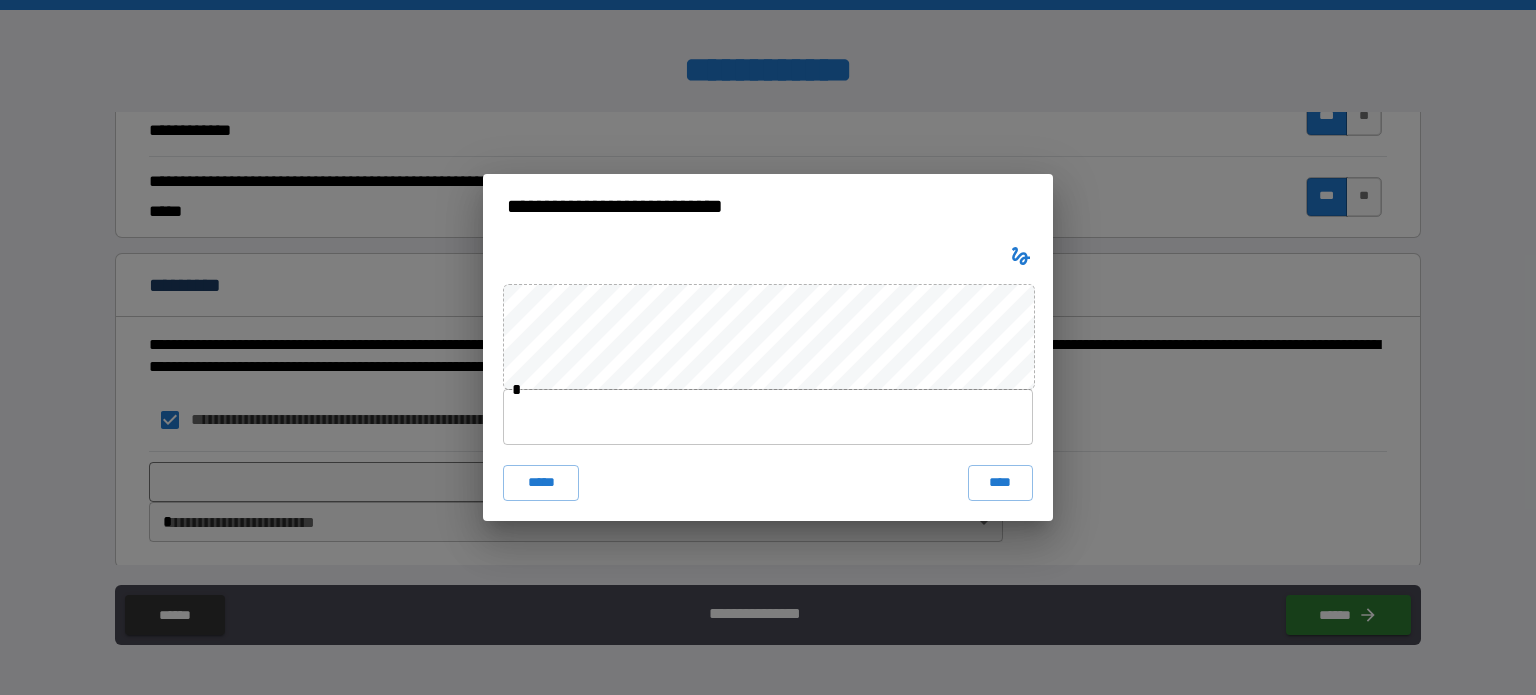 click at bounding box center (768, 417) 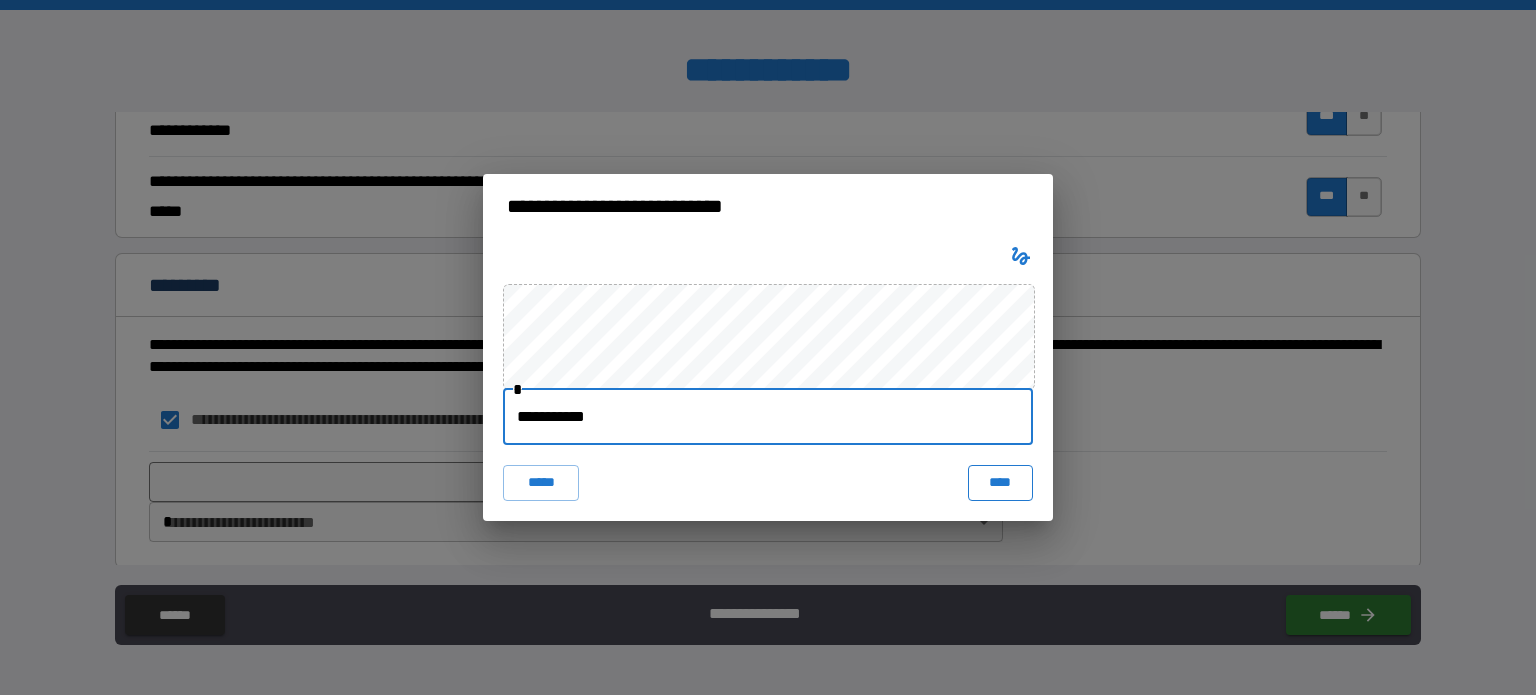 type on "**********" 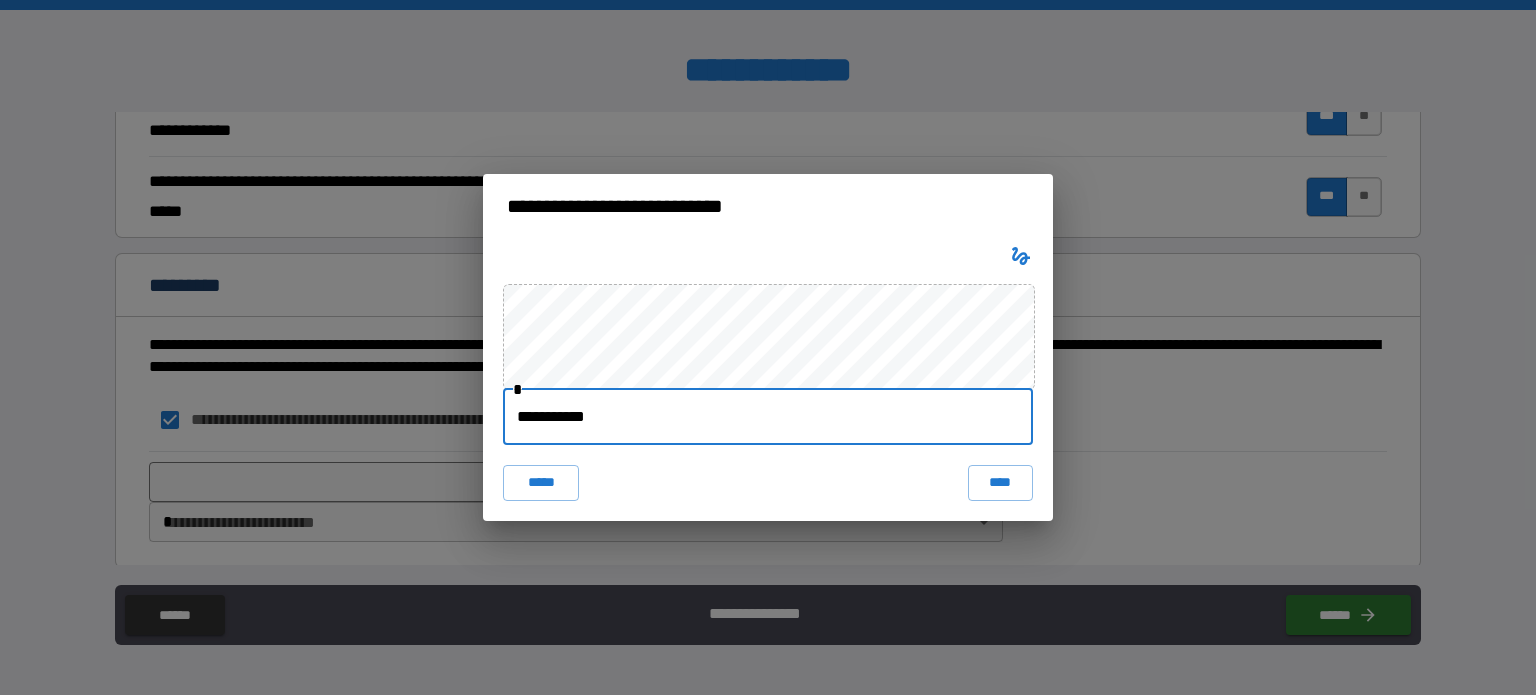 drag, startPoint x: 1006, startPoint y: 475, endPoint x: 1024, endPoint y: 491, distance: 24.083189 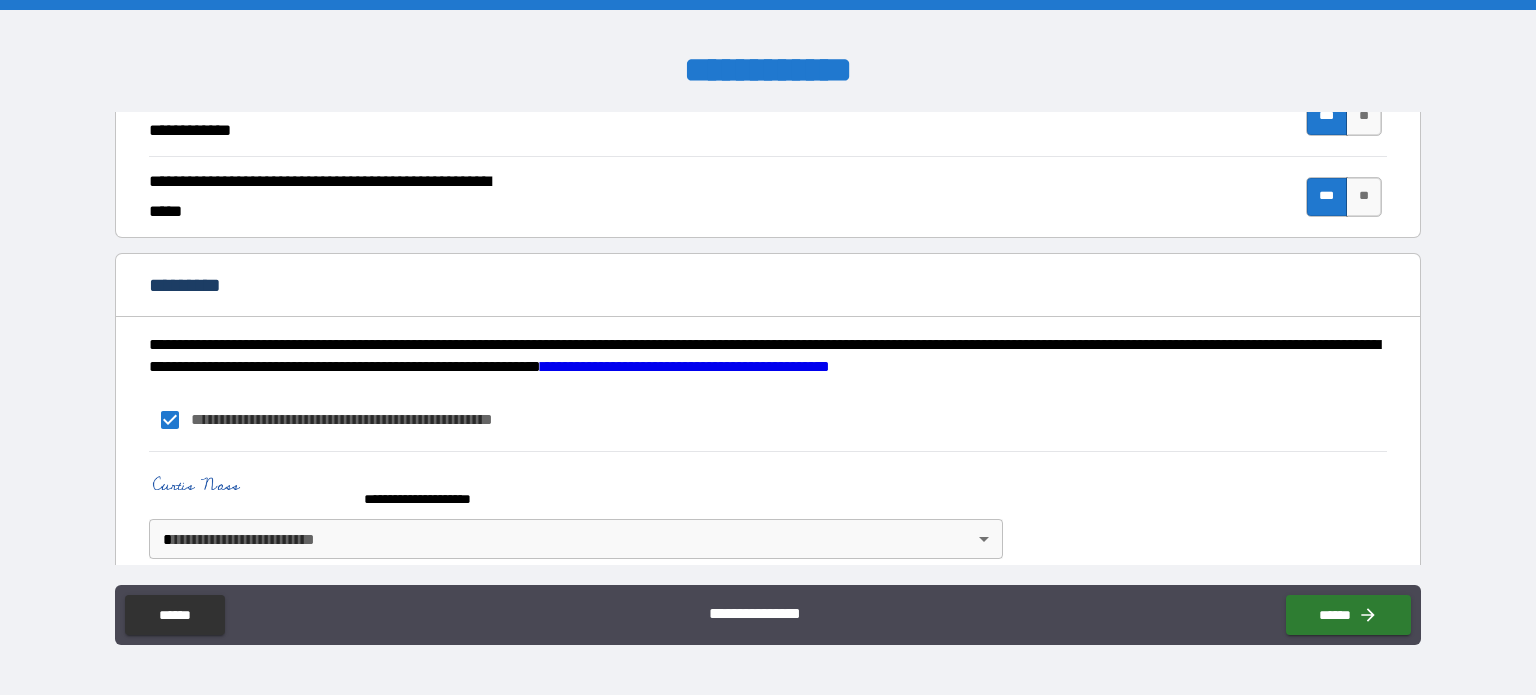 click on "**********" at bounding box center (768, 347) 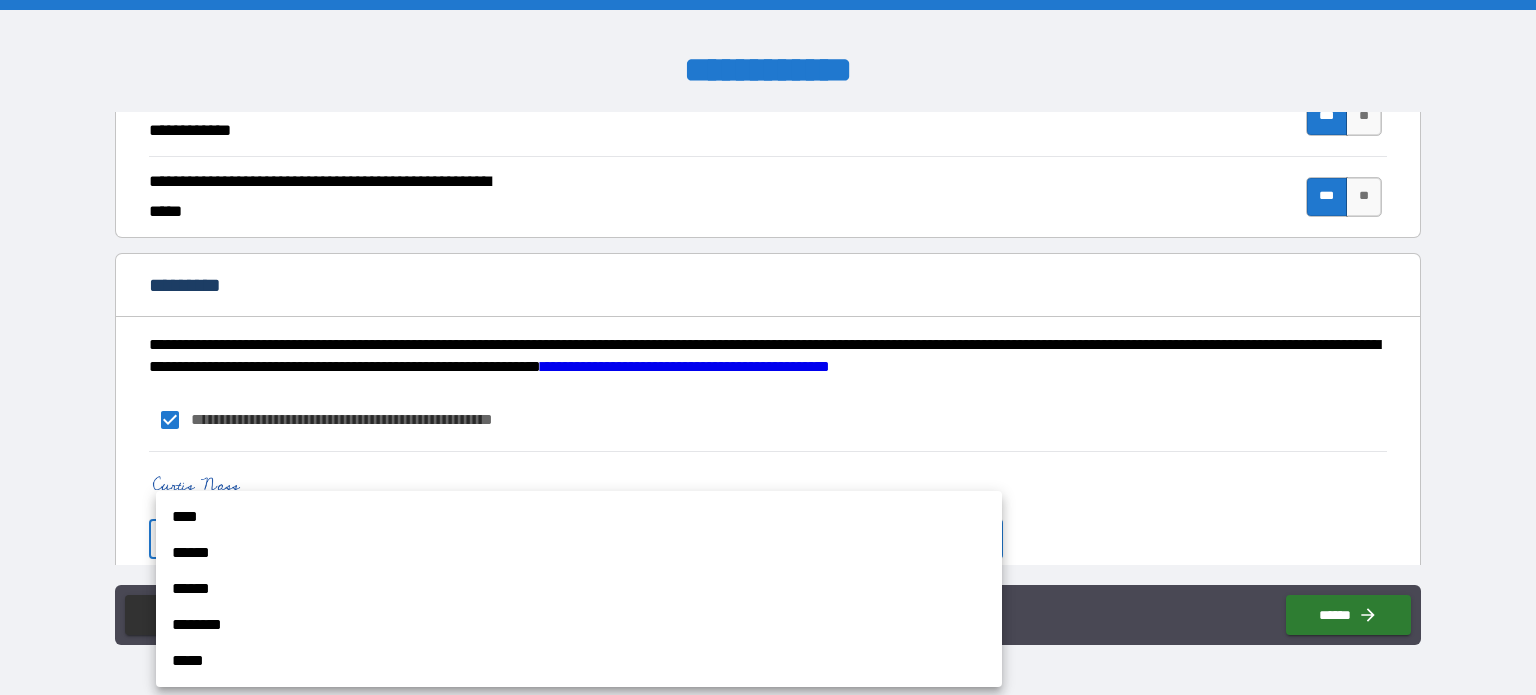 click on "****" at bounding box center (579, 517) 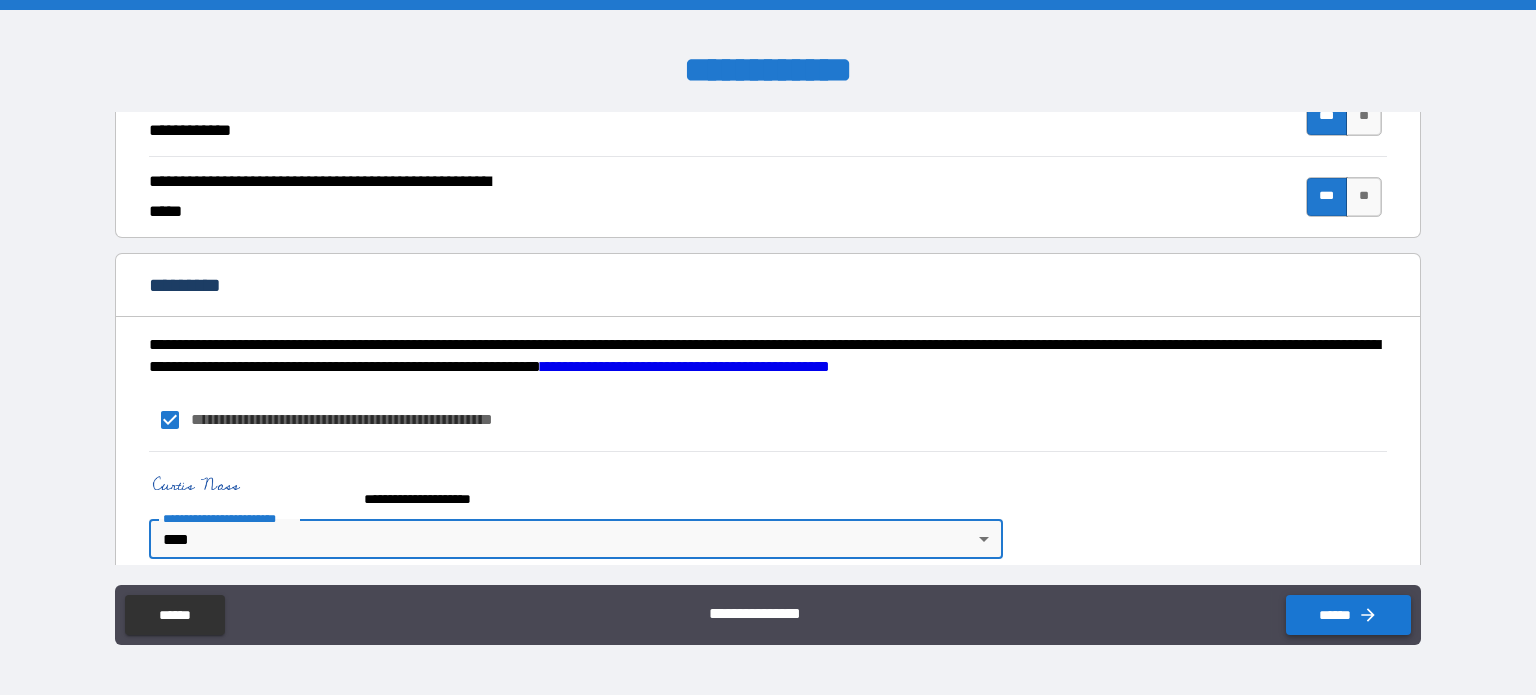 click on "******" at bounding box center (1348, 615) 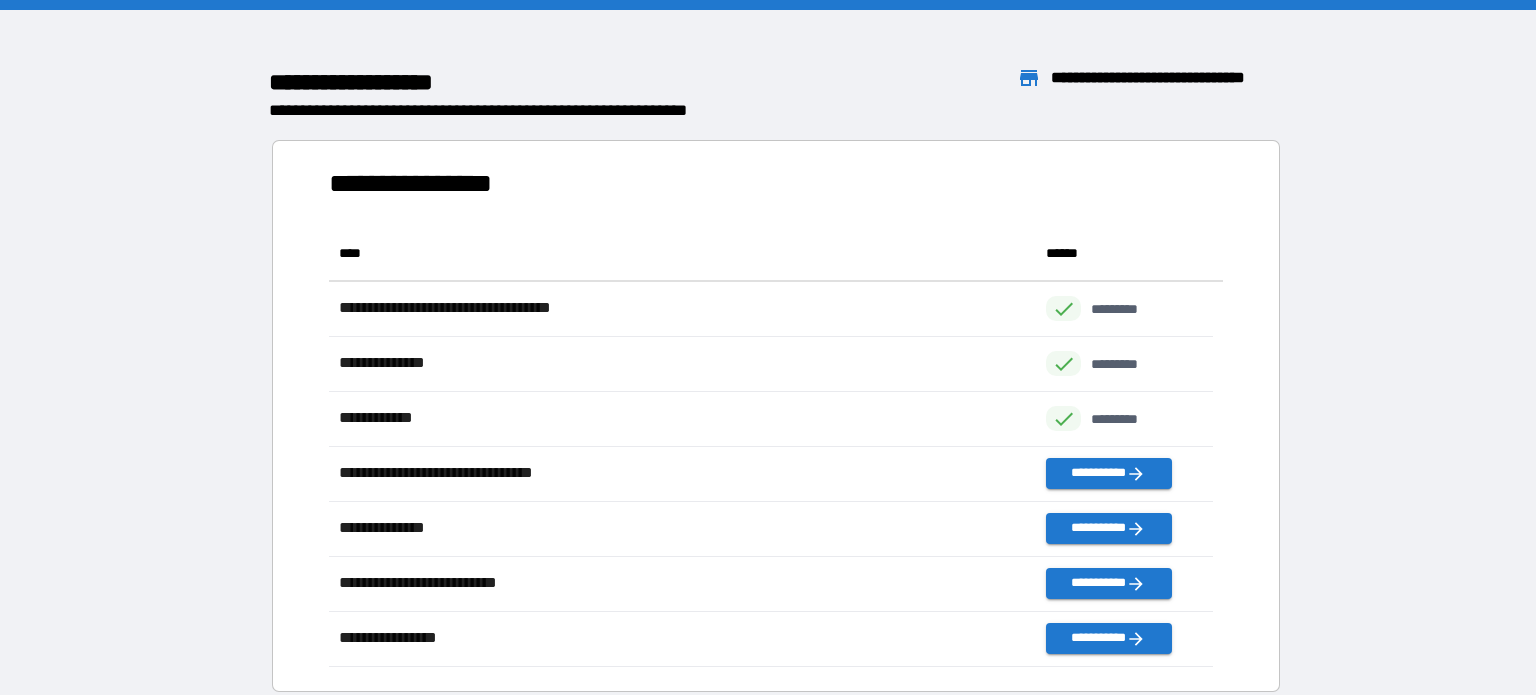 scroll, scrollTop: 16, scrollLeft: 16, axis: both 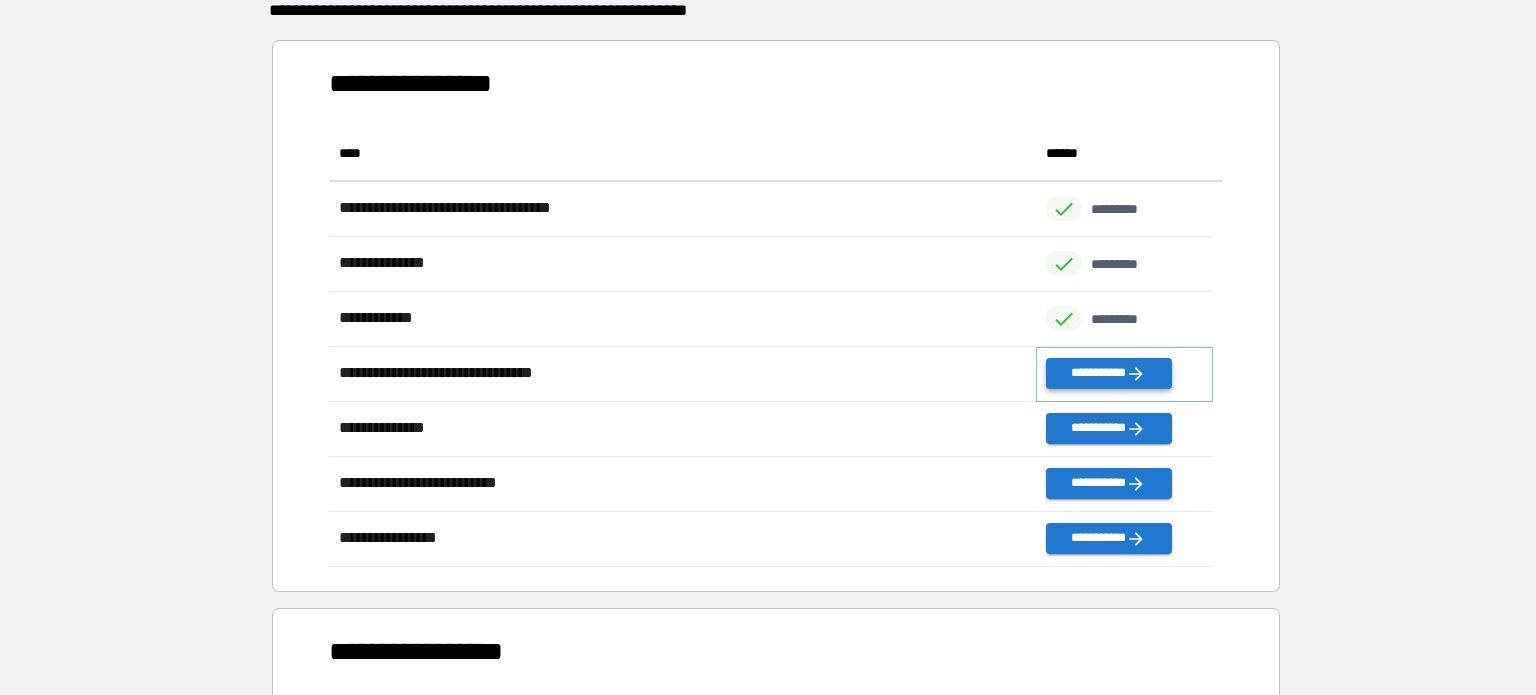click on "**********" at bounding box center (1108, 373) 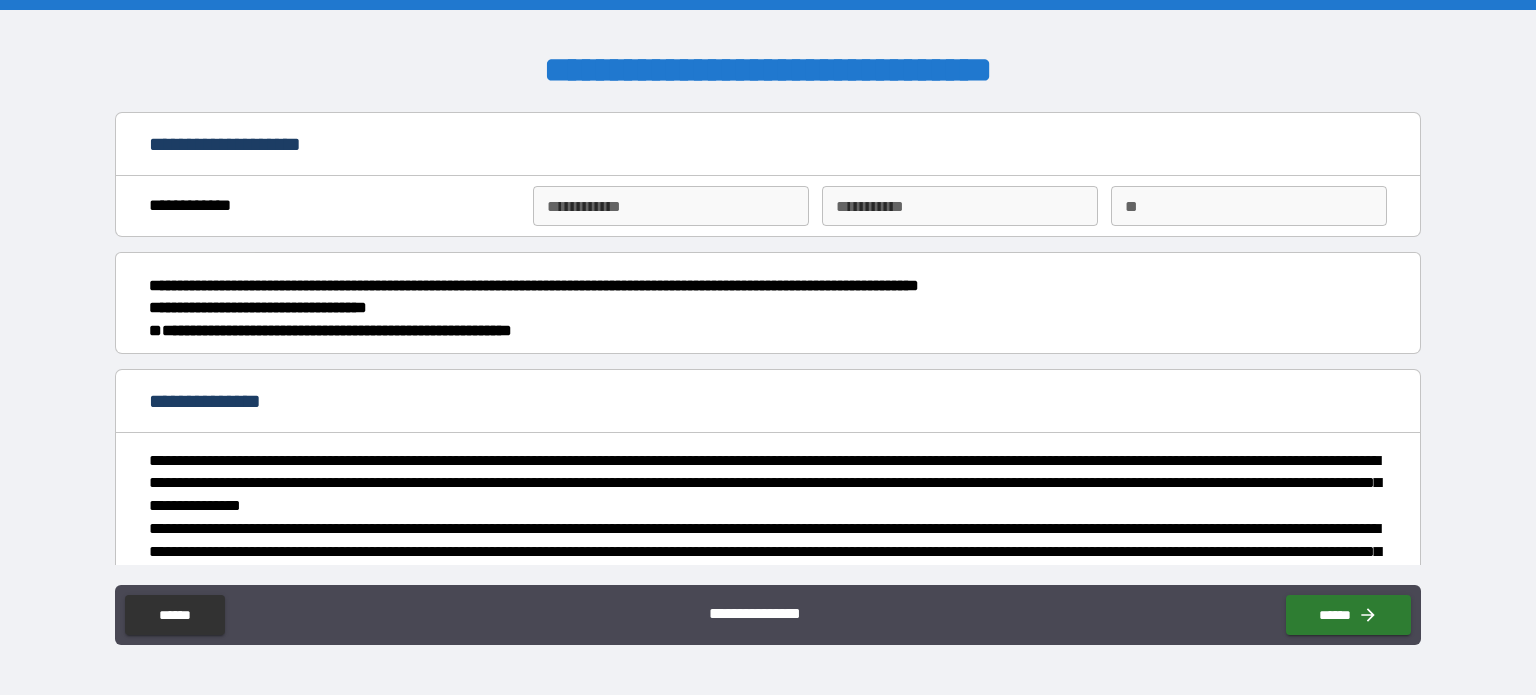click on "**********" at bounding box center (671, 206) 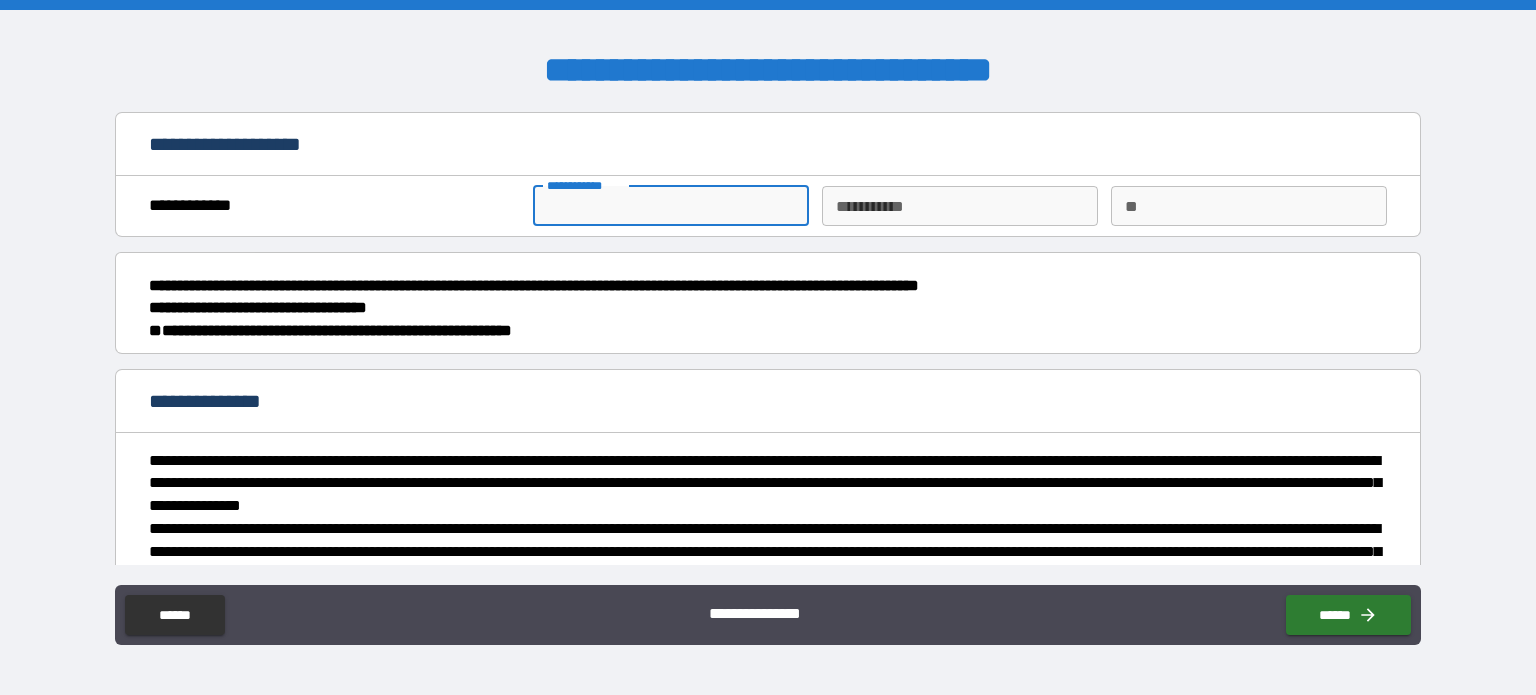 type on "******" 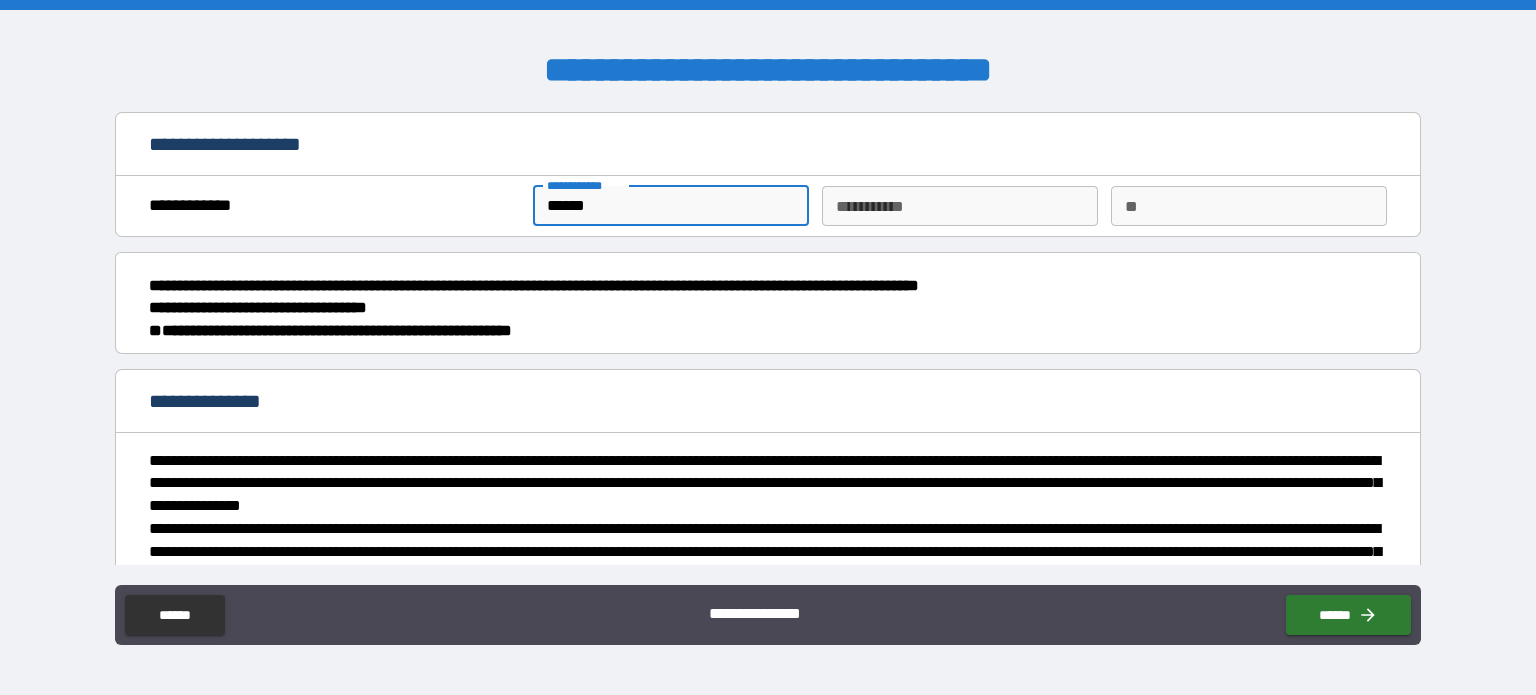 type on "****" 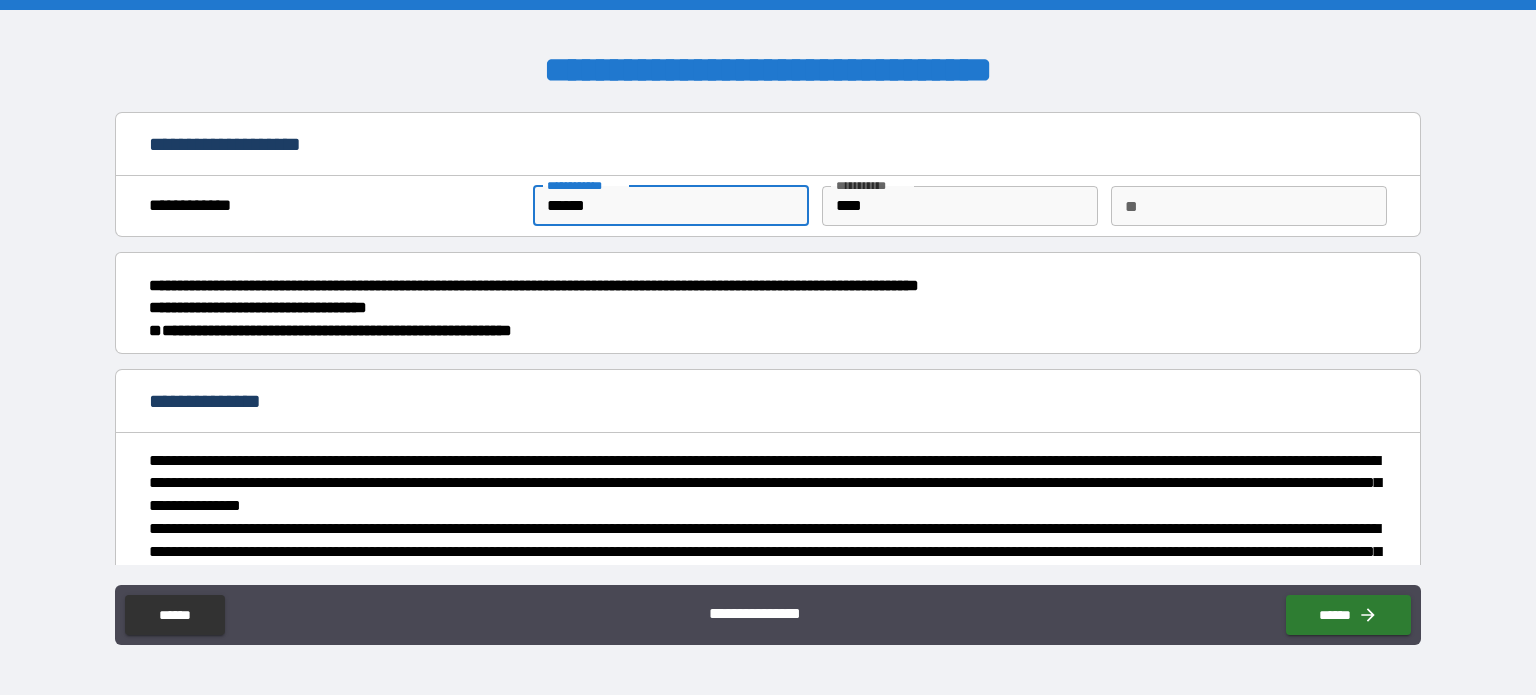 click on "**********" at bounding box center (768, 319) 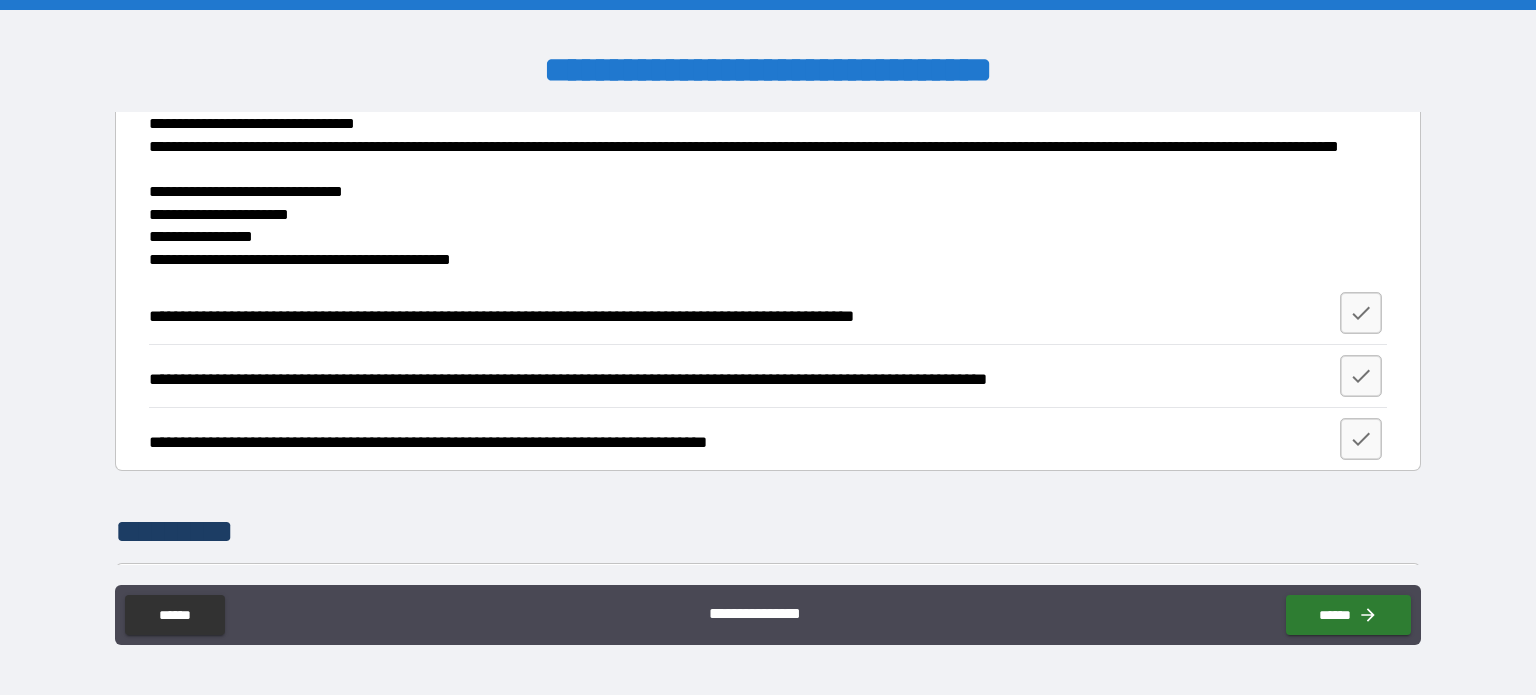 scroll, scrollTop: 2600, scrollLeft: 0, axis: vertical 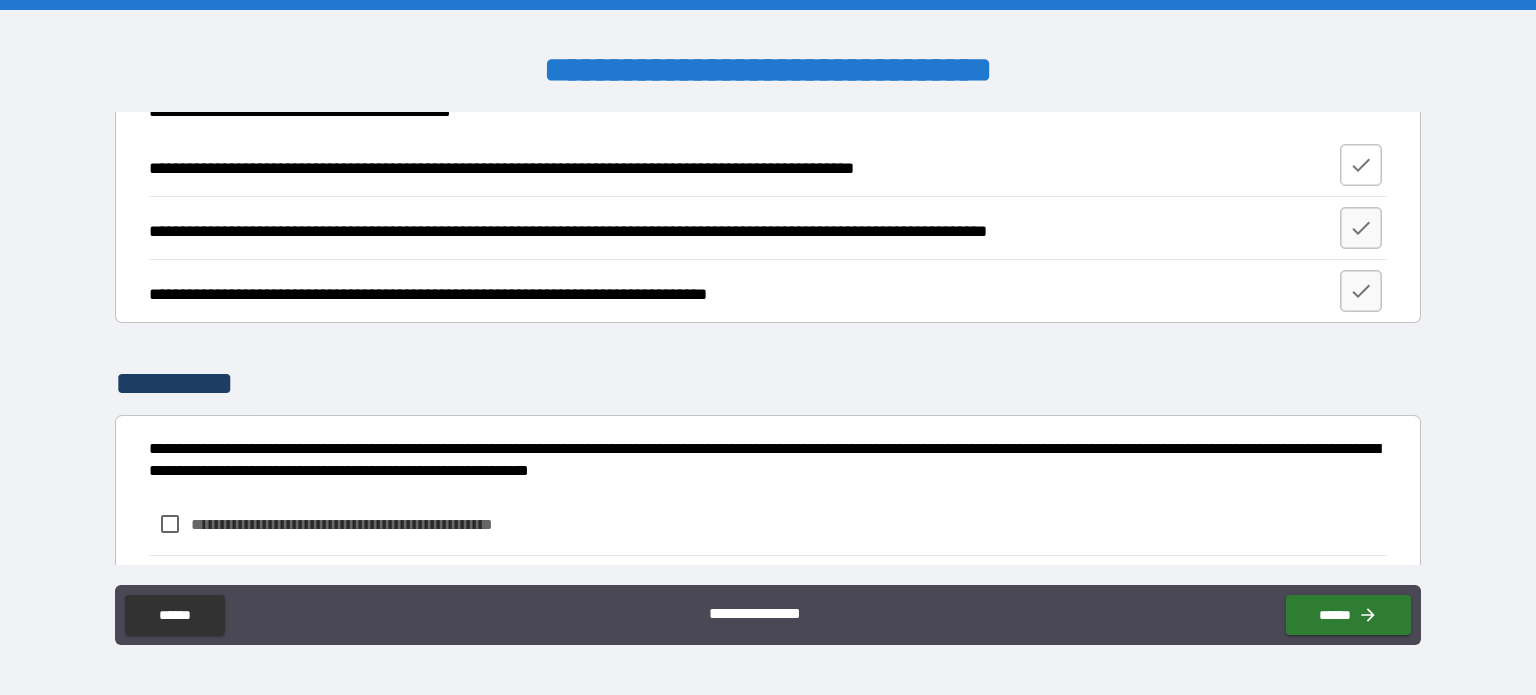 click 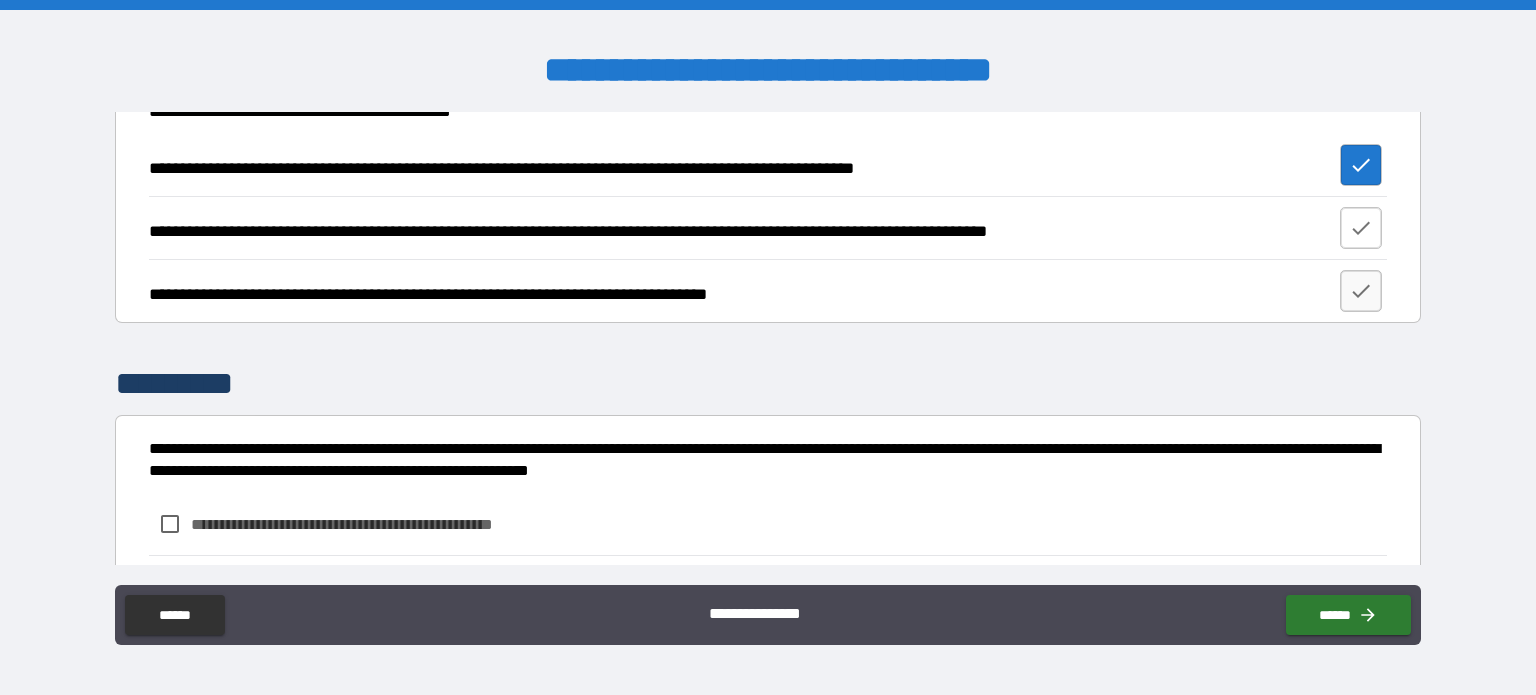click 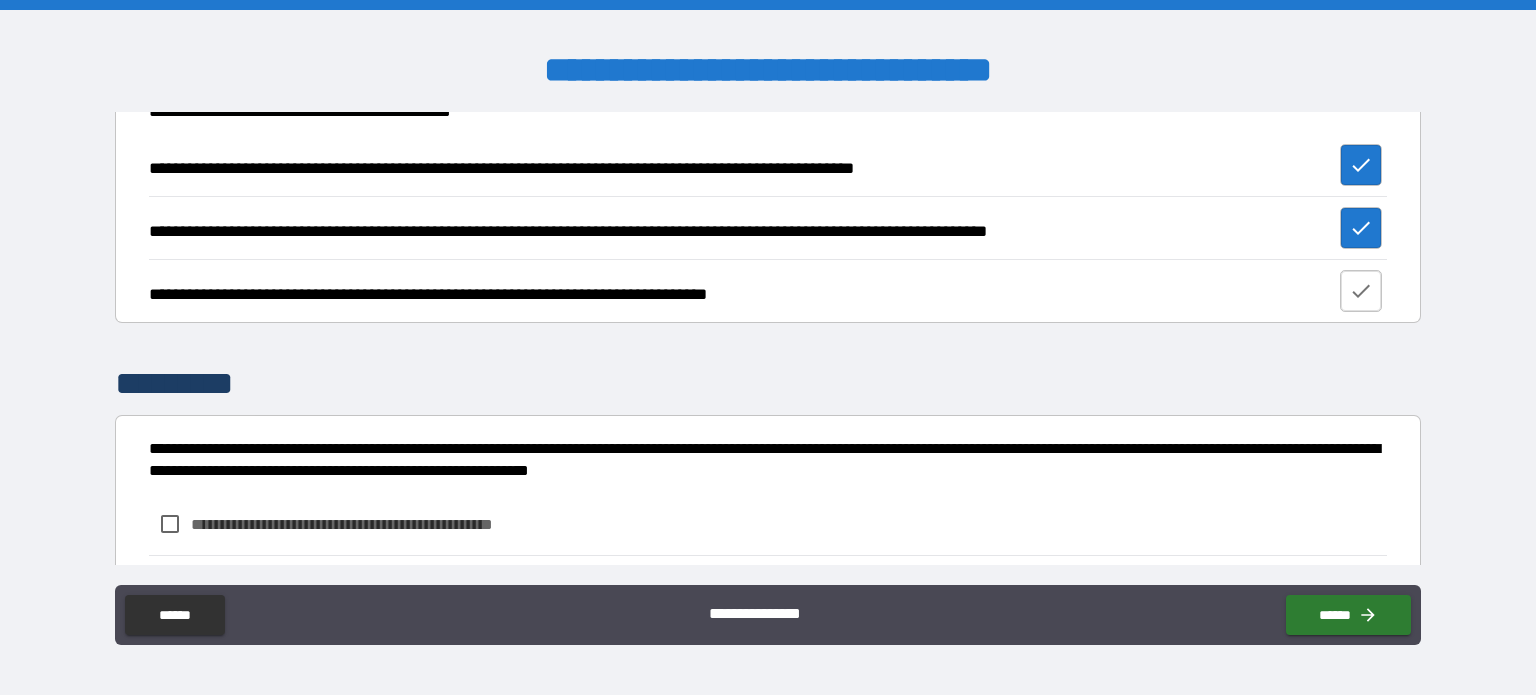 click 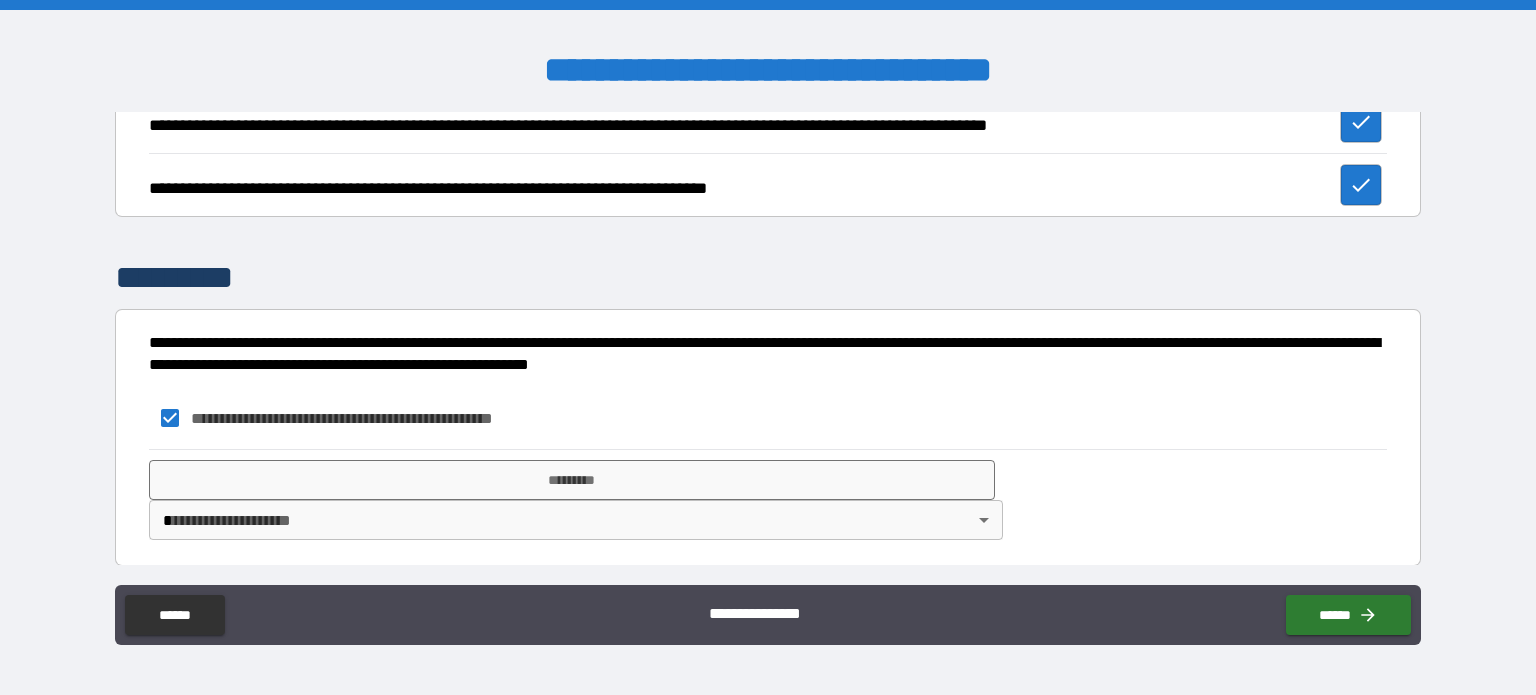 scroll, scrollTop: 2707, scrollLeft: 0, axis: vertical 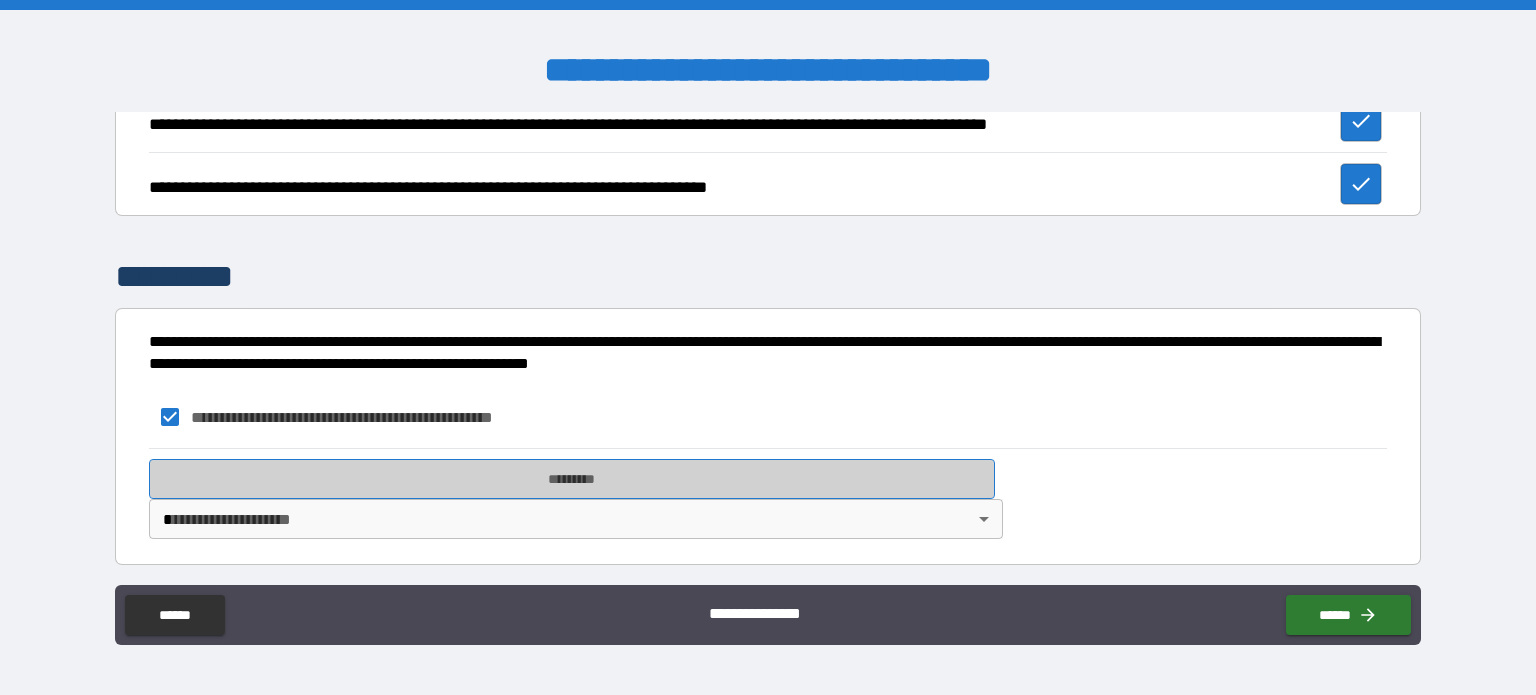 click on "*********" at bounding box center (572, 479) 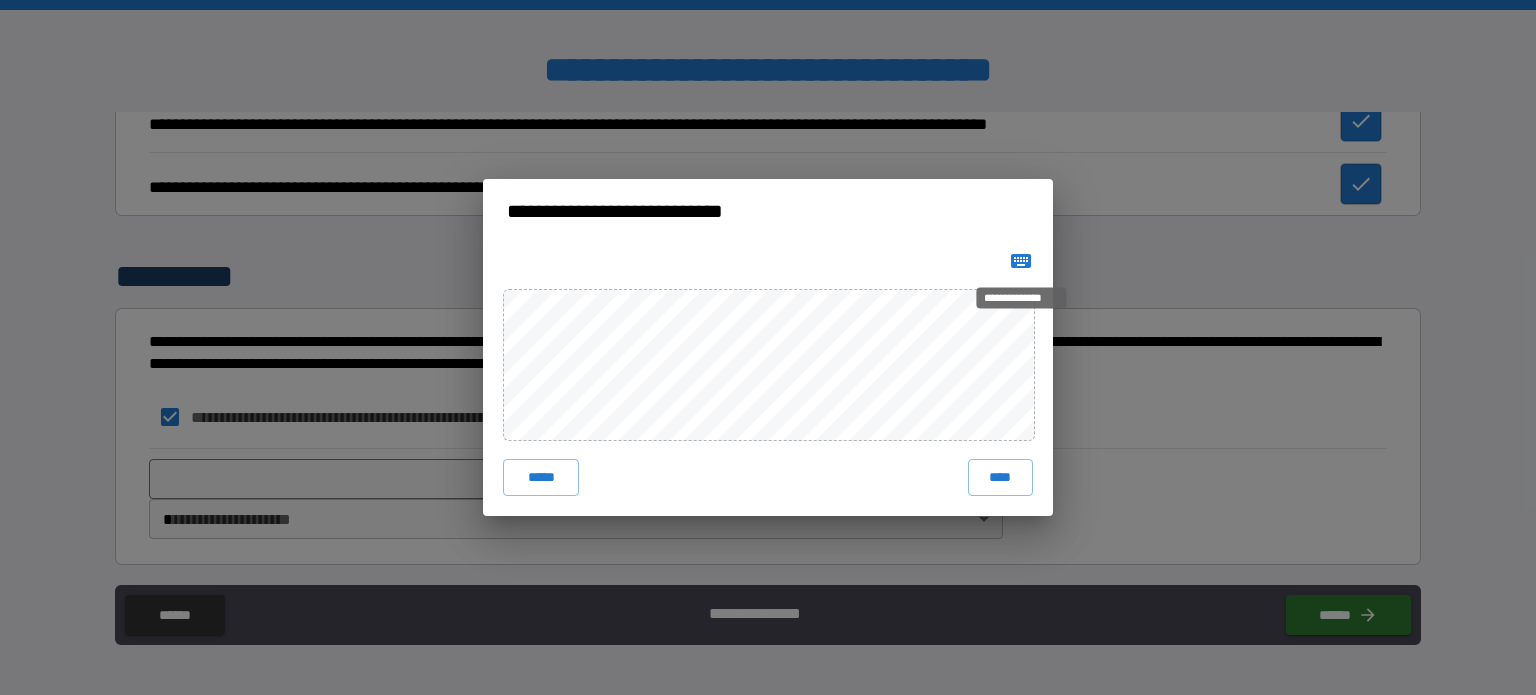 click 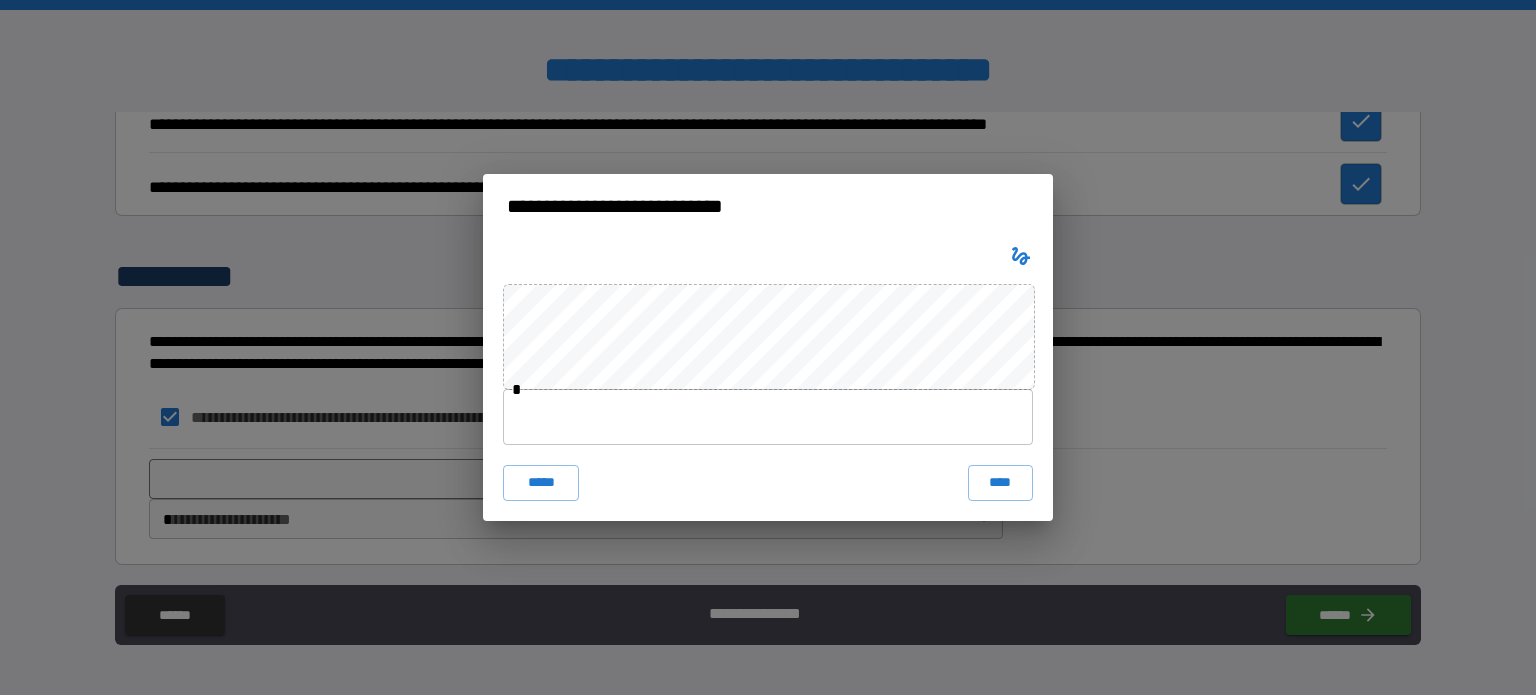 click at bounding box center (768, 417) 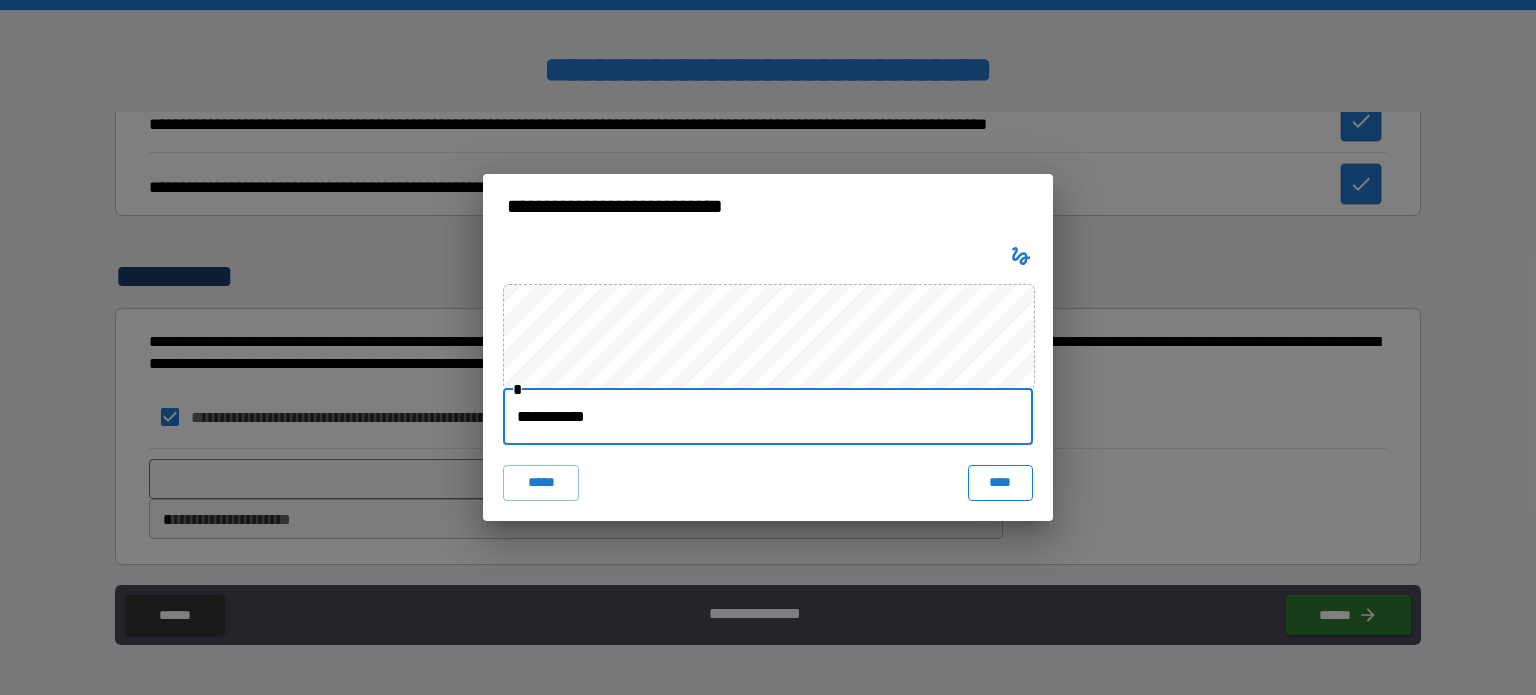 type on "**********" 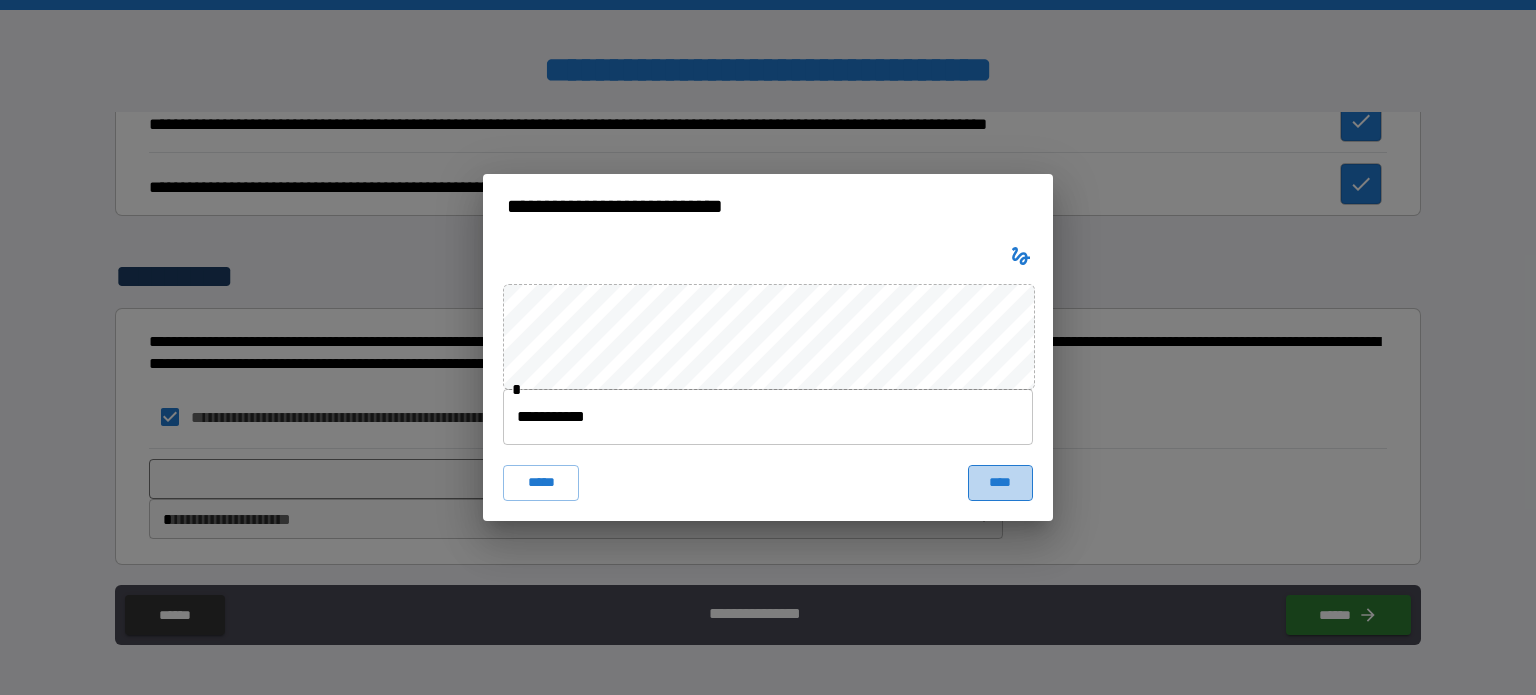click on "****" at bounding box center [1000, 483] 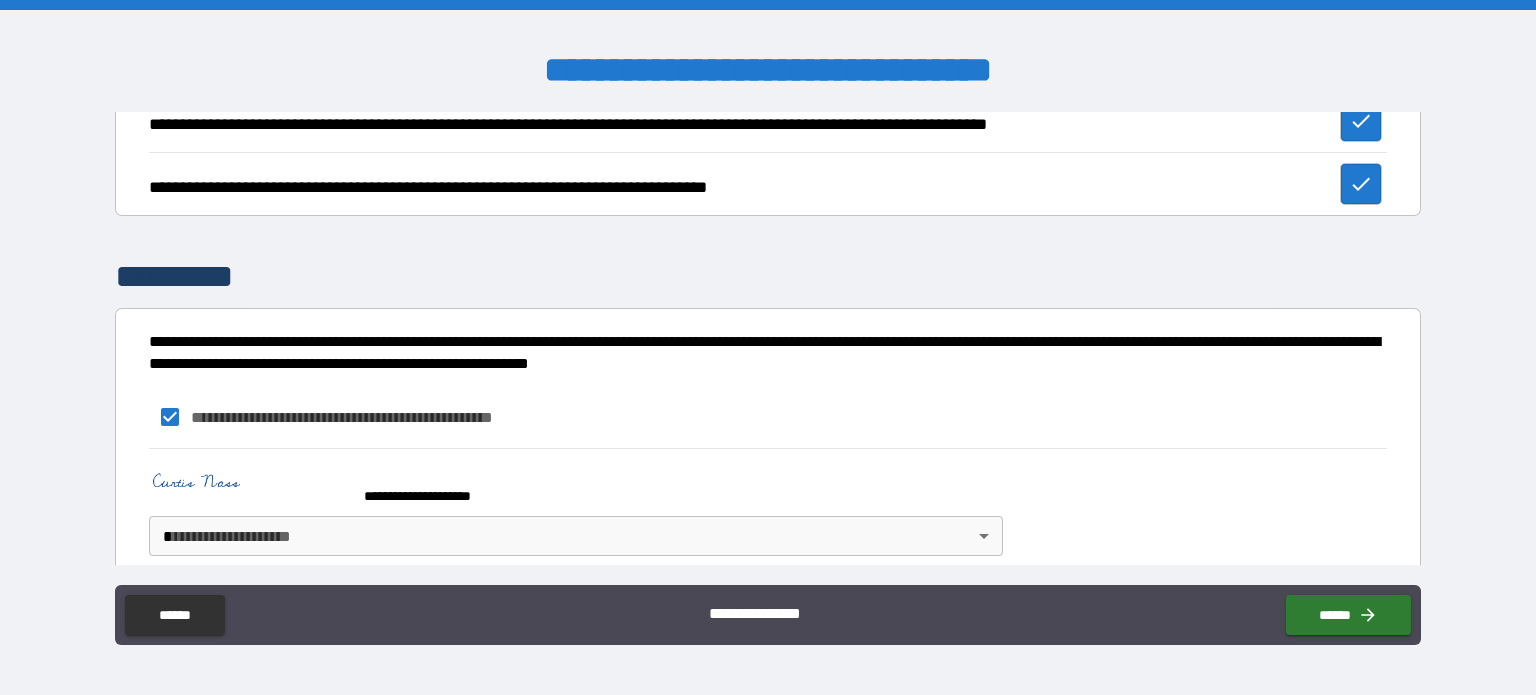 click on "**********" at bounding box center (768, 347) 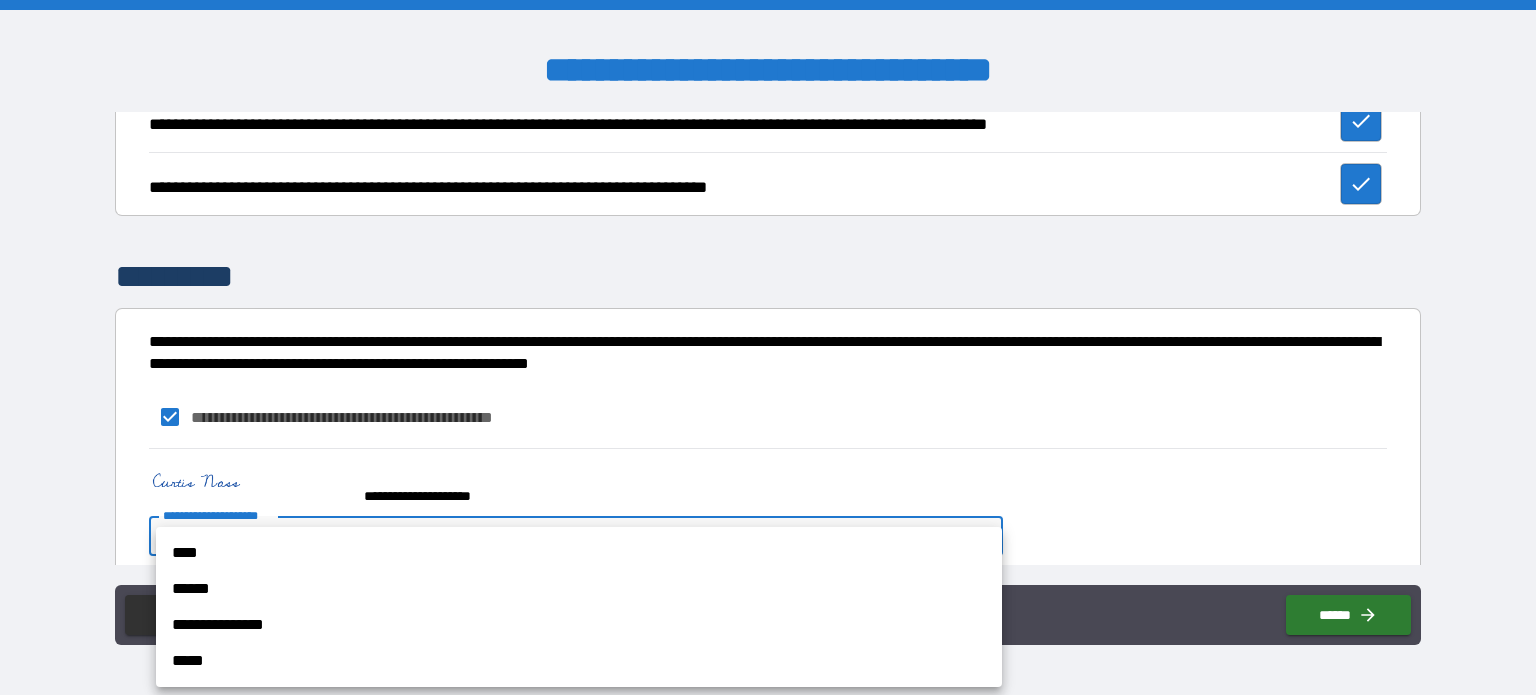 drag, startPoint x: 216, startPoint y: 540, endPoint x: 228, endPoint y: 543, distance: 12.369317 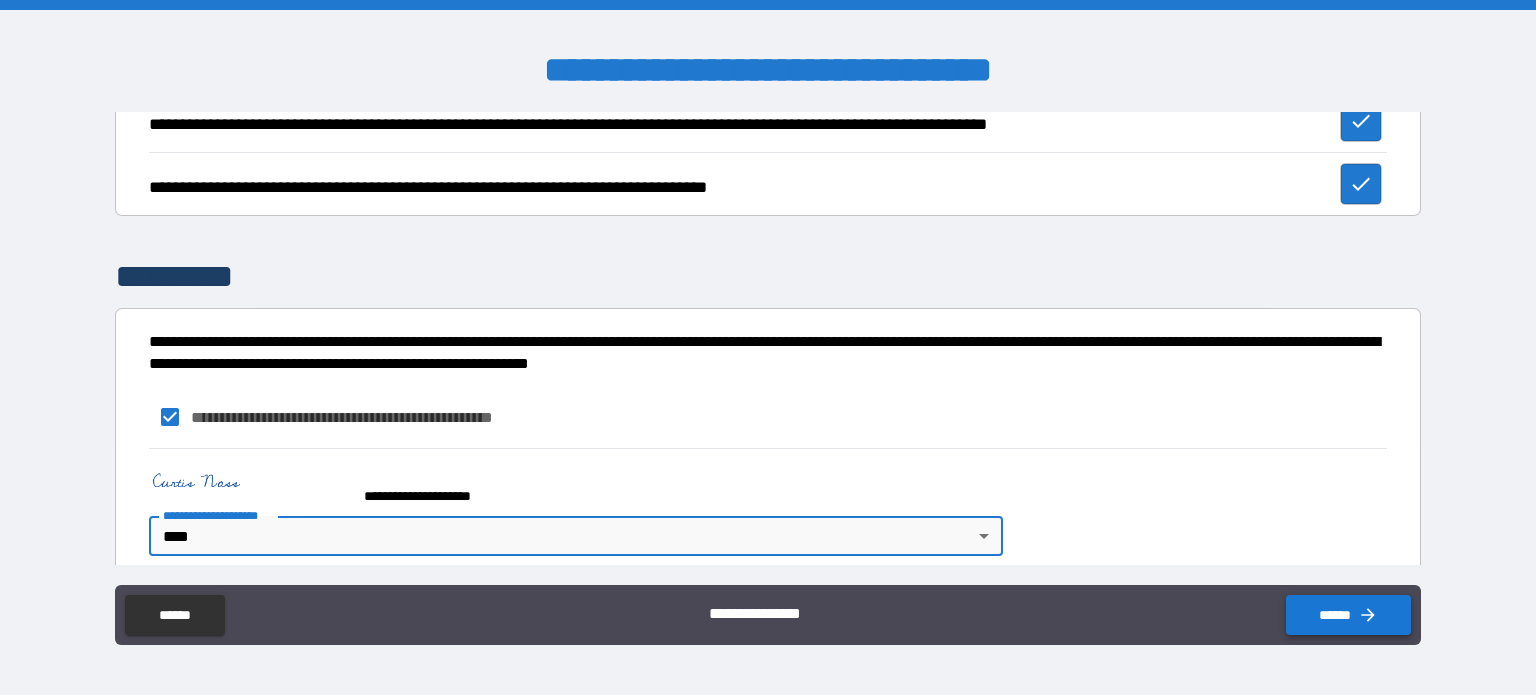 click on "******" at bounding box center (1348, 615) 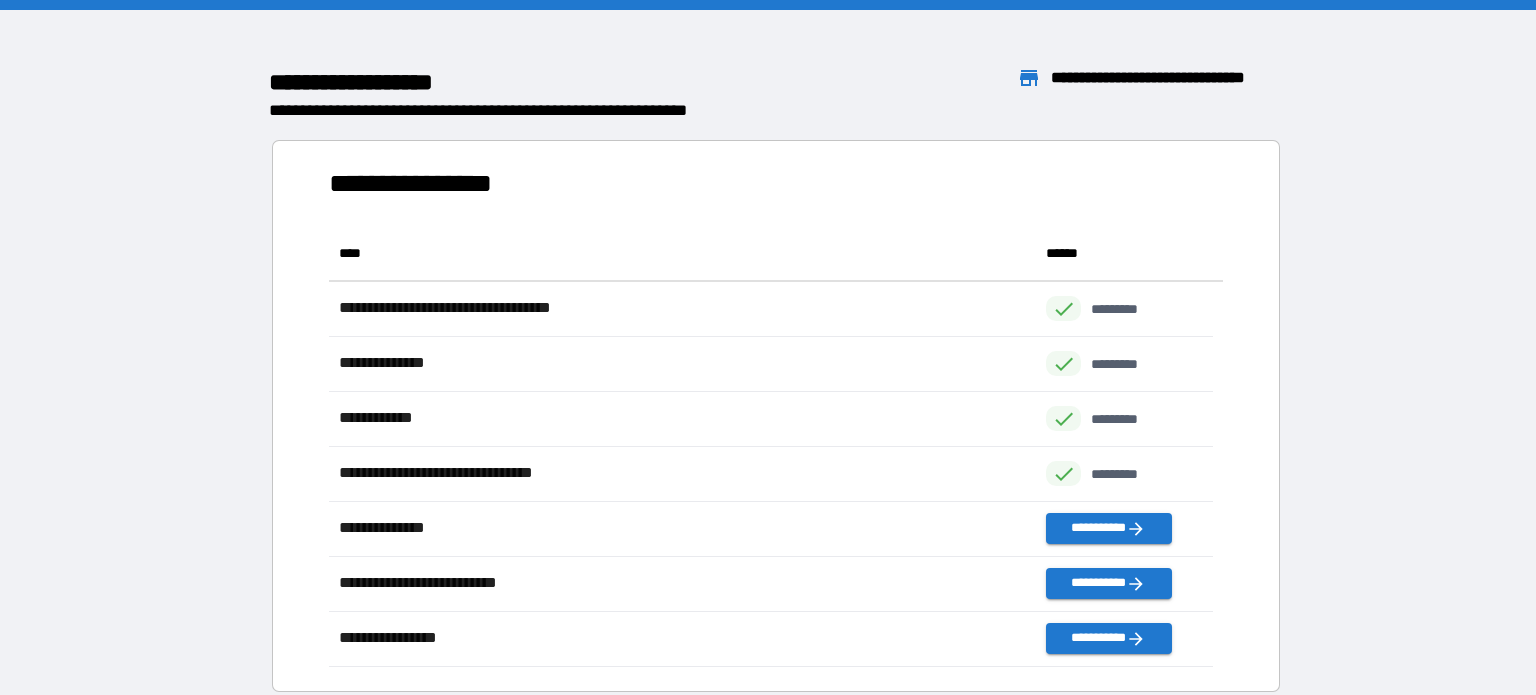 scroll, scrollTop: 16, scrollLeft: 16, axis: both 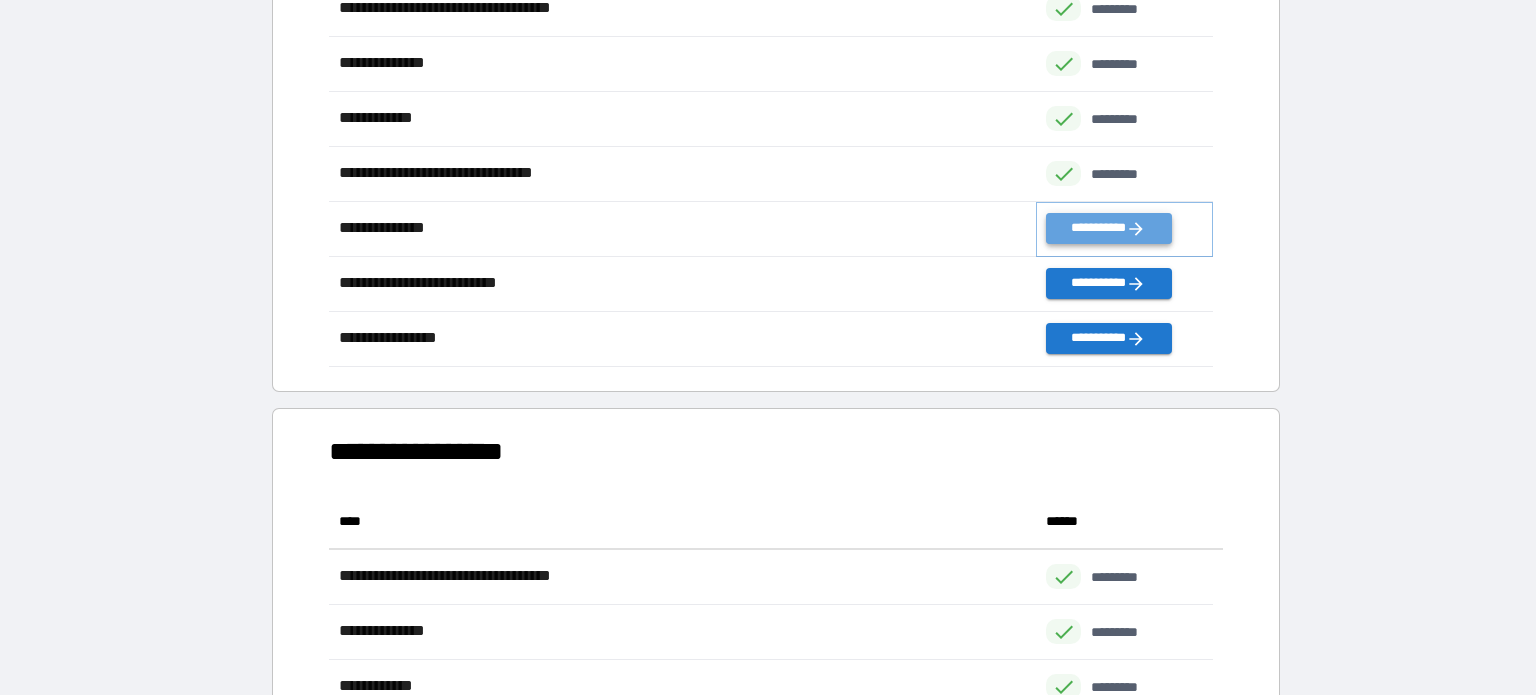 click on "**********" at bounding box center (1108, 228) 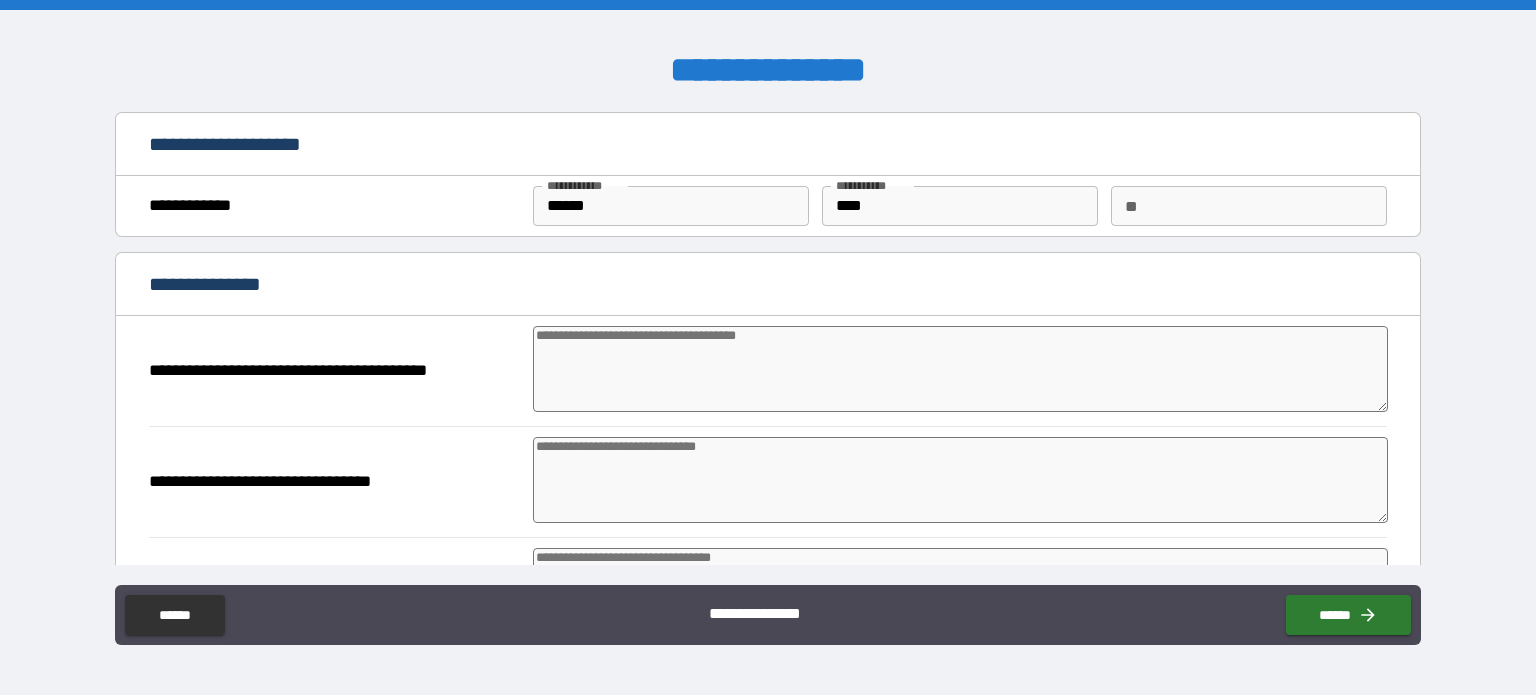 type on "*" 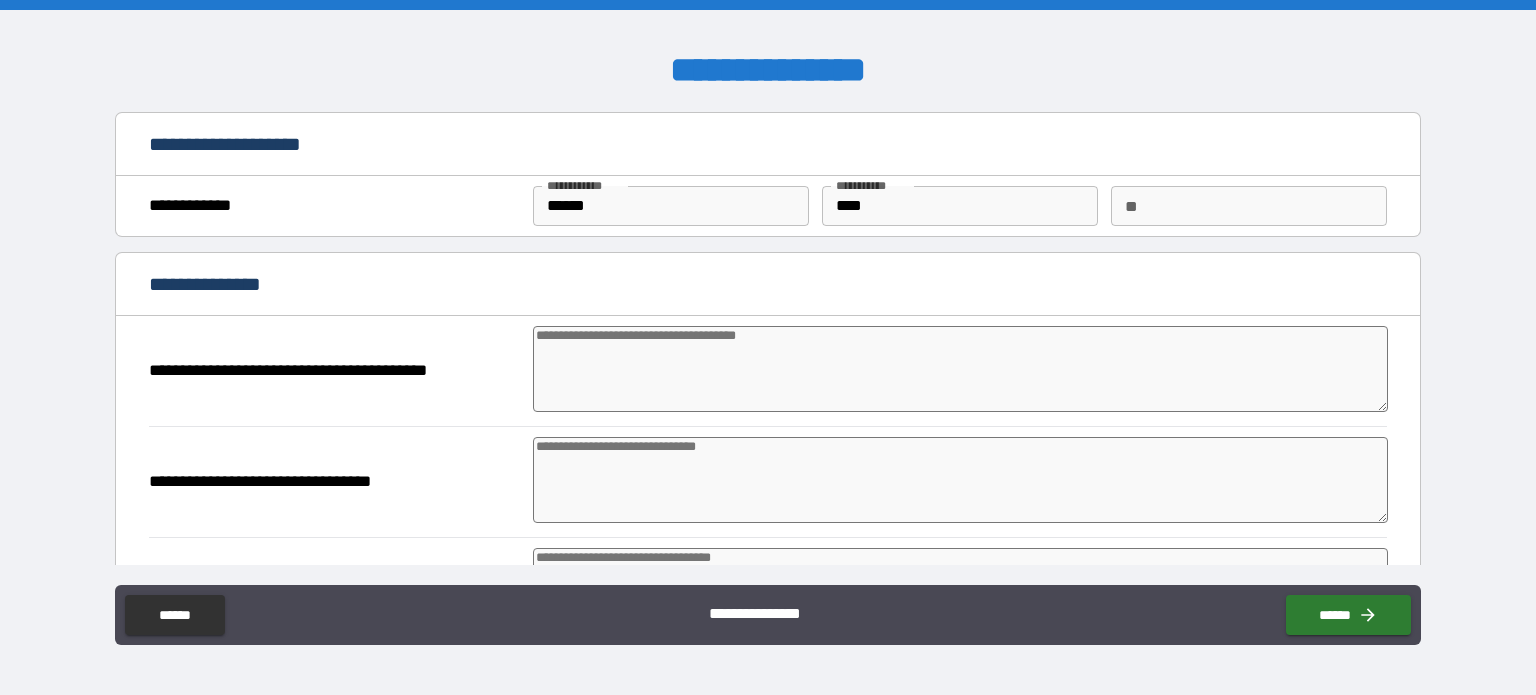 type on "*" 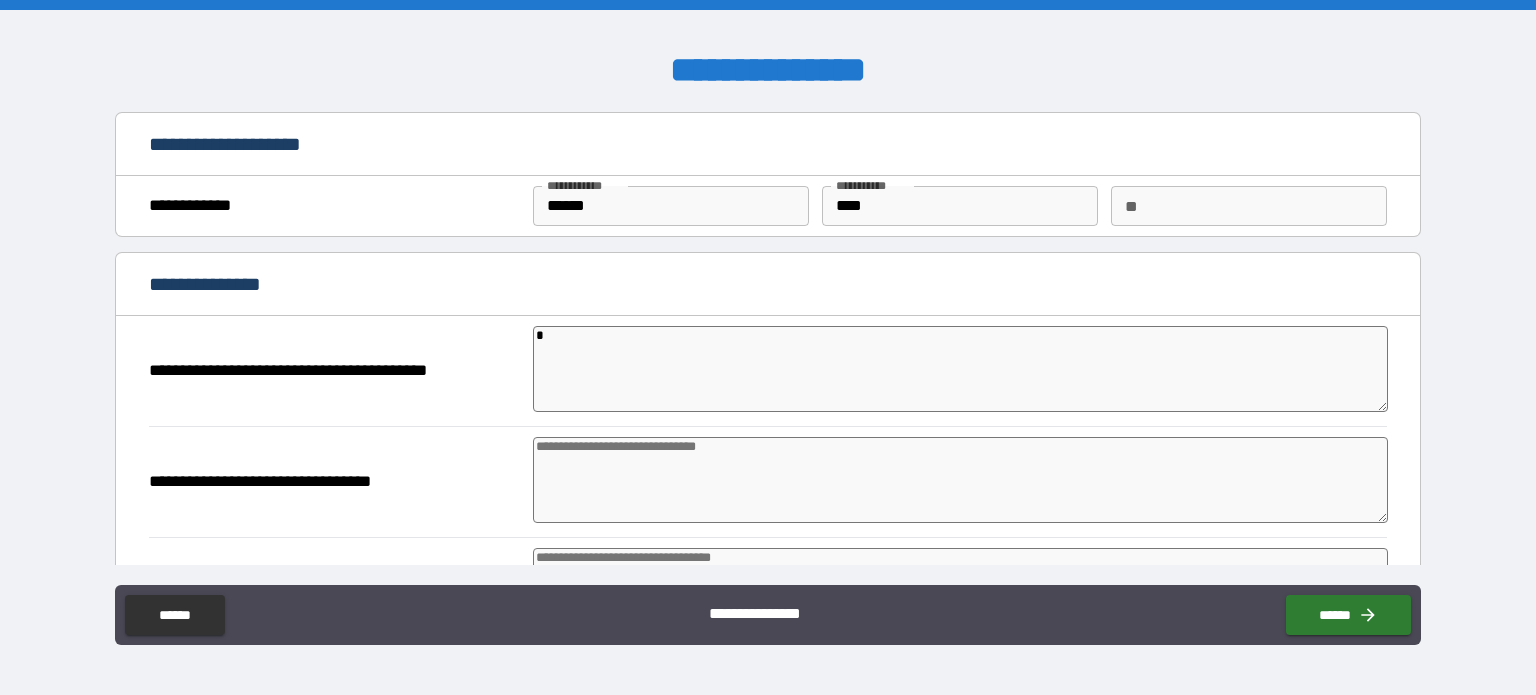 type on "**" 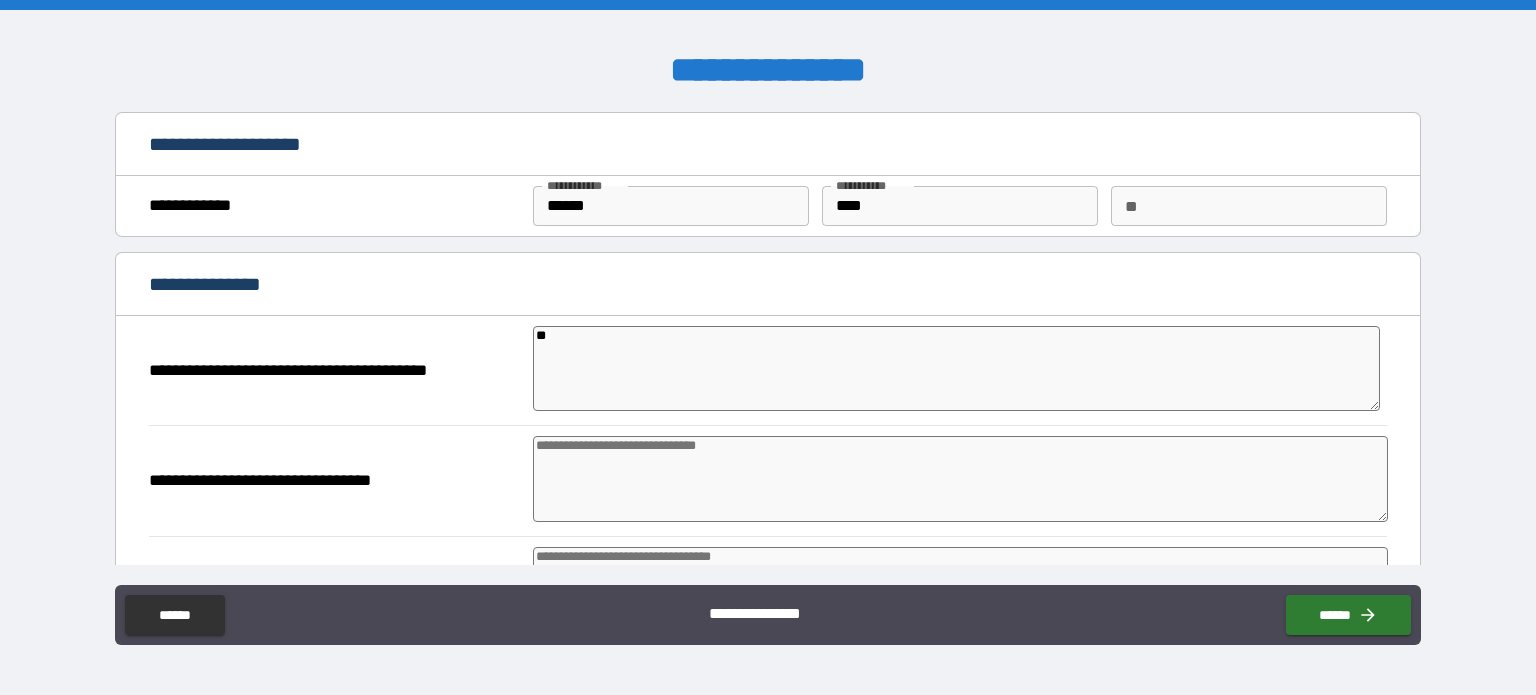 type on "***" 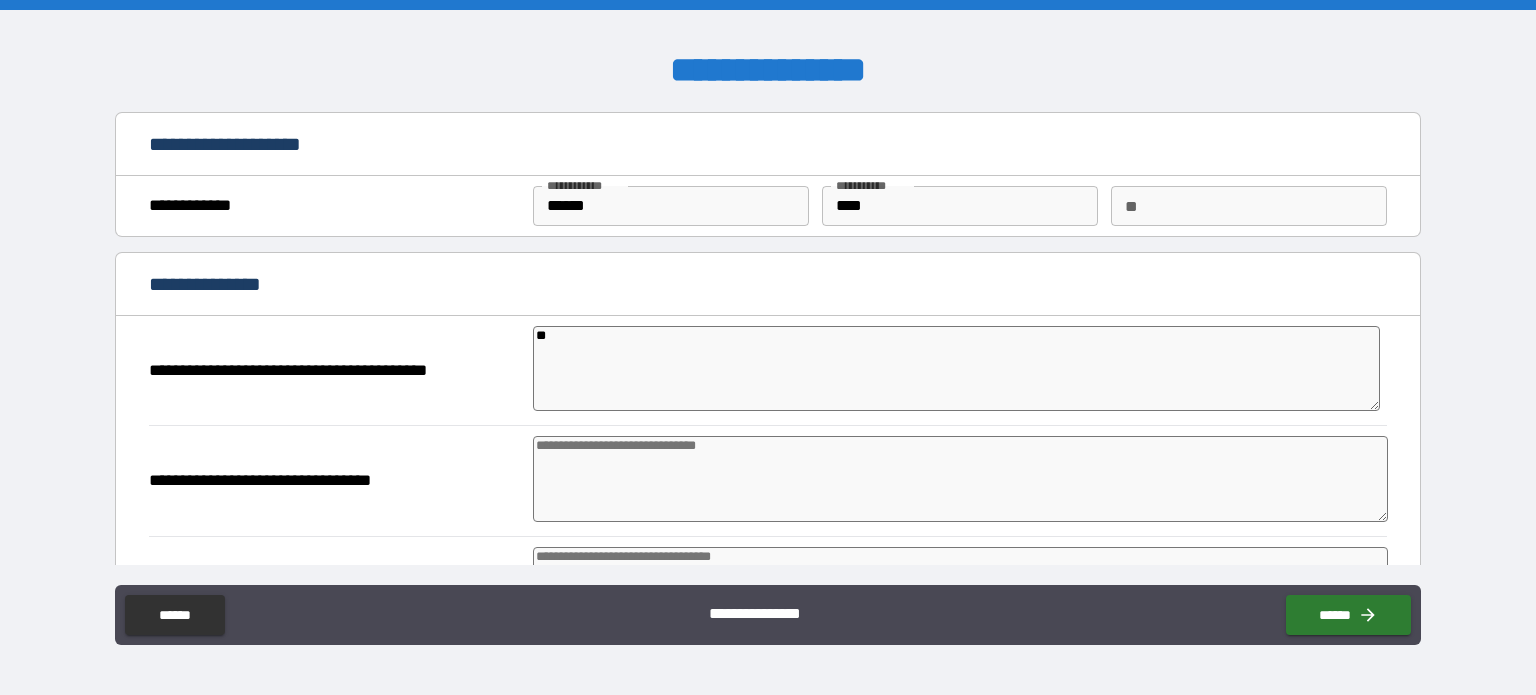 type on "*" 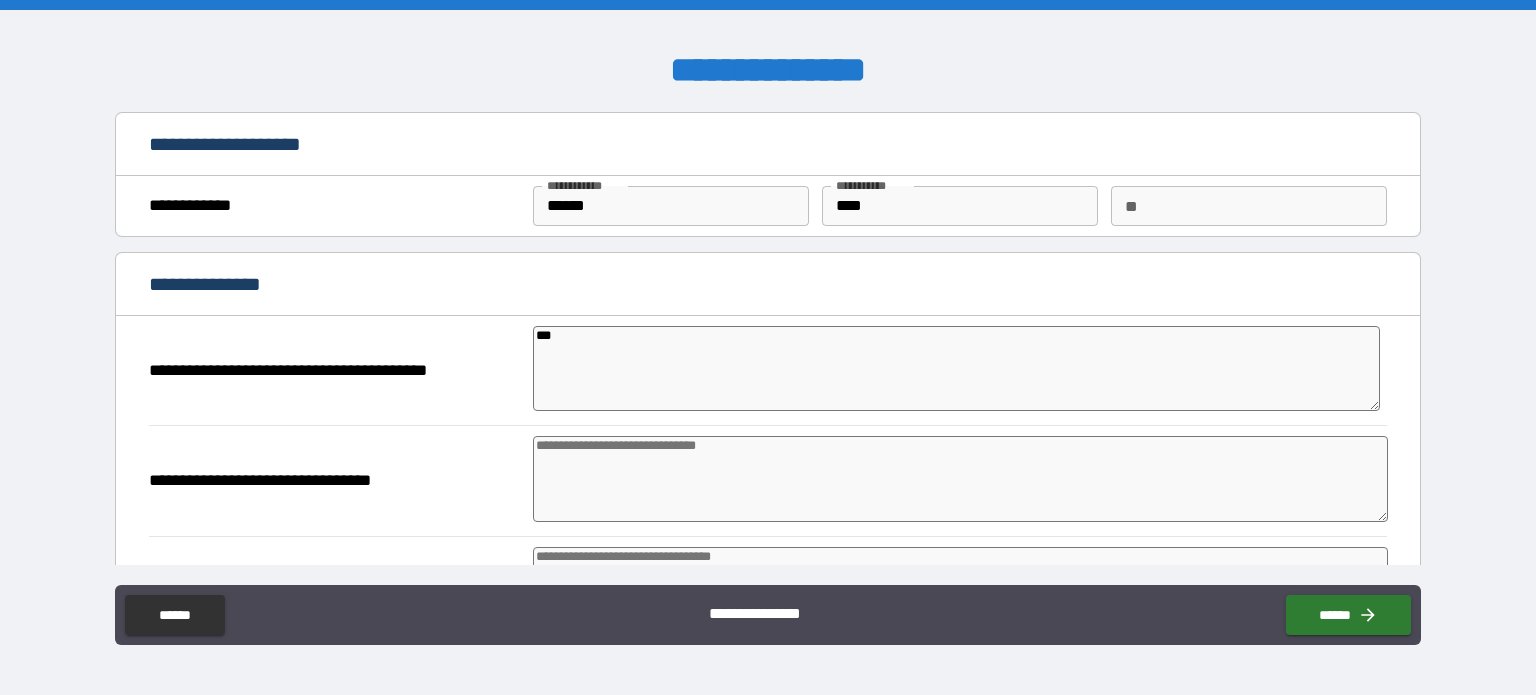 type on "****" 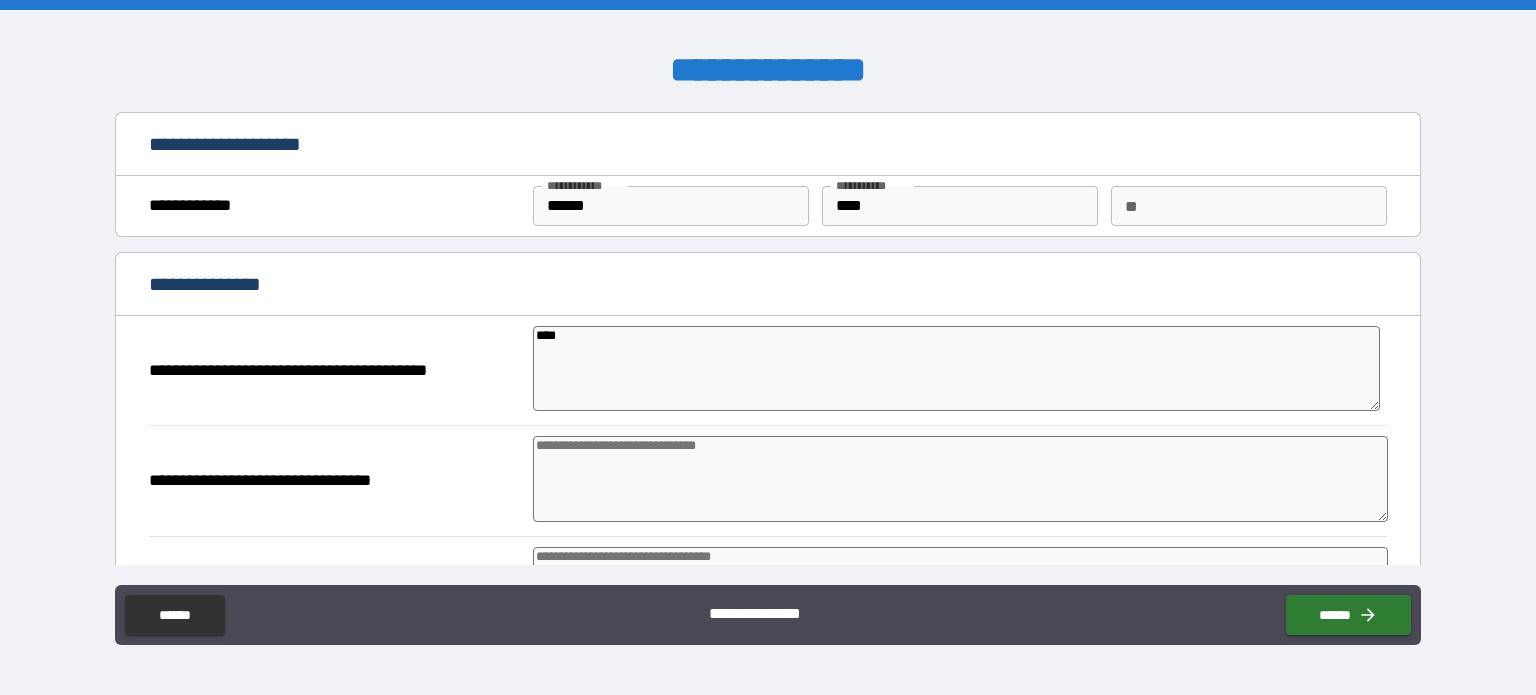 type on "*****" 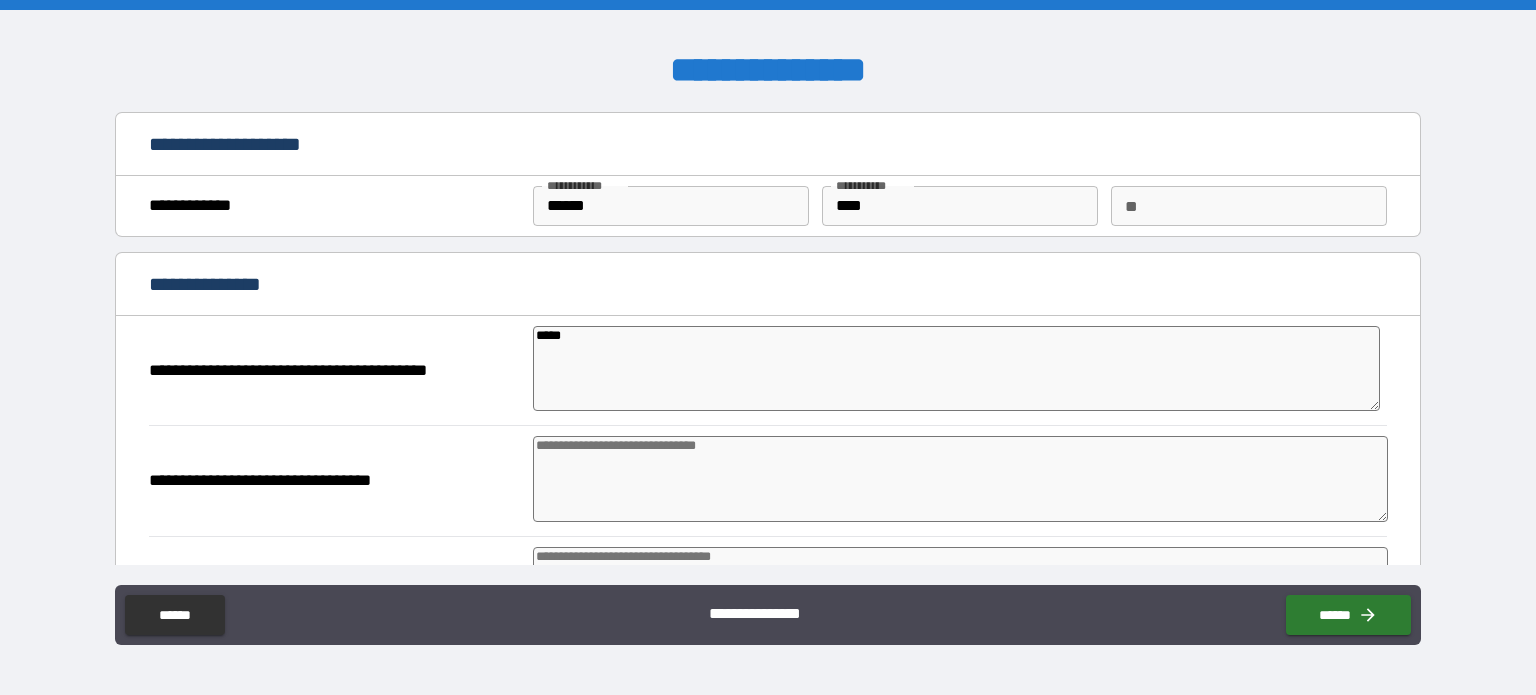 type on "******" 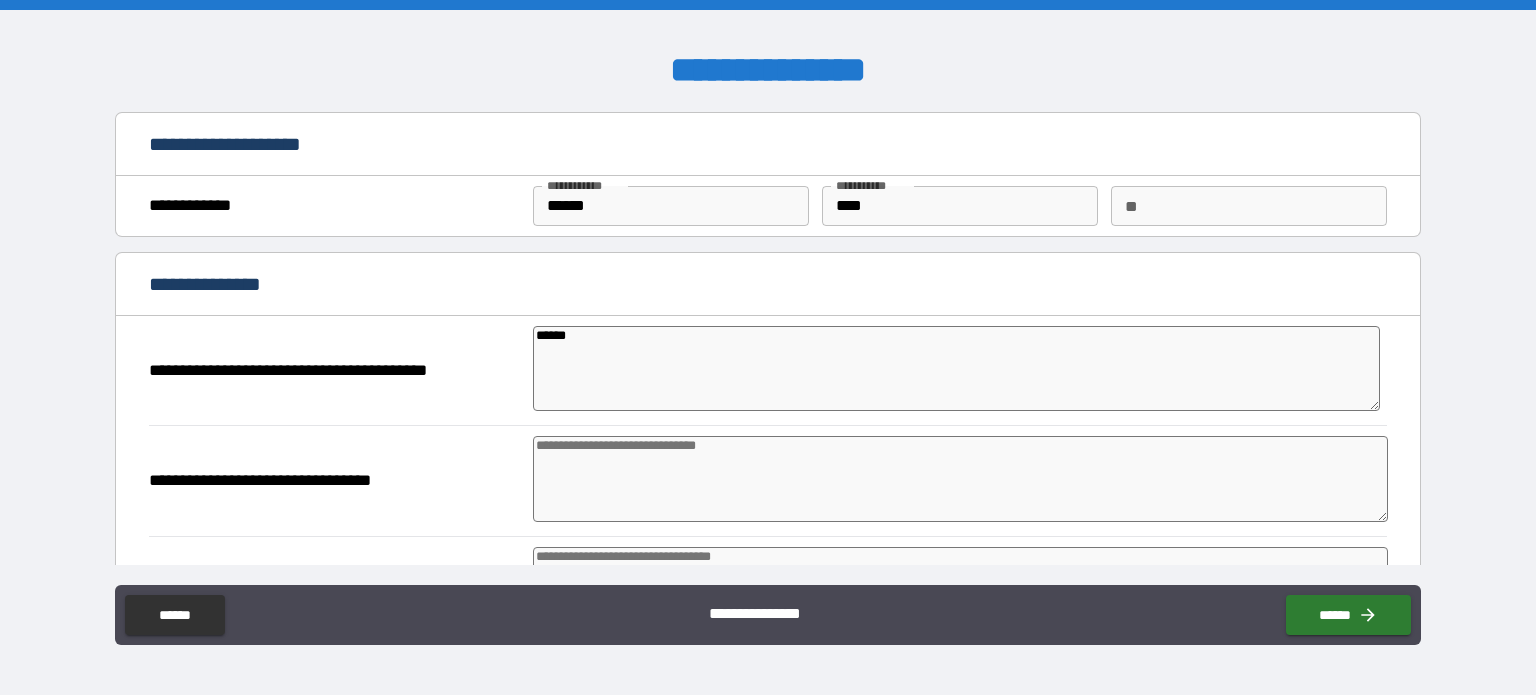 type on "*" 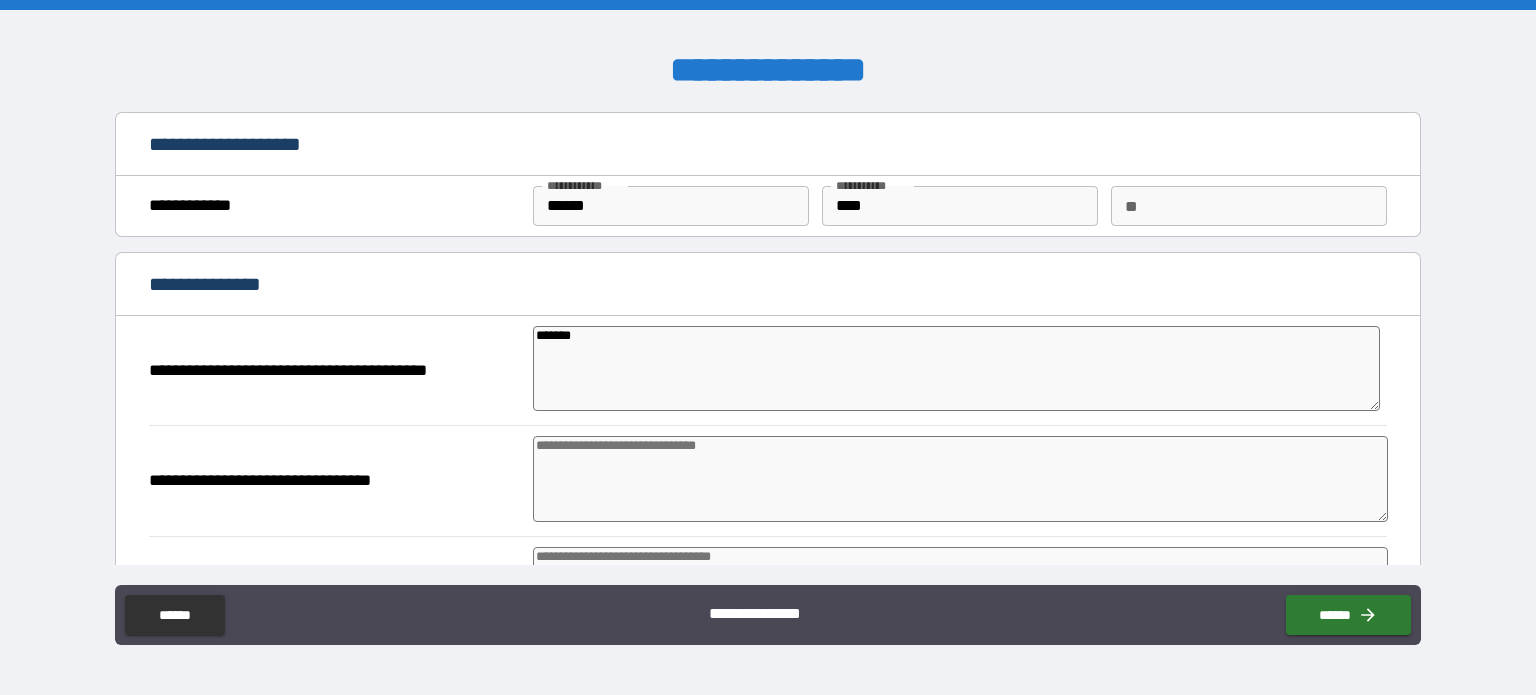 type on "********" 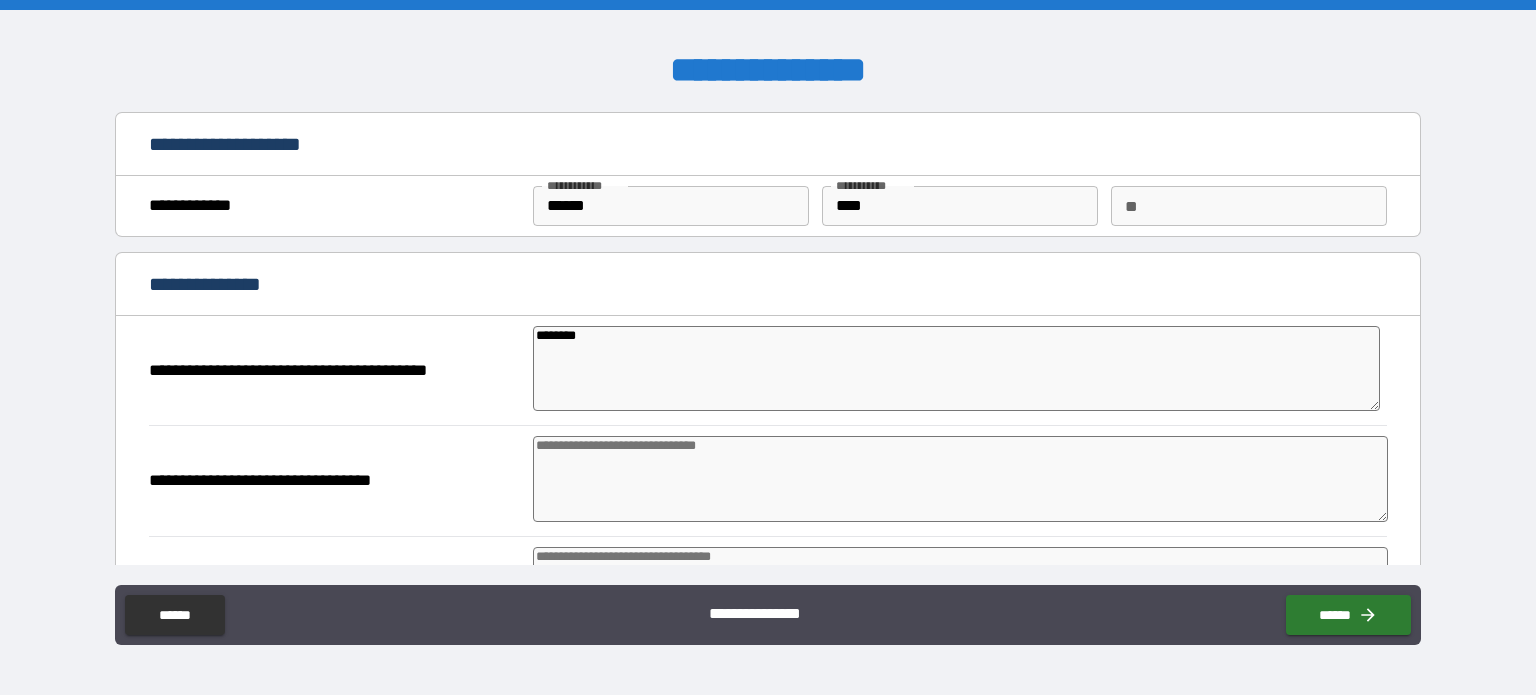 type on "*" 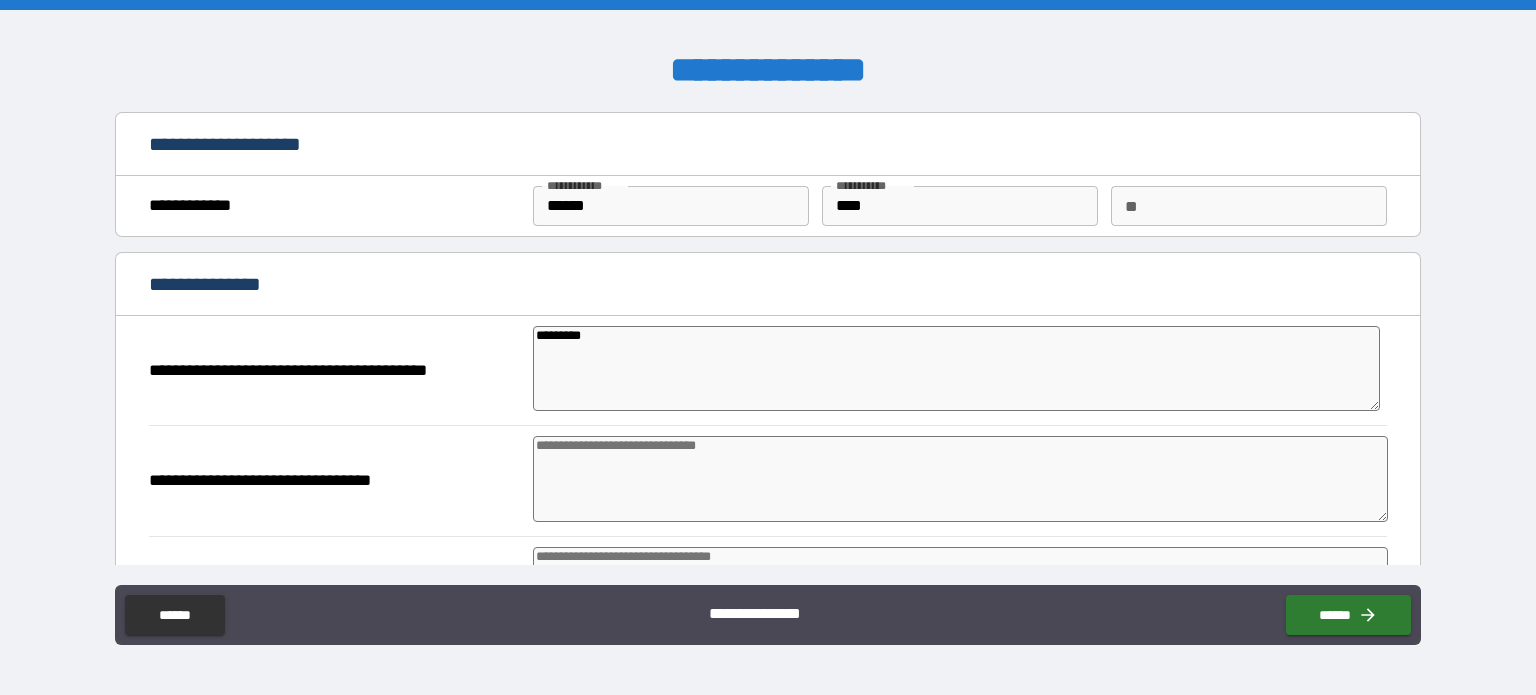 type on "**********" 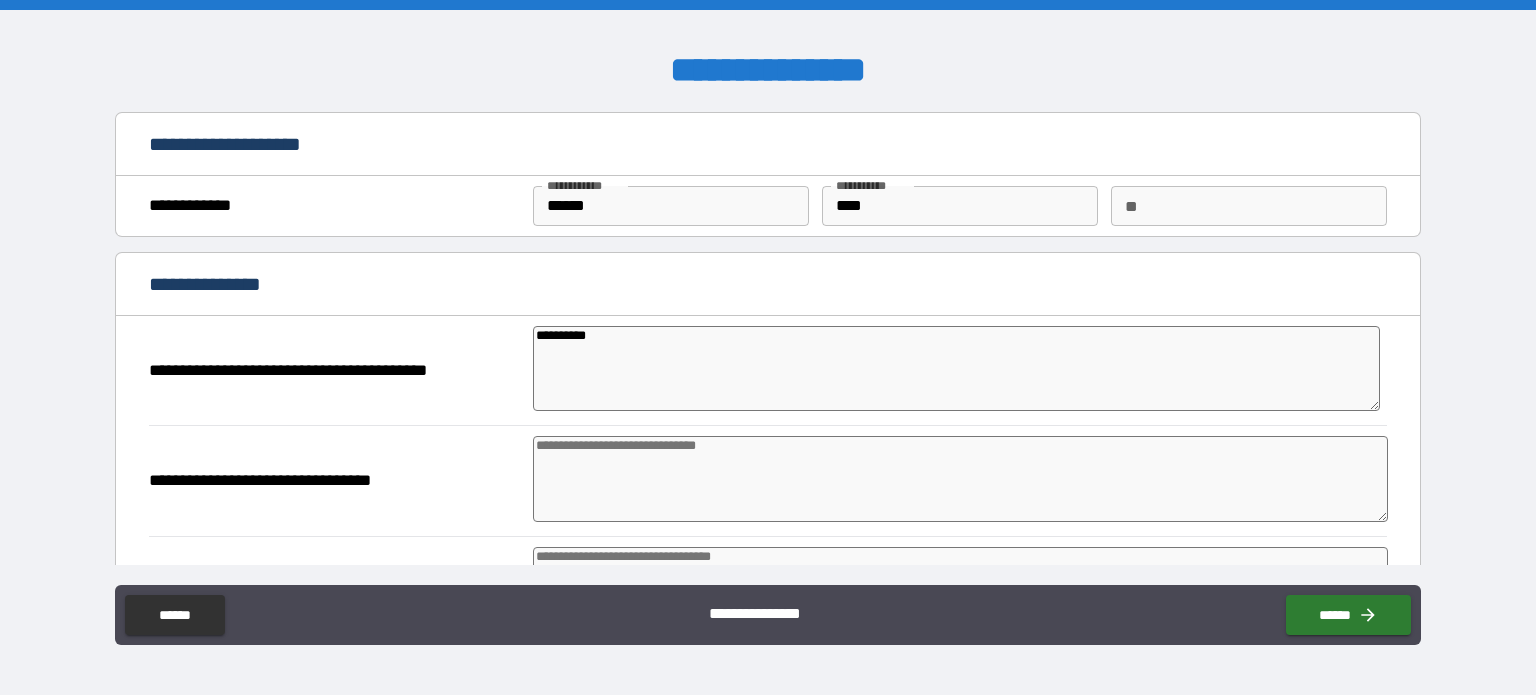 type on "*" 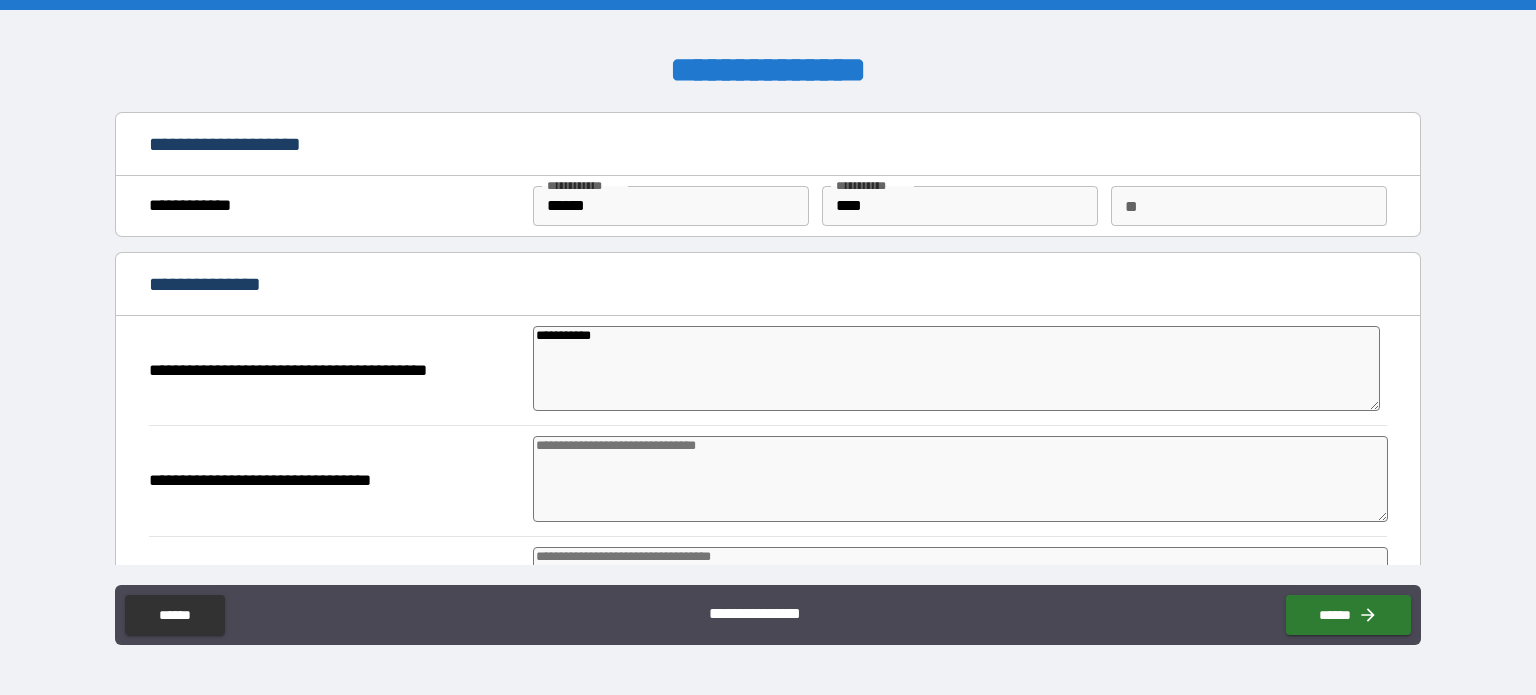 type on "**********" 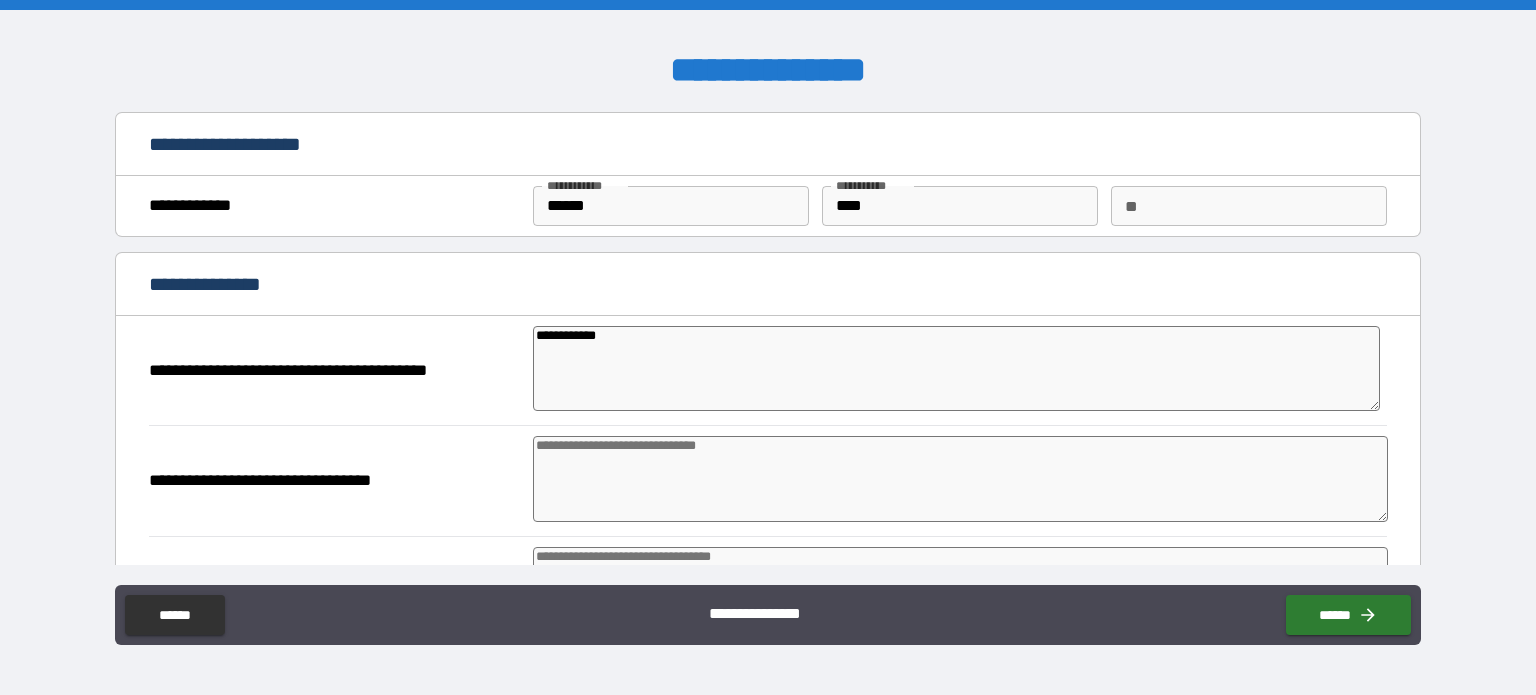 type on "*" 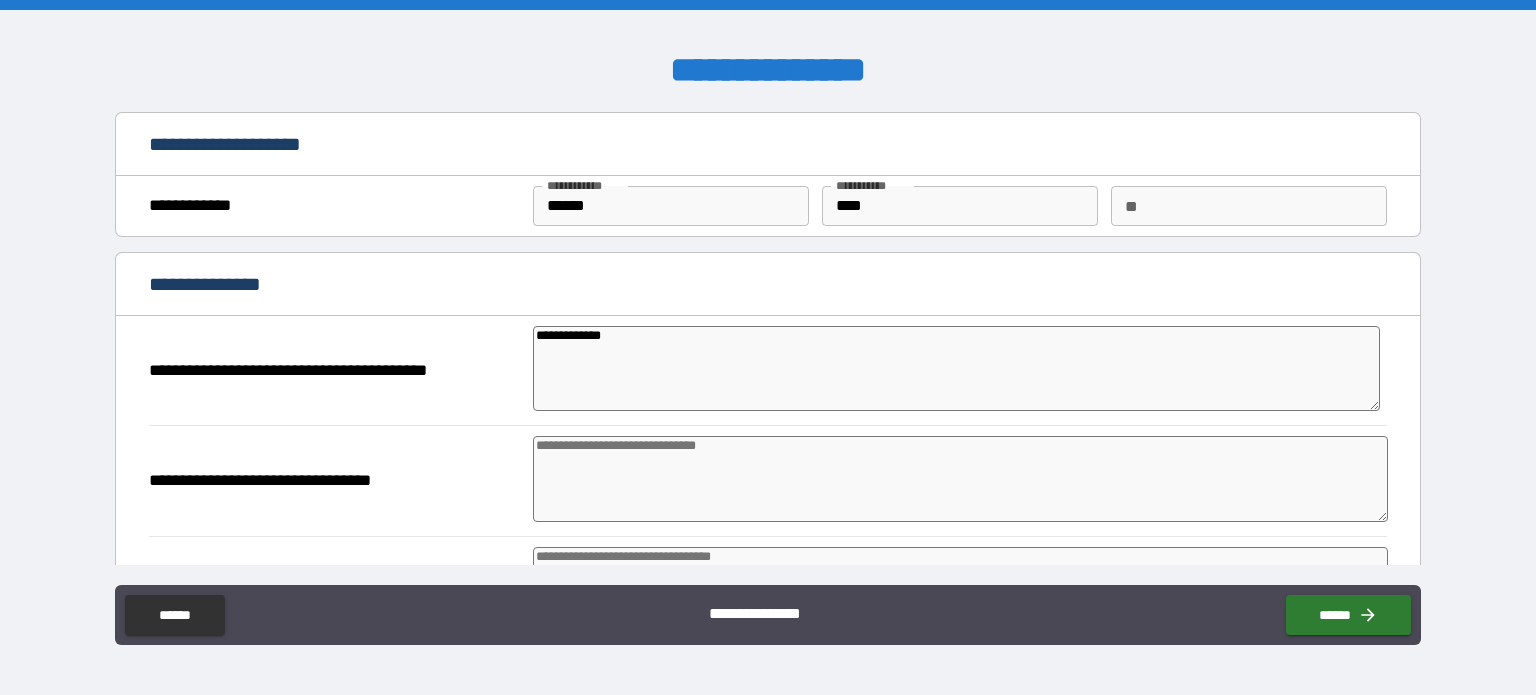 type on "**********" 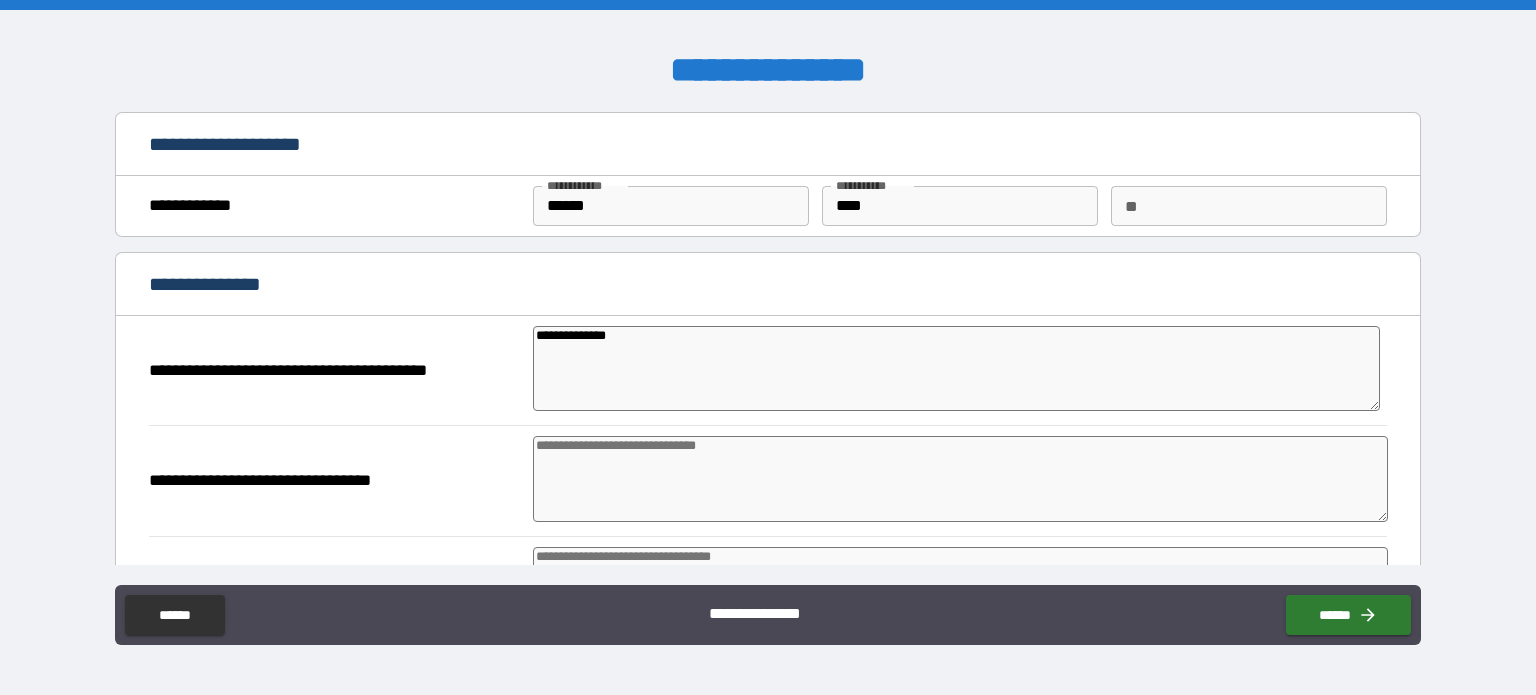 type on "**********" 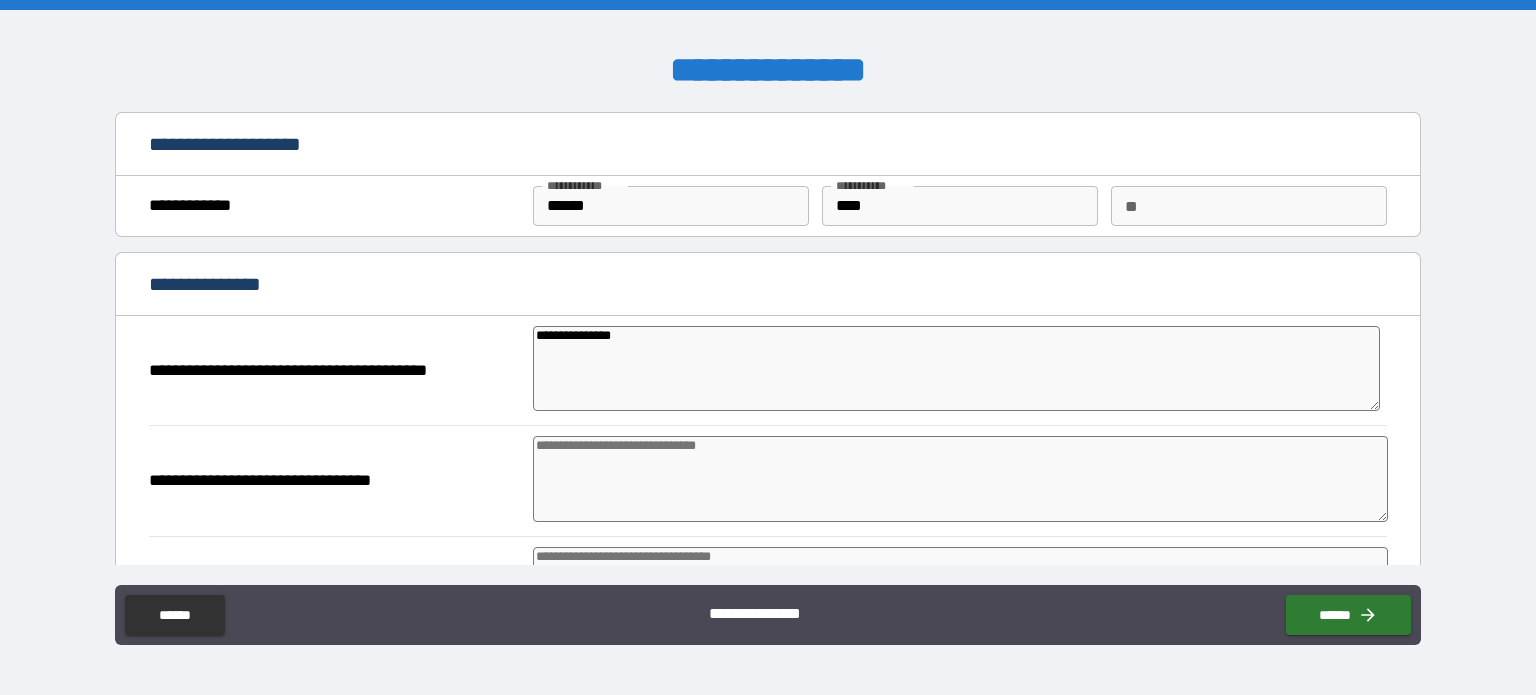 type on "**********" 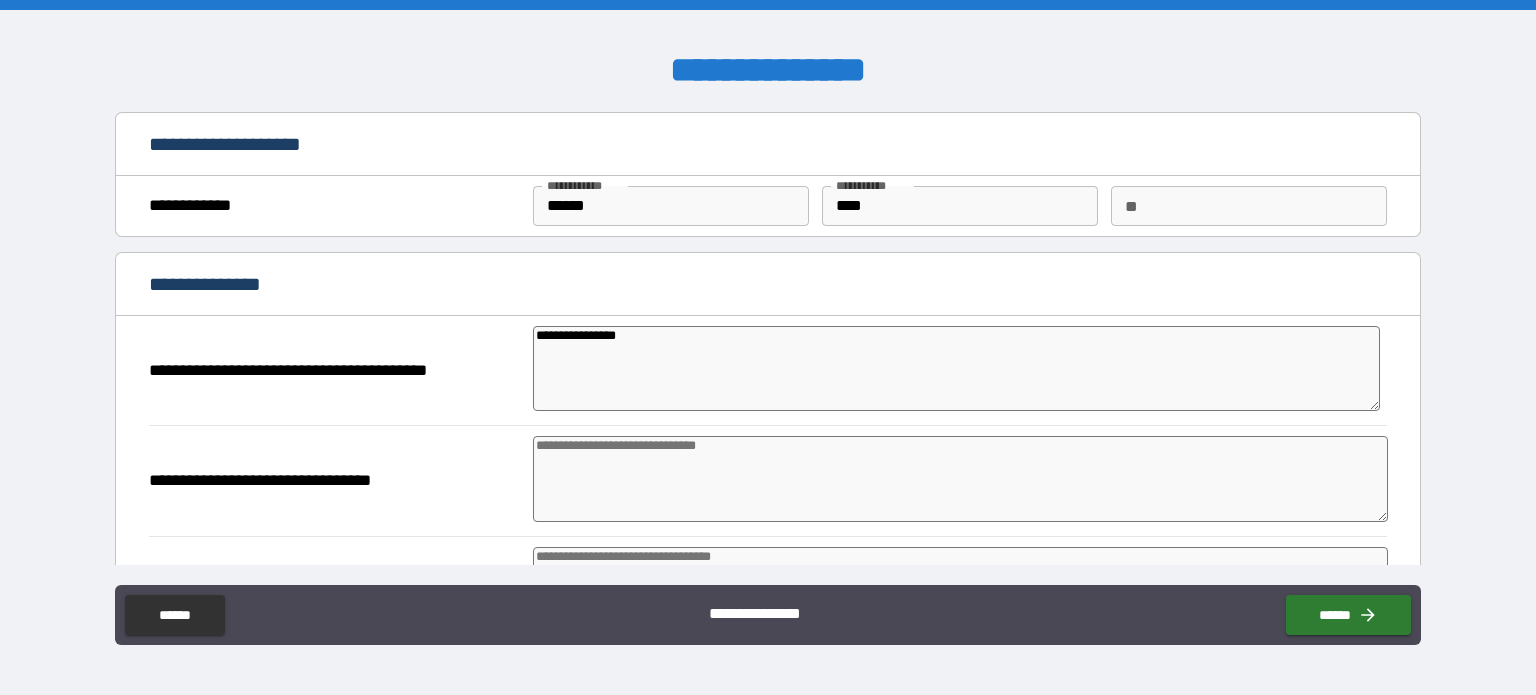 type on "**********" 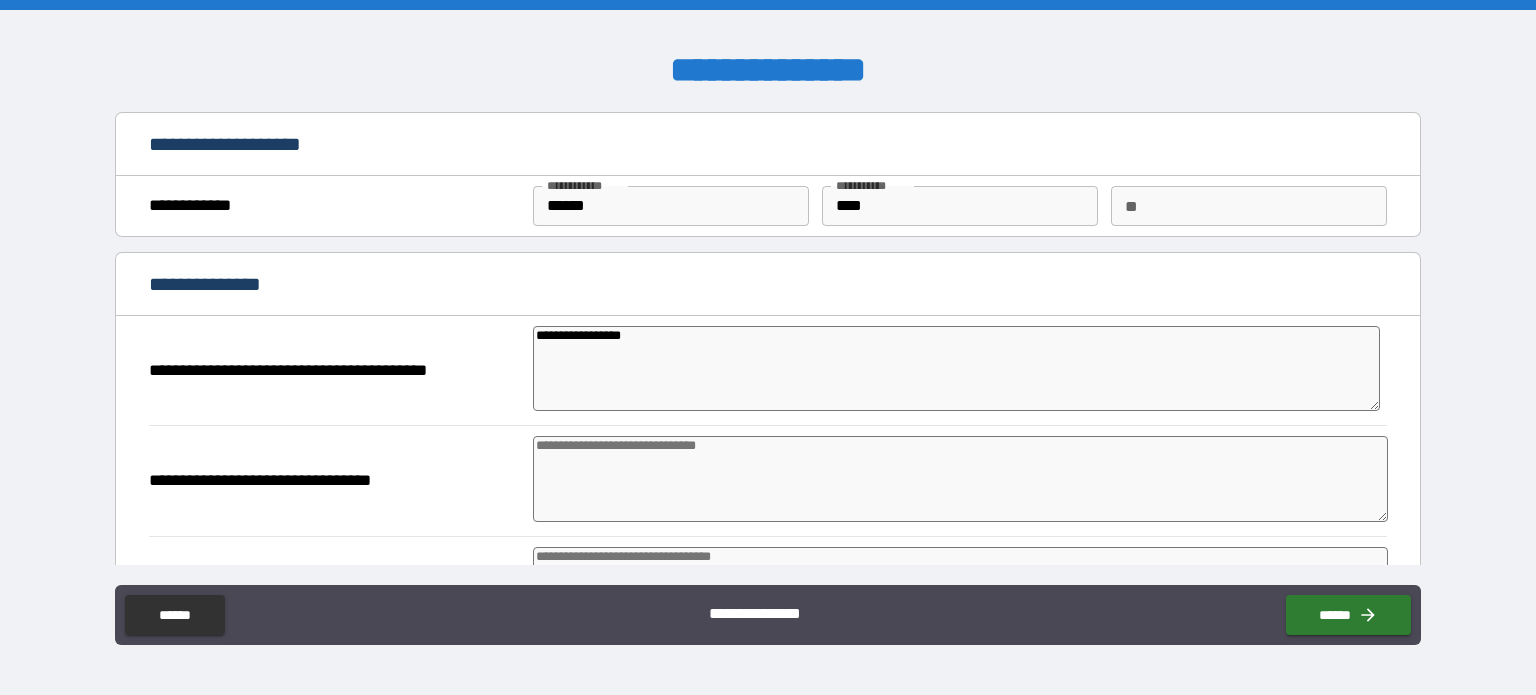 type on "**********" 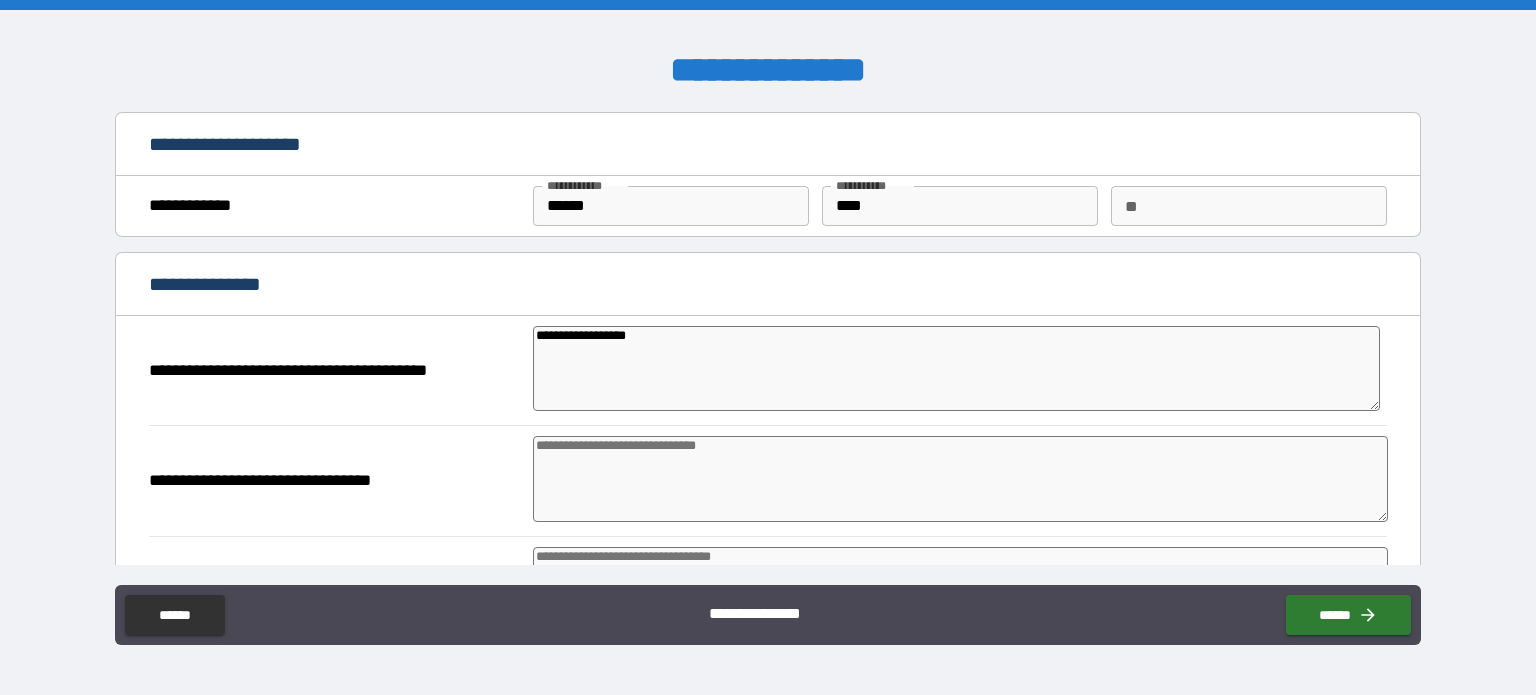 type on "*" 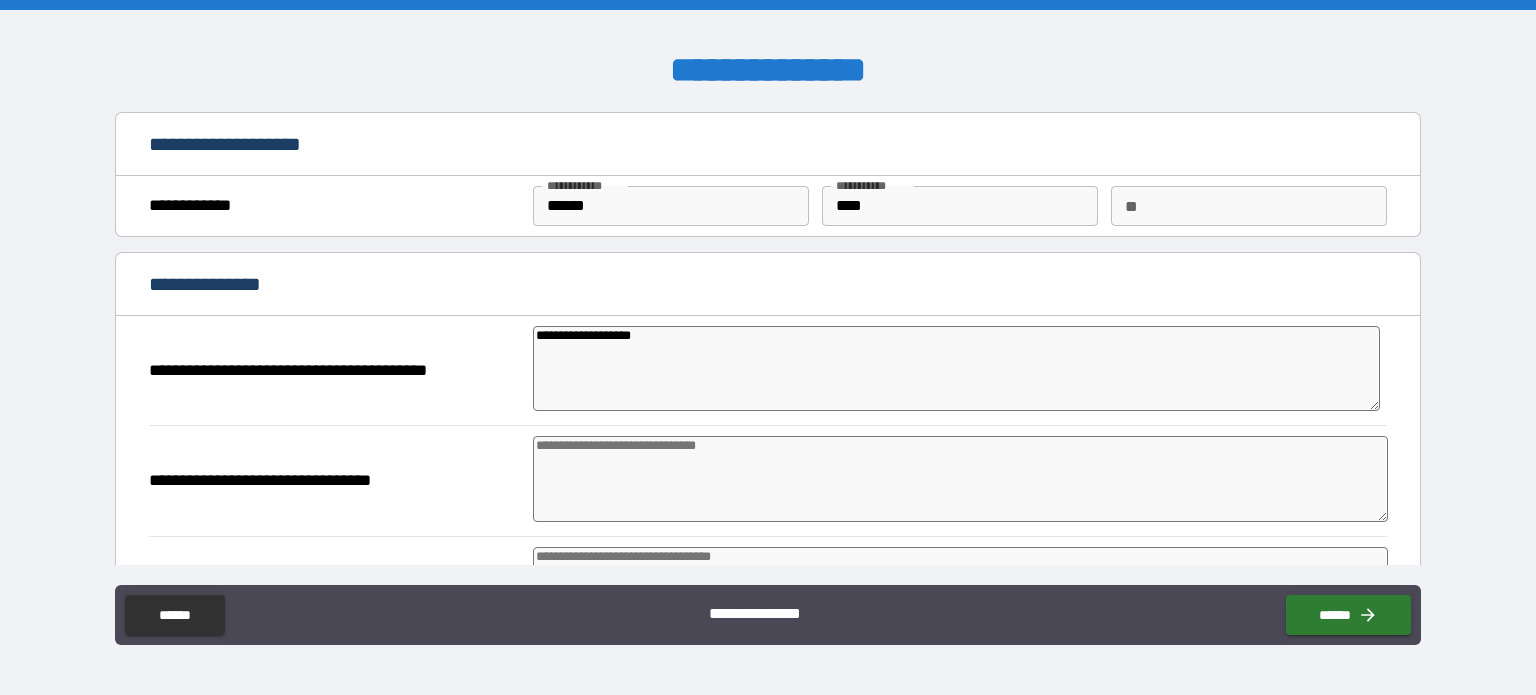 type on "**********" 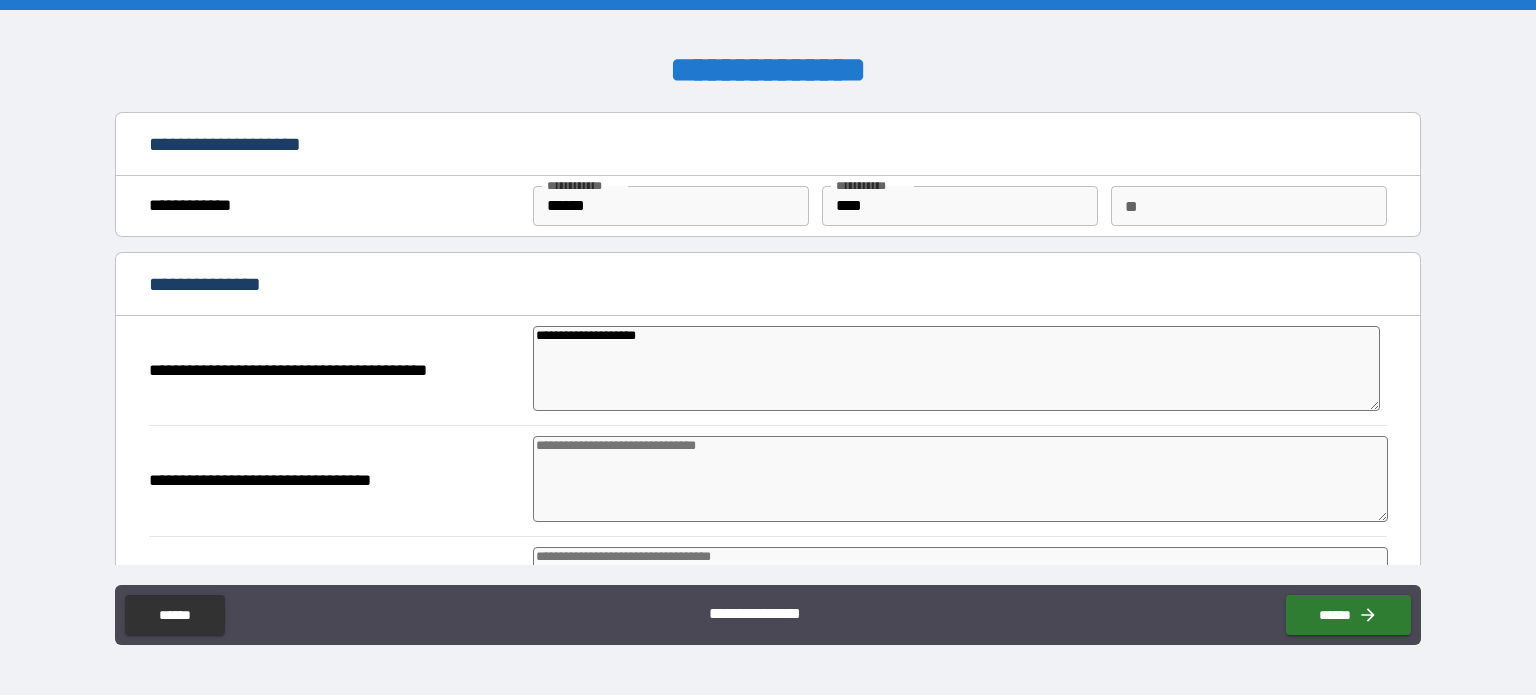 type on "*" 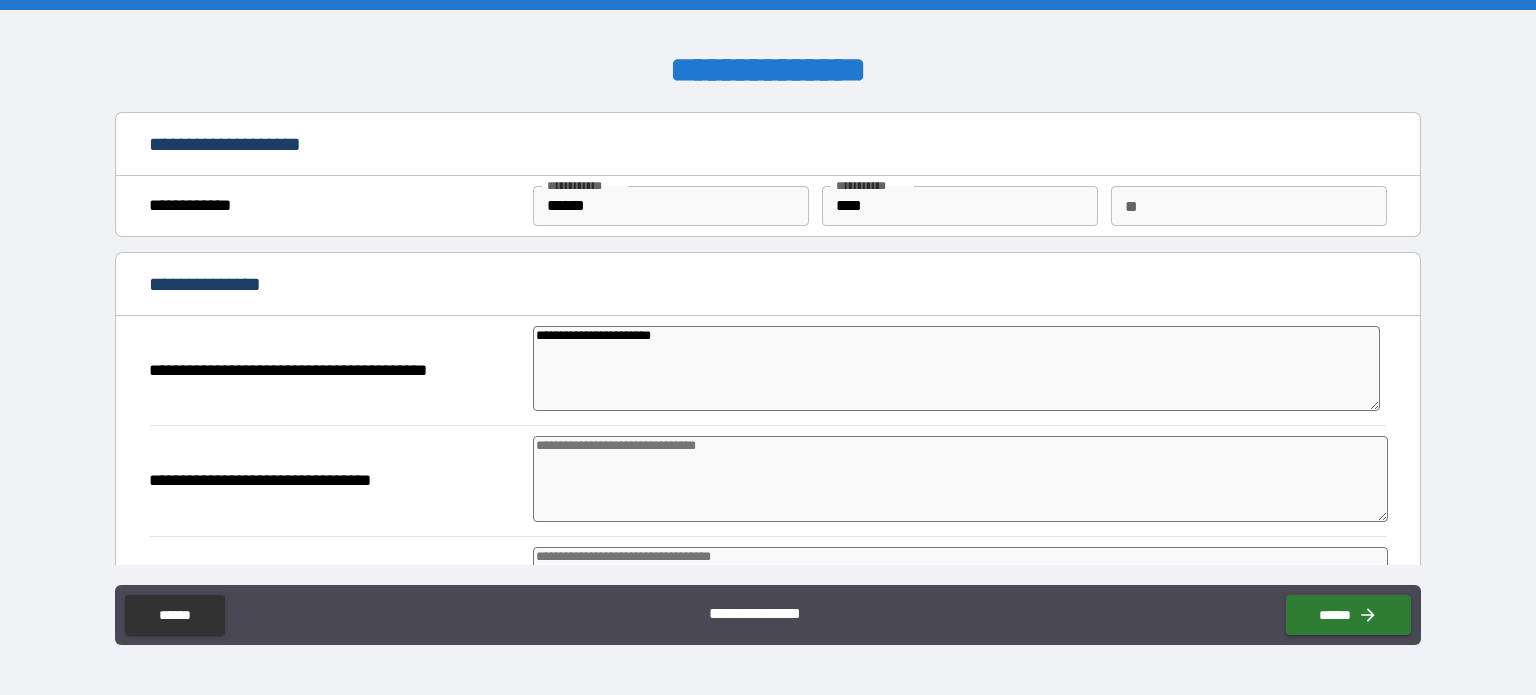 click at bounding box center [961, 479] 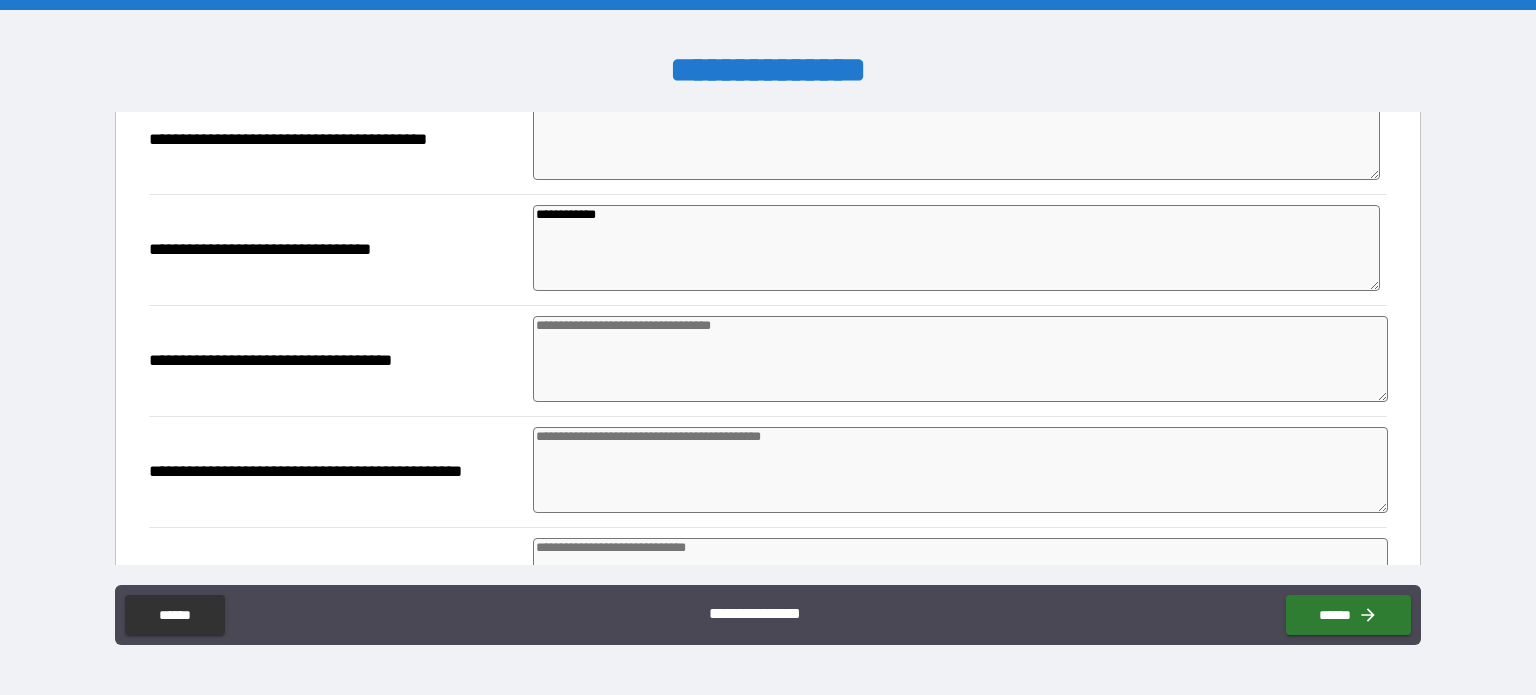 scroll, scrollTop: 300, scrollLeft: 0, axis: vertical 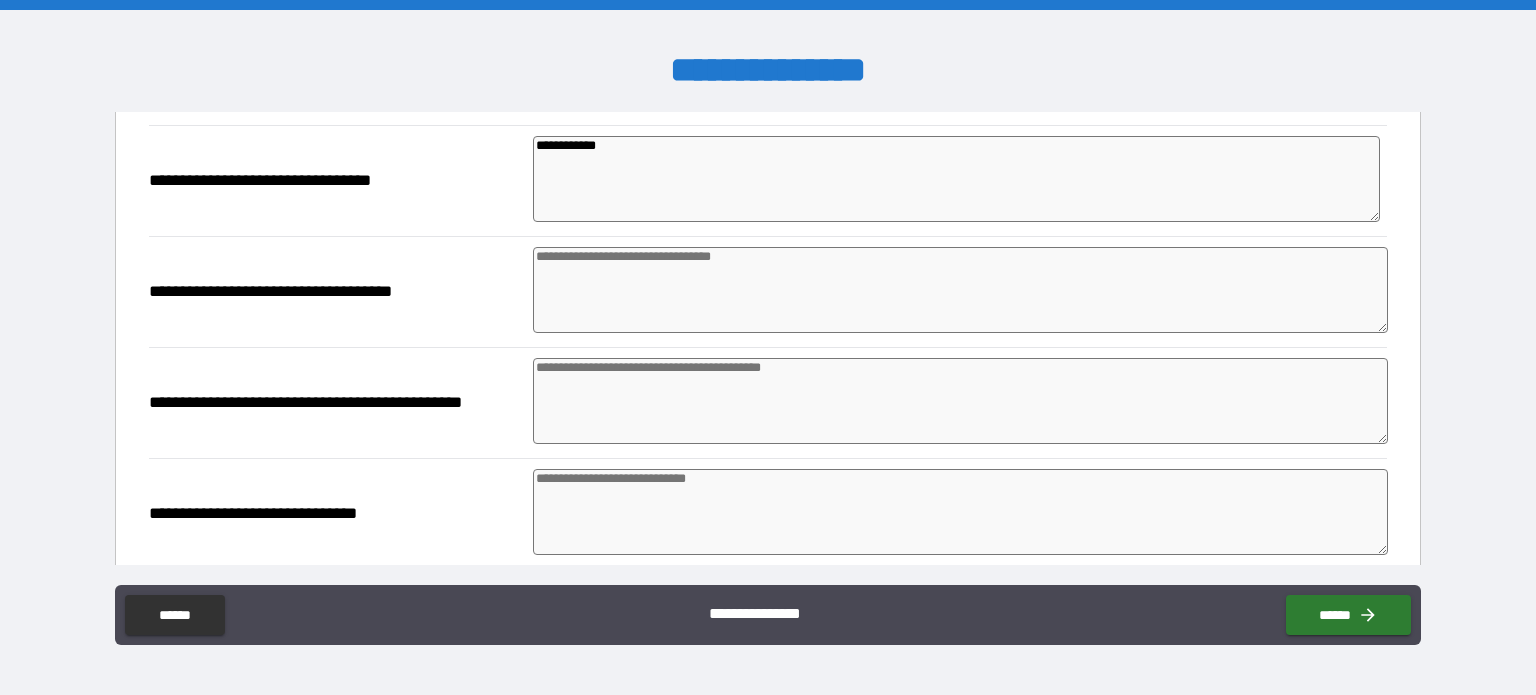 click at bounding box center [961, 290] 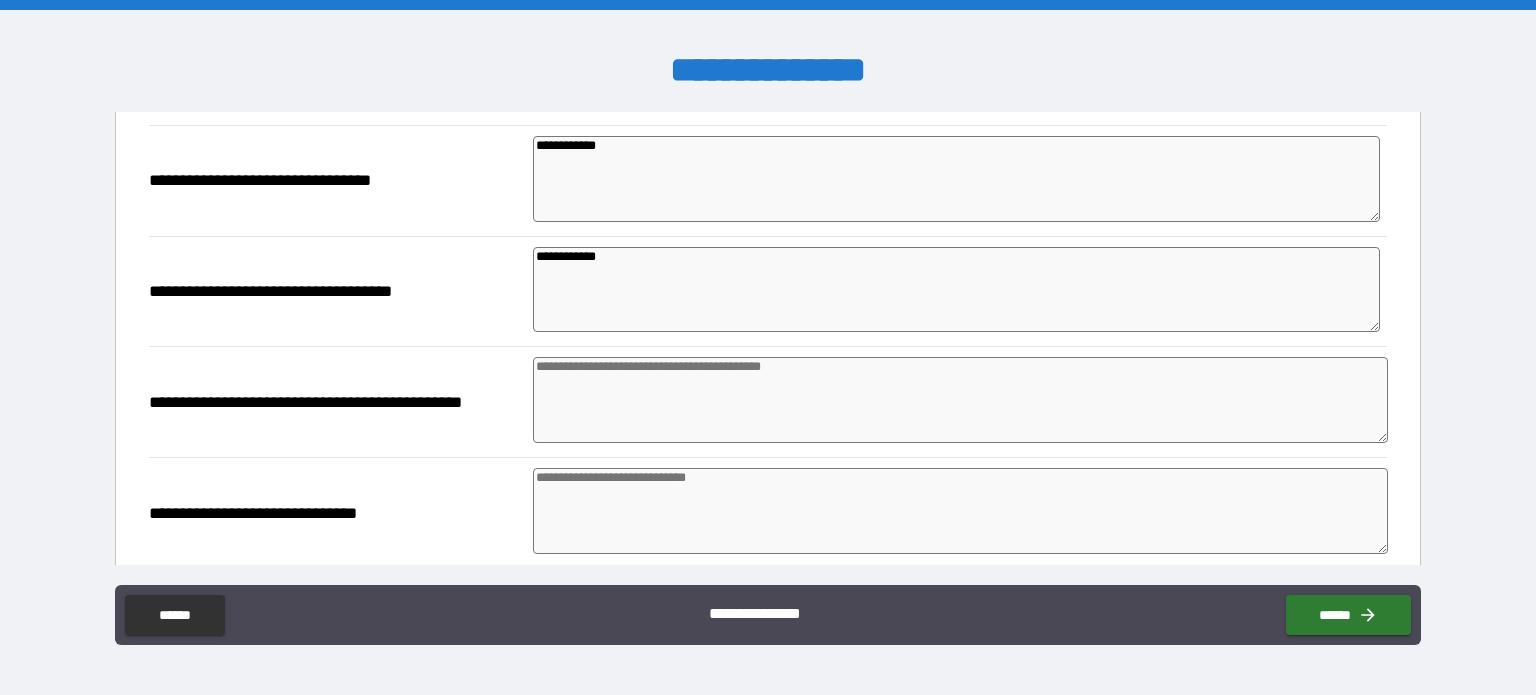 click at bounding box center (961, 400) 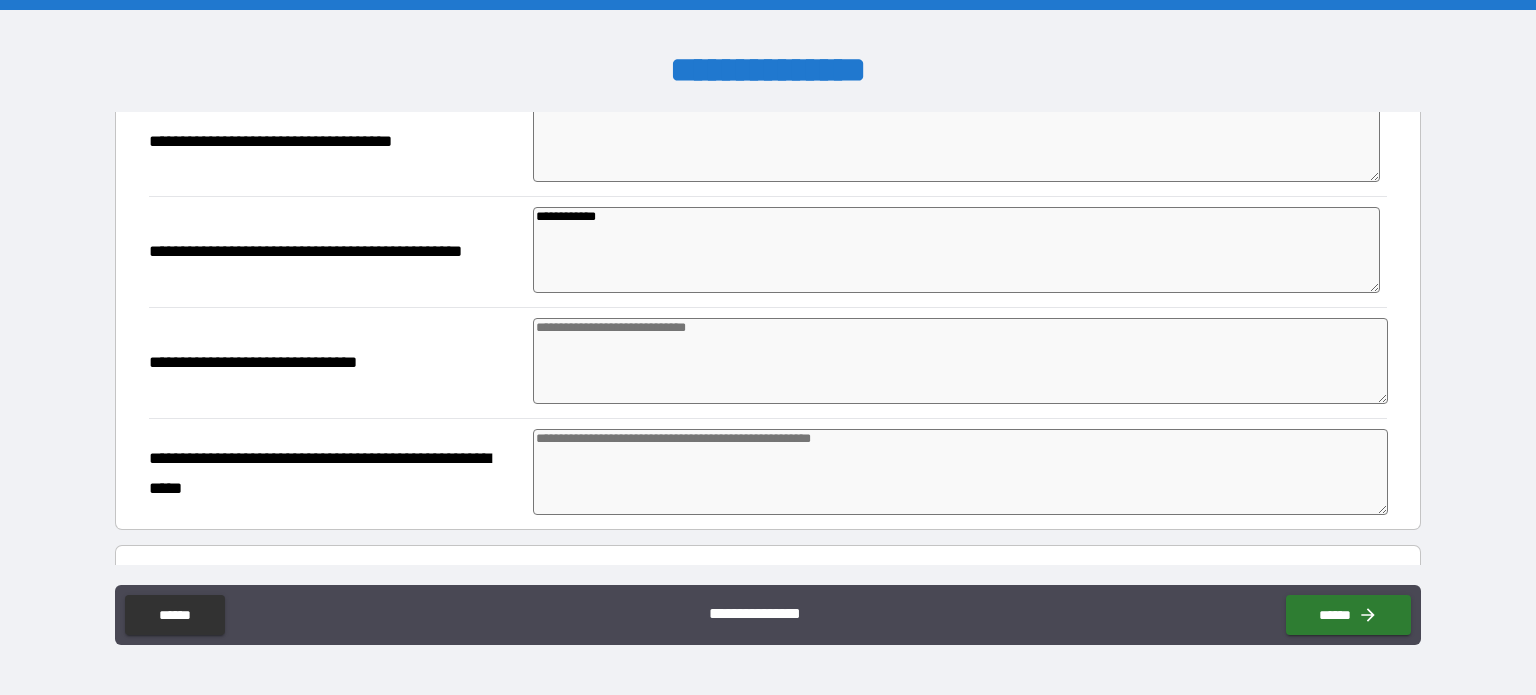 scroll, scrollTop: 500, scrollLeft: 0, axis: vertical 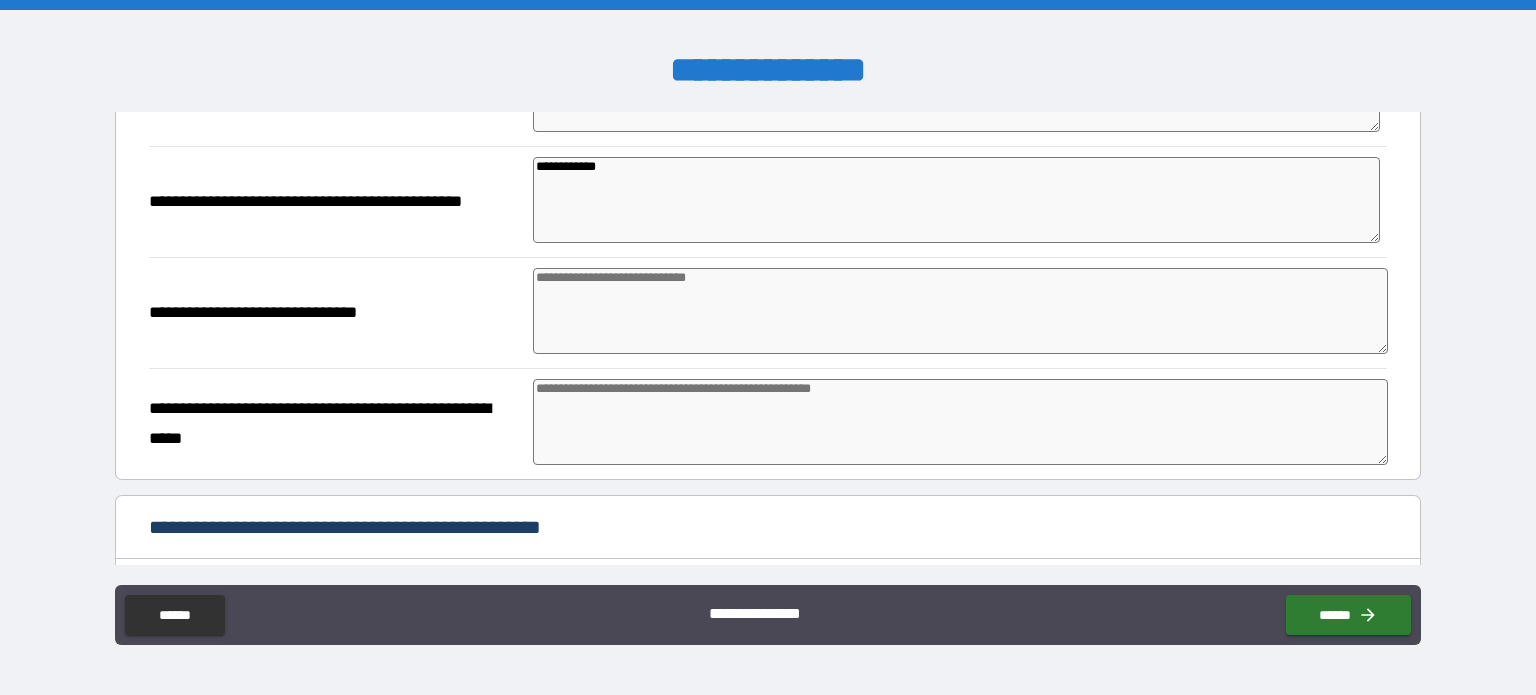 click at bounding box center (961, 311) 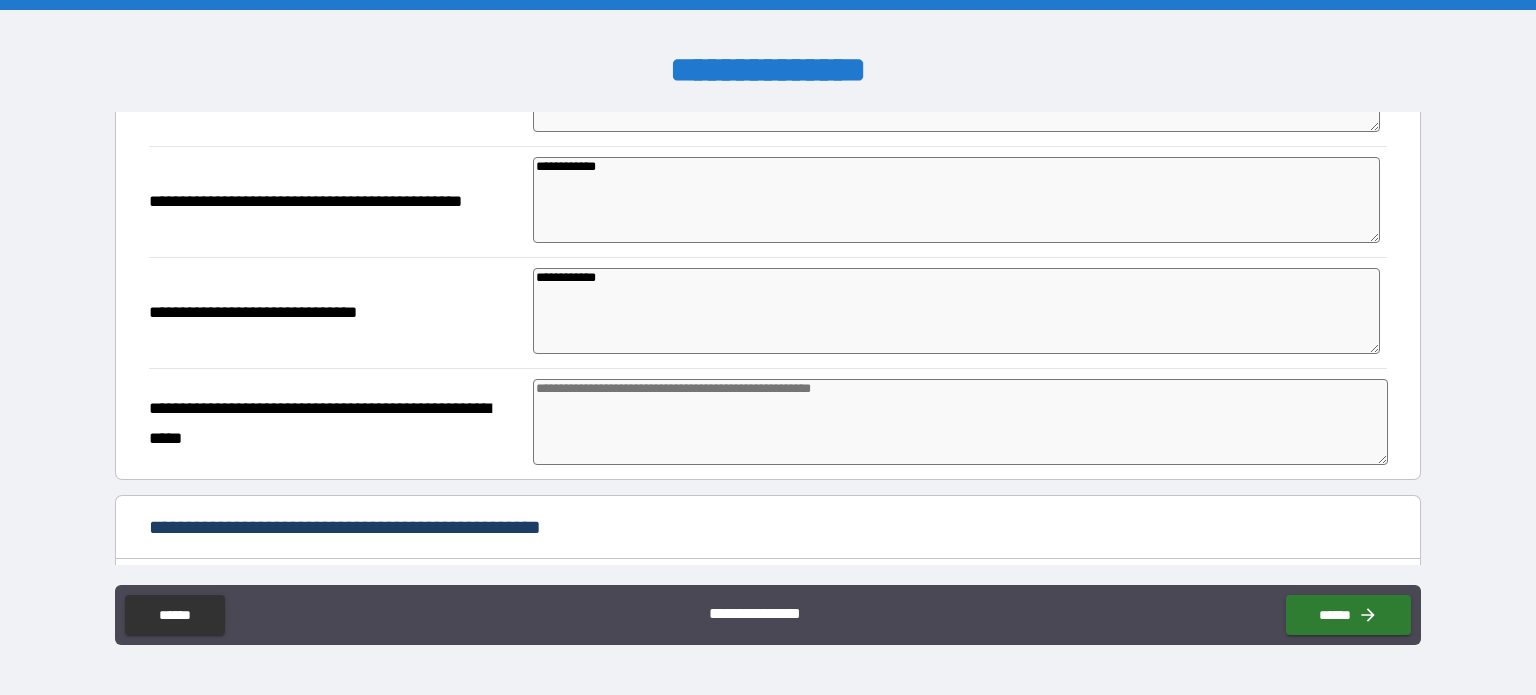 click at bounding box center [961, 422] 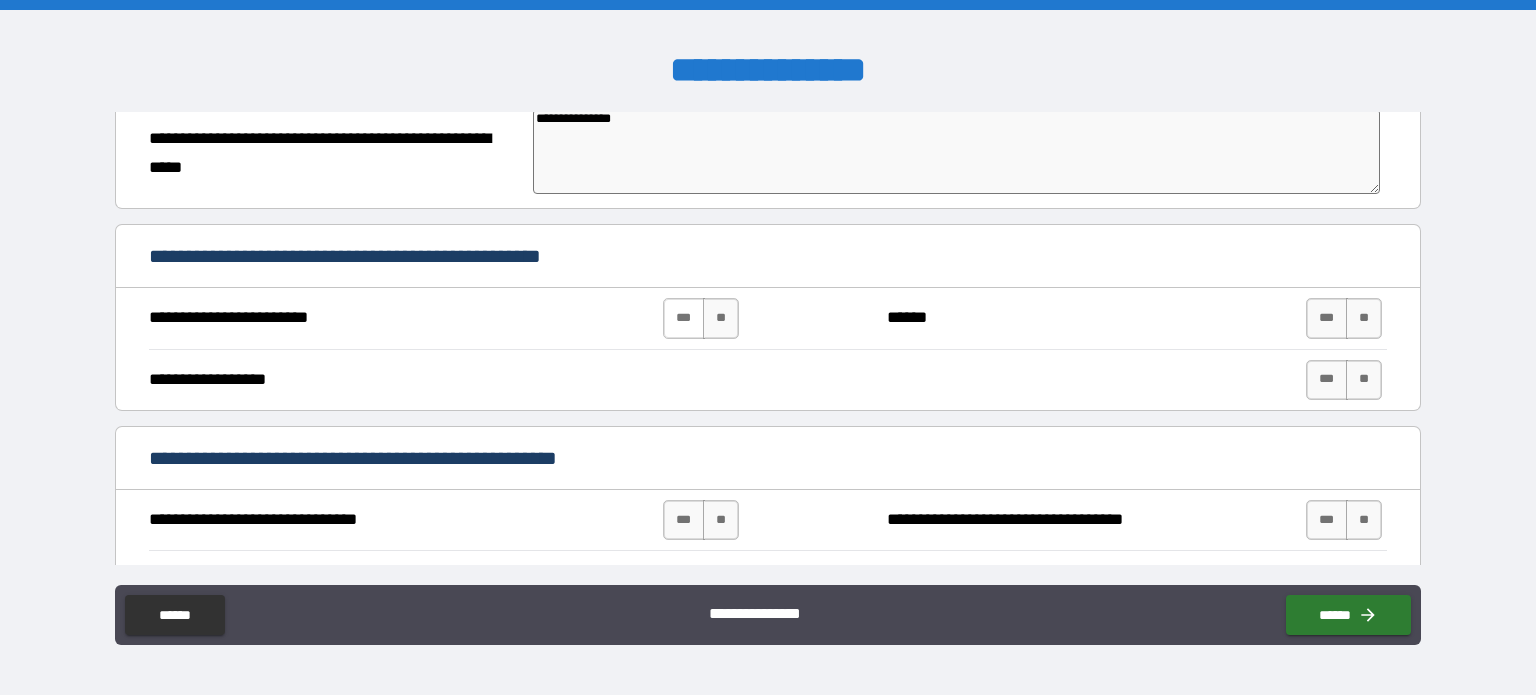 scroll, scrollTop: 800, scrollLeft: 0, axis: vertical 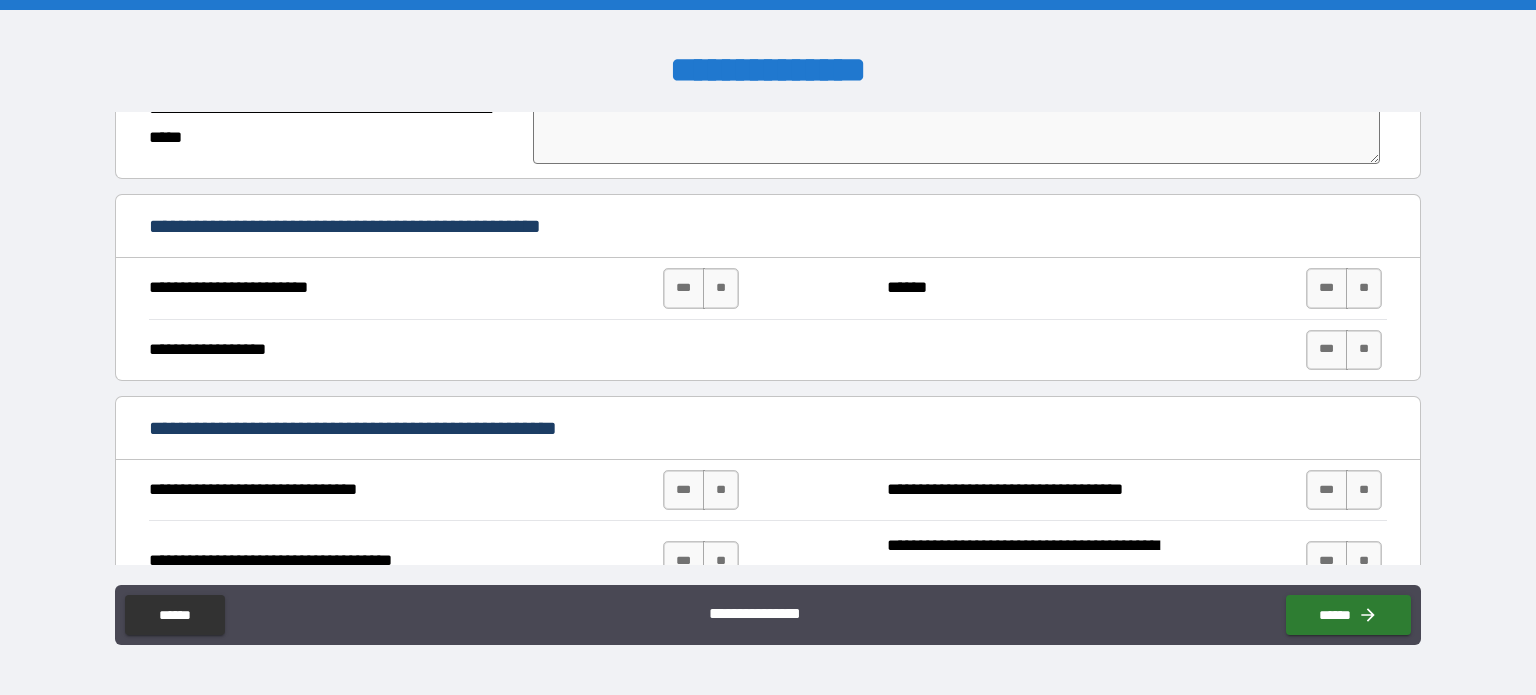 click on "**" at bounding box center (721, 288) 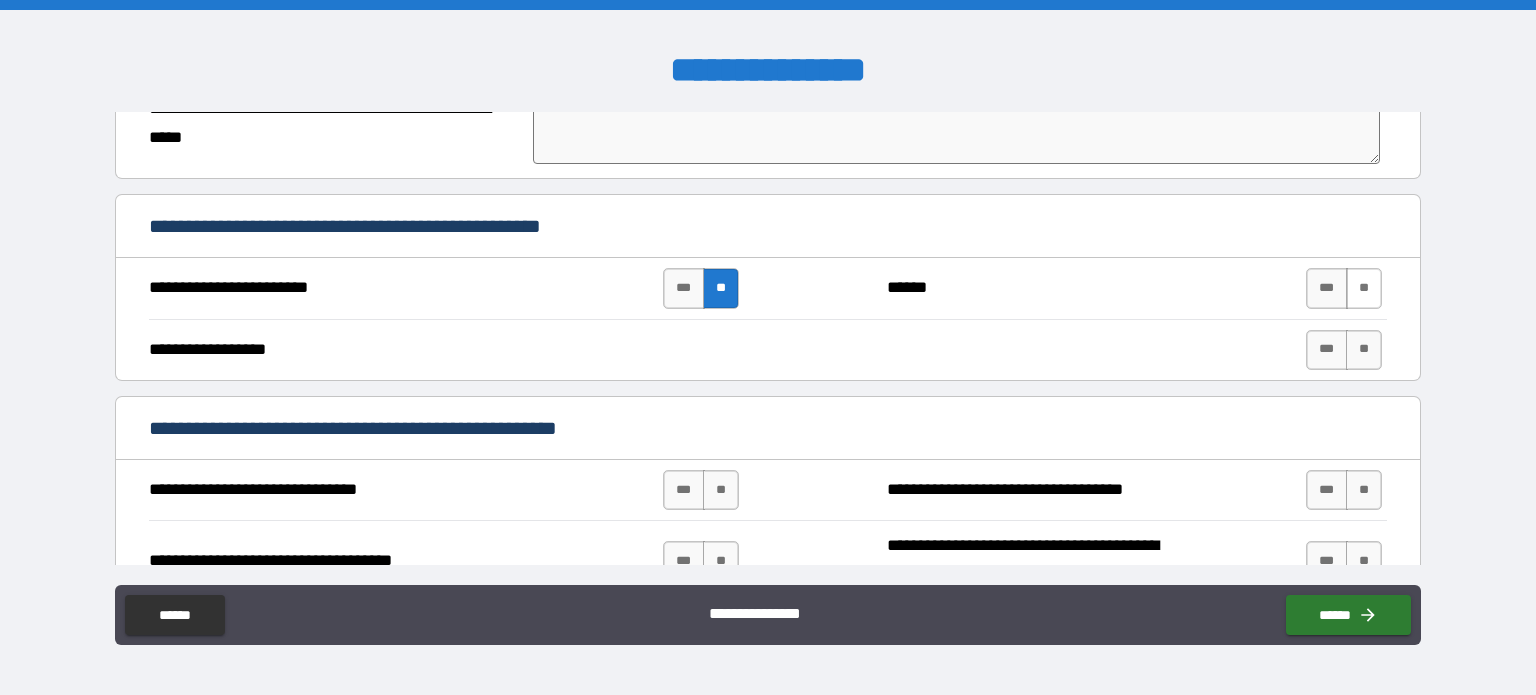 click on "**" at bounding box center (1364, 288) 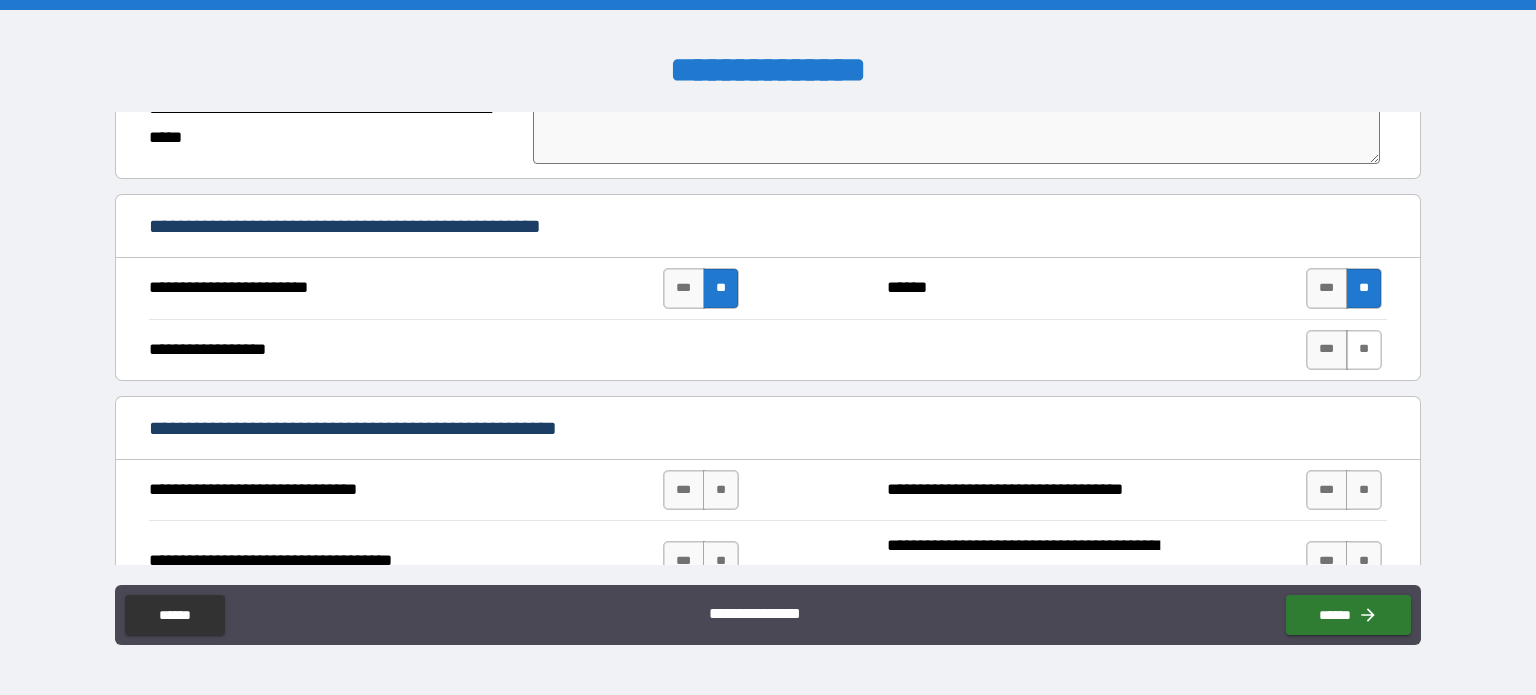 click on "**" at bounding box center (1364, 350) 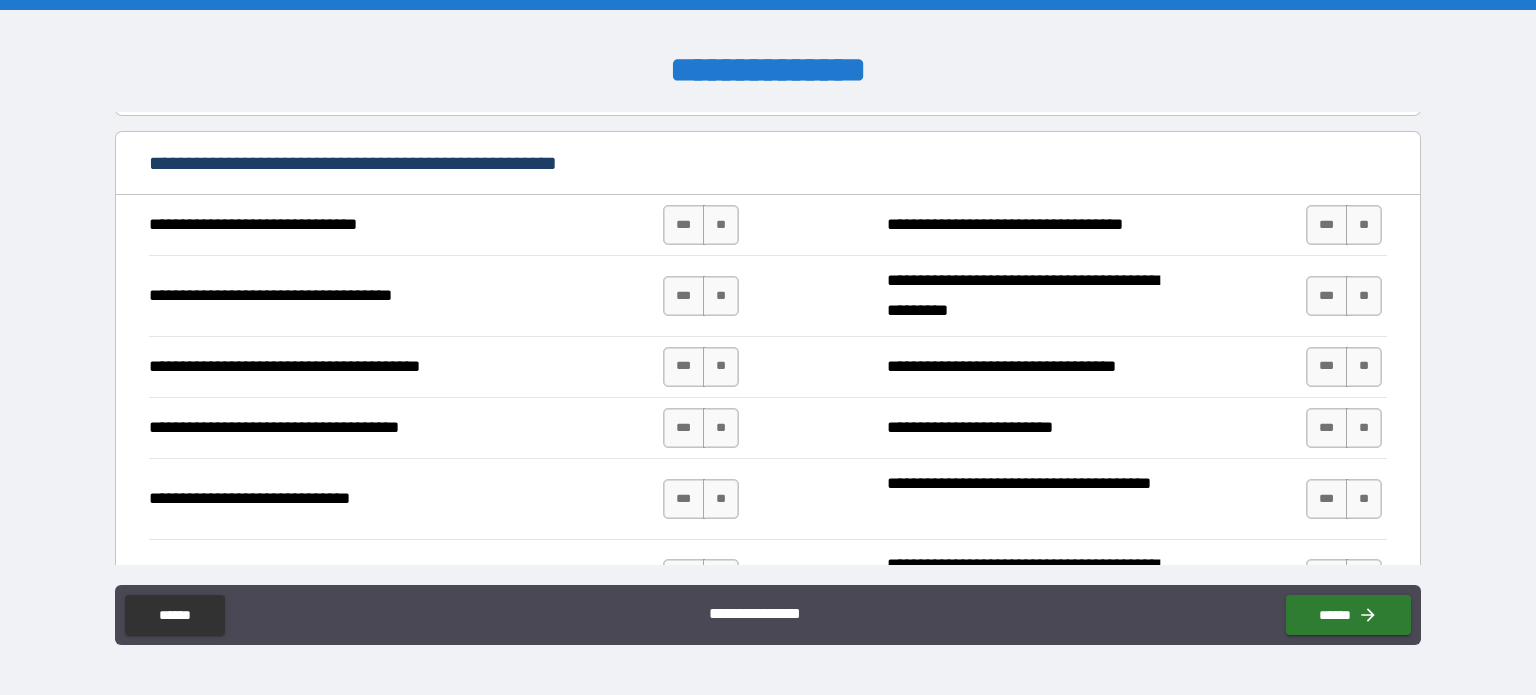 scroll, scrollTop: 1100, scrollLeft: 0, axis: vertical 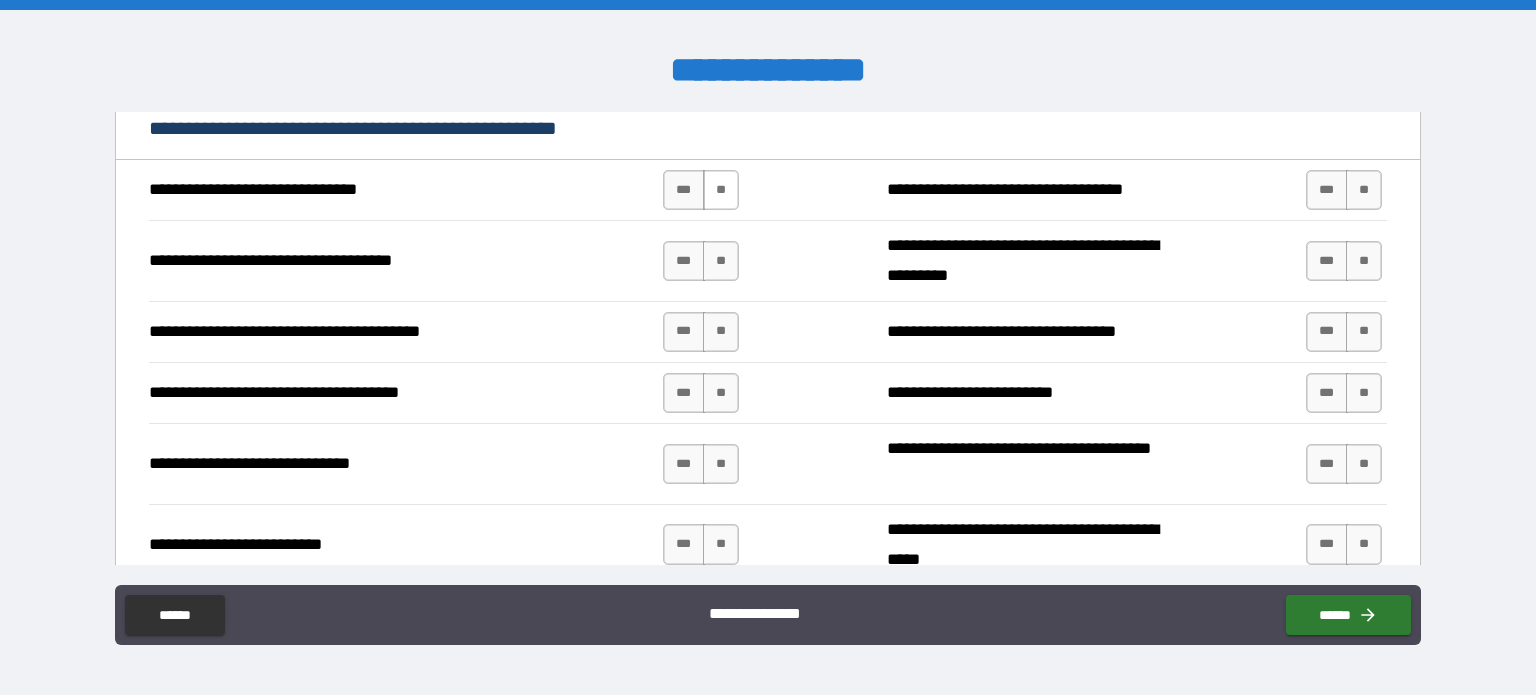 click on "**" at bounding box center [721, 190] 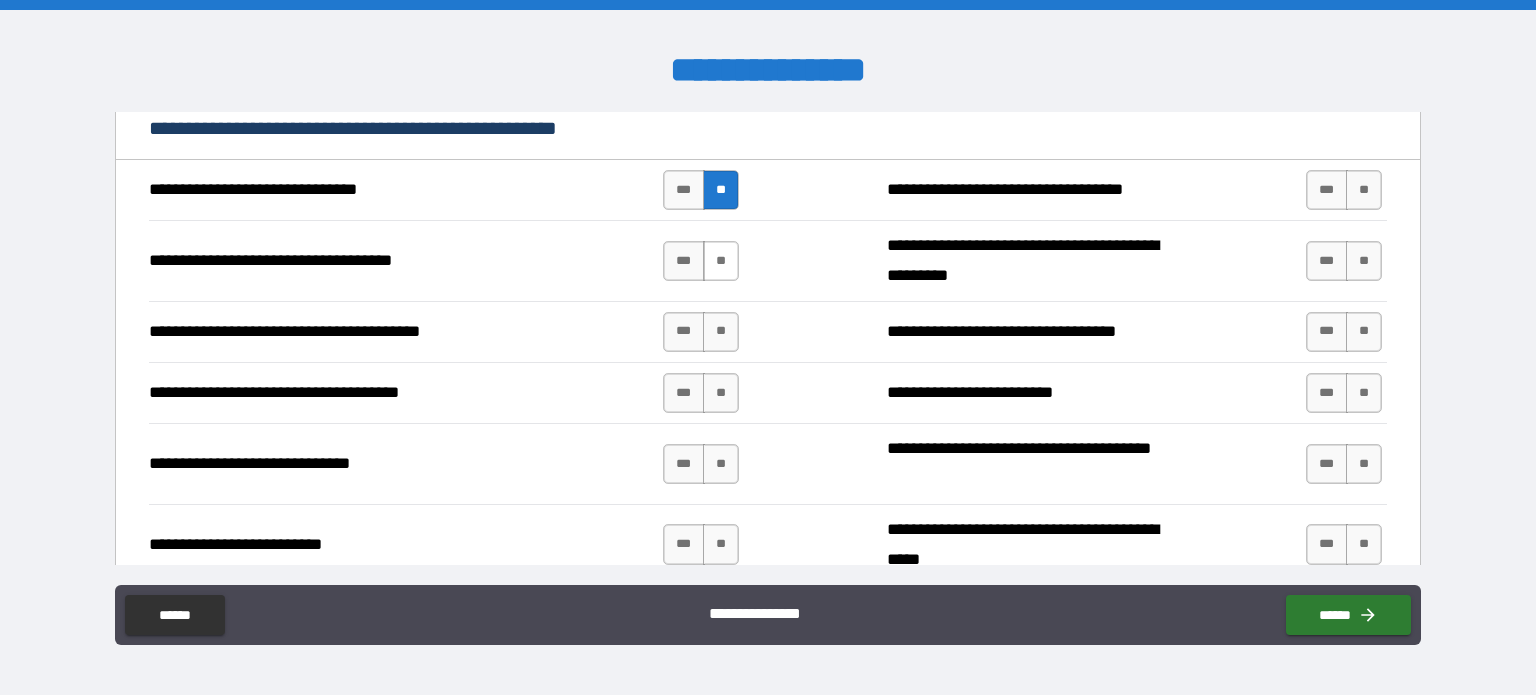 click on "**" at bounding box center [721, 261] 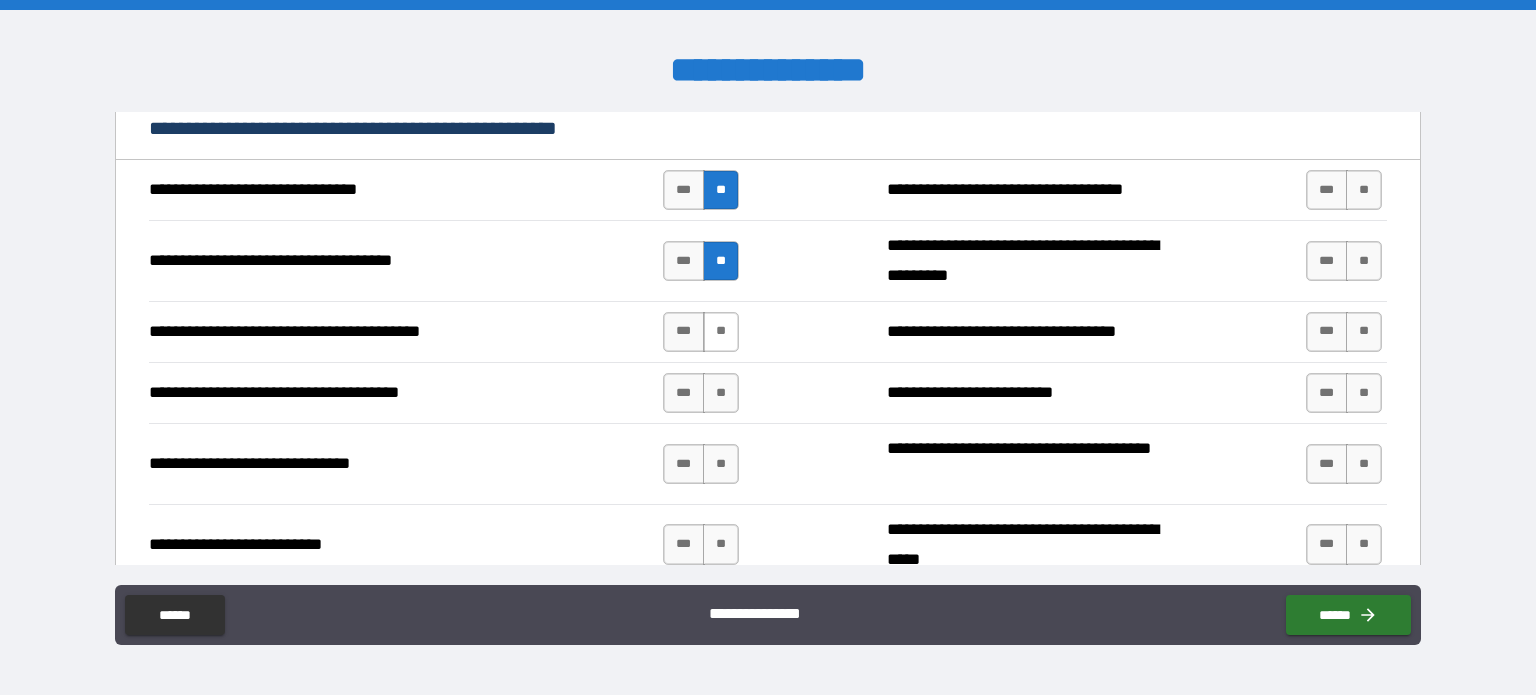 click on "**" at bounding box center (721, 332) 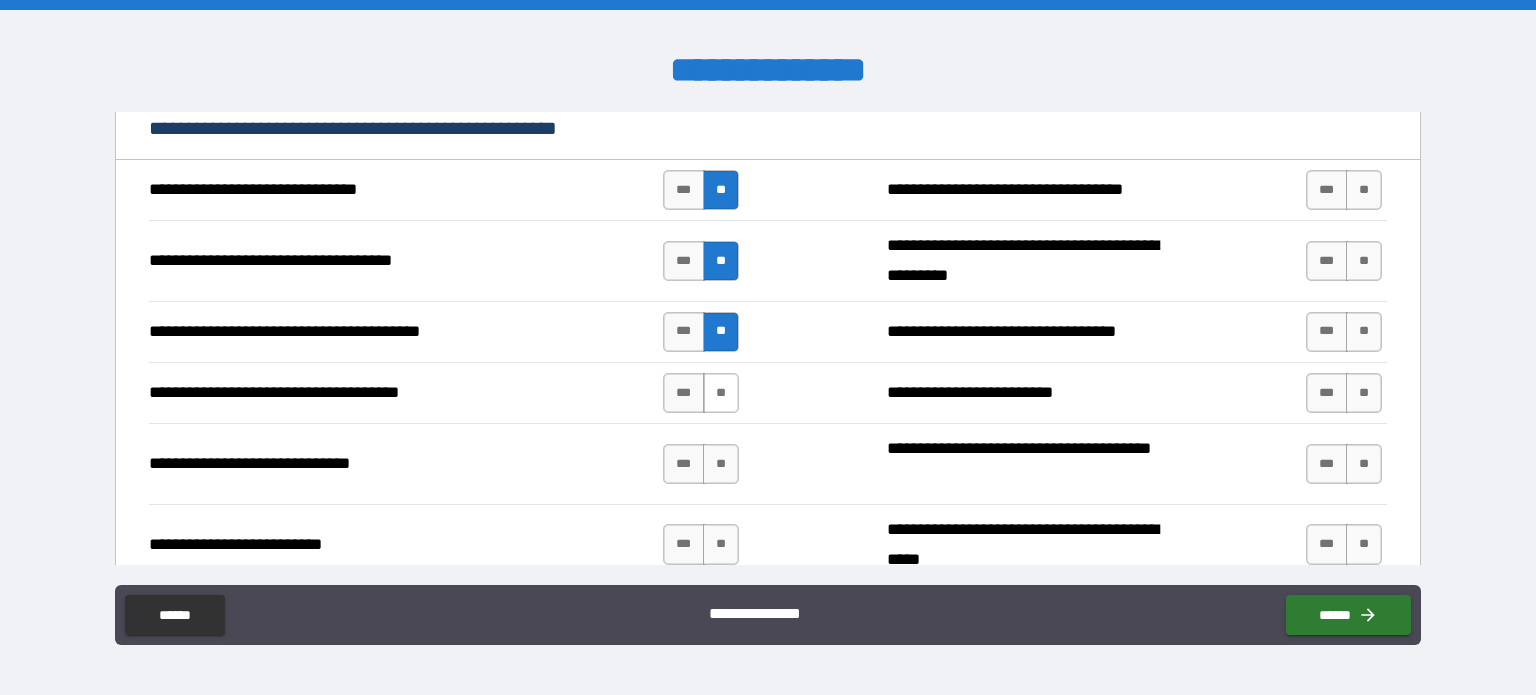 click on "**" at bounding box center [721, 393] 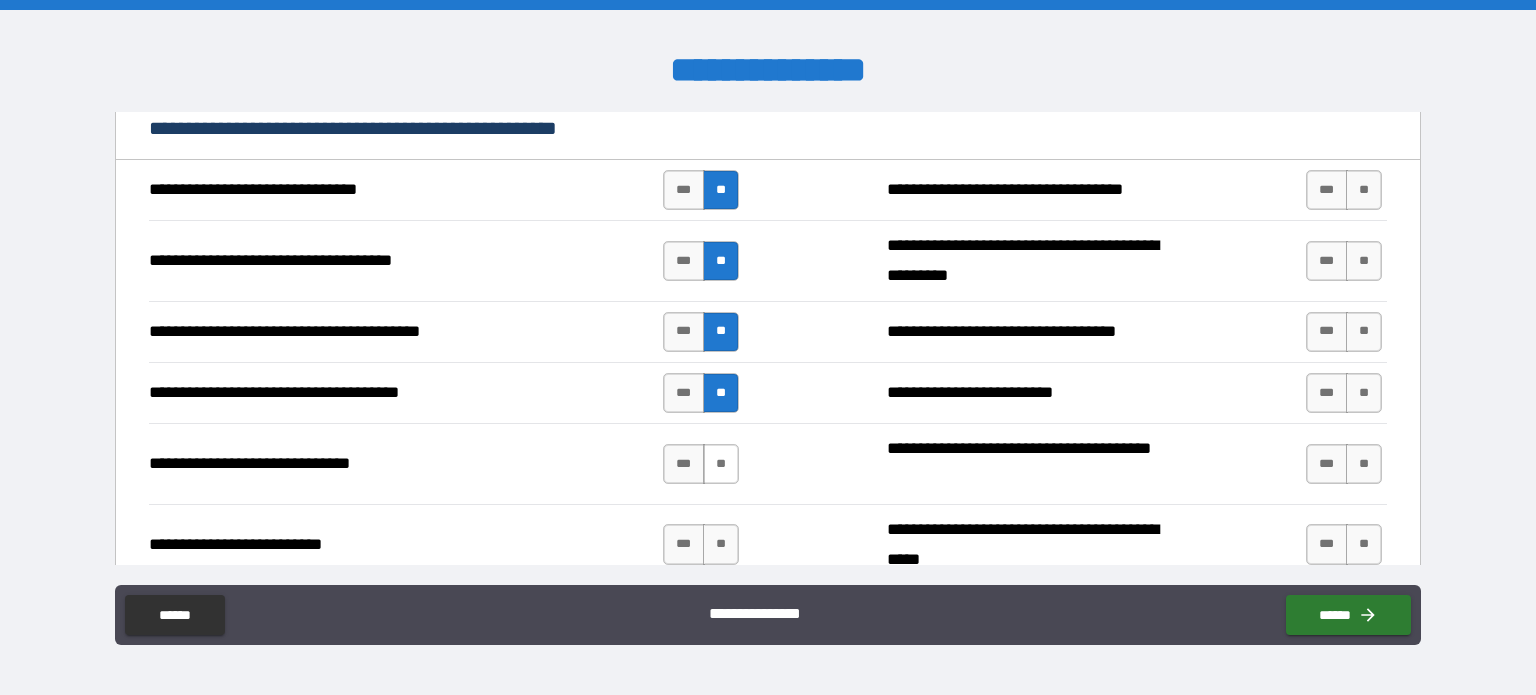 click on "**" at bounding box center [721, 464] 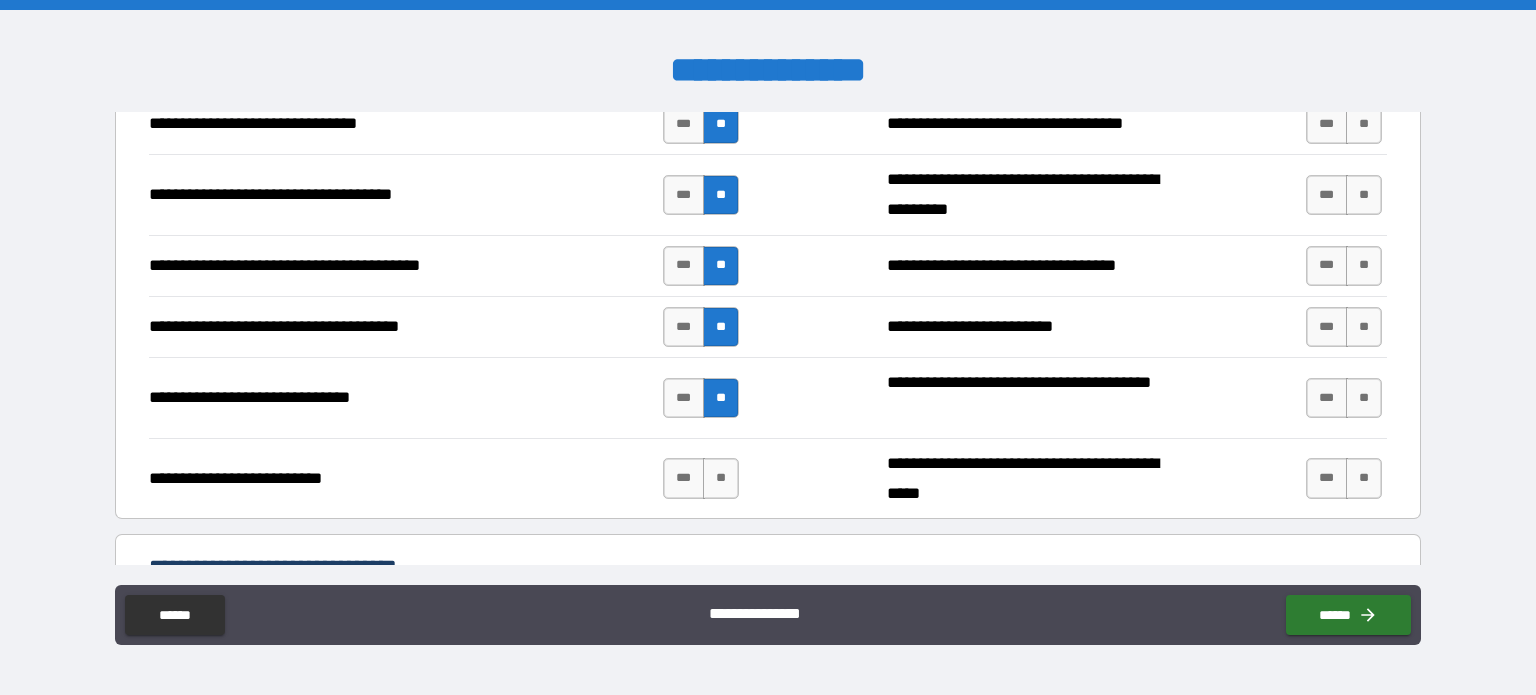 scroll, scrollTop: 1200, scrollLeft: 0, axis: vertical 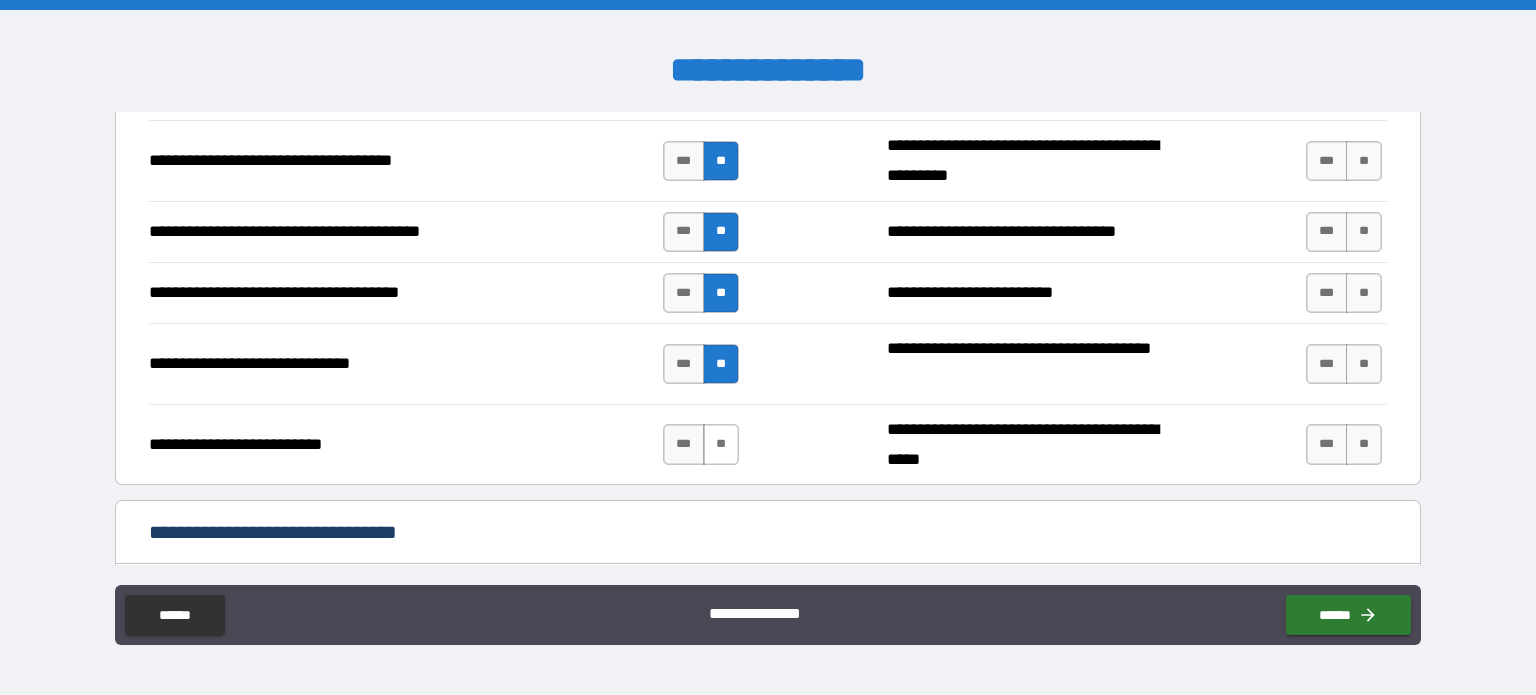 click on "**" at bounding box center [721, 444] 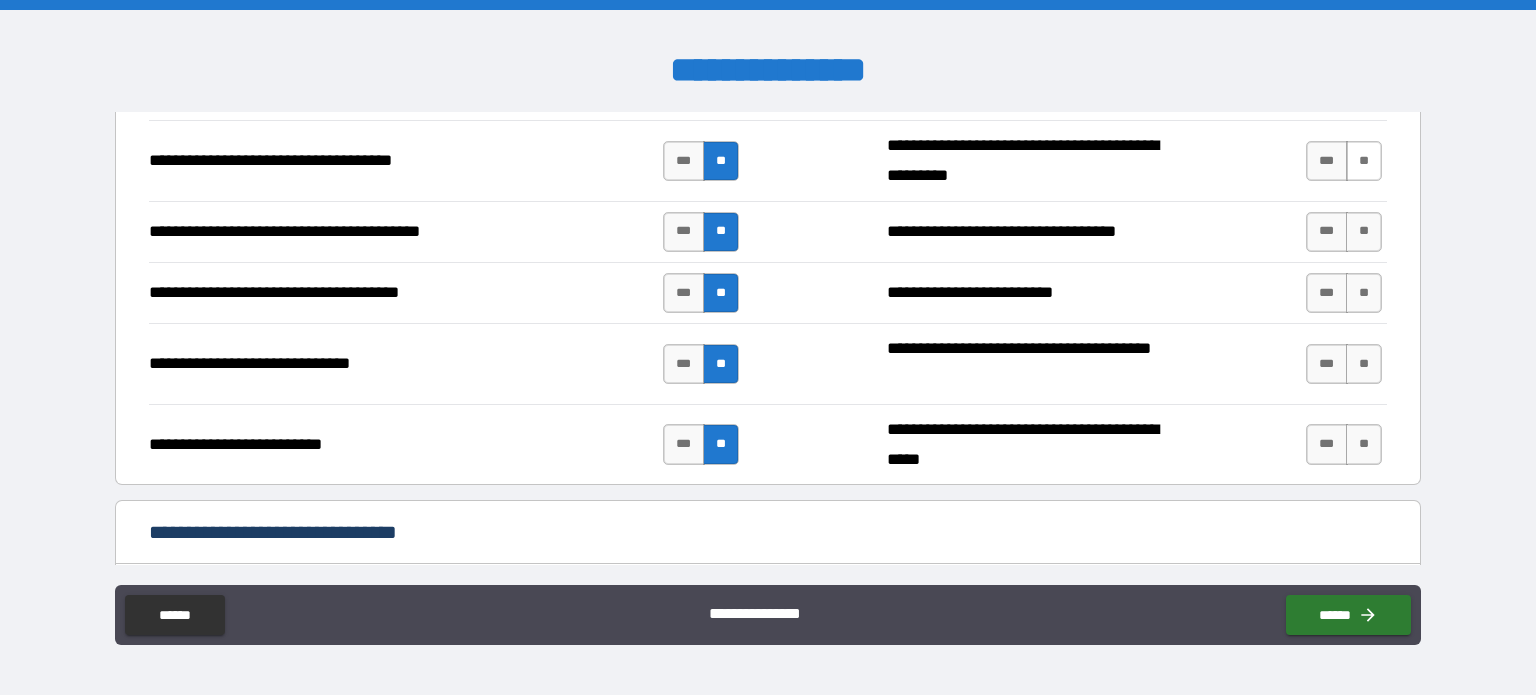click on "**" at bounding box center [1364, 161] 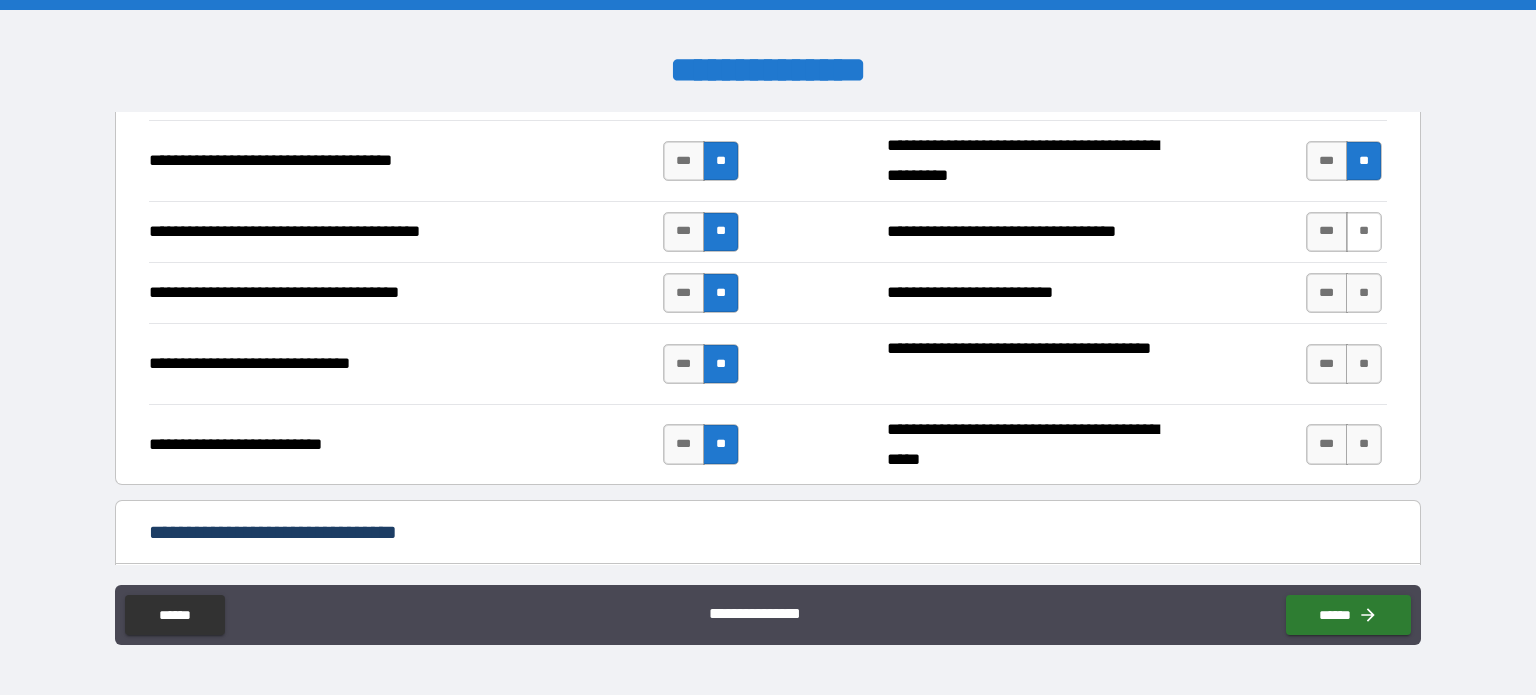 click on "**" at bounding box center [1364, 232] 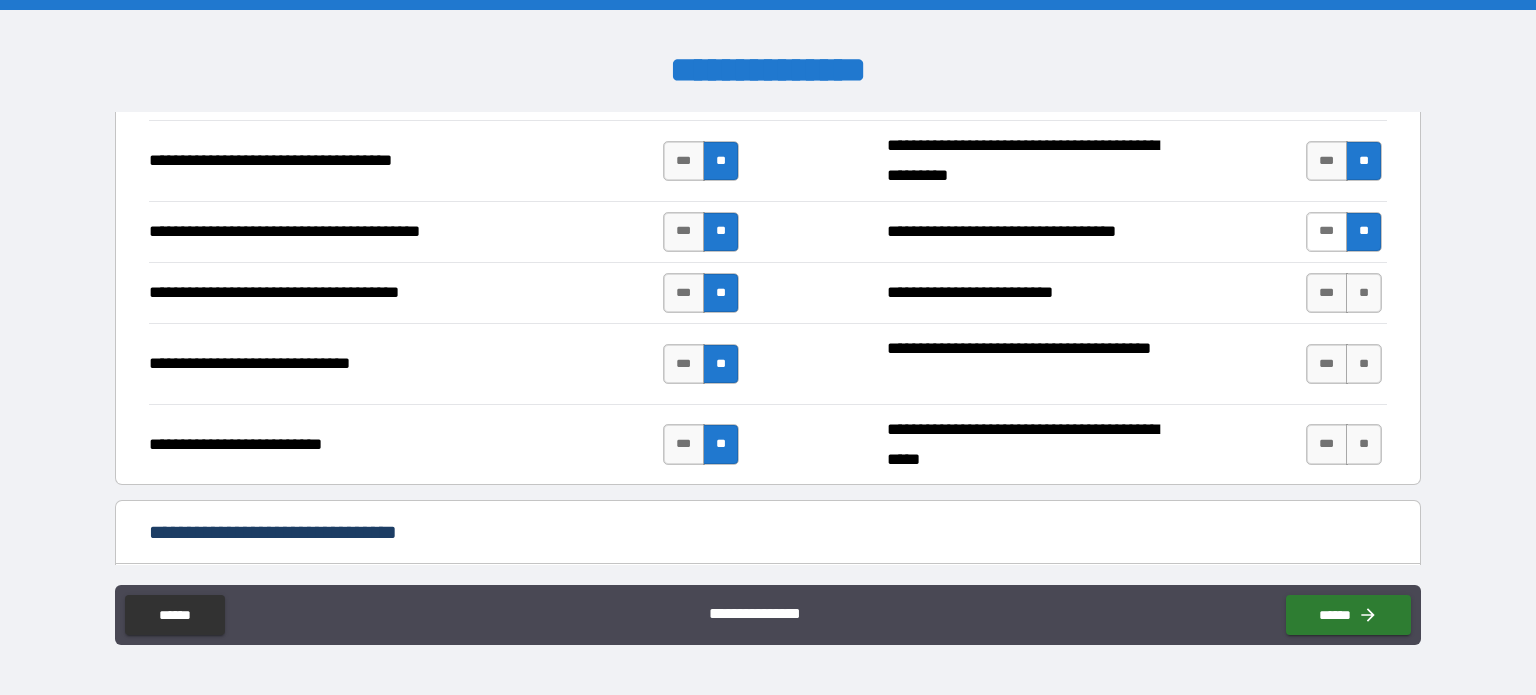click on "***" at bounding box center [1327, 232] 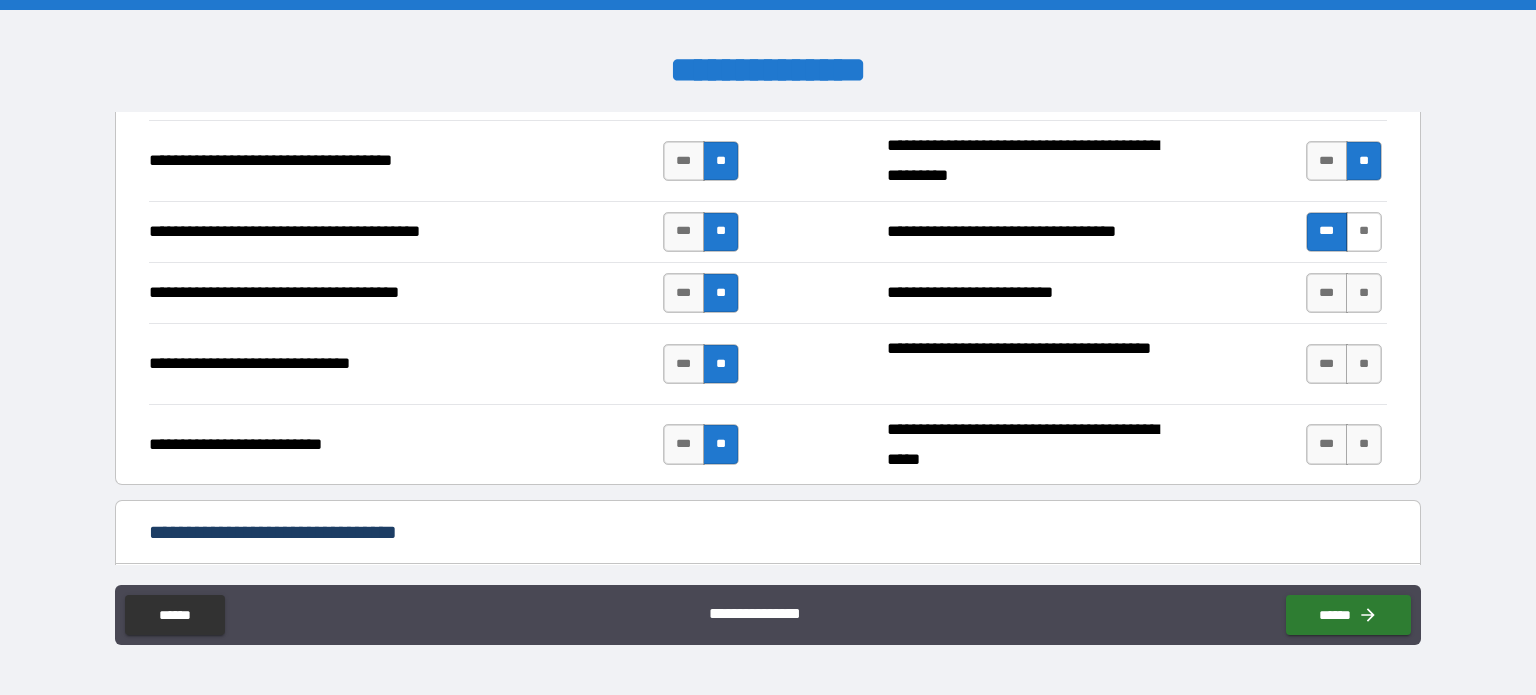 click on "**" at bounding box center [1364, 232] 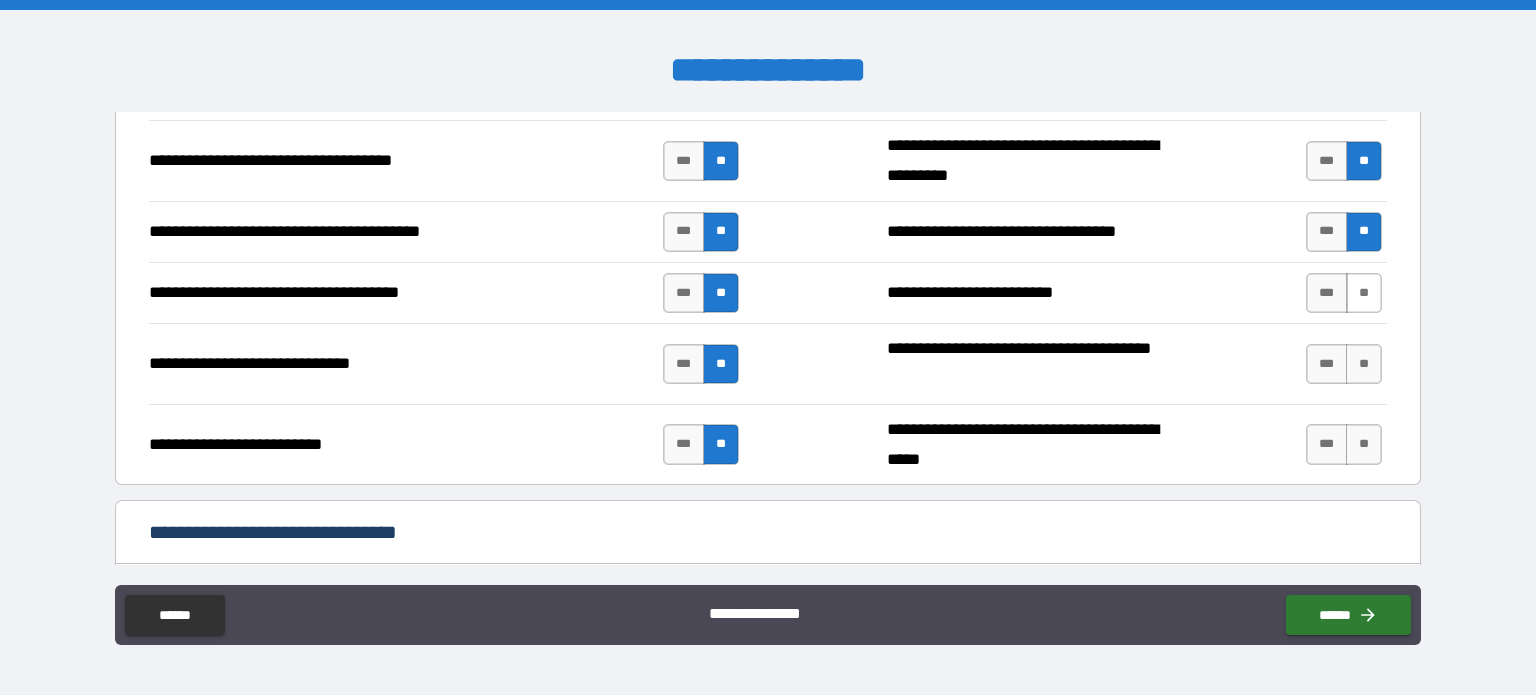 click on "**" at bounding box center [1364, 293] 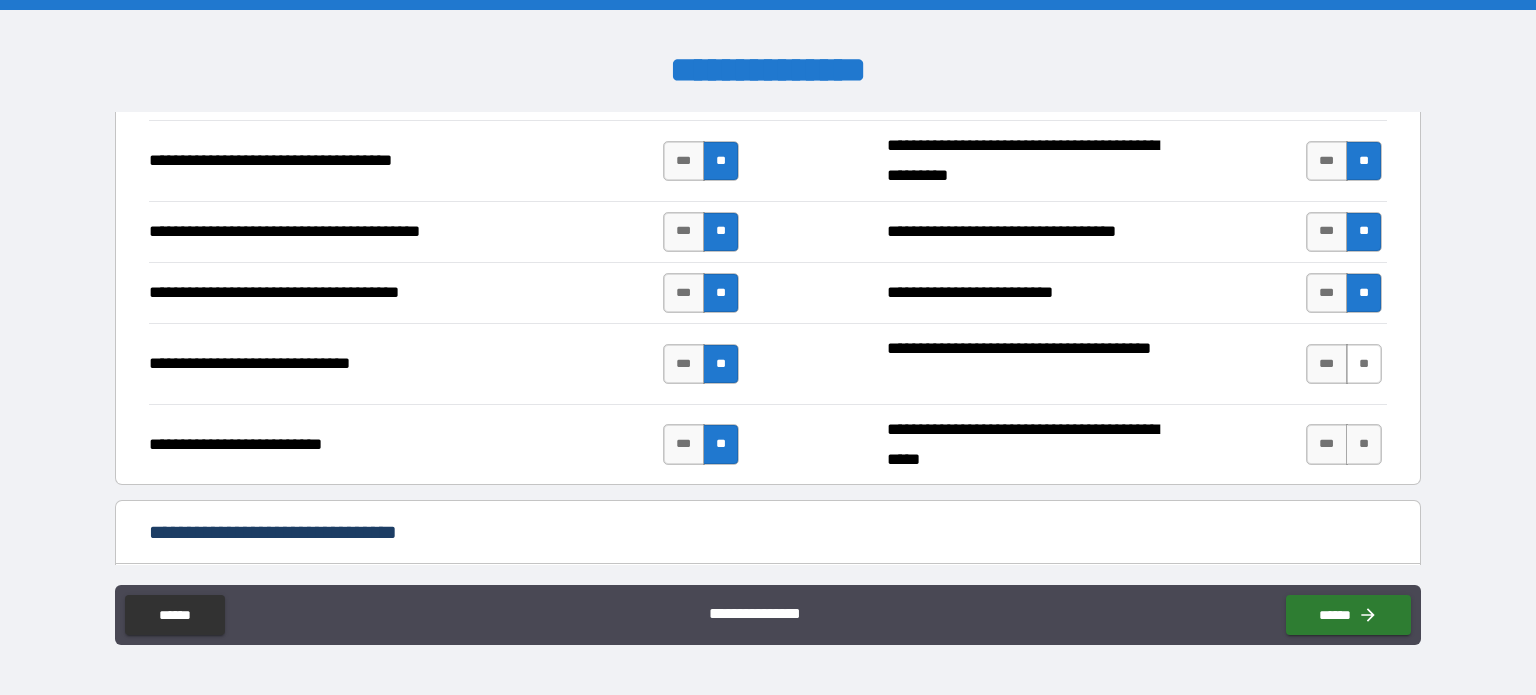click on "**" at bounding box center [1364, 364] 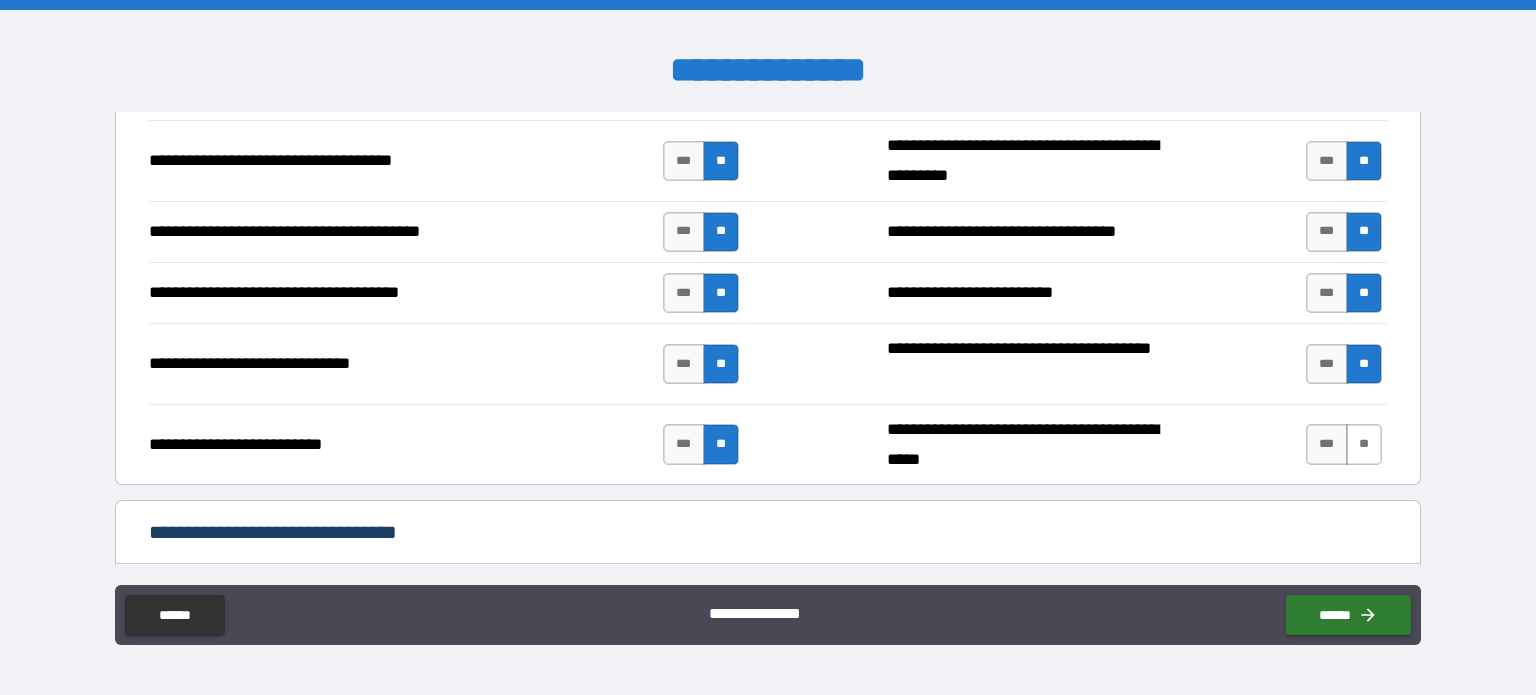 click on "**" at bounding box center [1364, 444] 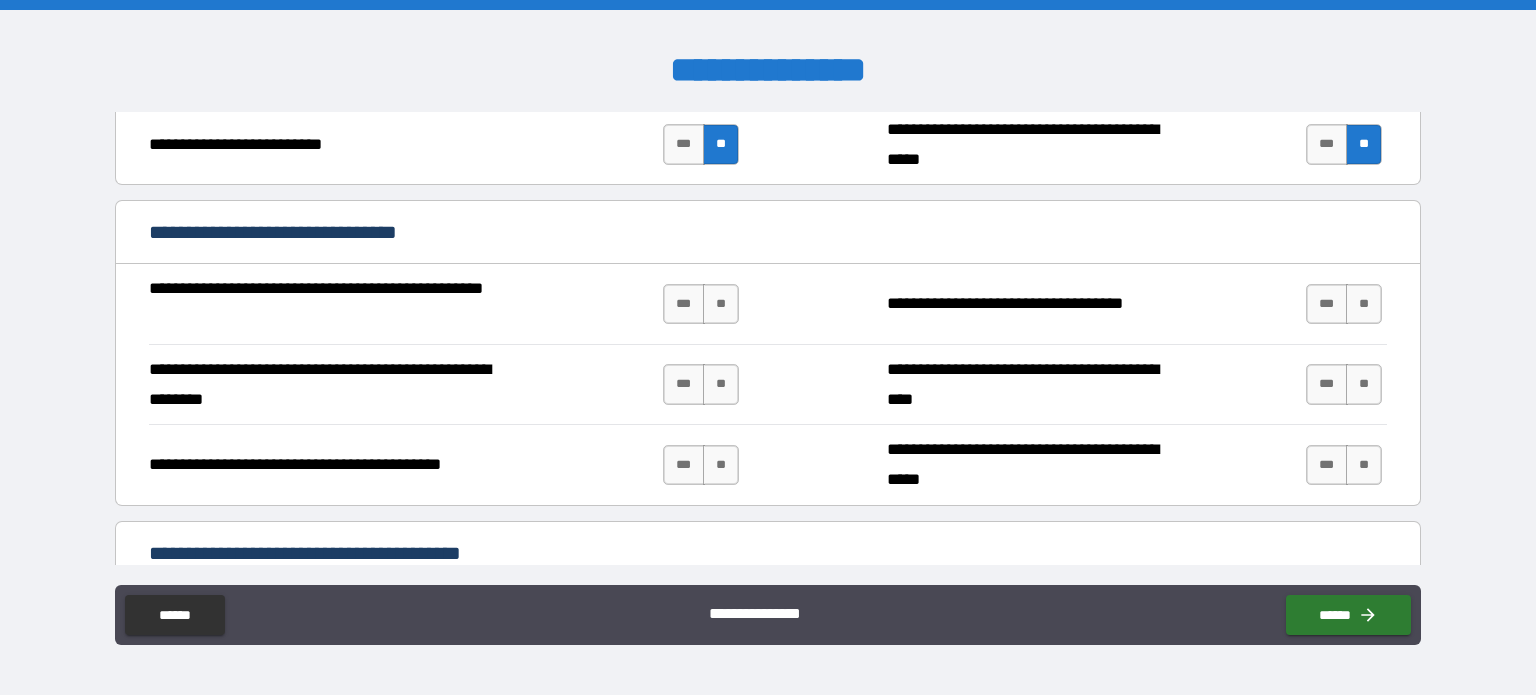 scroll, scrollTop: 1600, scrollLeft: 0, axis: vertical 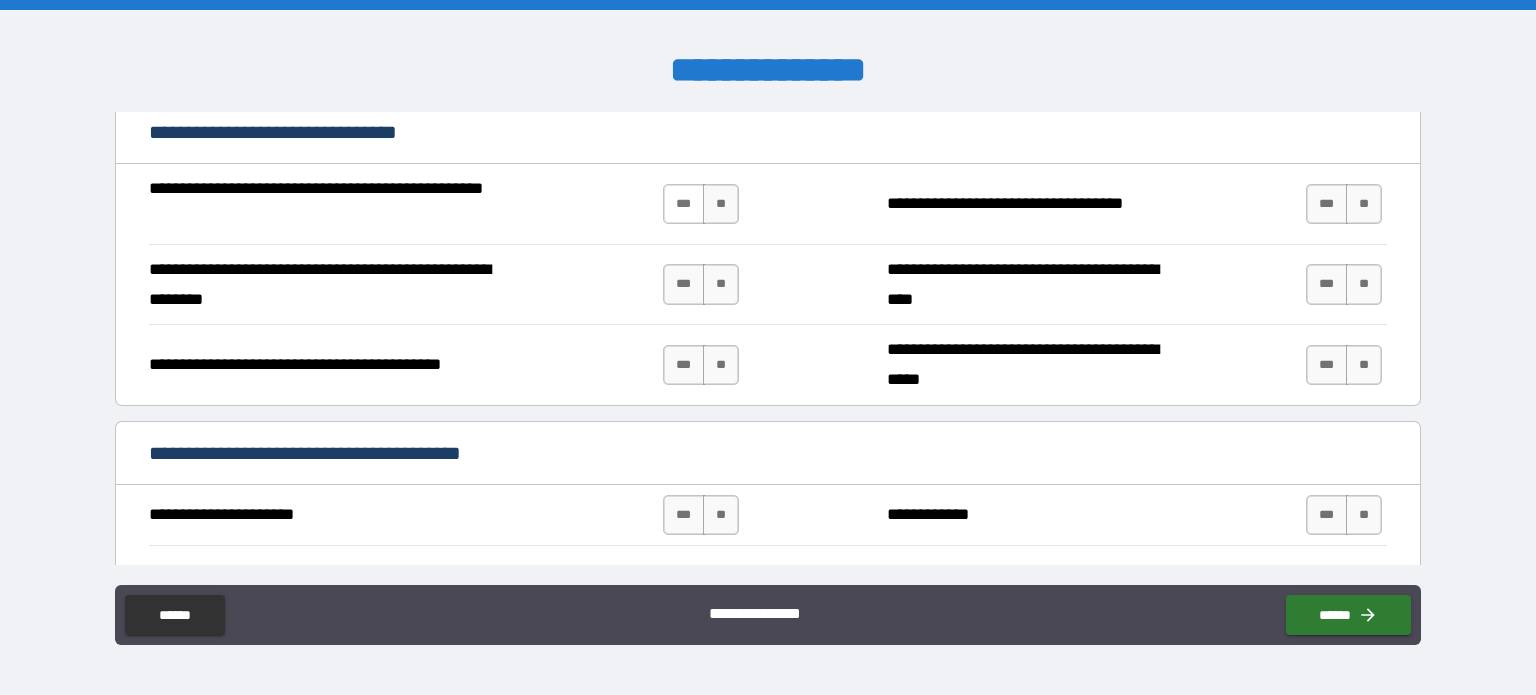 click on "***" at bounding box center [684, 204] 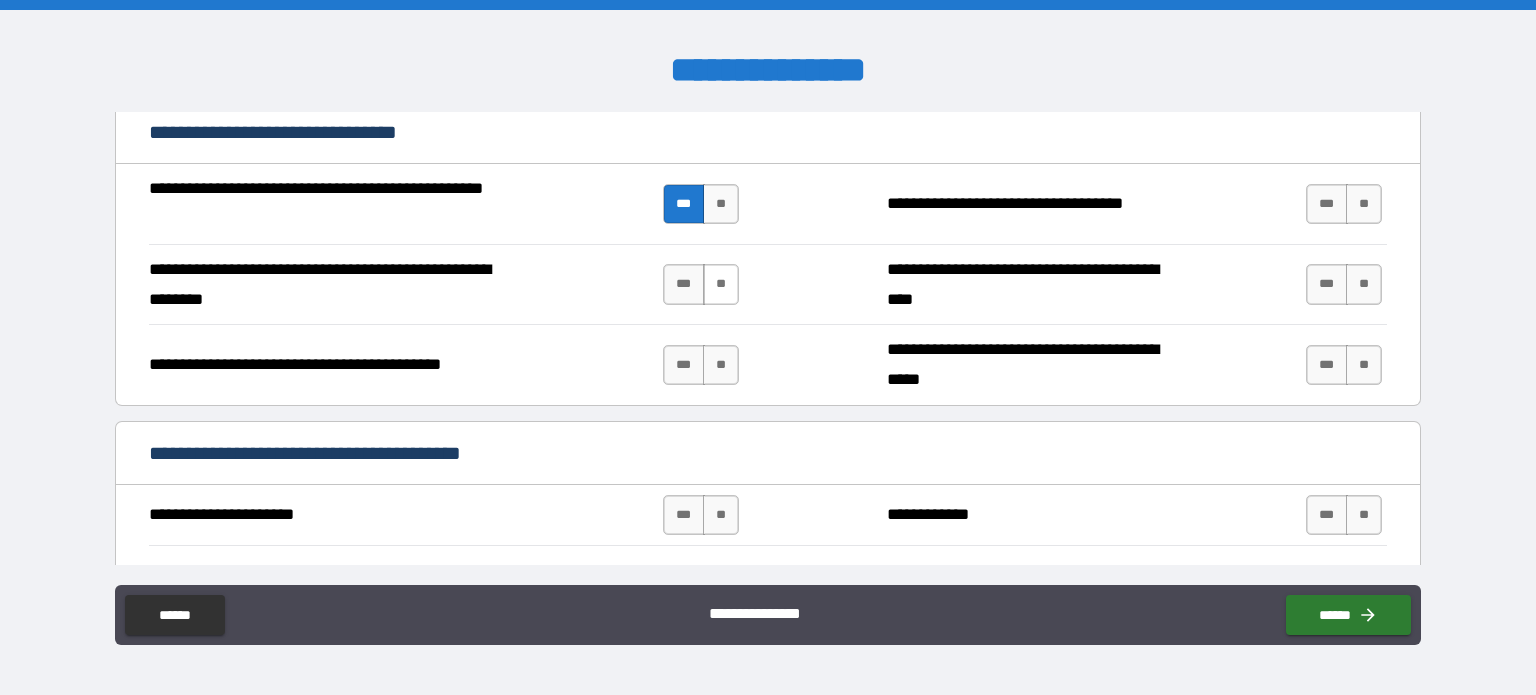 click on "**" at bounding box center [721, 284] 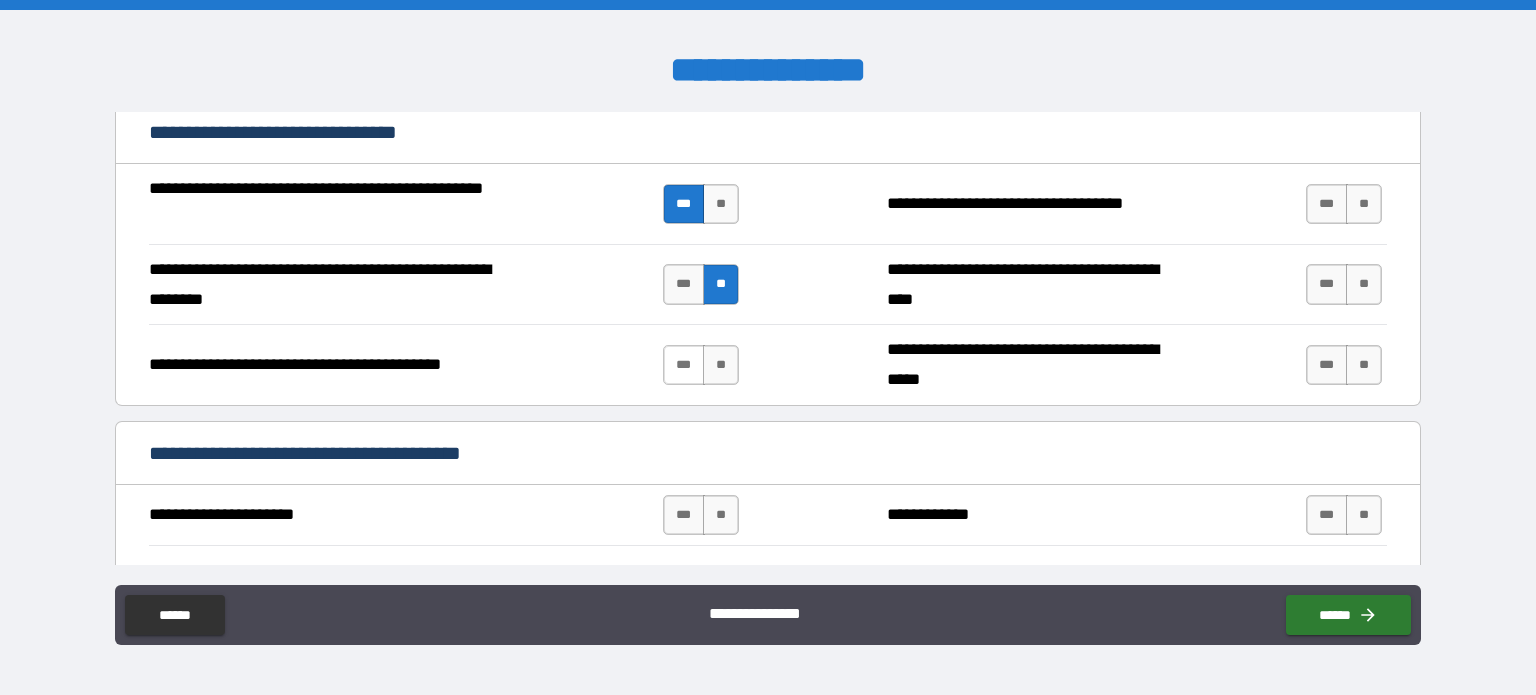 click on "***" at bounding box center (684, 365) 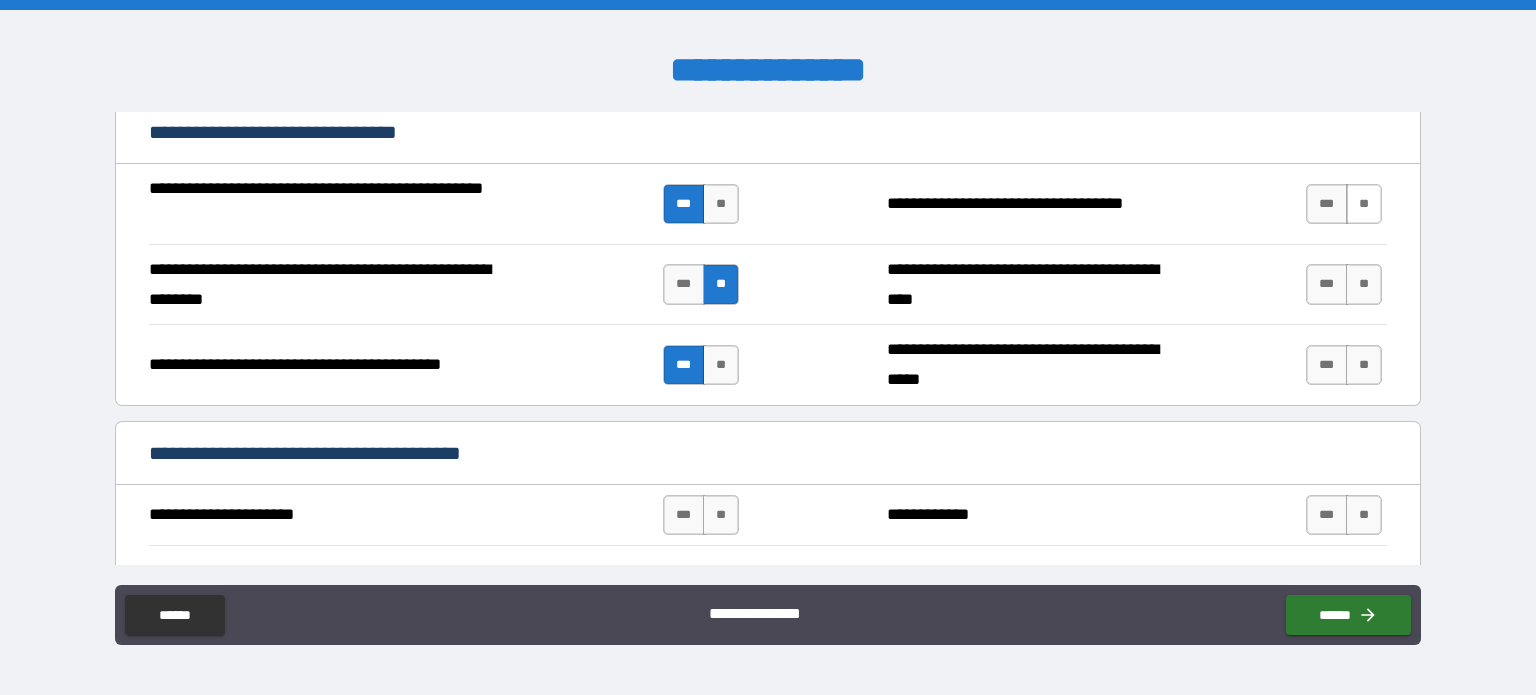 click on "**" at bounding box center (1364, 204) 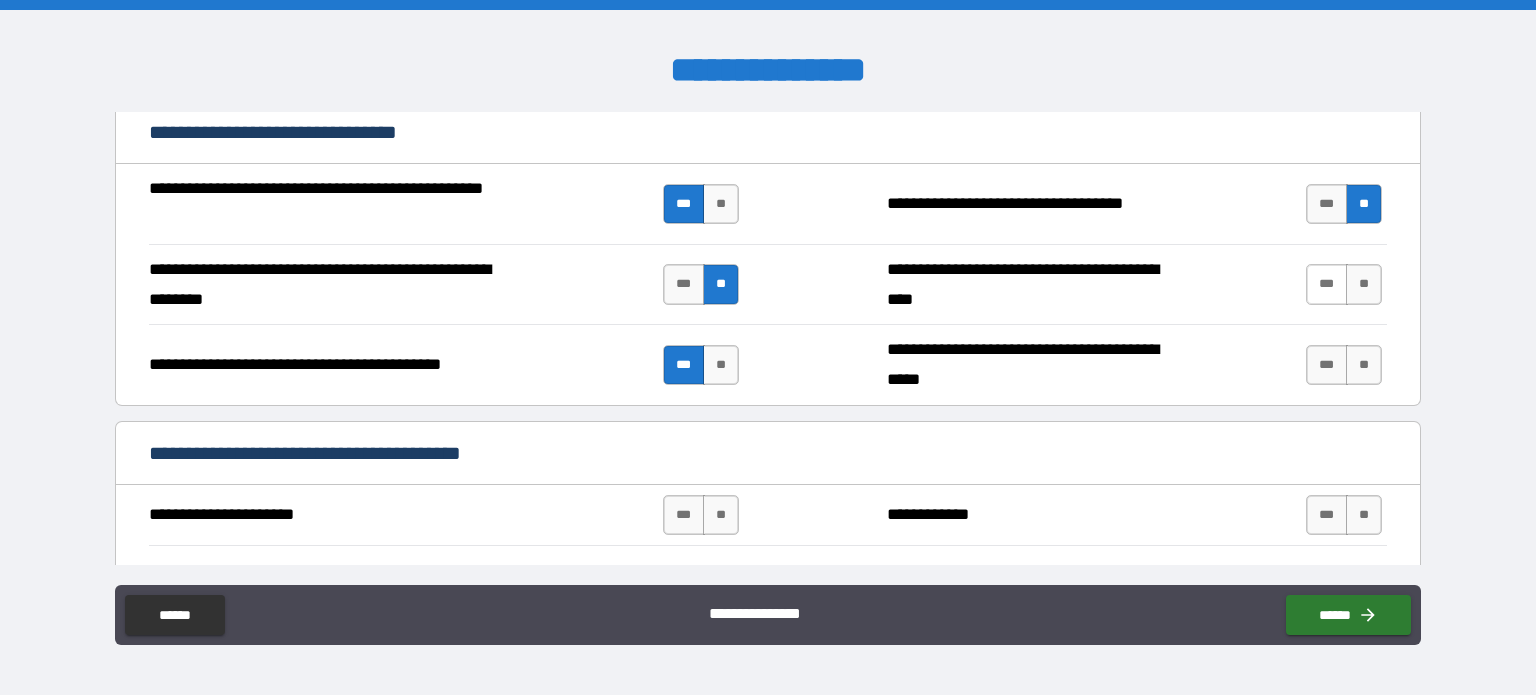 click on "***" at bounding box center [1327, 284] 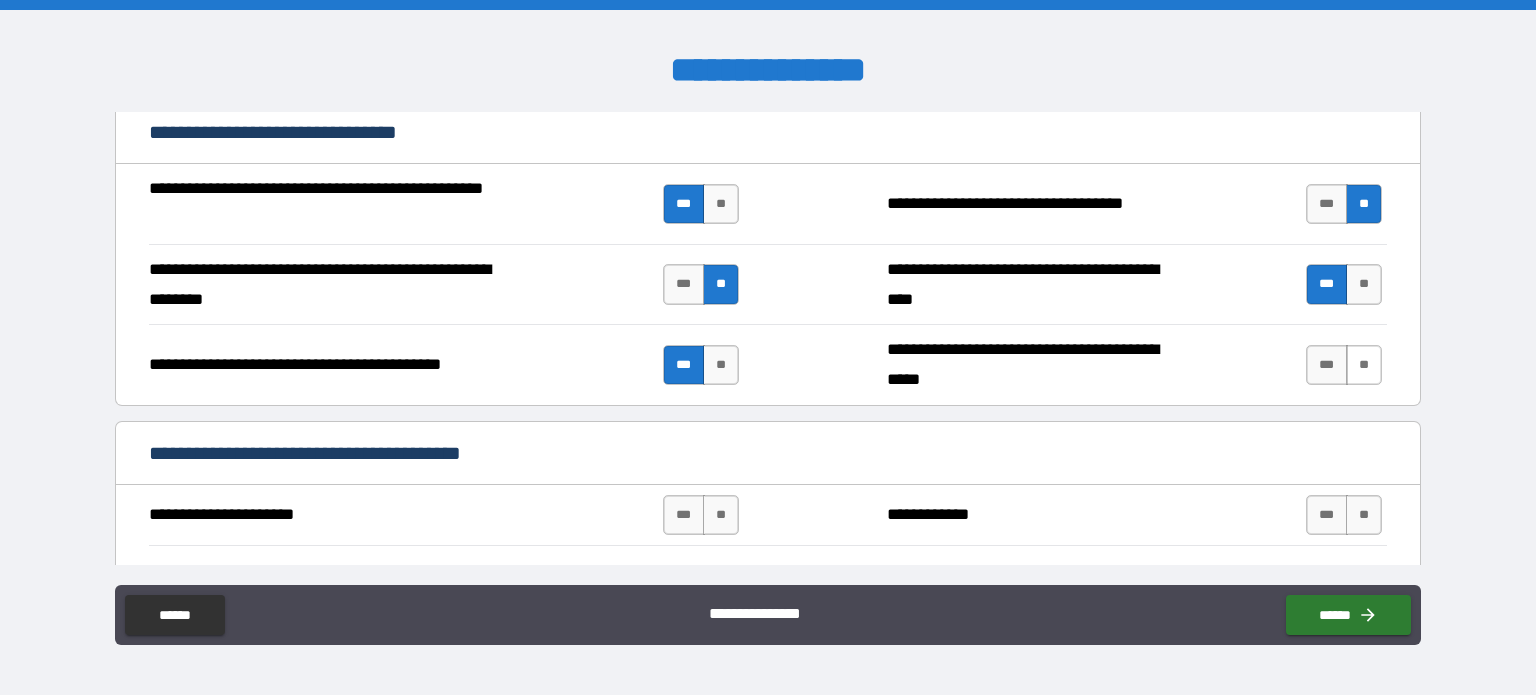 click on "**" at bounding box center [1364, 365] 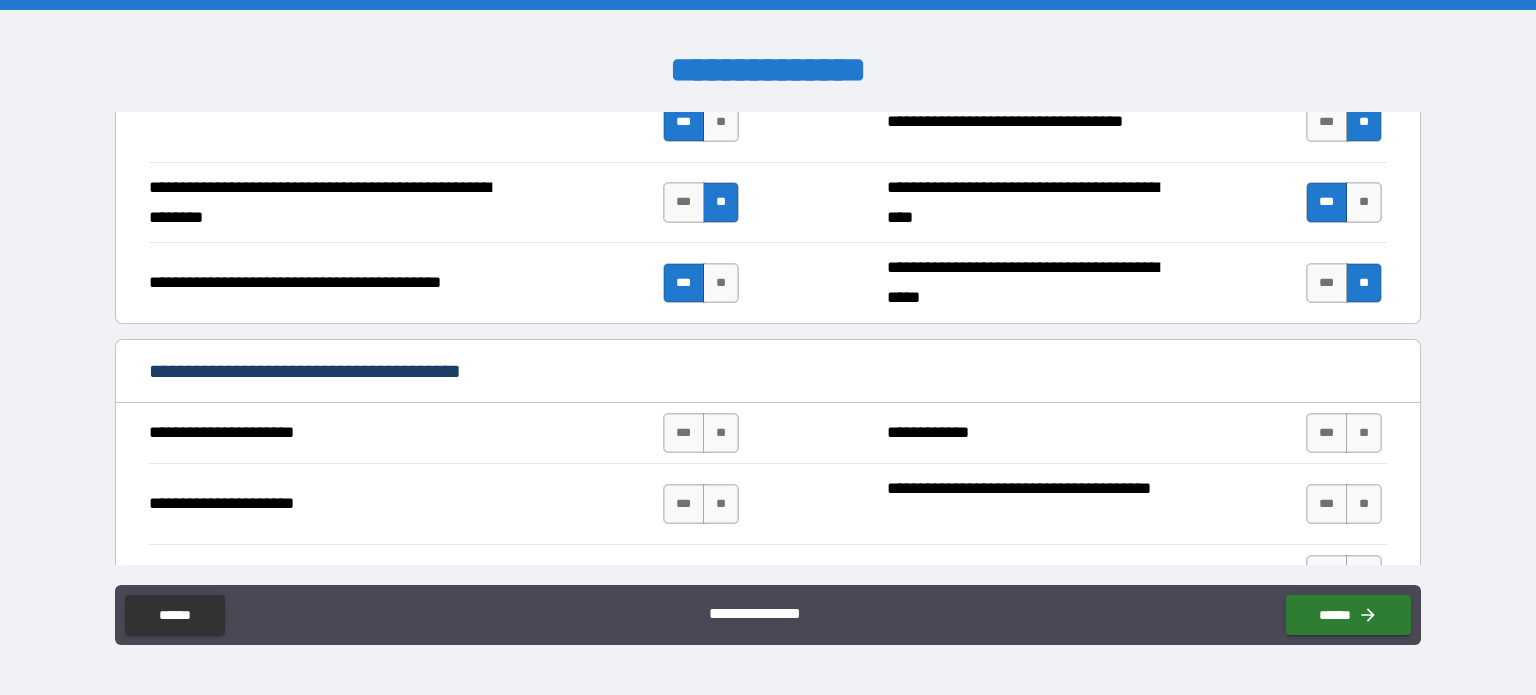 scroll, scrollTop: 1800, scrollLeft: 0, axis: vertical 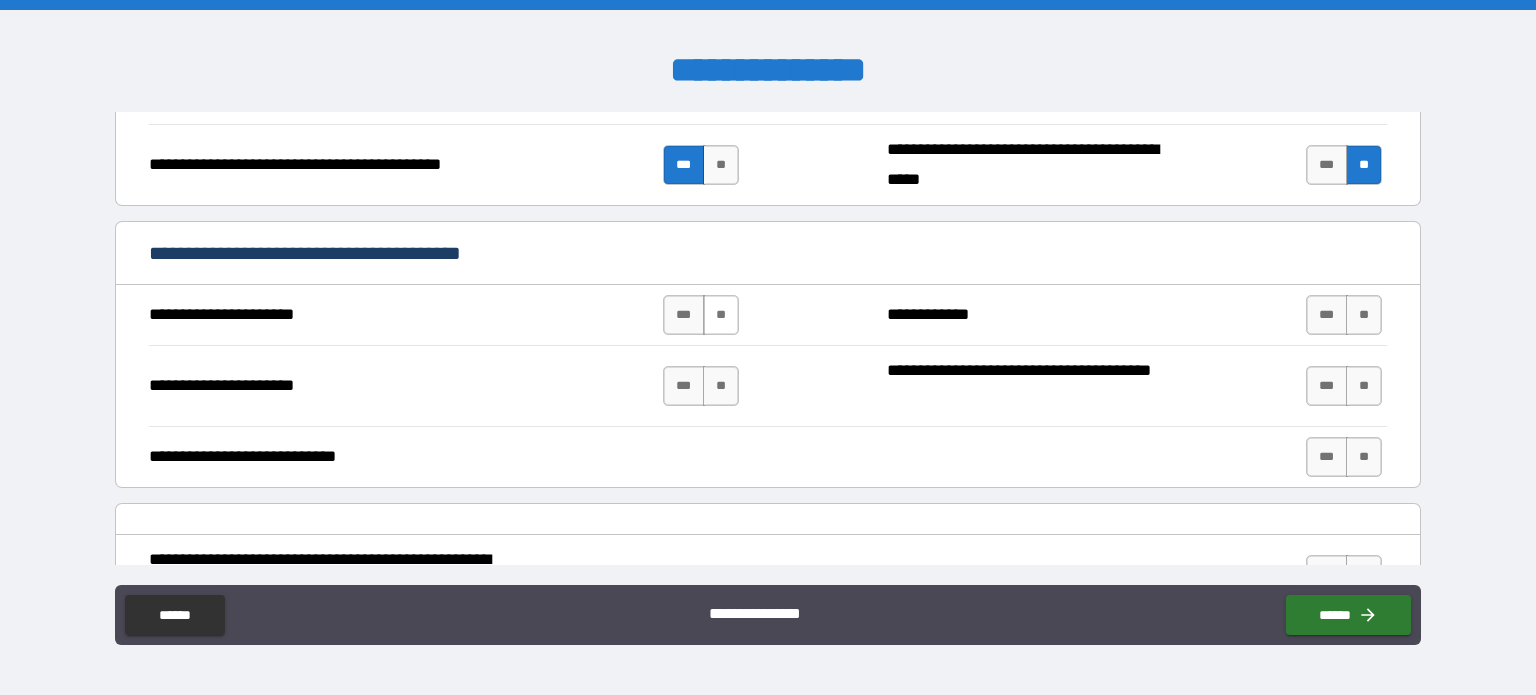 click on "**" at bounding box center [721, 315] 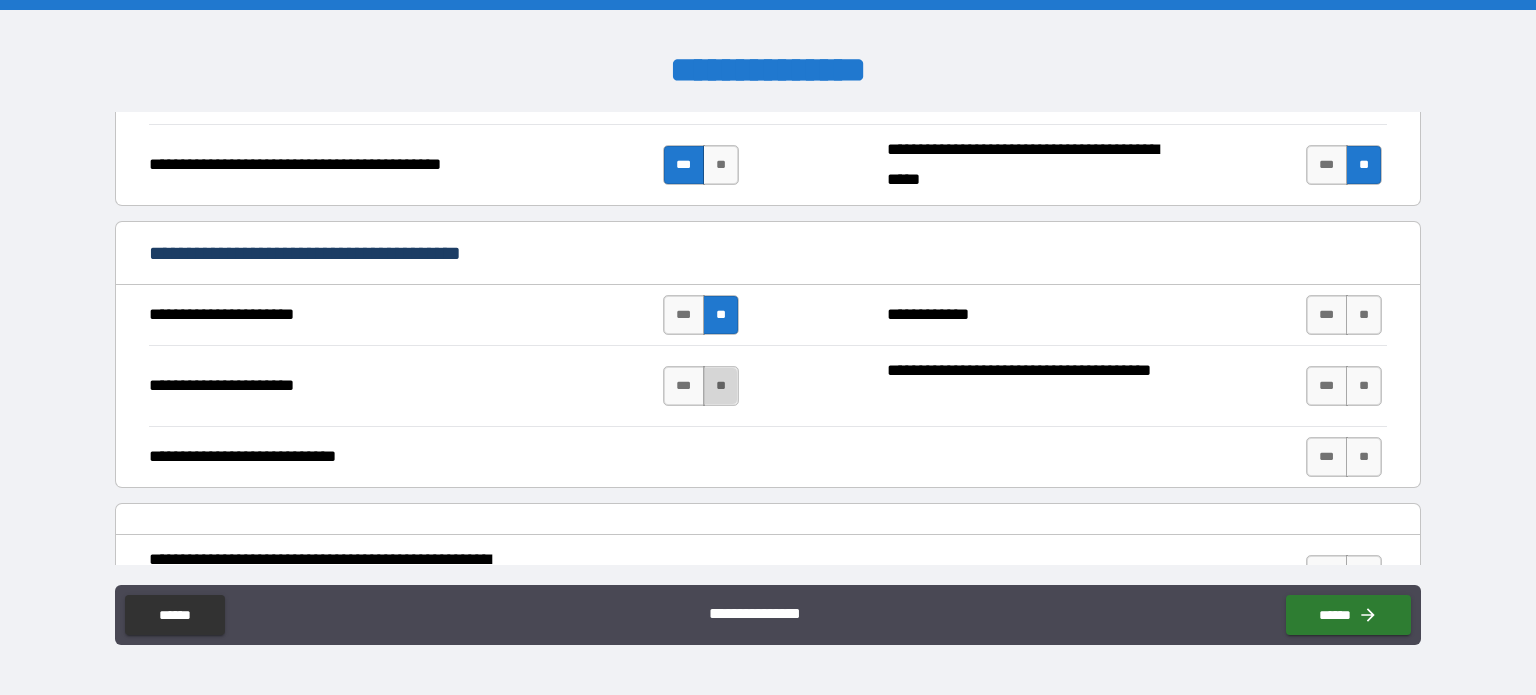click on "**" at bounding box center (721, 386) 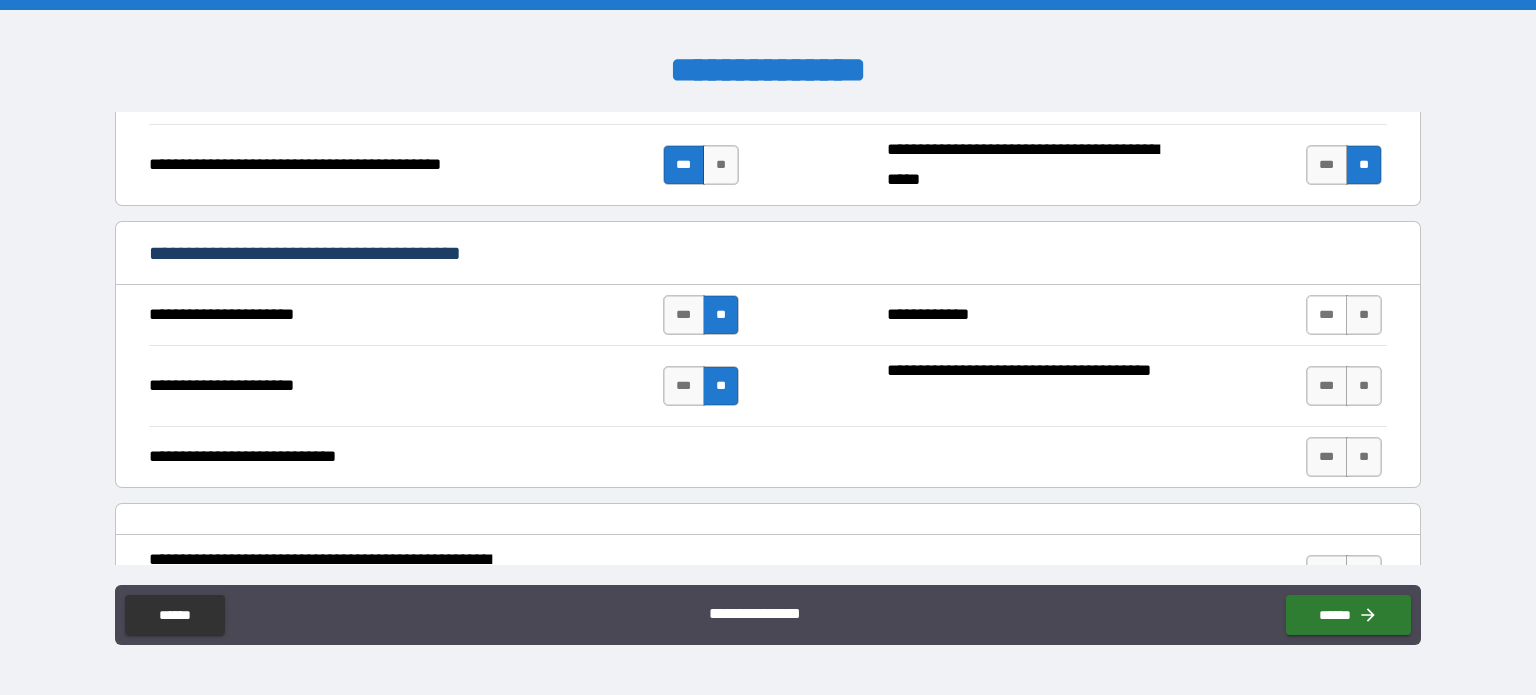 click on "***" at bounding box center [1327, 315] 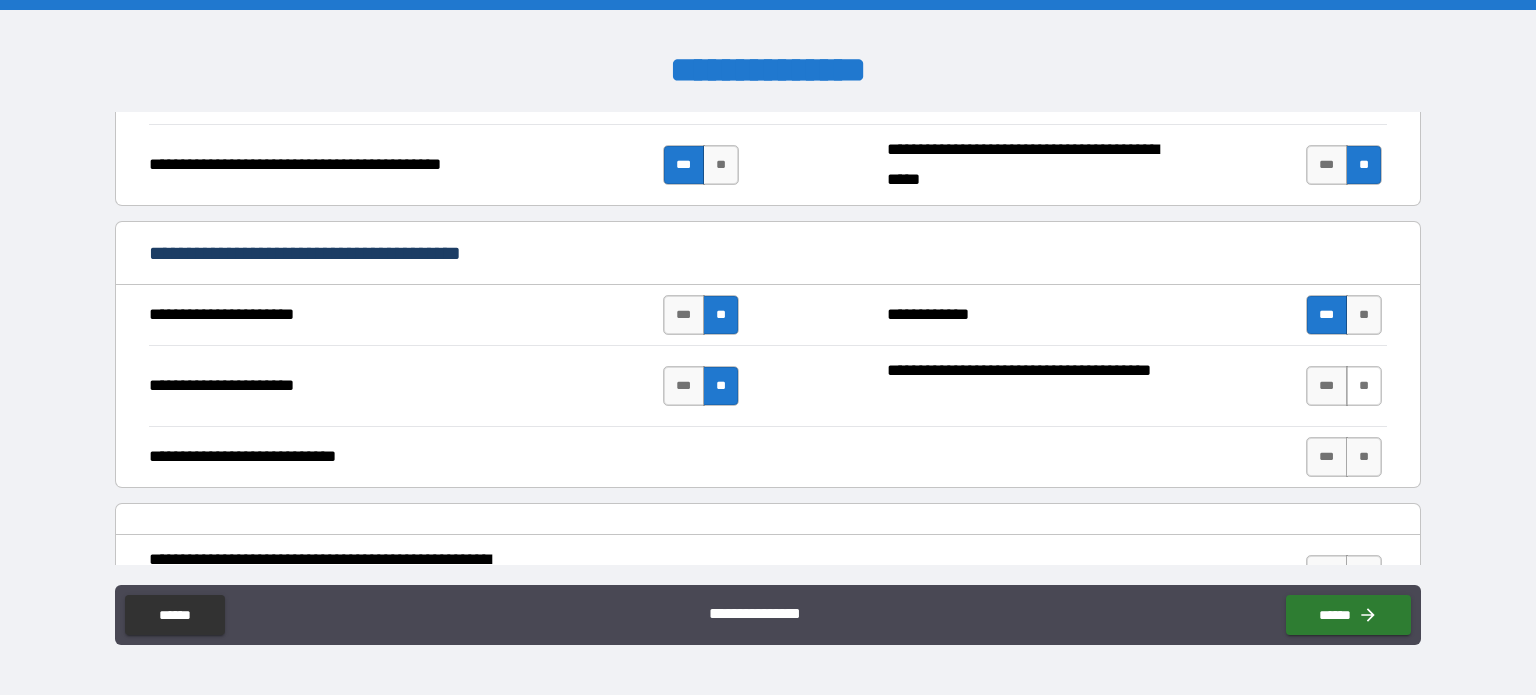 click on "**" at bounding box center [1364, 386] 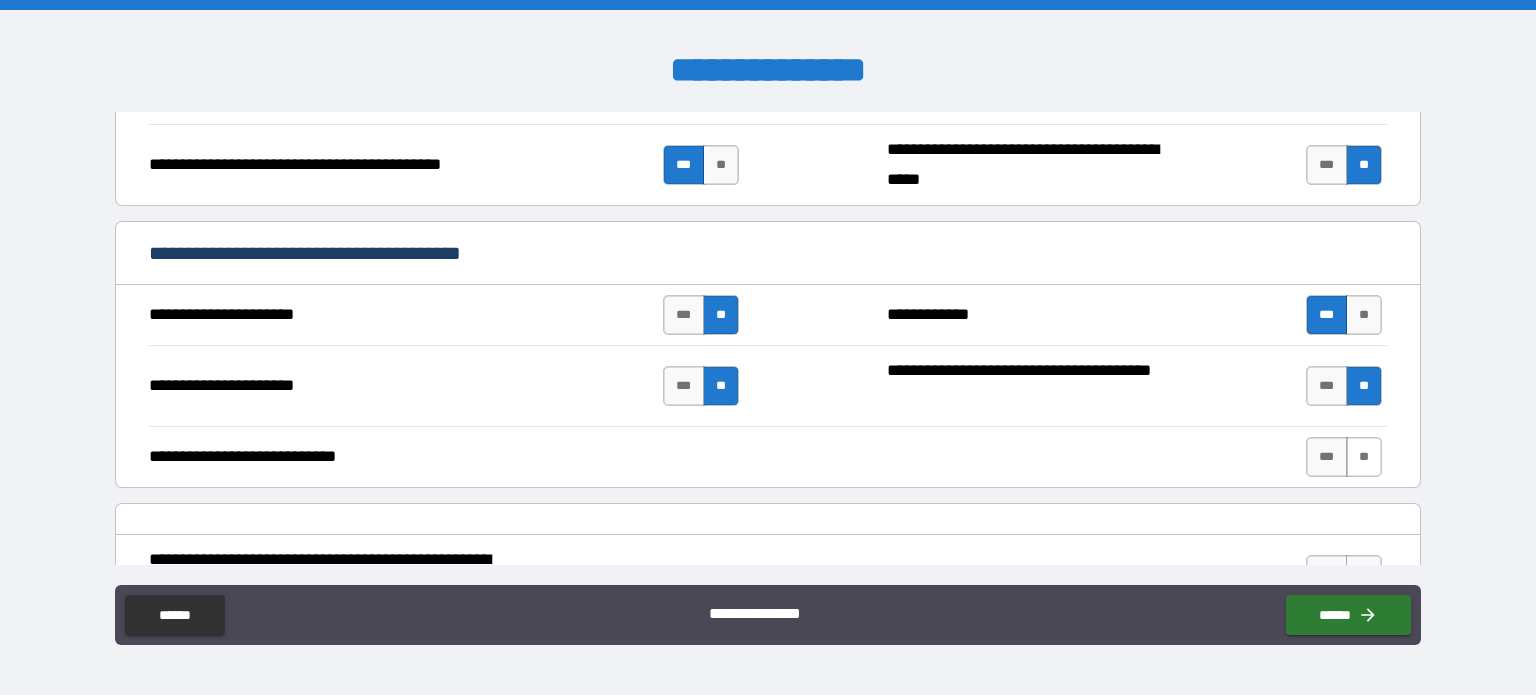 click on "**" at bounding box center (1364, 457) 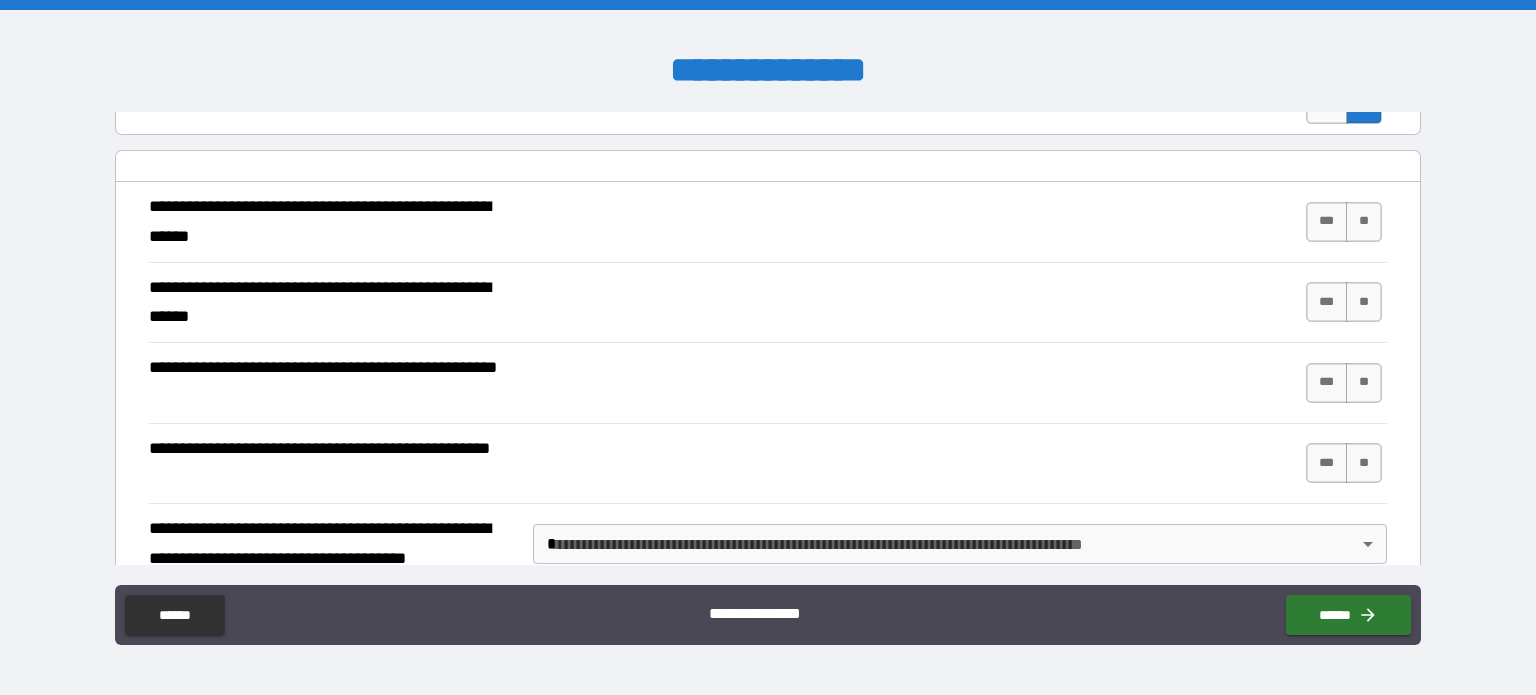 scroll, scrollTop: 2200, scrollLeft: 0, axis: vertical 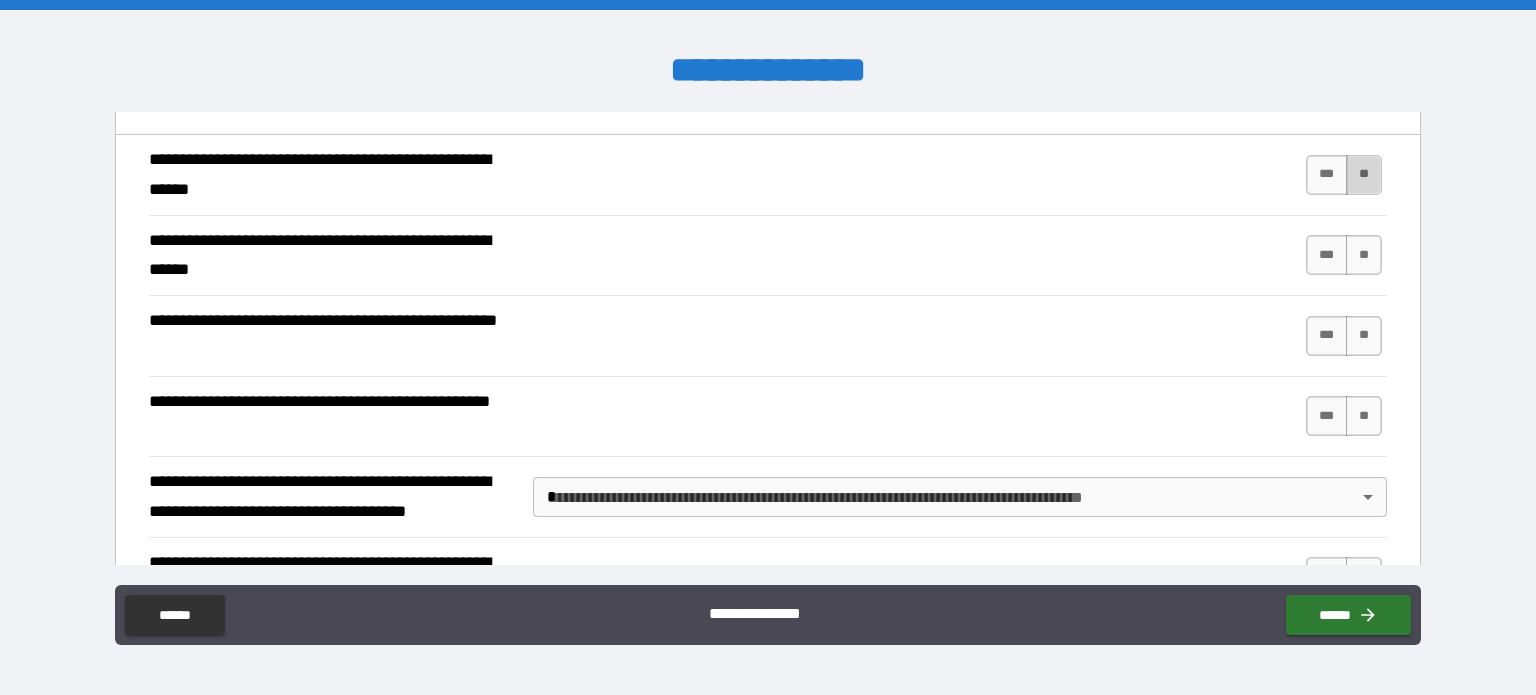 click on "**" at bounding box center (1364, 175) 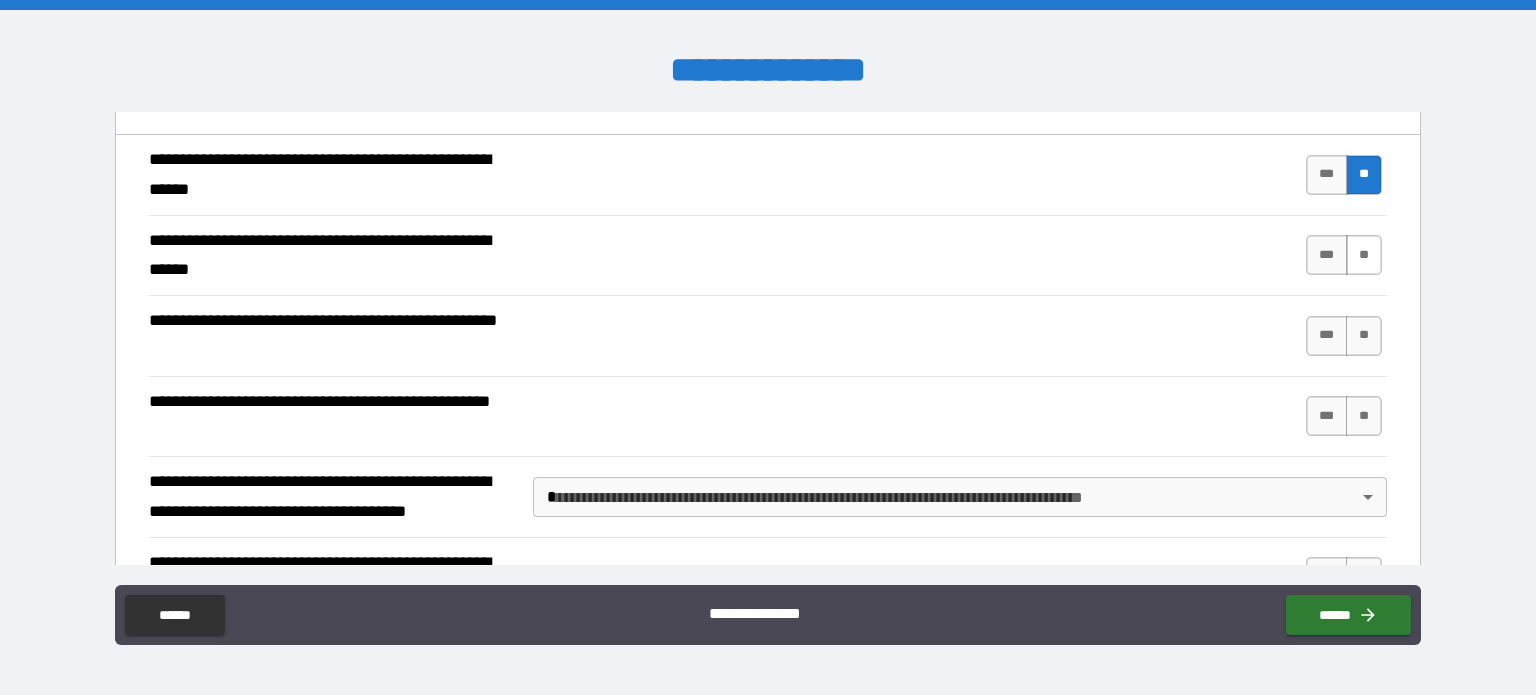 click on "**" at bounding box center [1364, 255] 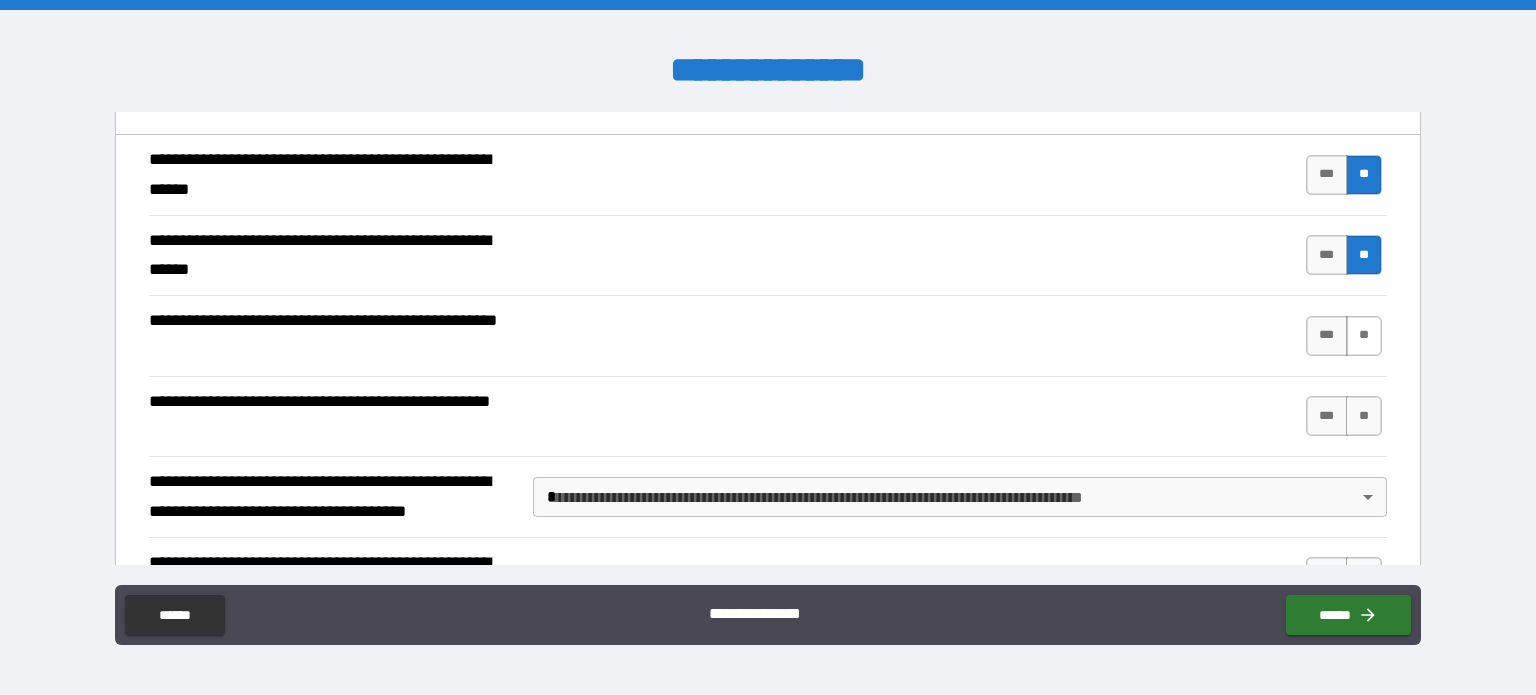 click on "**" at bounding box center [1364, 336] 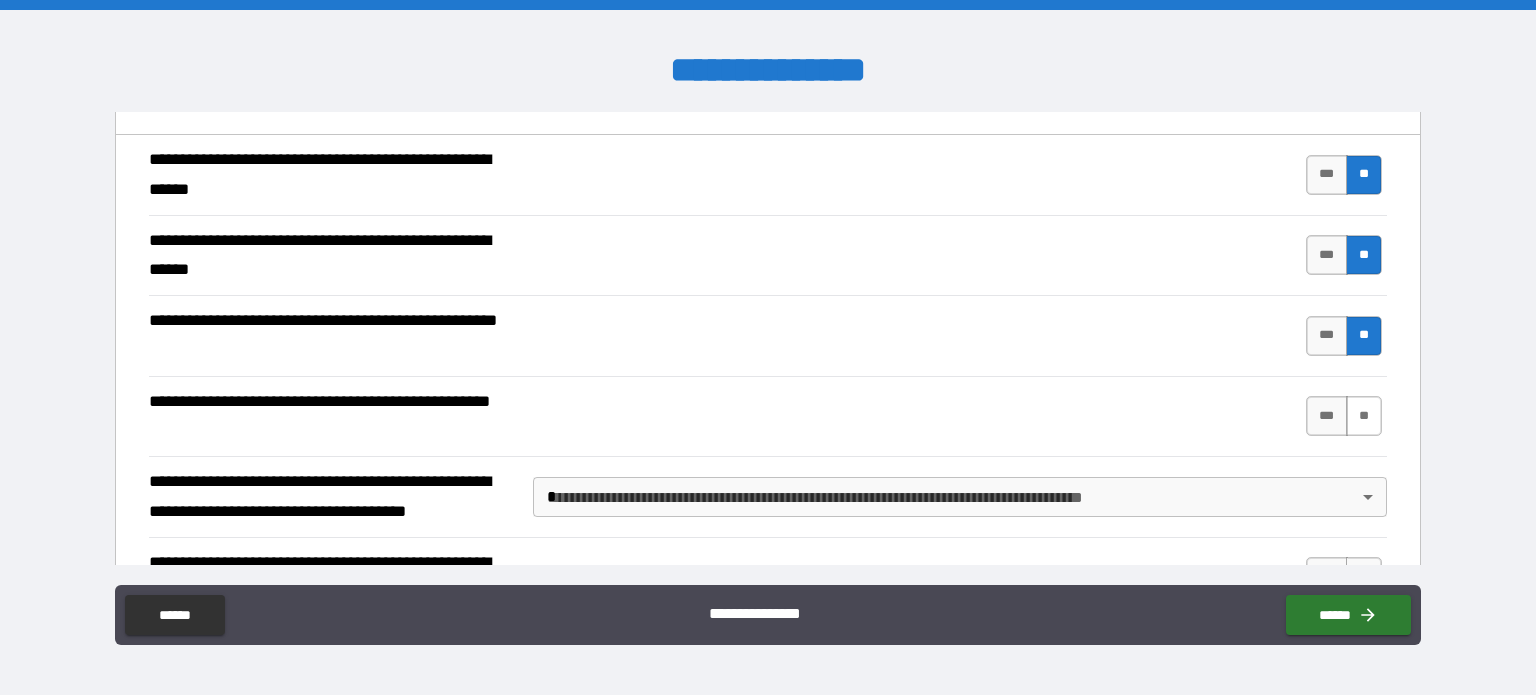 click on "**" at bounding box center [1364, 416] 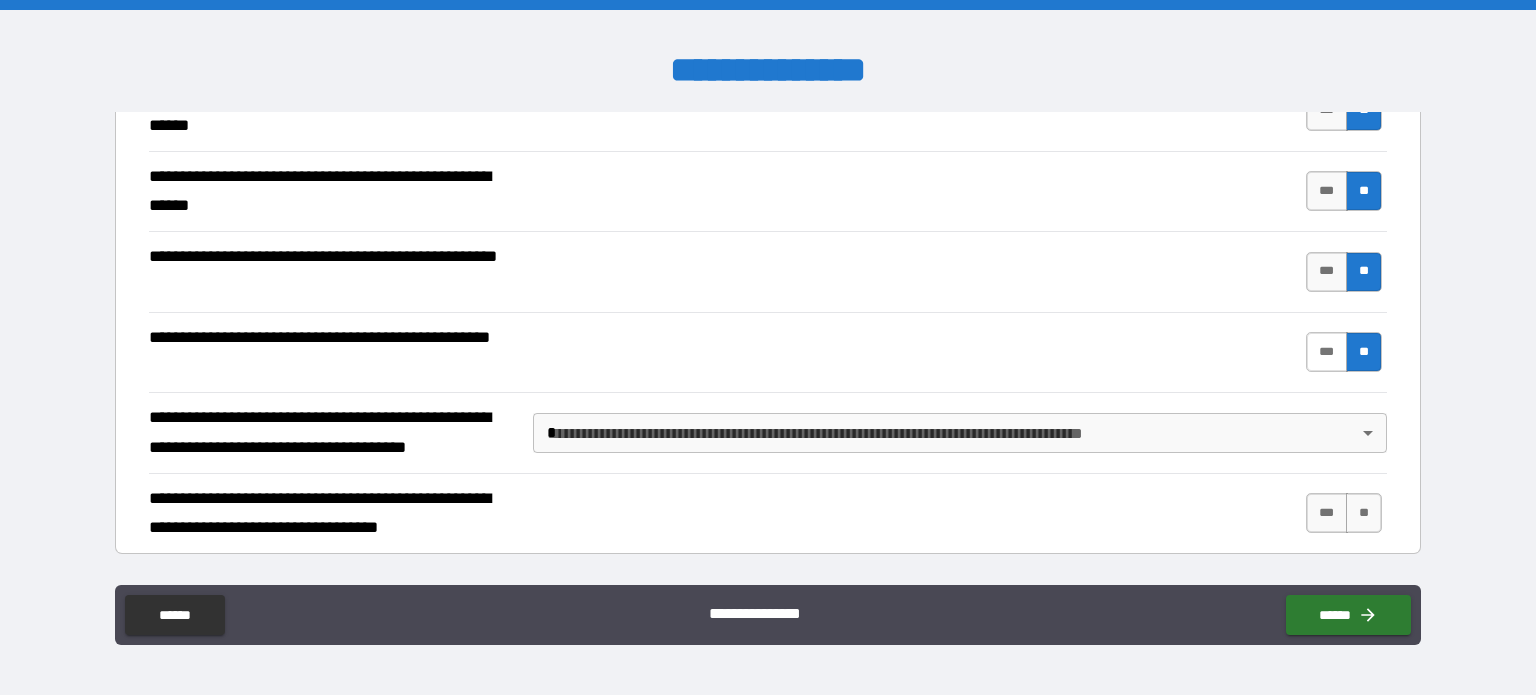 scroll, scrollTop: 2300, scrollLeft: 0, axis: vertical 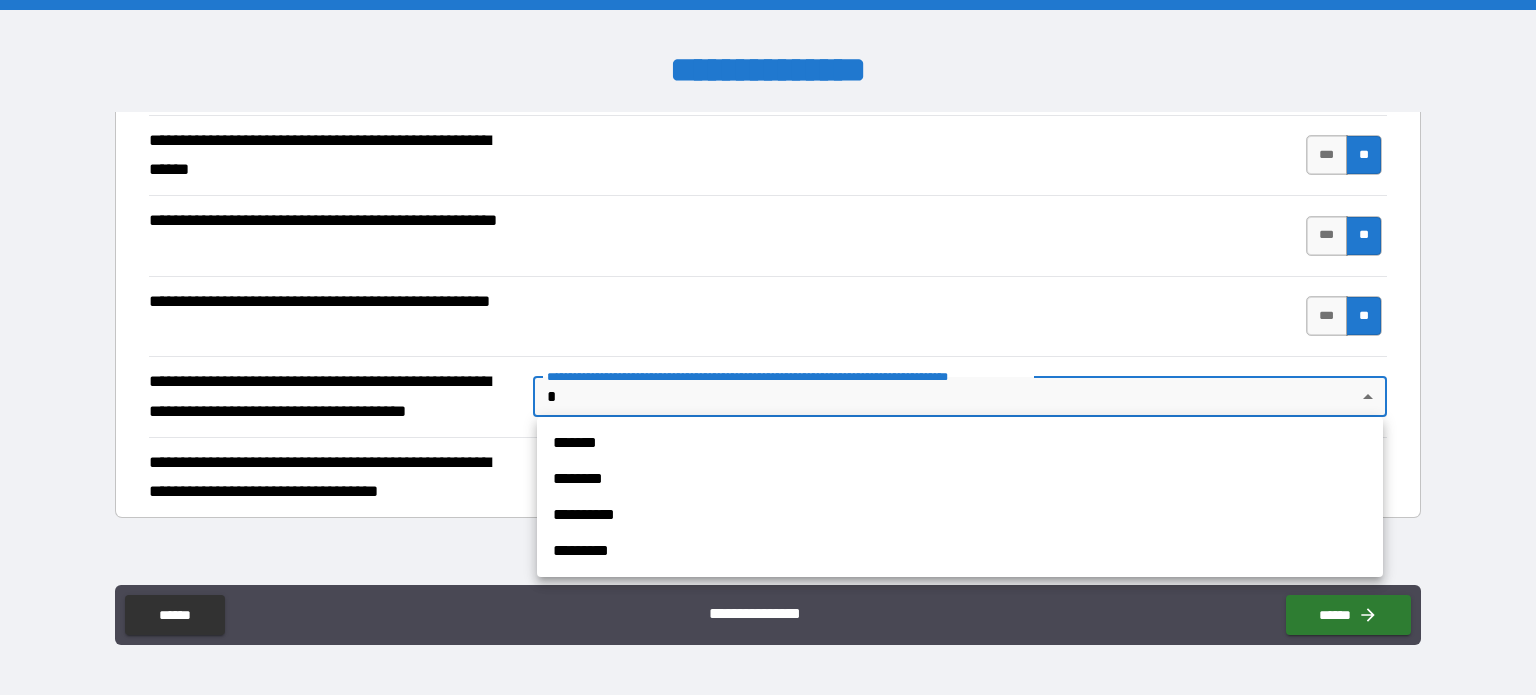 click on "**********" at bounding box center [768, 347] 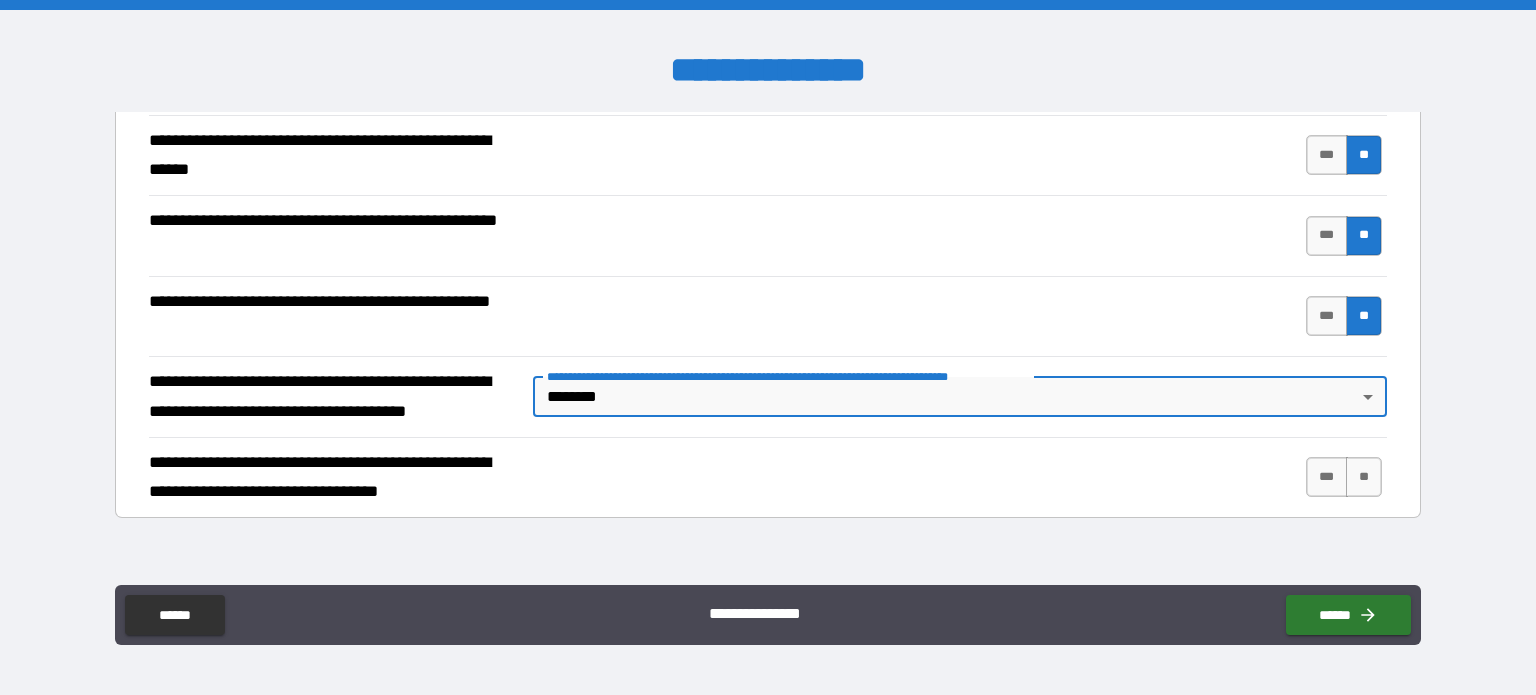 scroll, scrollTop: 2400, scrollLeft: 0, axis: vertical 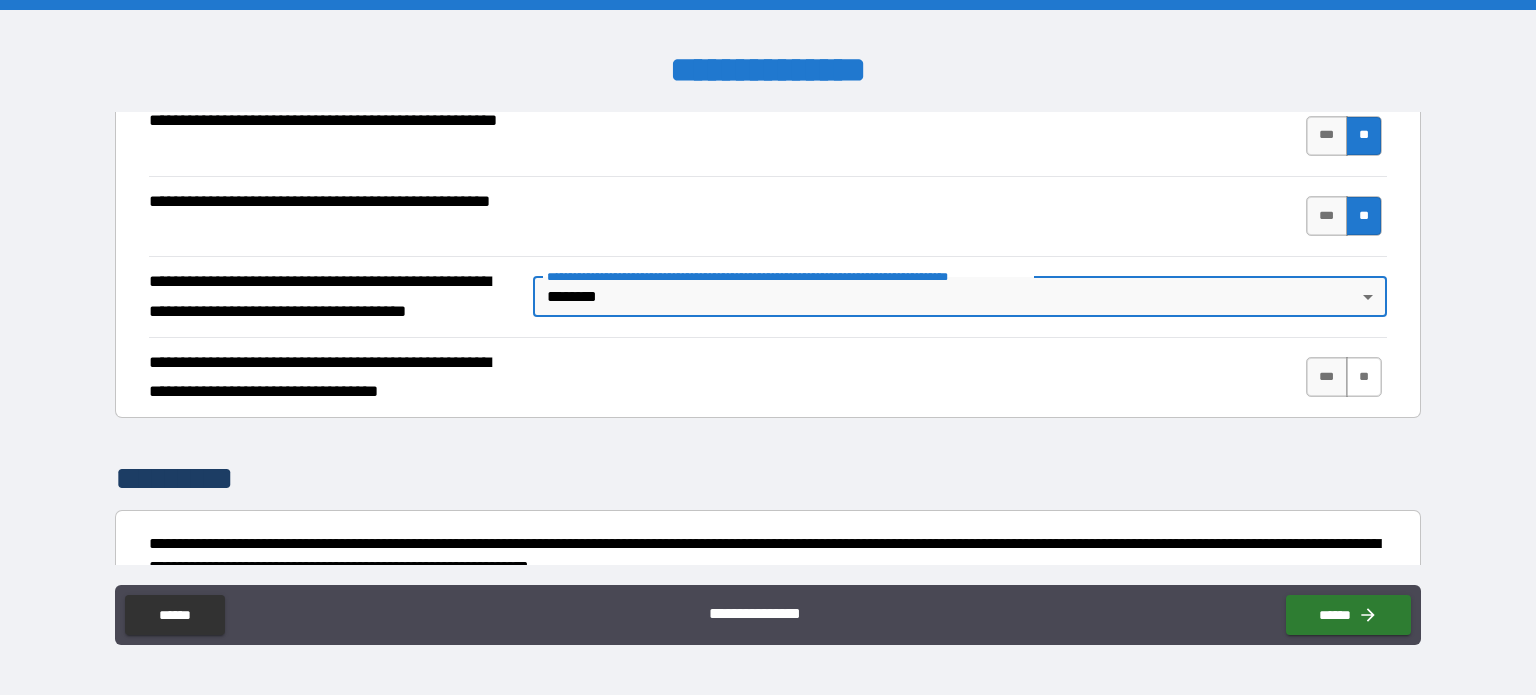 click on "**" at bounding box center (1364, 377) 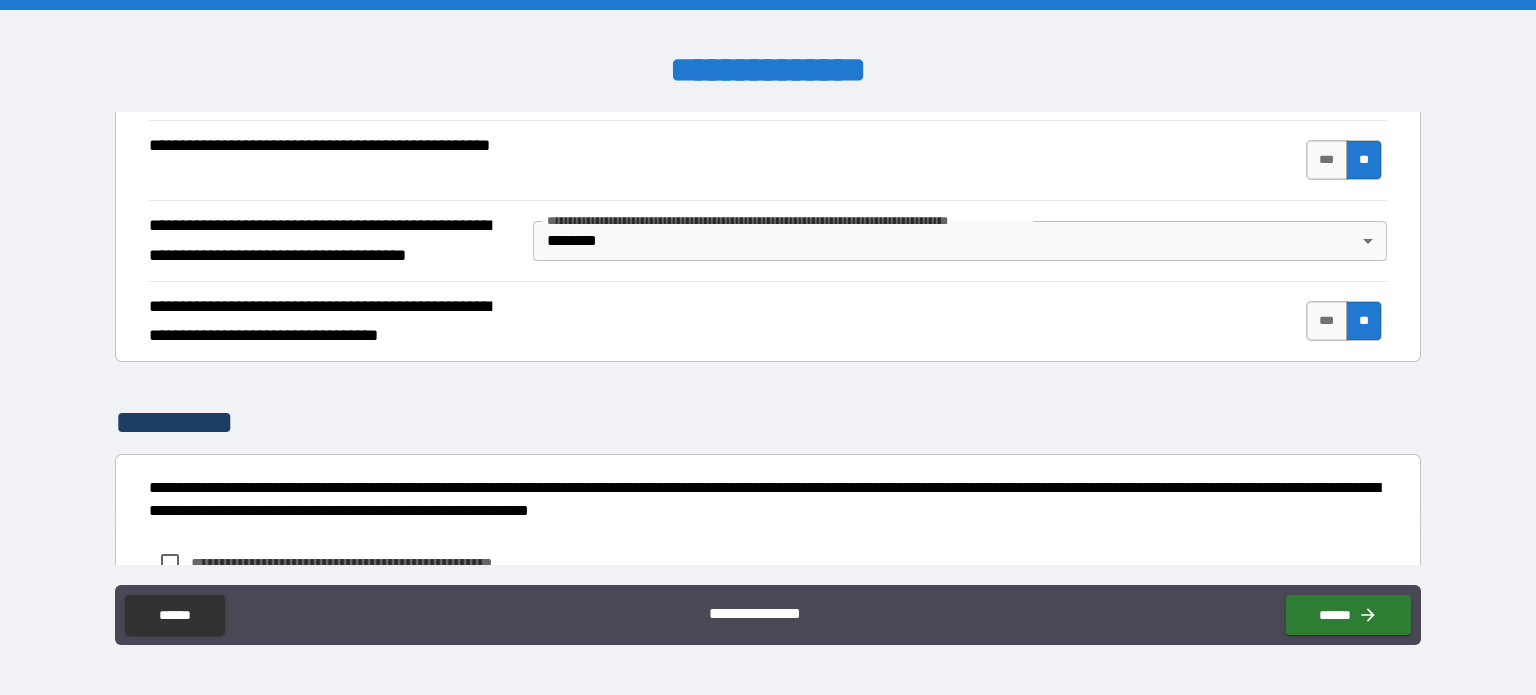 scroll, scrollTop: 2599, scrollLeft: 0, axis: vertical 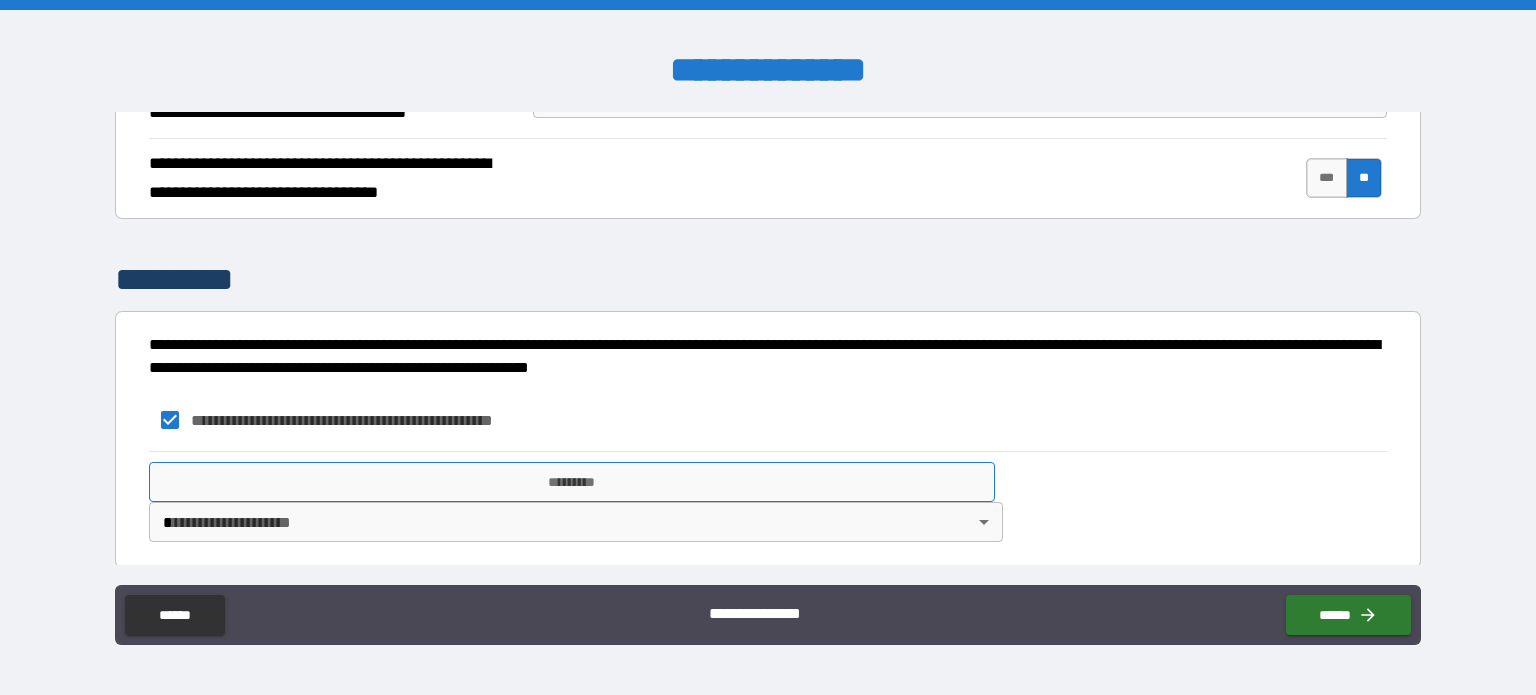 click on "*********" at bounding box center [572, 482] 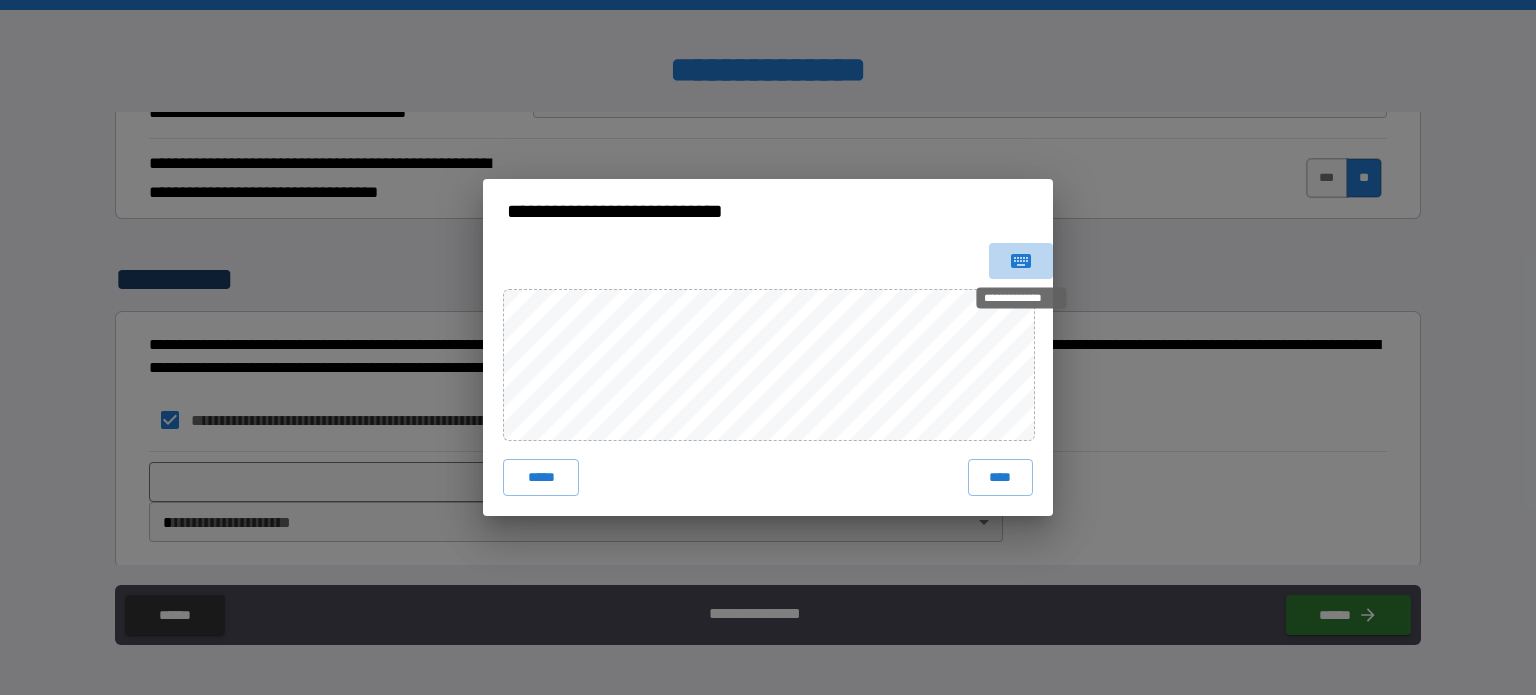 click 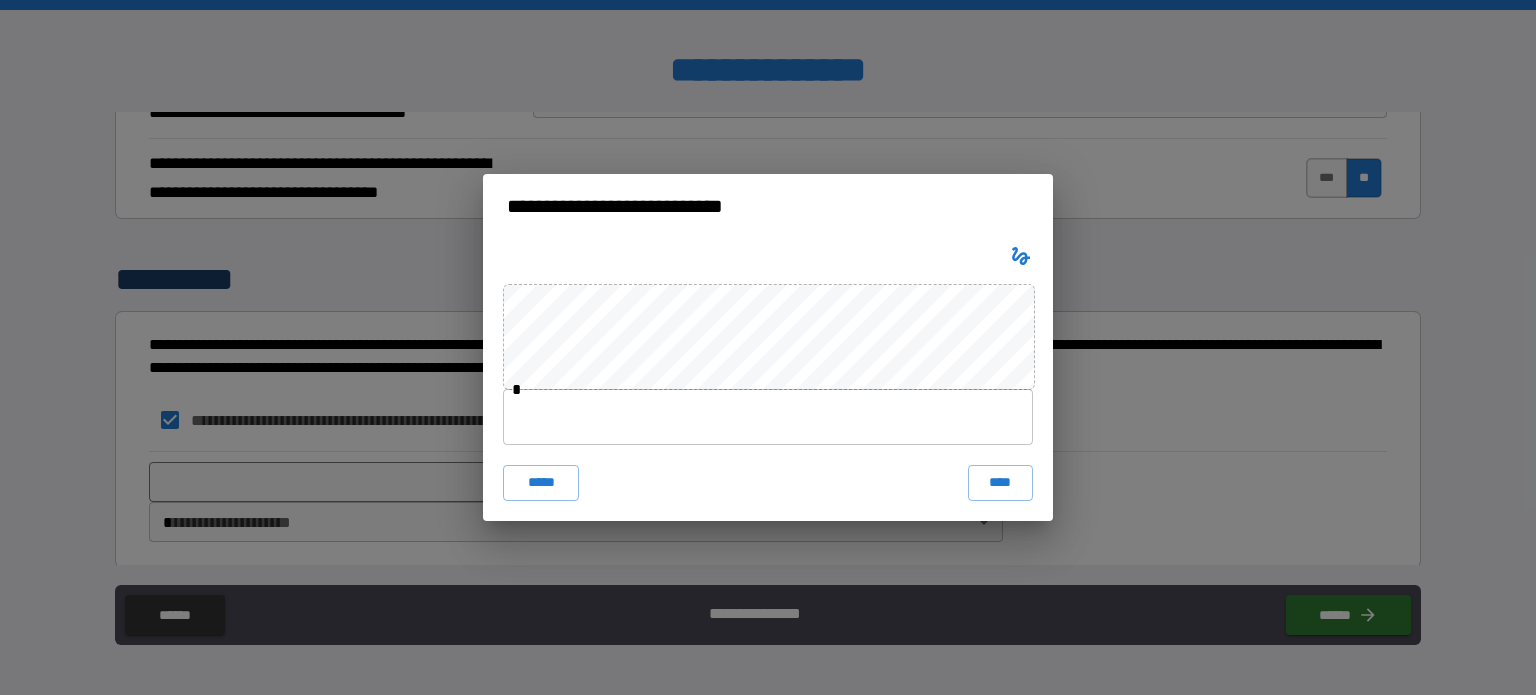 click at bounding box center [768, 417] 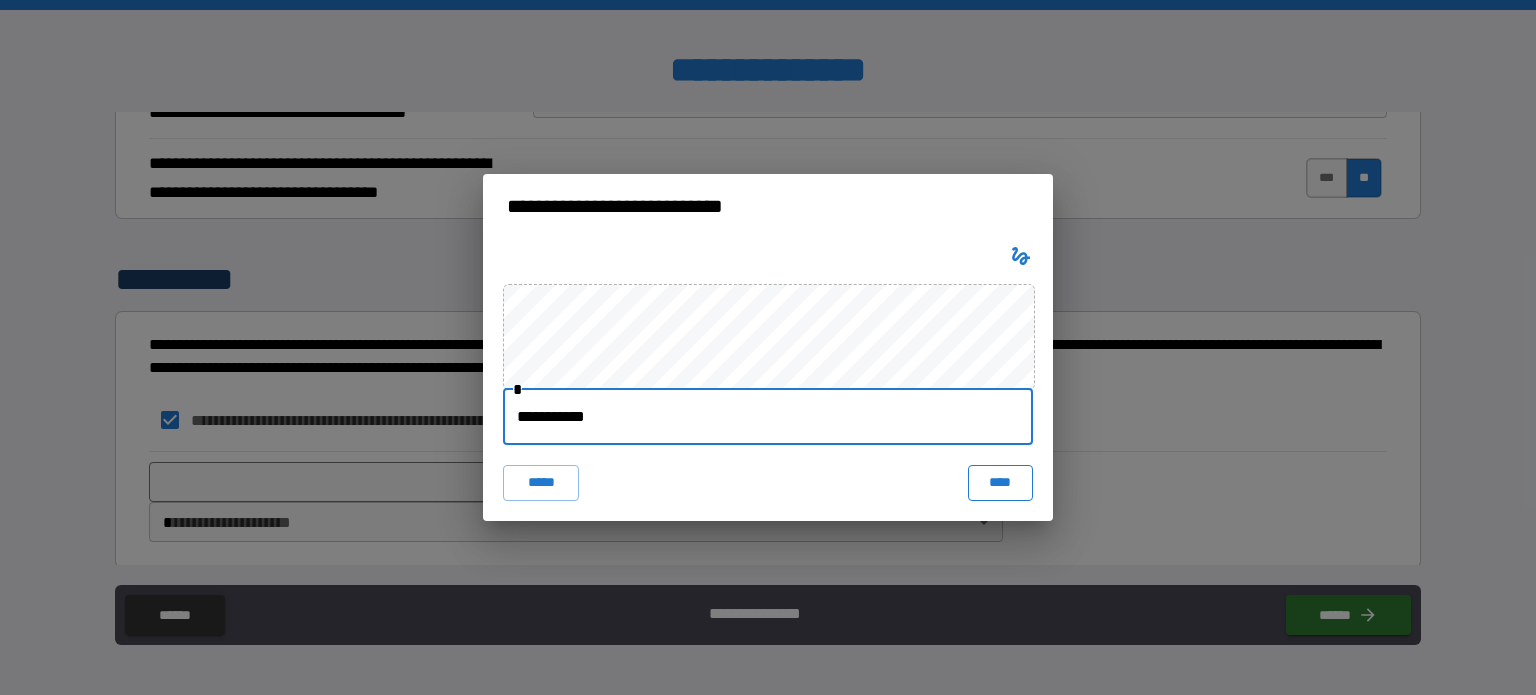 click on "****" at bounding box center [1000, 483] 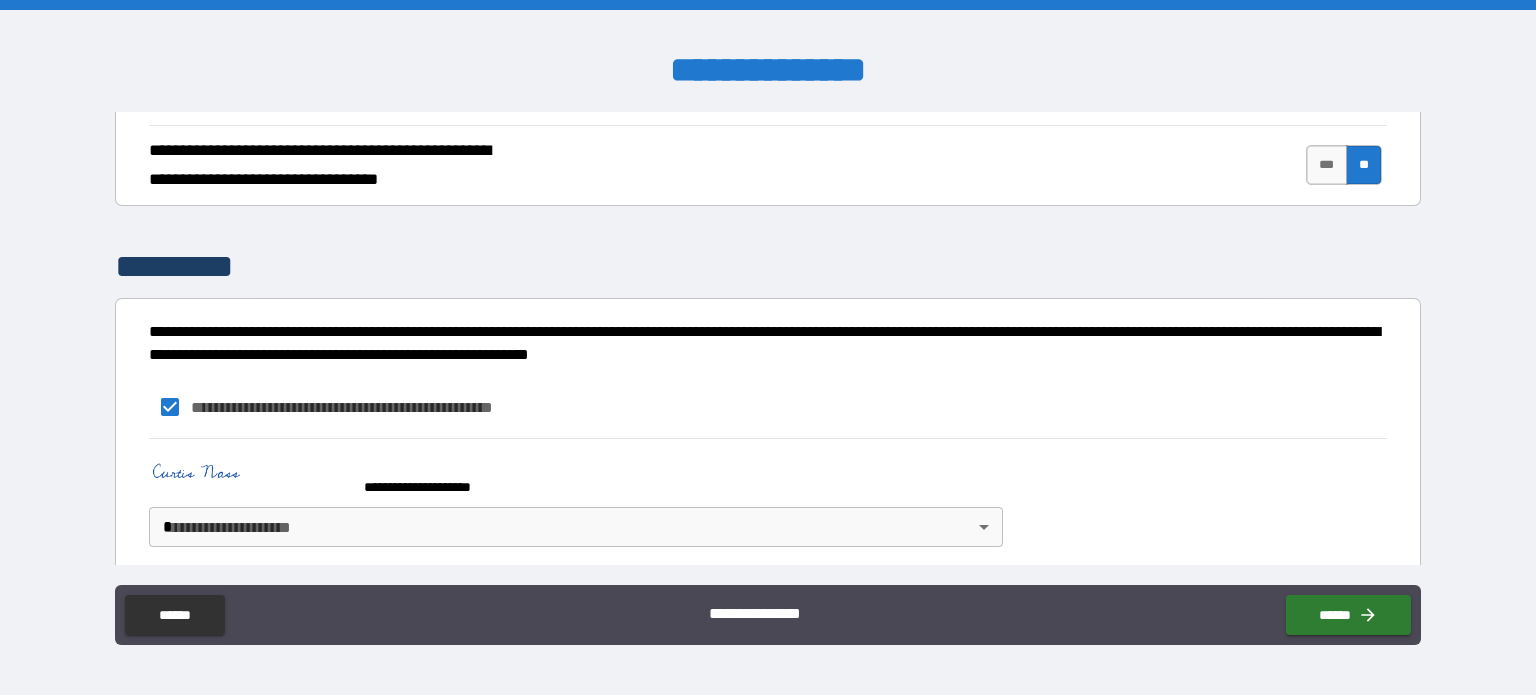 scroll, scrollTop: 2616, scrollLeft: 0, axis: vertical 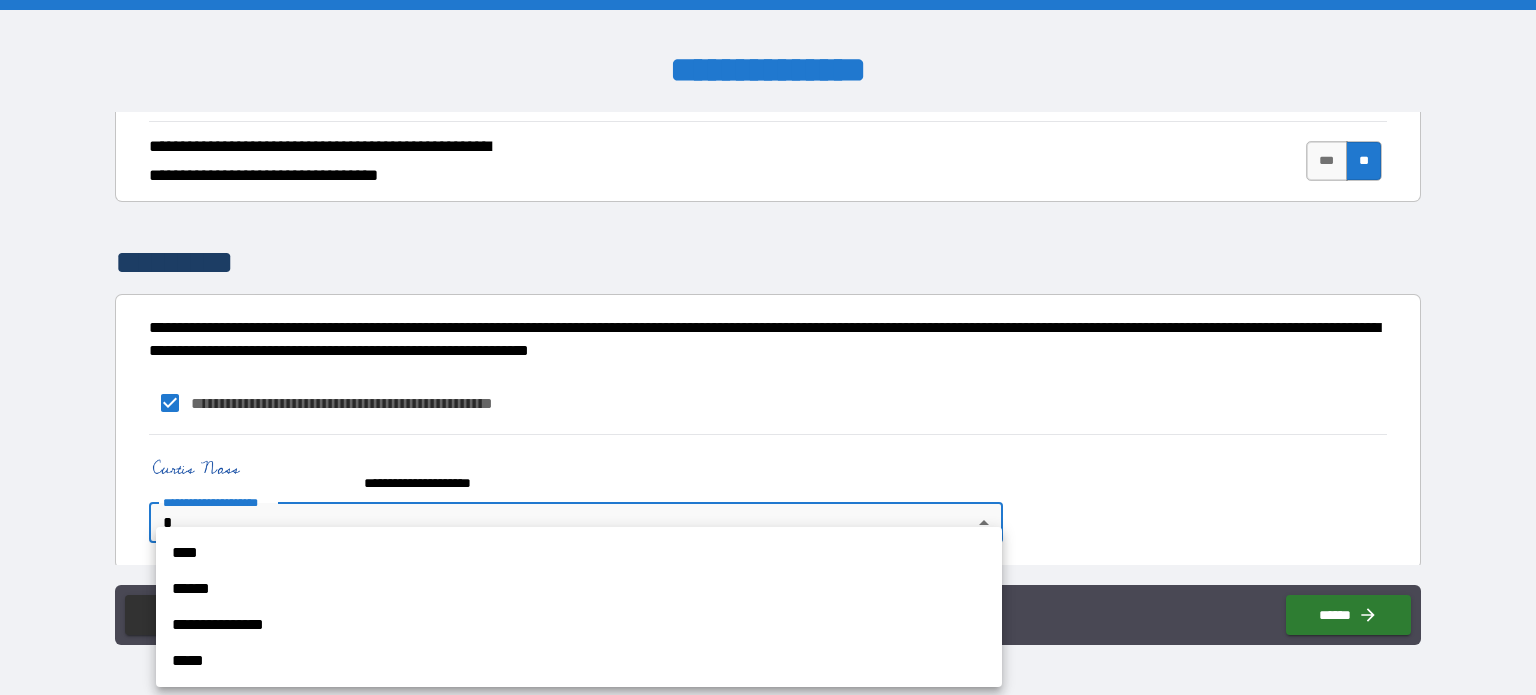 click on "**********" at bounding box center [768, 347] 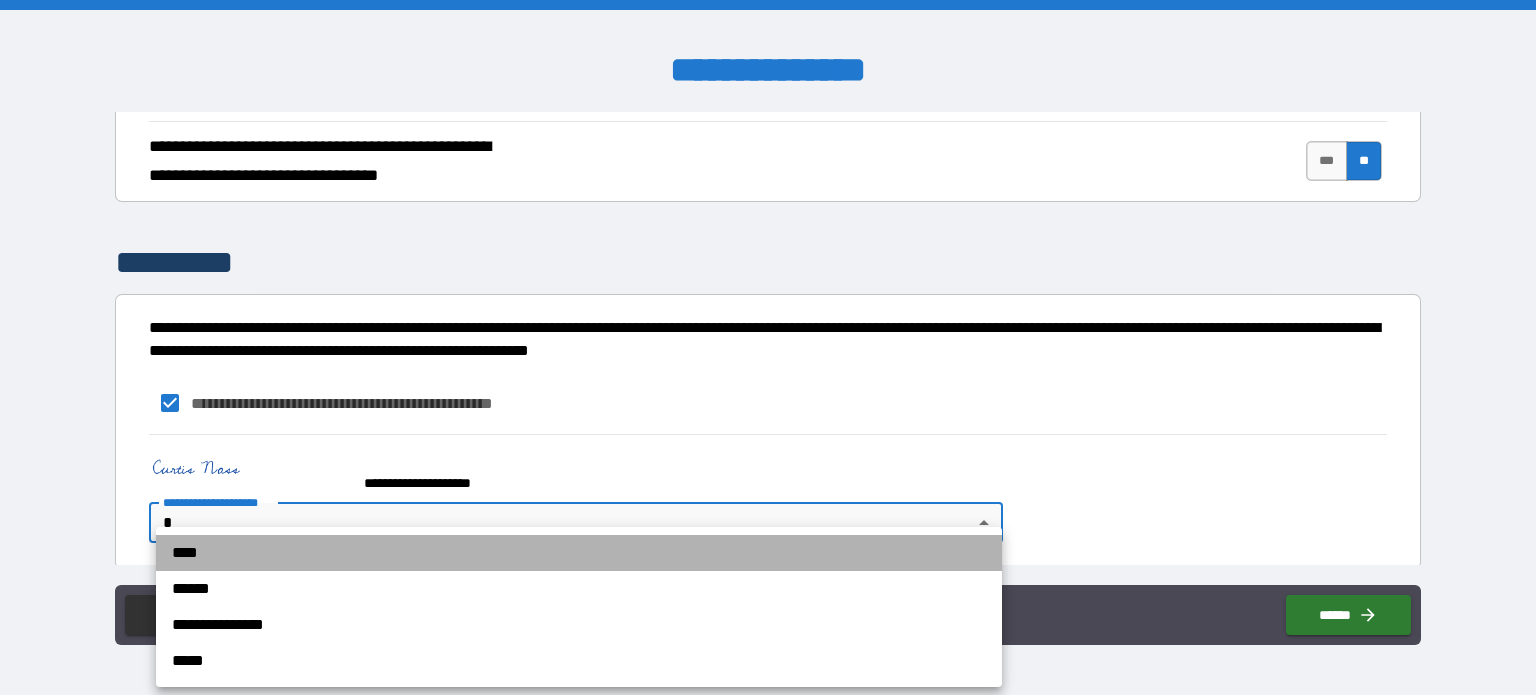 click on "****" at bounding box center [579, 553] 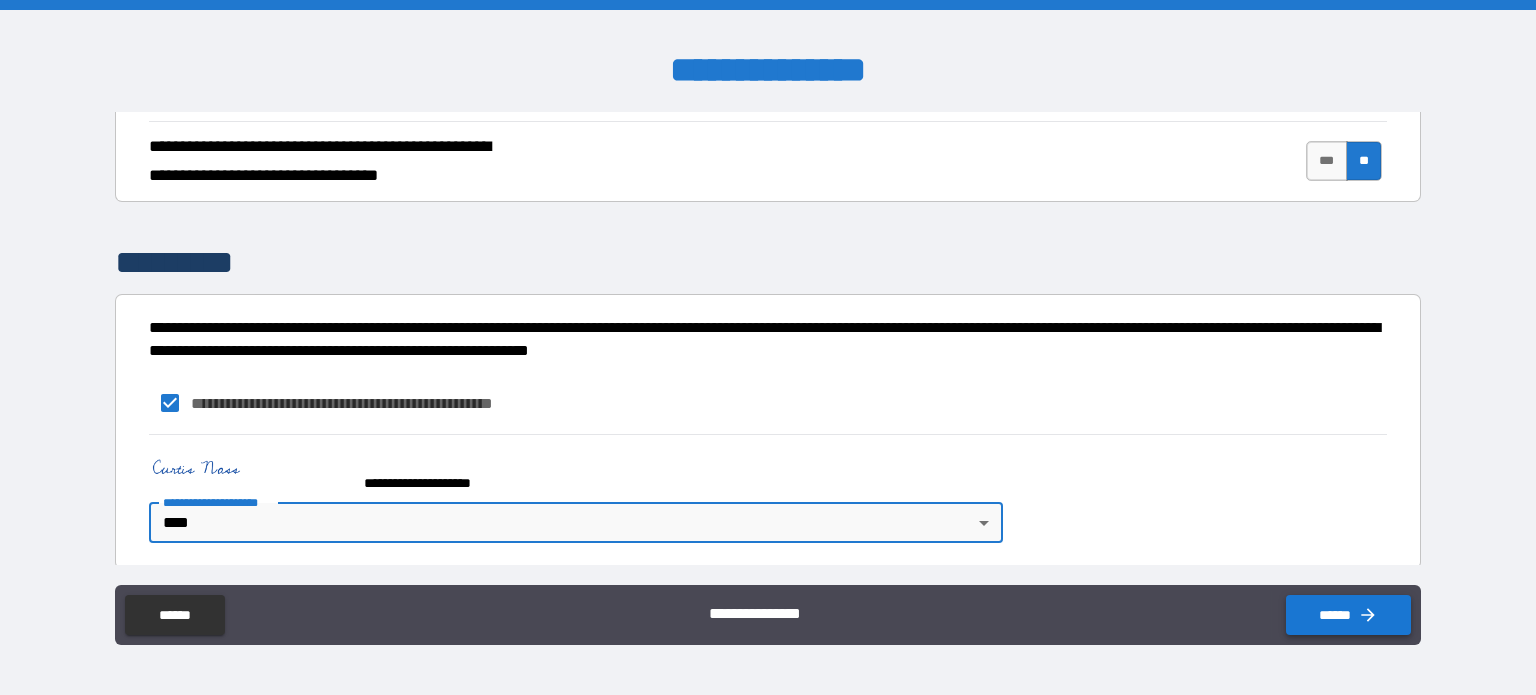 click on "******" at bounding box center [1348, 615] 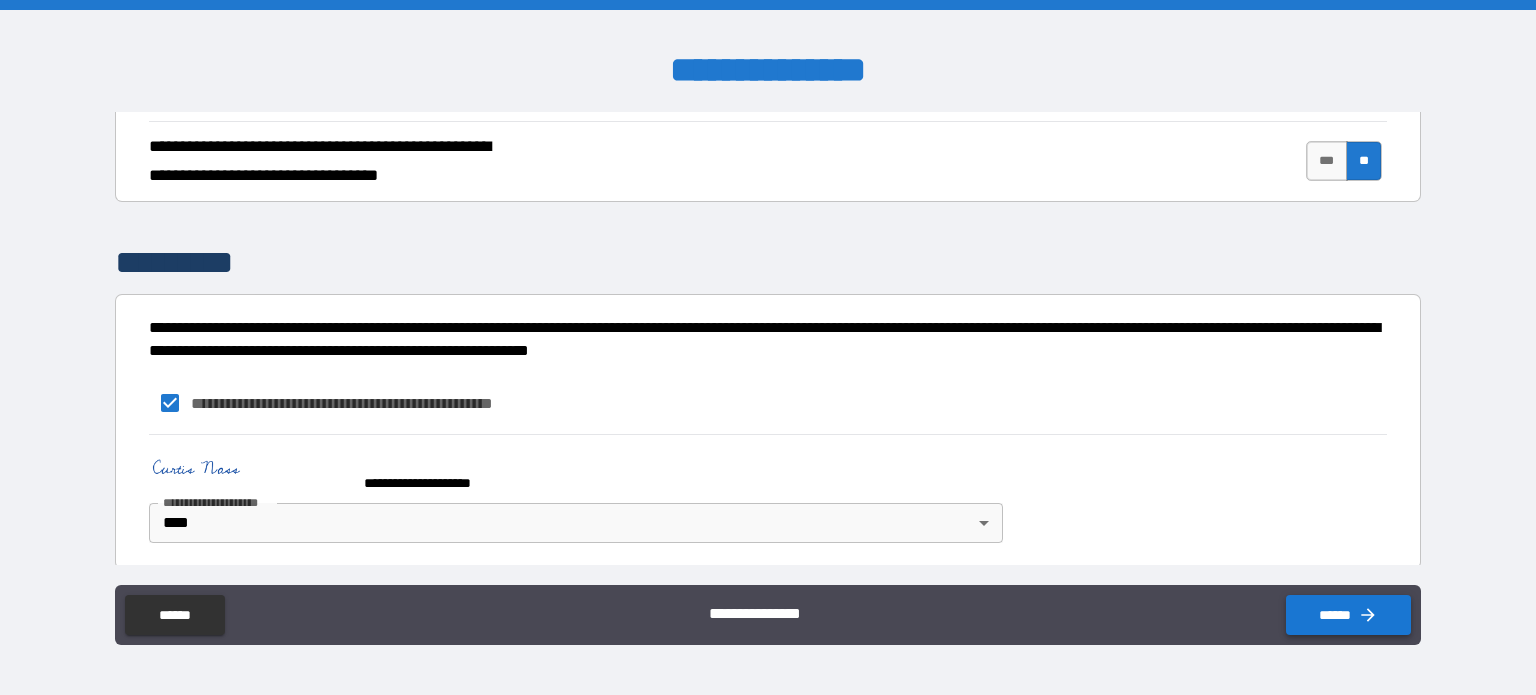 click on "******" at bounding box center (1348, 615) 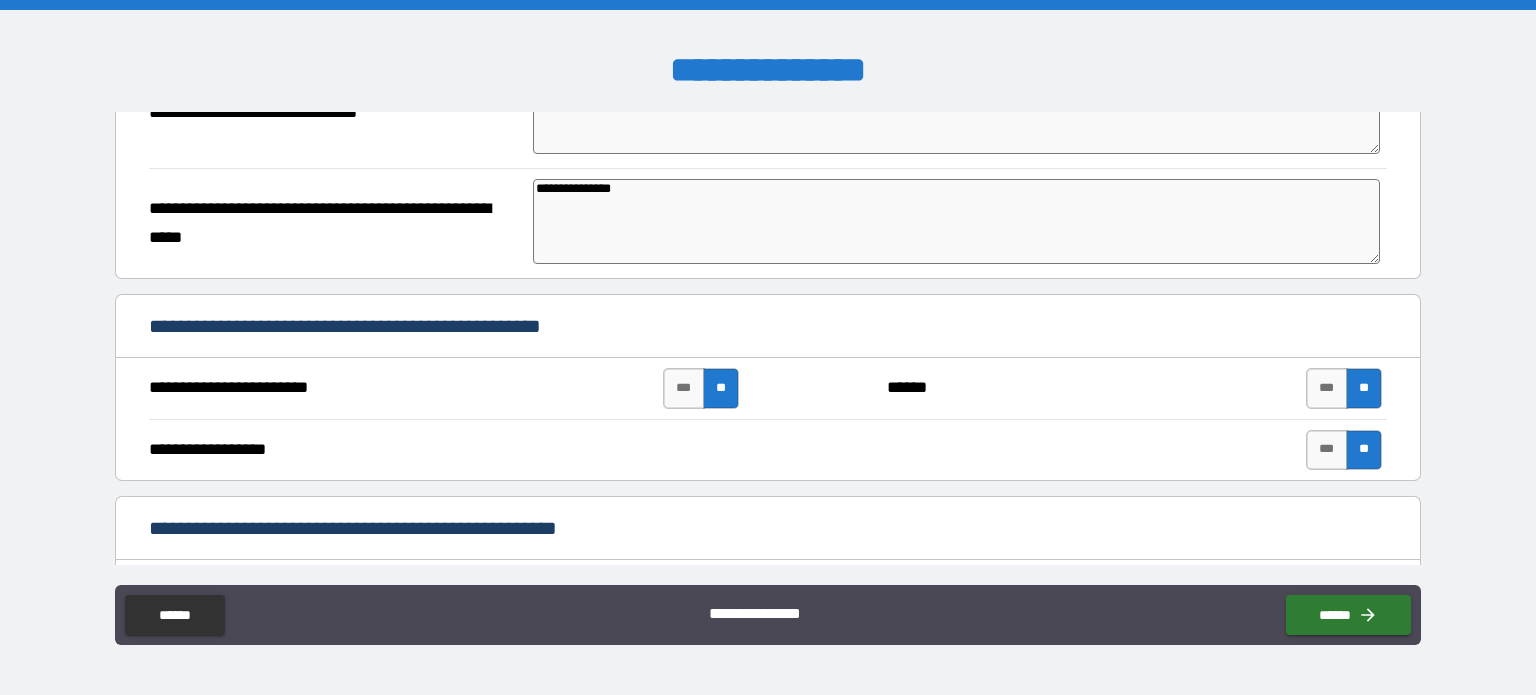 scroll, scrollTop: 800, scrollLeft: 0, axis: vertical 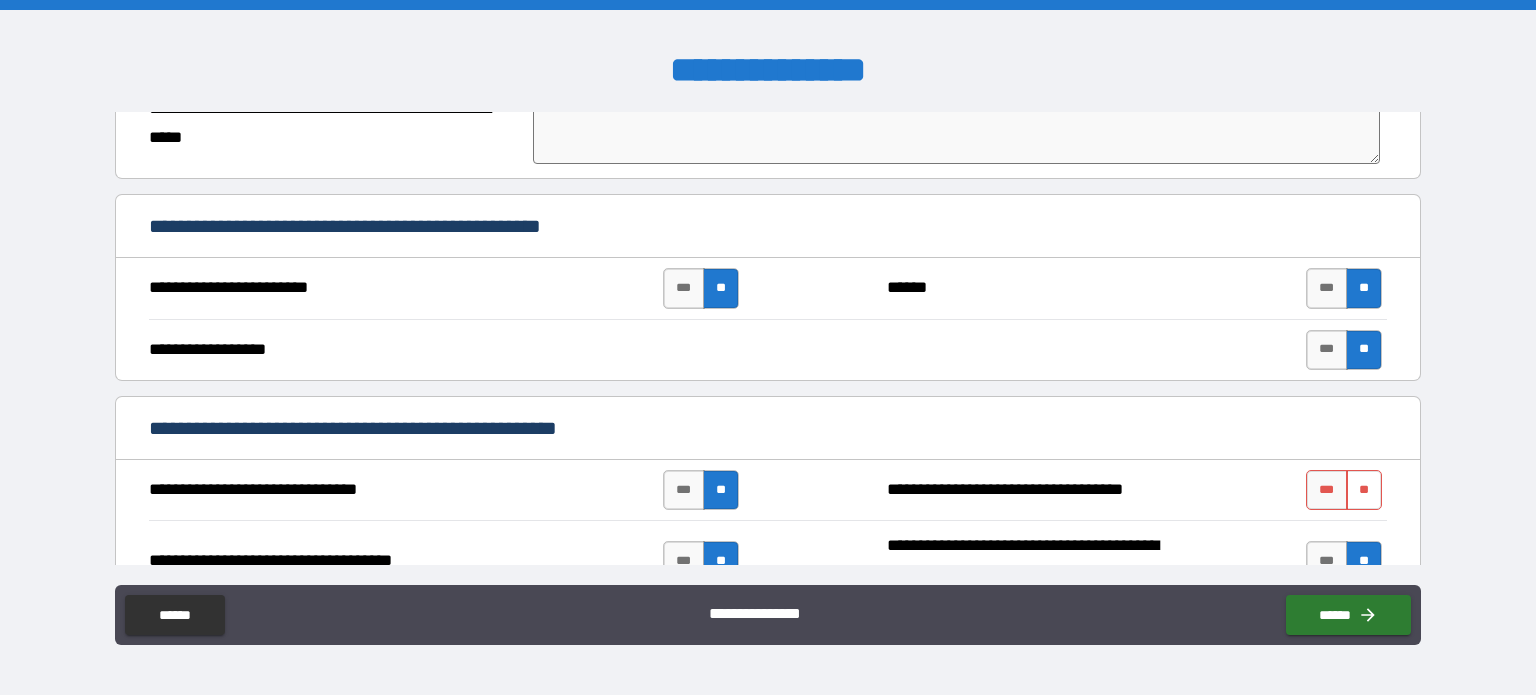 click on "**" at bounding box center (1364, 490) 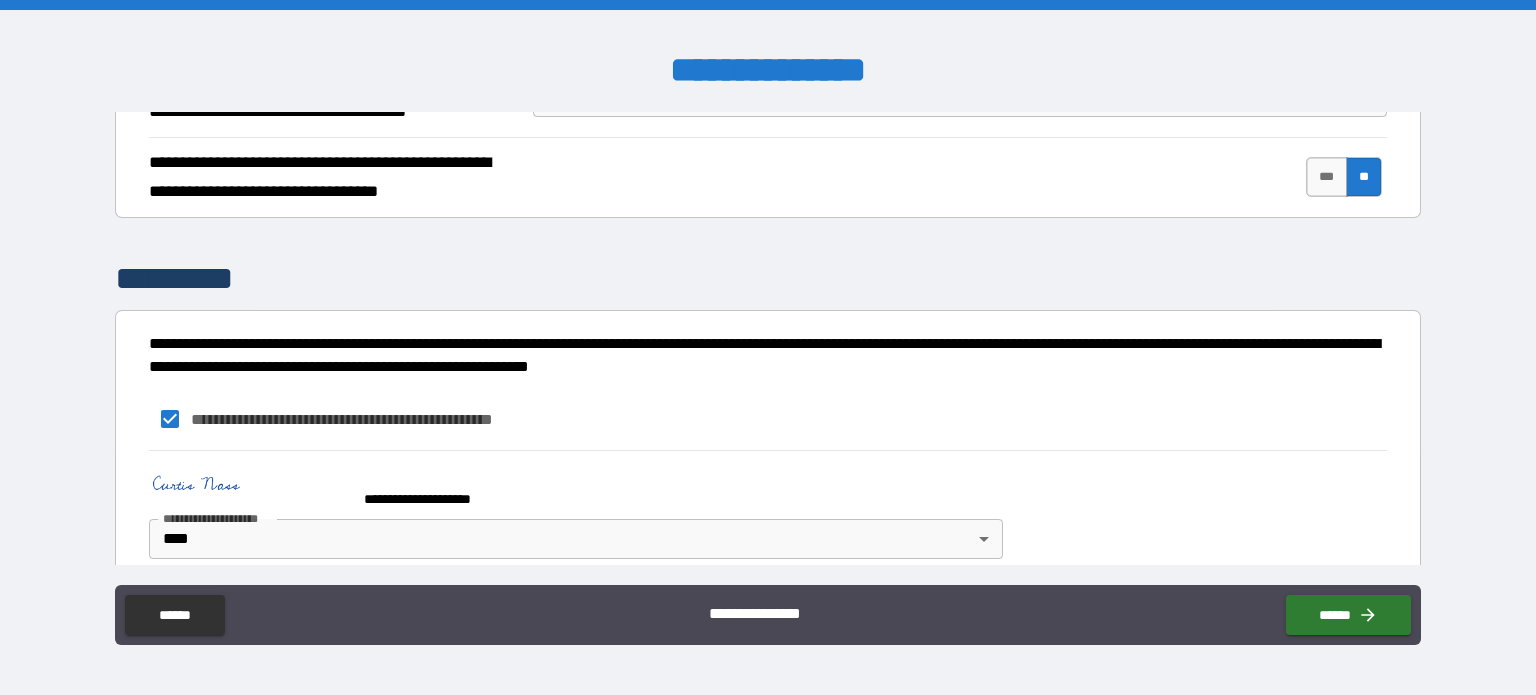scroll, scrollTop: 2616, scrollLeft: 0, axis: vertical 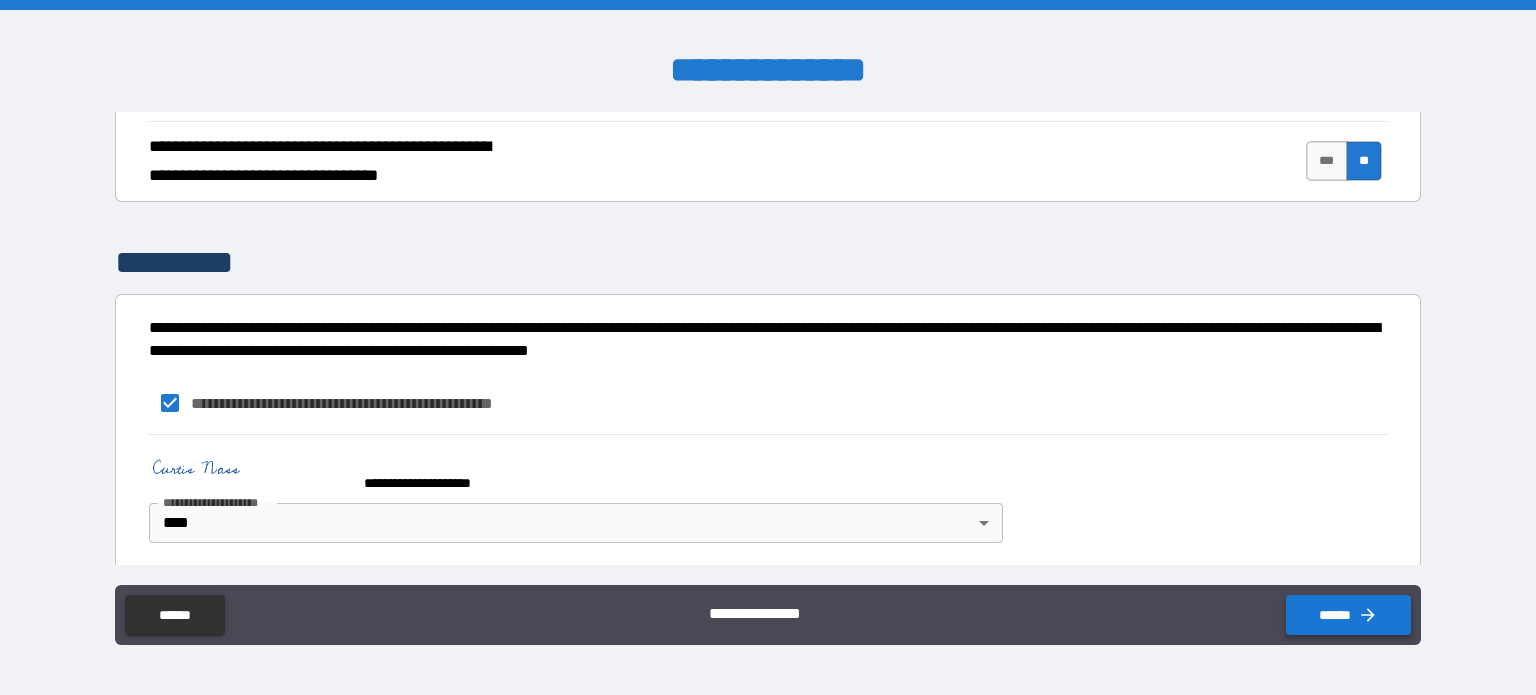 click on "******" at bounding box center (1348, 615) 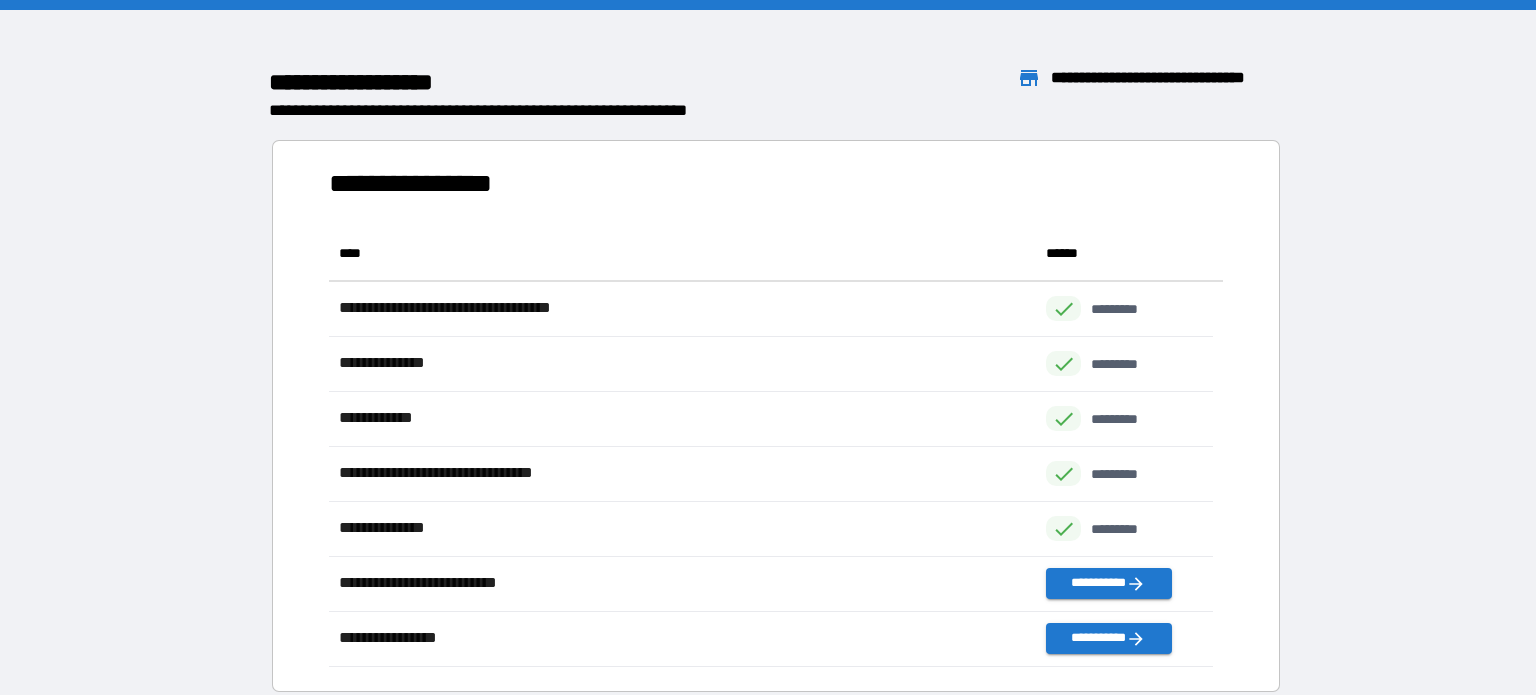 scroll, scrollTop: 16, scrollLeft: 16, axis: both 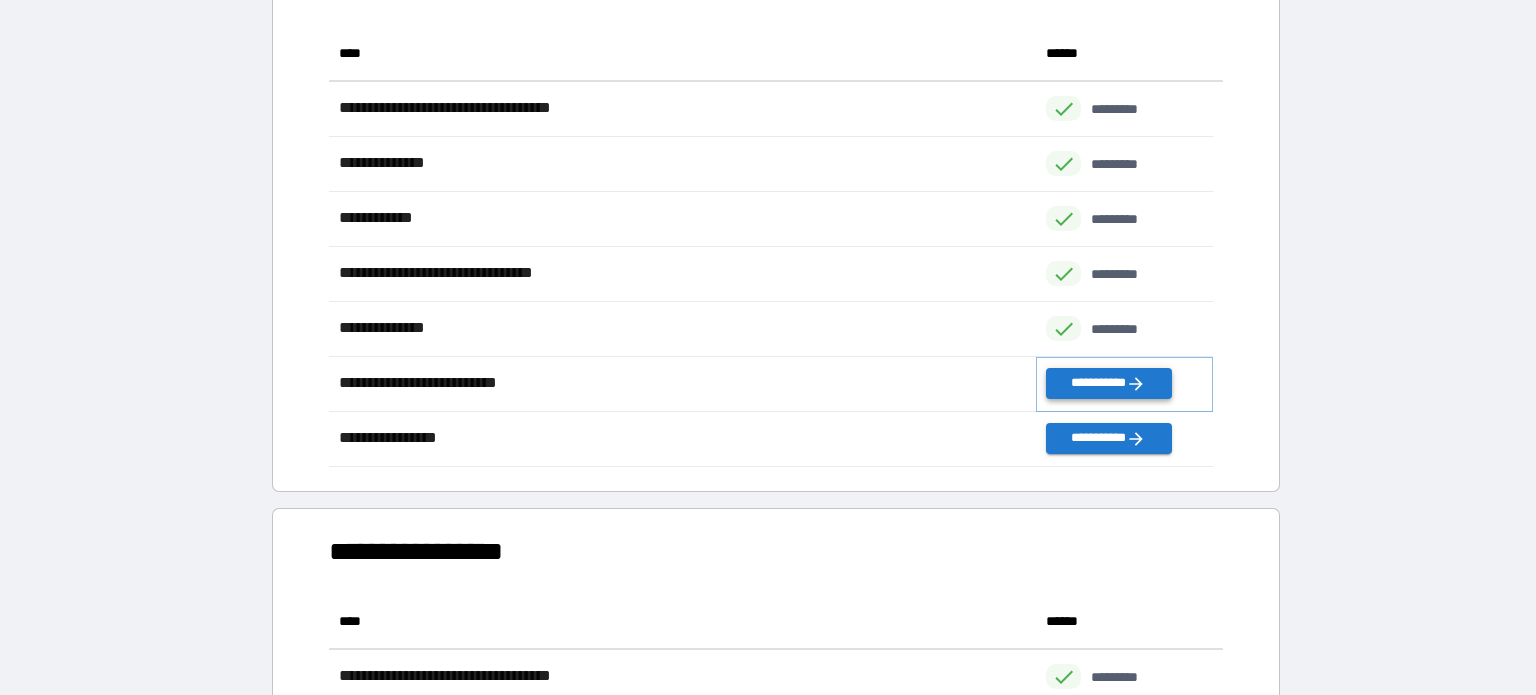 click on "**********" at bounding box center (1108, 383) 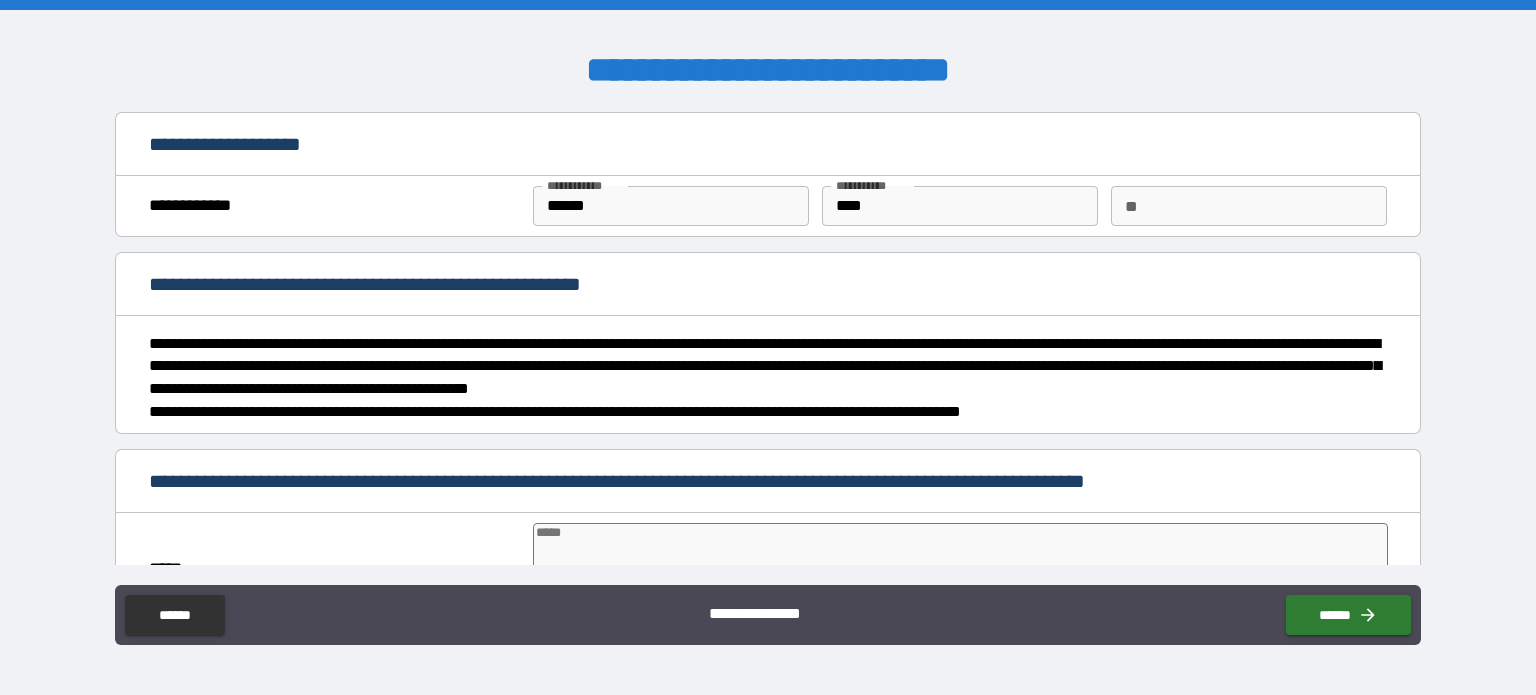 scroll, scrollTop: 100, scrollLeft: 0, axis: vertical 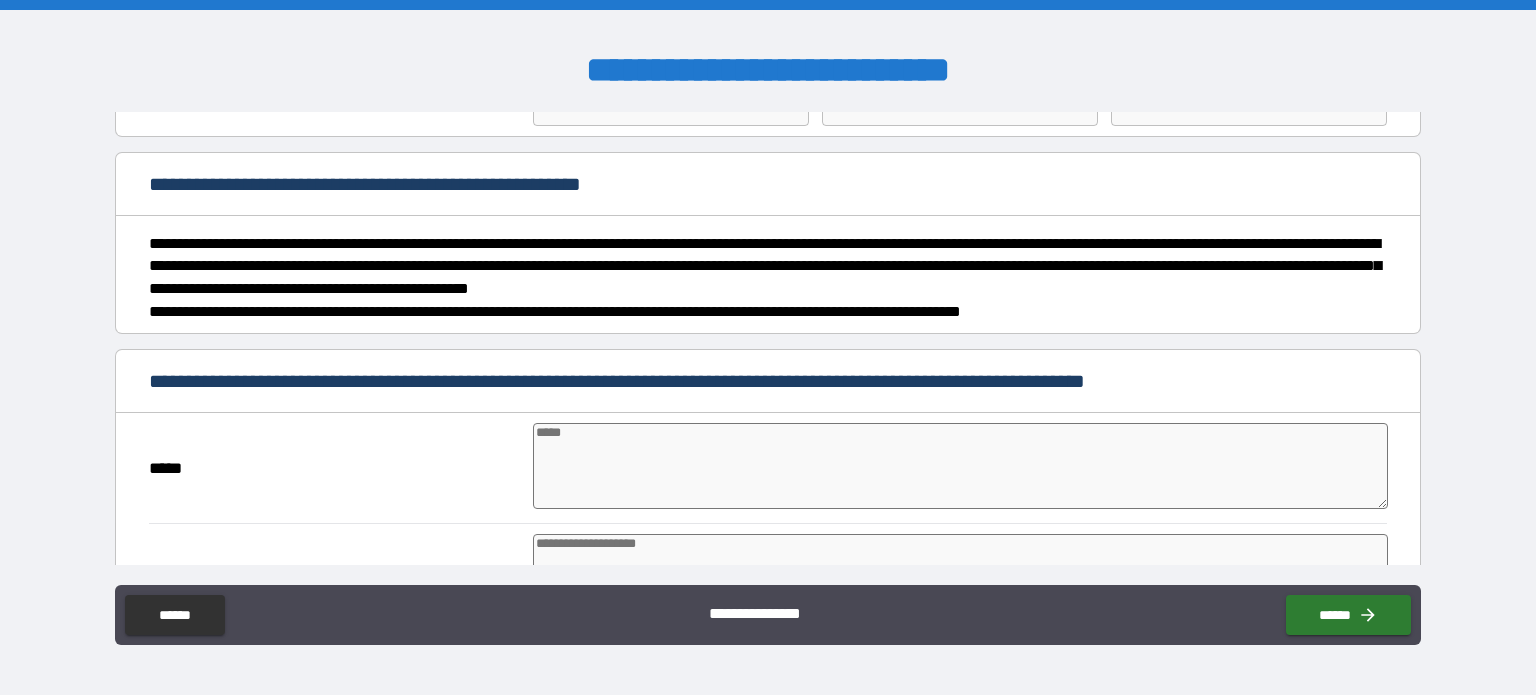 click at bounding box center (961, 466) 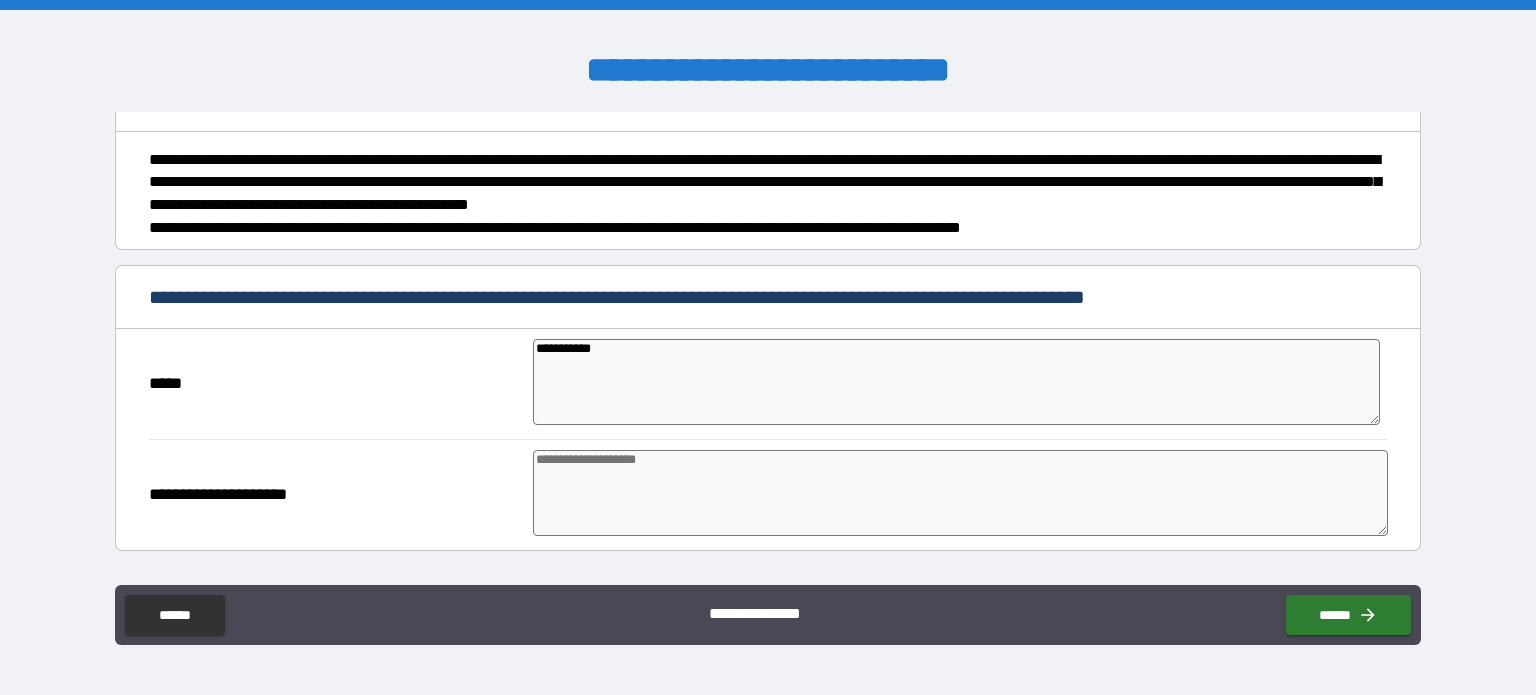 scroll, scrollTop: 300, scrollLeft: 0, axis: vertical 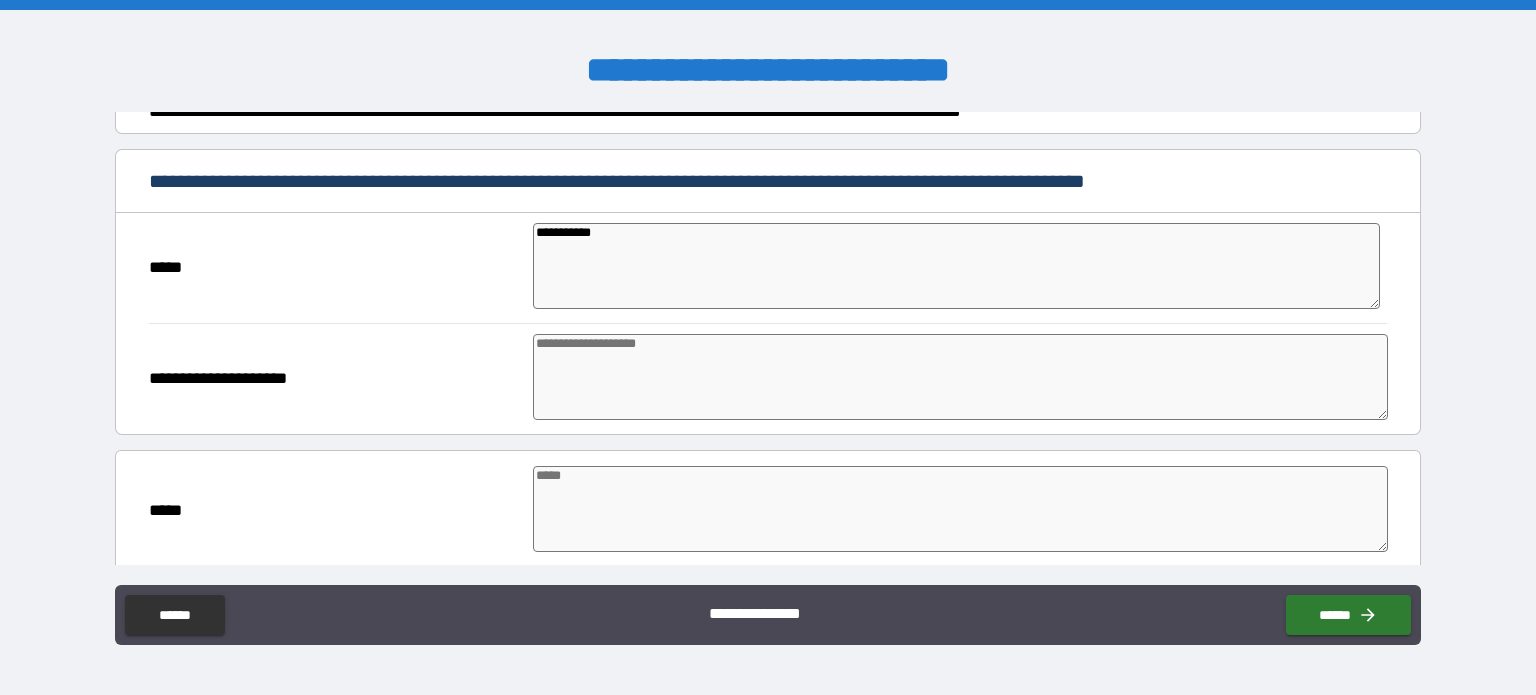click at bounding box center [961, 377] 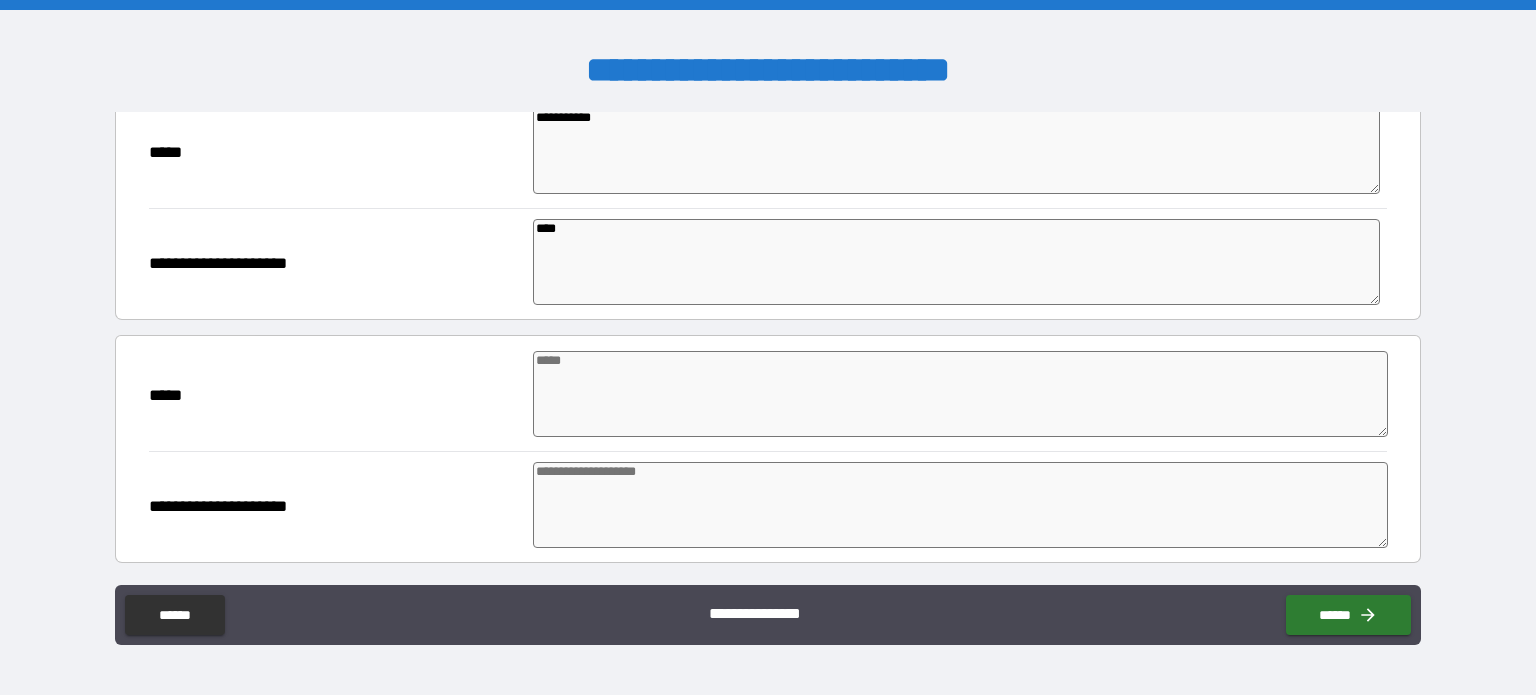scroll, scrollTop: 500, scrollLeft: 0, axis: vertical 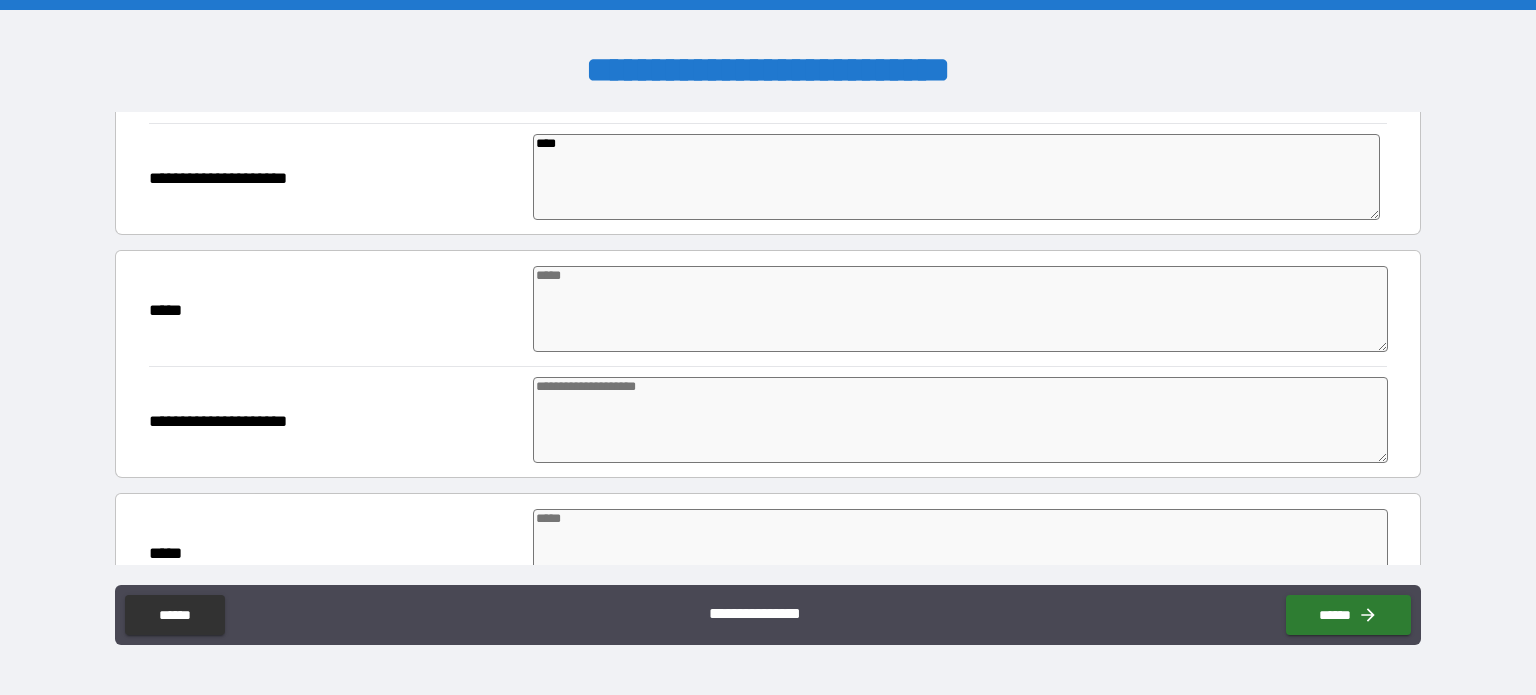 click at bounding box center [961, 309] 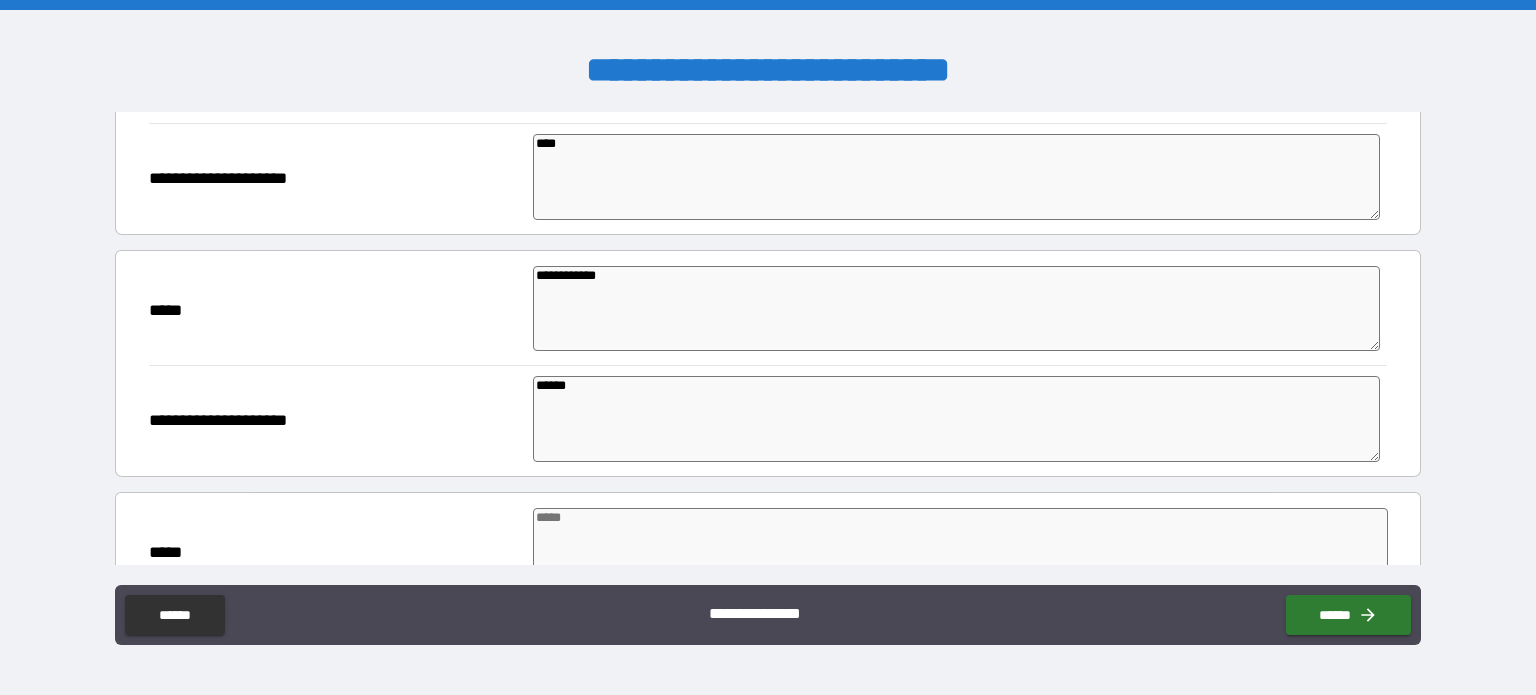 click on "**********" at bounding box center (768, 316) 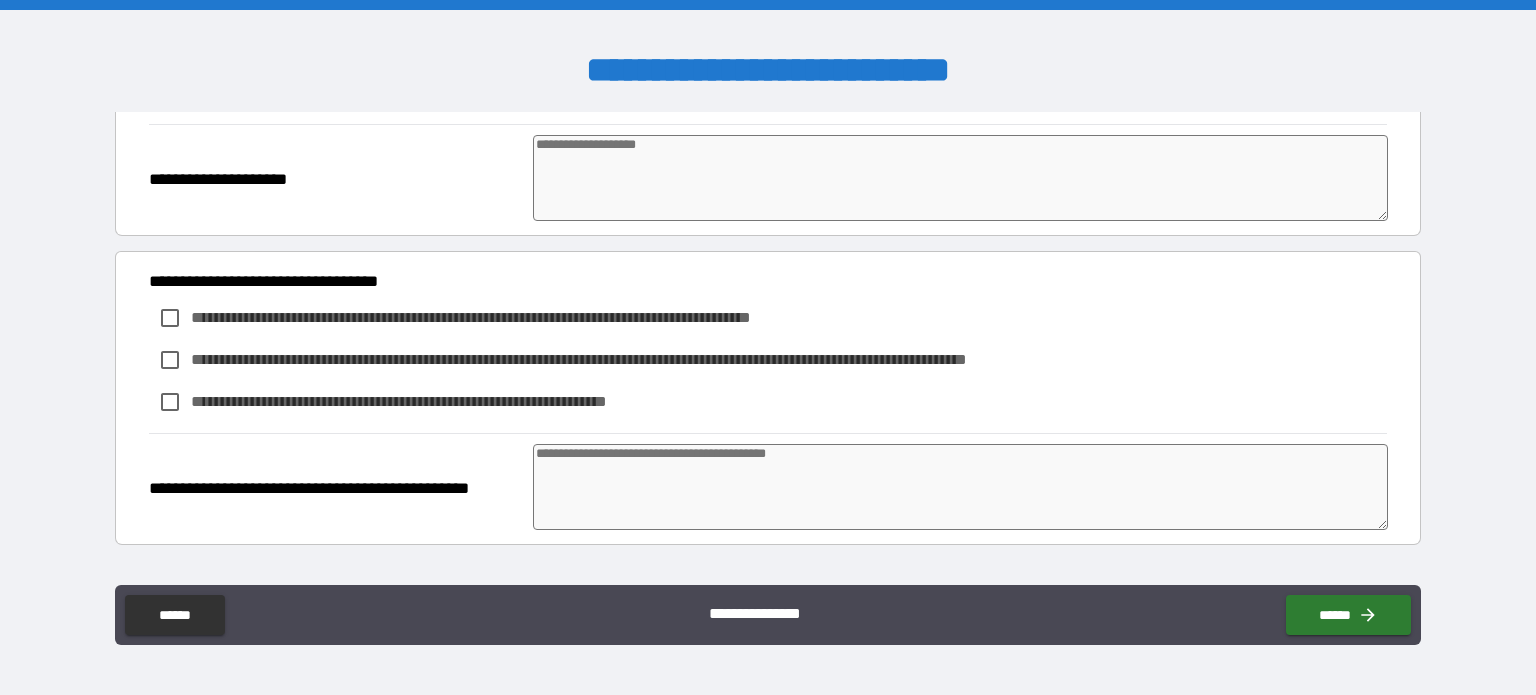 scroll, scrollTop: 1100, scrollLeft: 0, axis: vertical 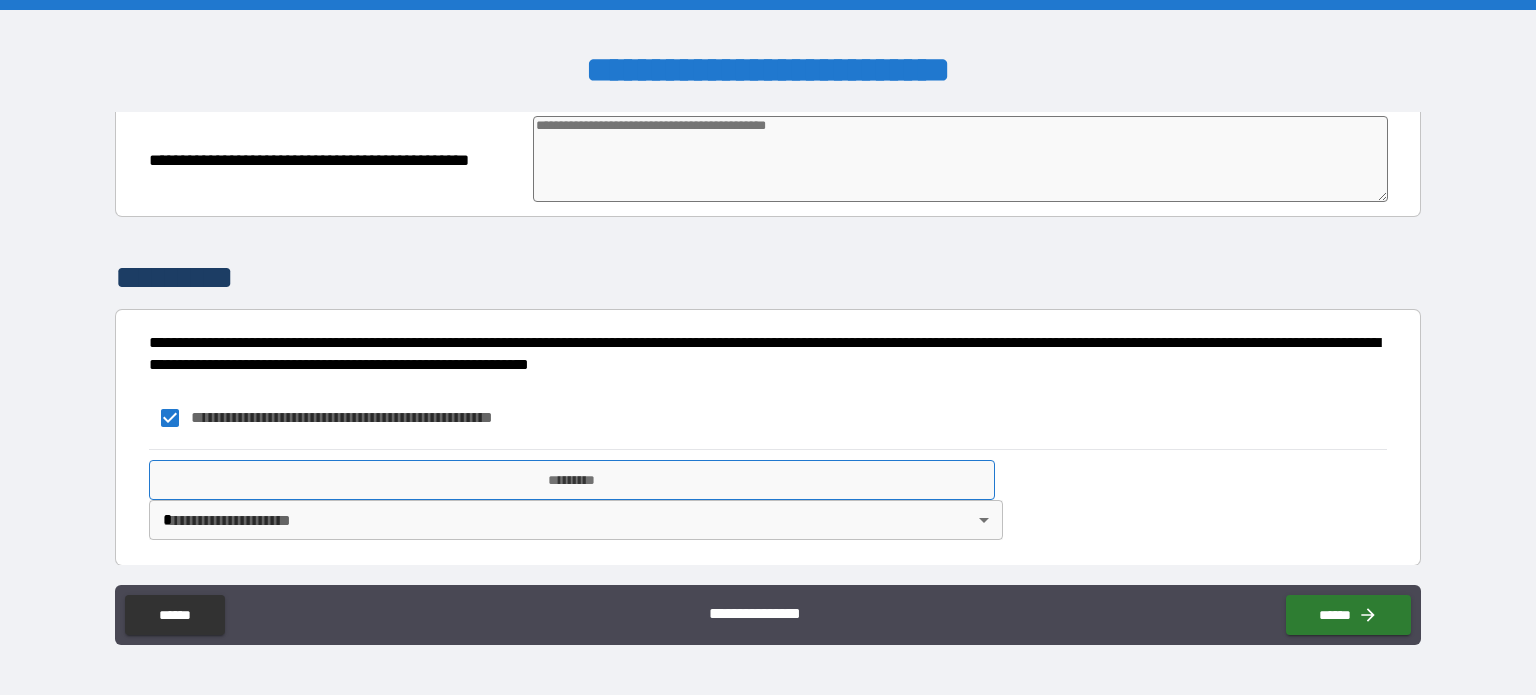 click on "*********" at bounding box center [572, 480] 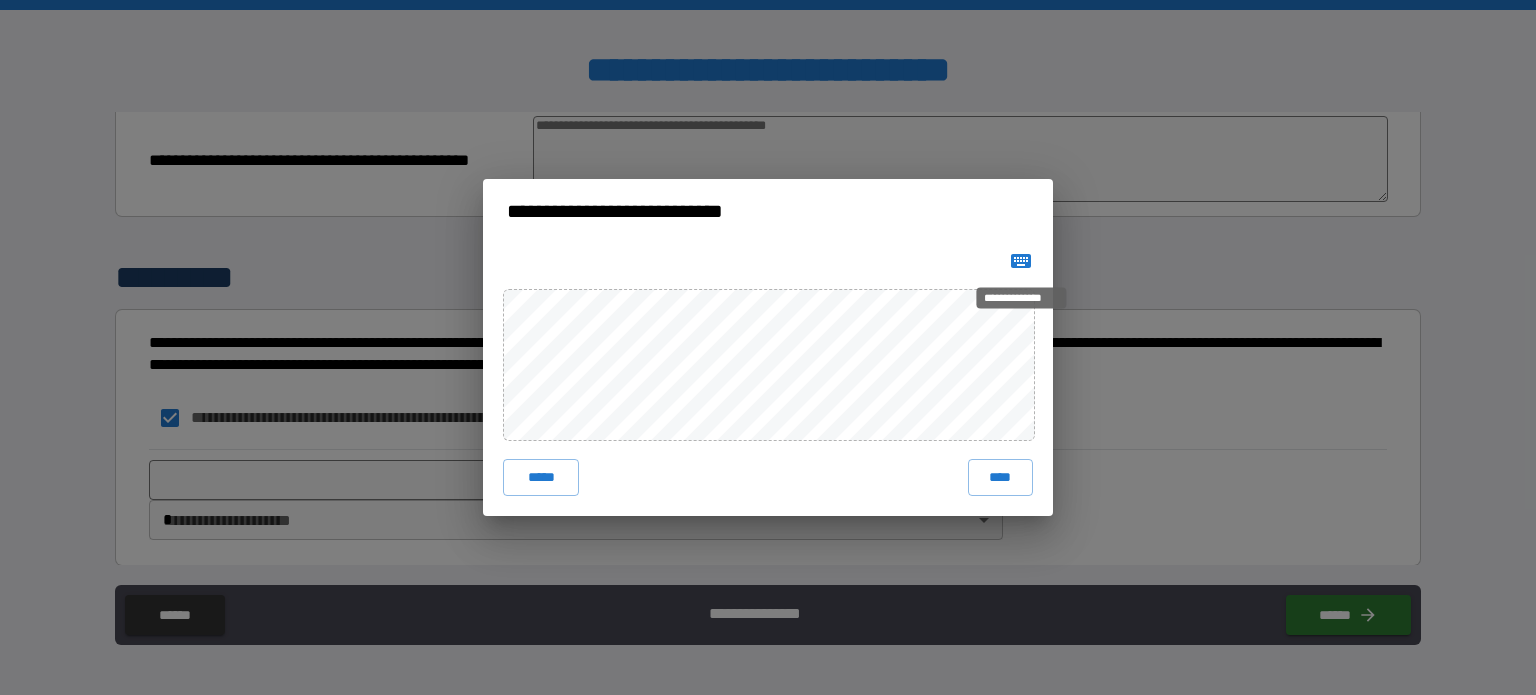 click 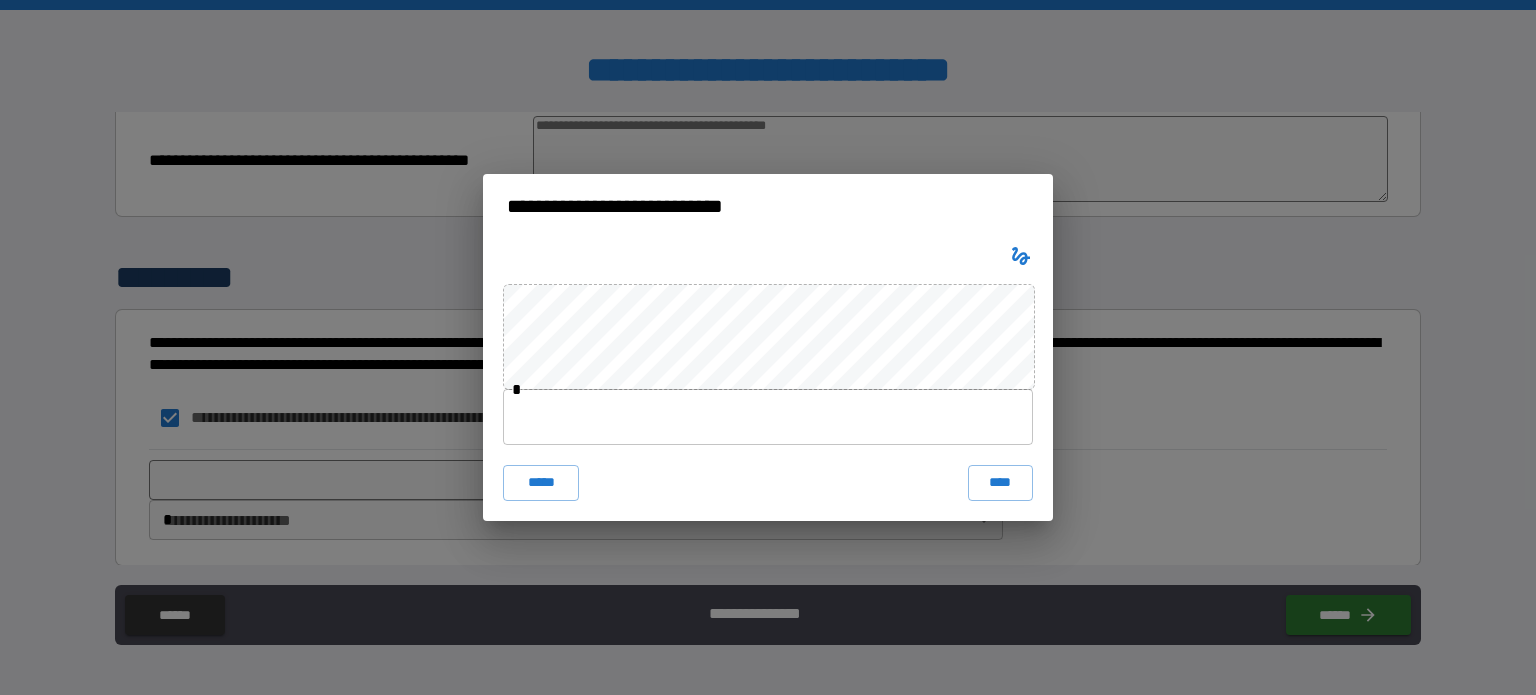 click at bounding box center (768, 417) 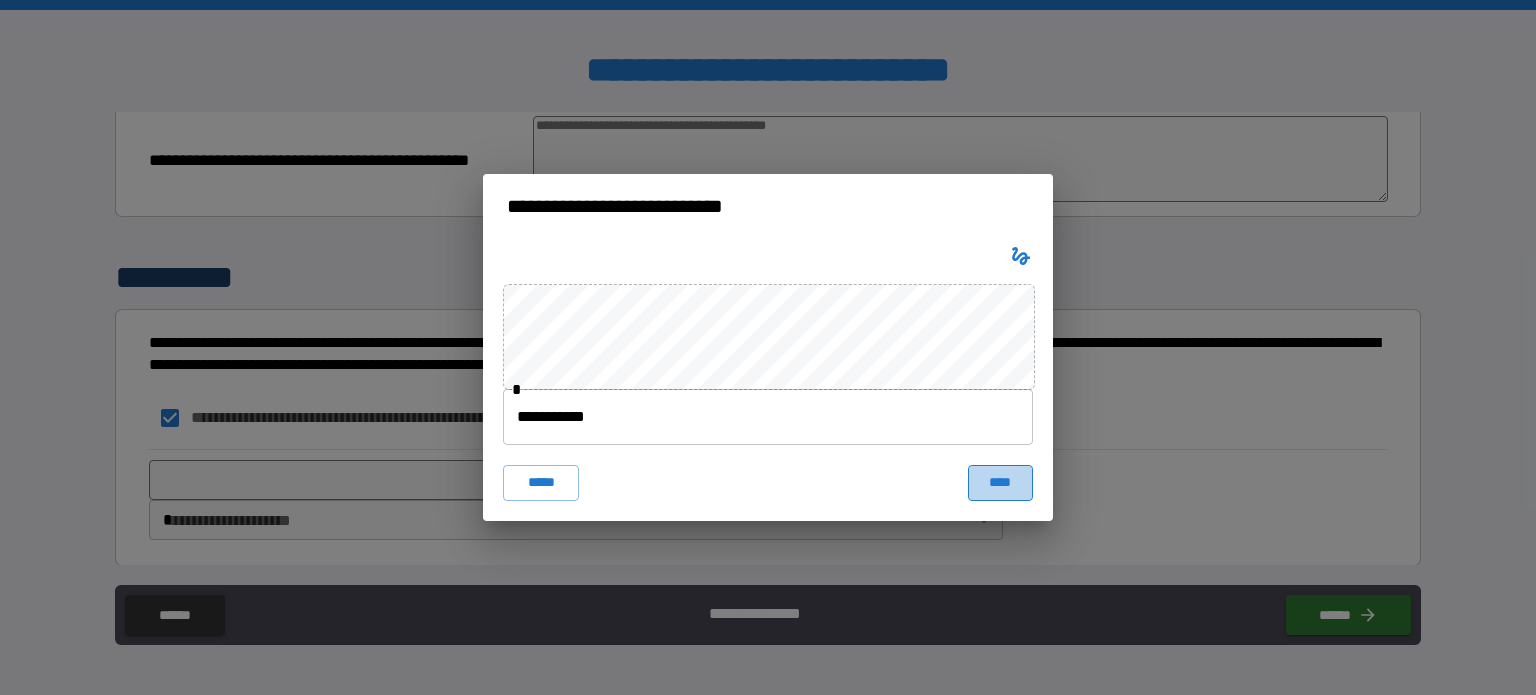 click on "****" at bounding box center [1000, 483] 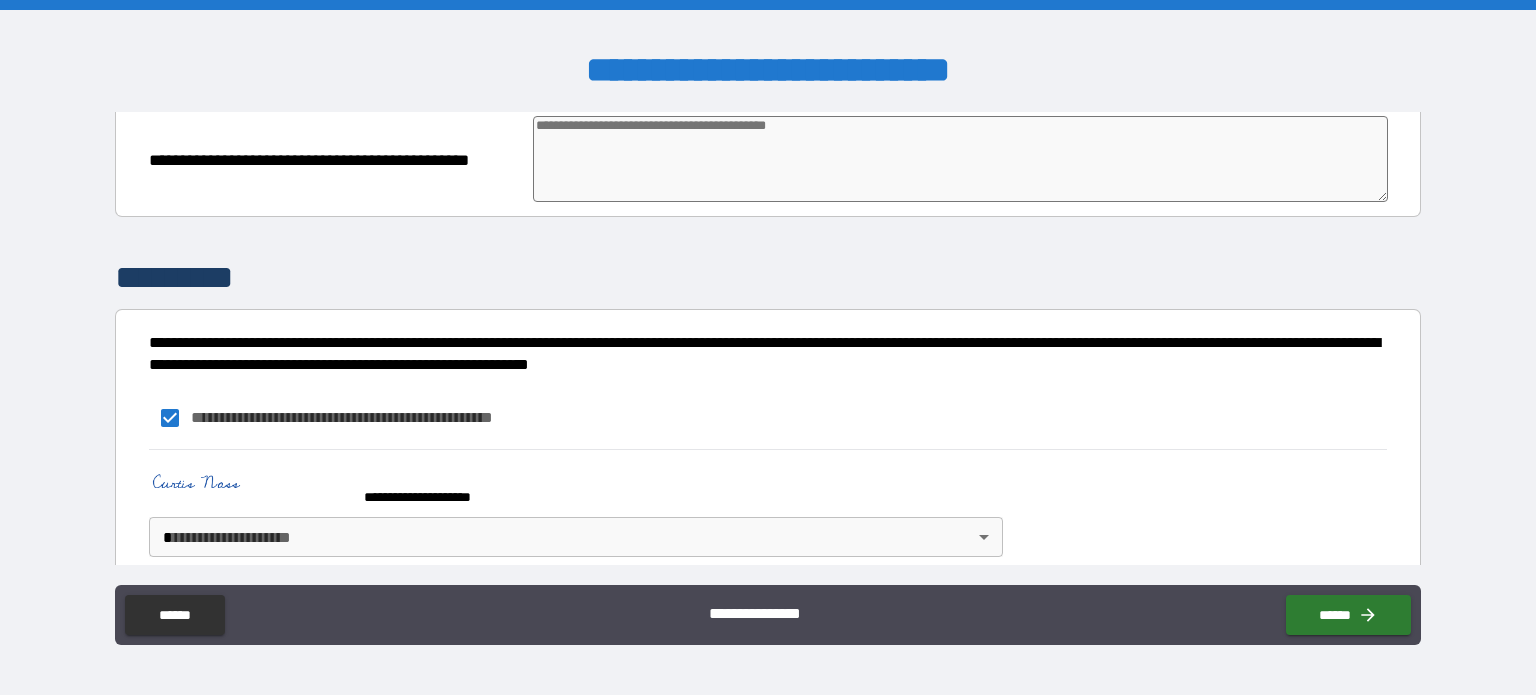 click on "**********" at bounding box center (768, 347) 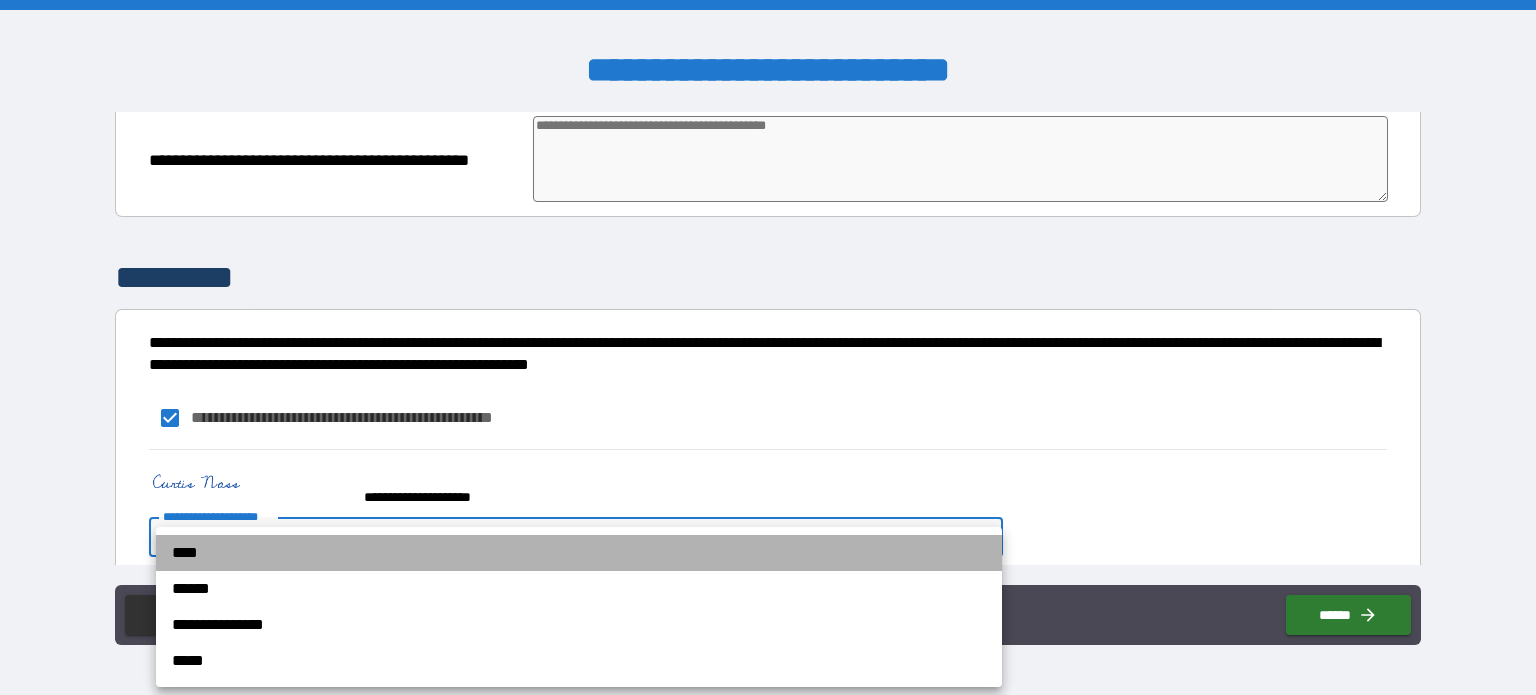 click on "****" at bounding box center [579, 553] 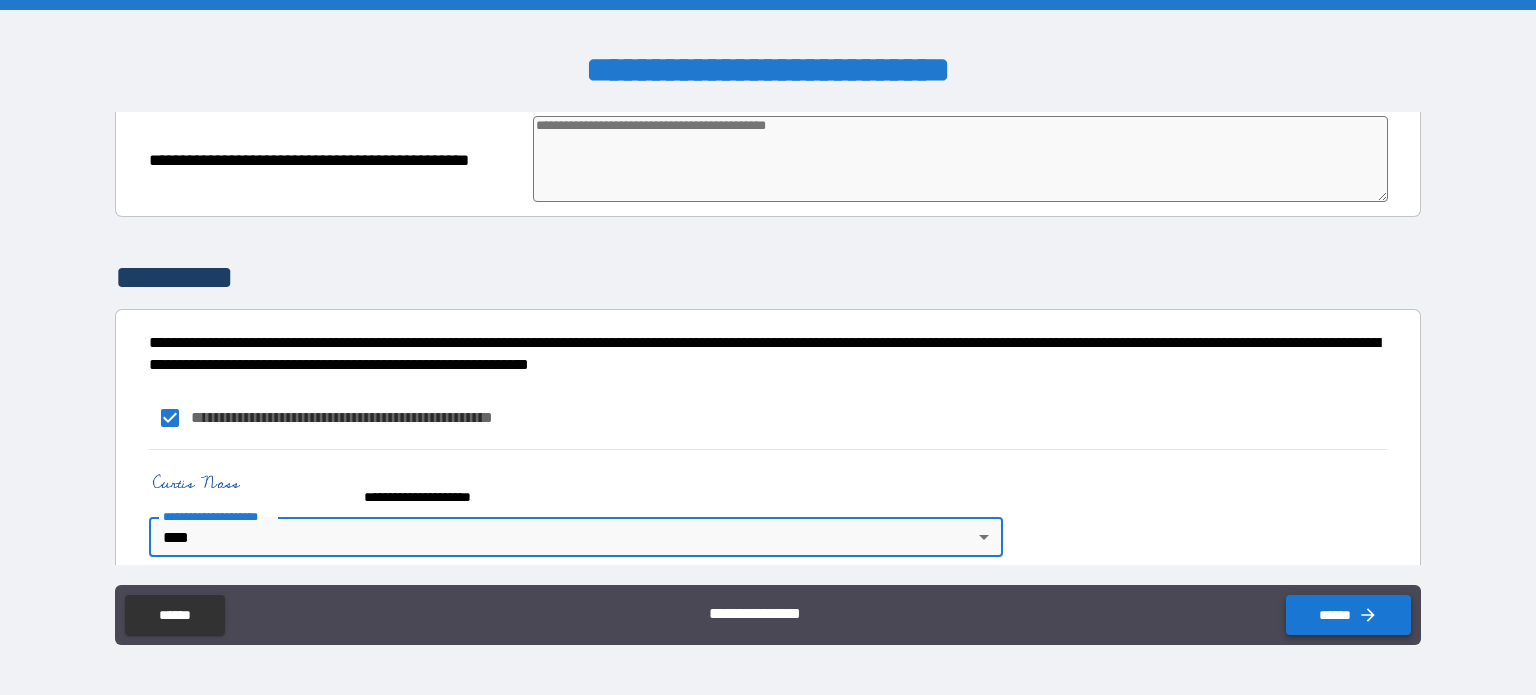 click on "******" at bounding box center (1348, 615) 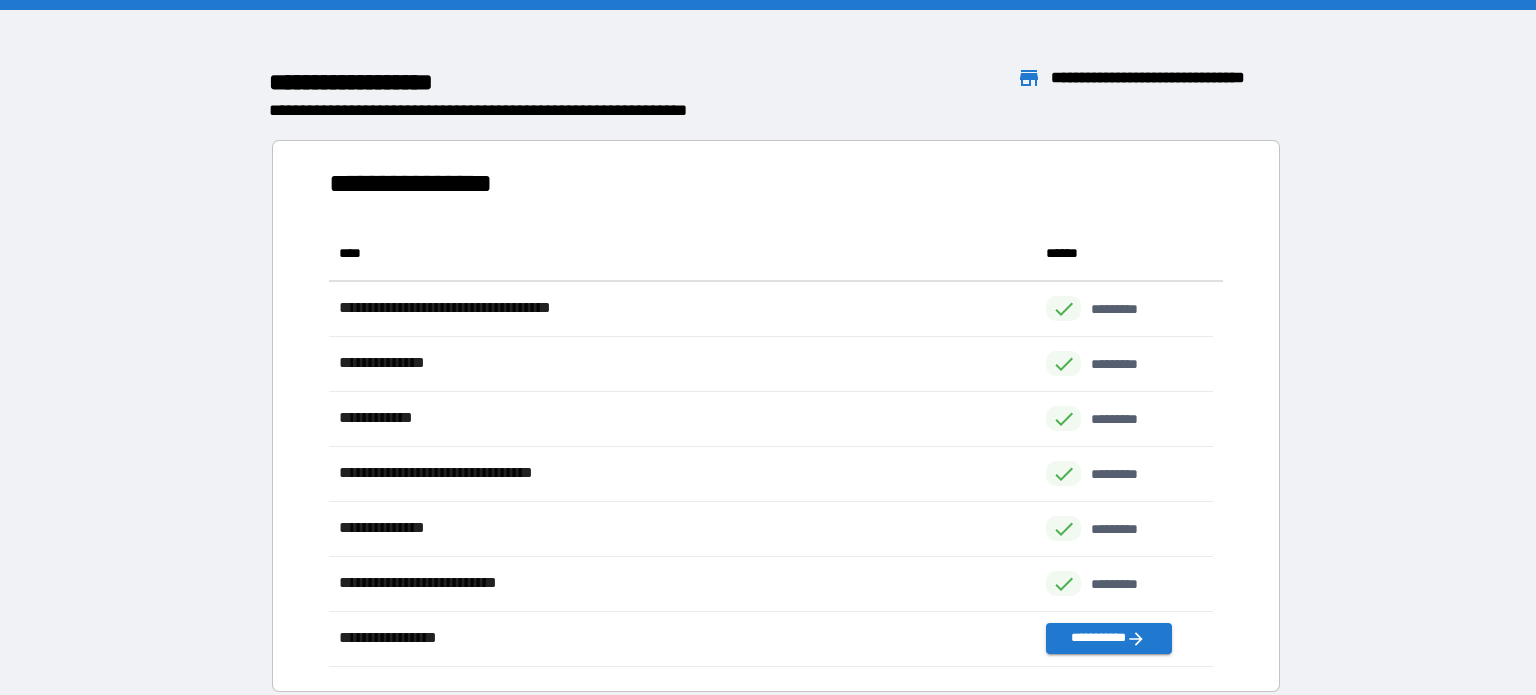 scroll, scrollTop: 16, scrollLeft: 16, axis: both 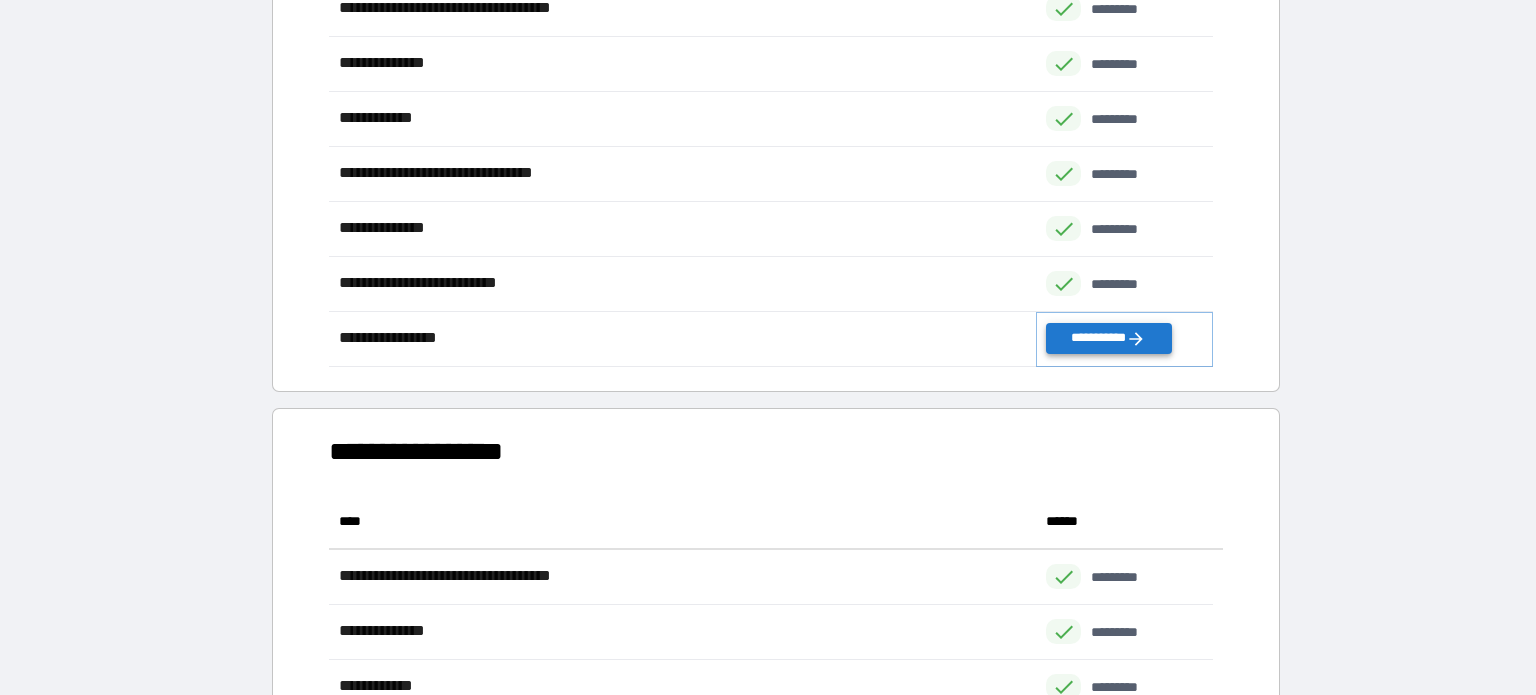 click on "**********" at bounding box center (1108, 338) 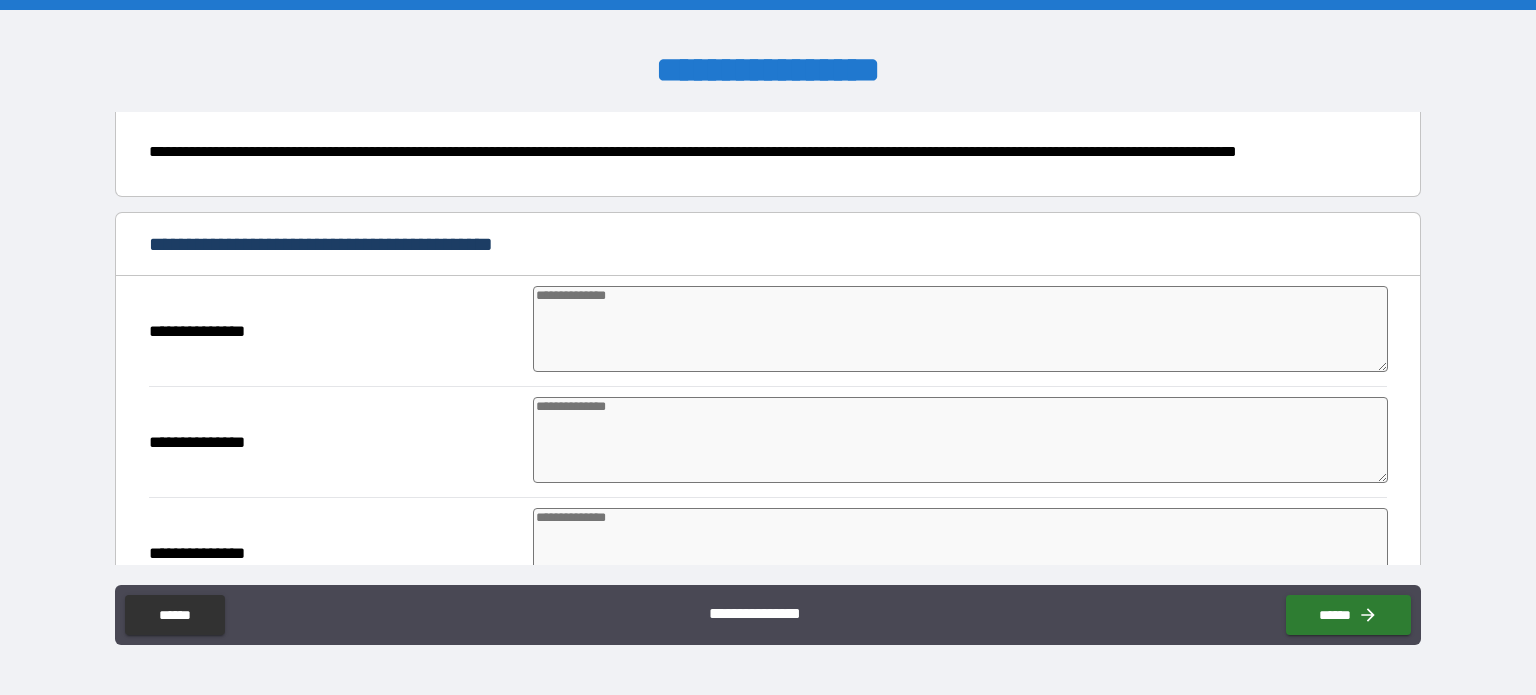 scroll, scrollTop: 500, scrollLeft: 0, axis: vertical 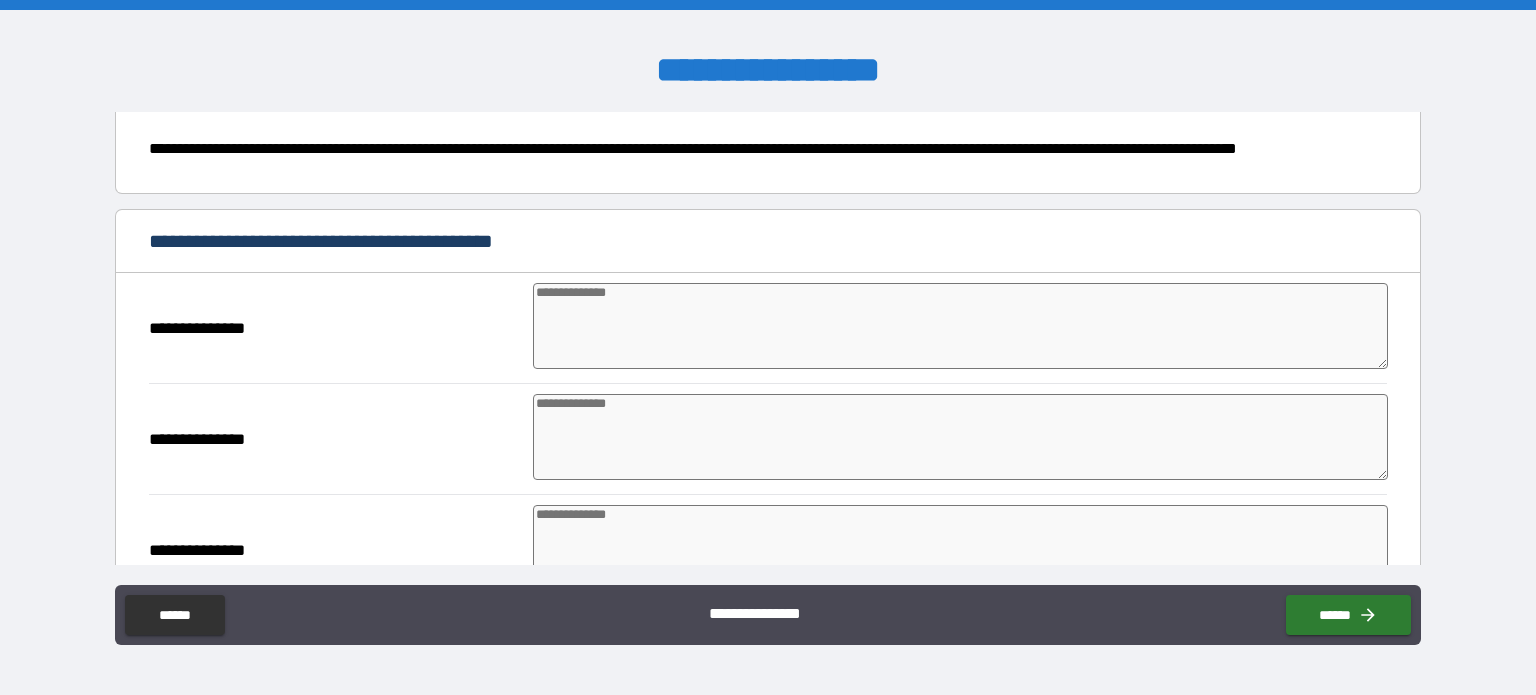 click at bounding box center (961, 326) 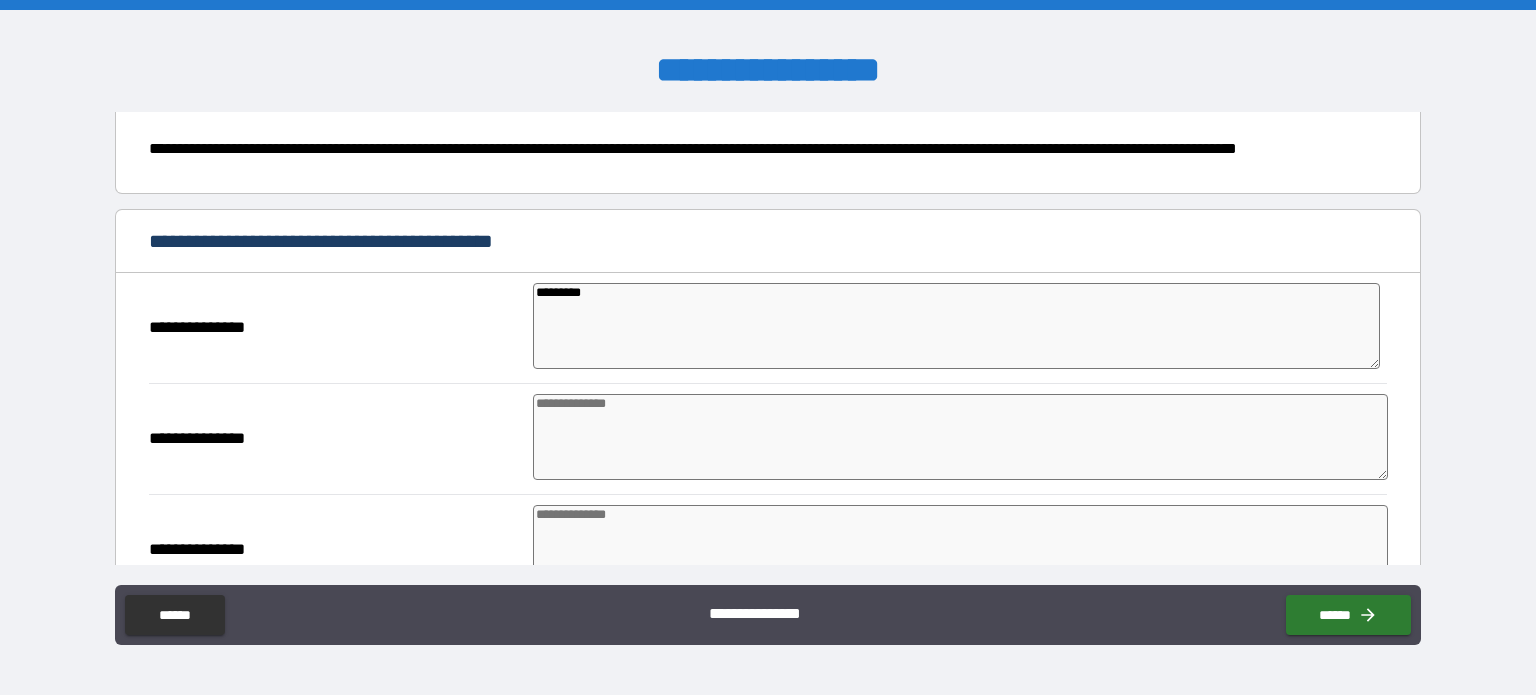 click on "*********" at bounding box center [956, 326] 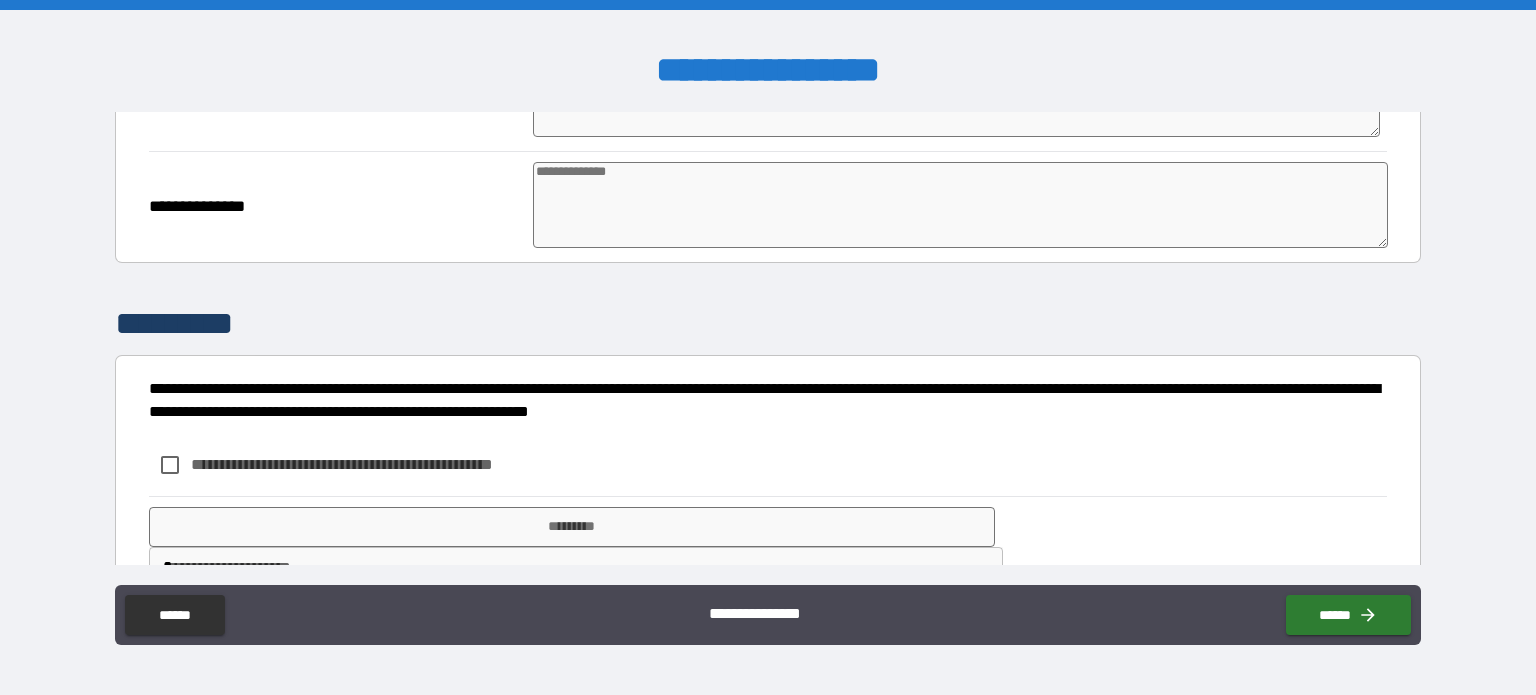 scroll, scrollTop: 1002, scrollLeft: 0, axis: vertical 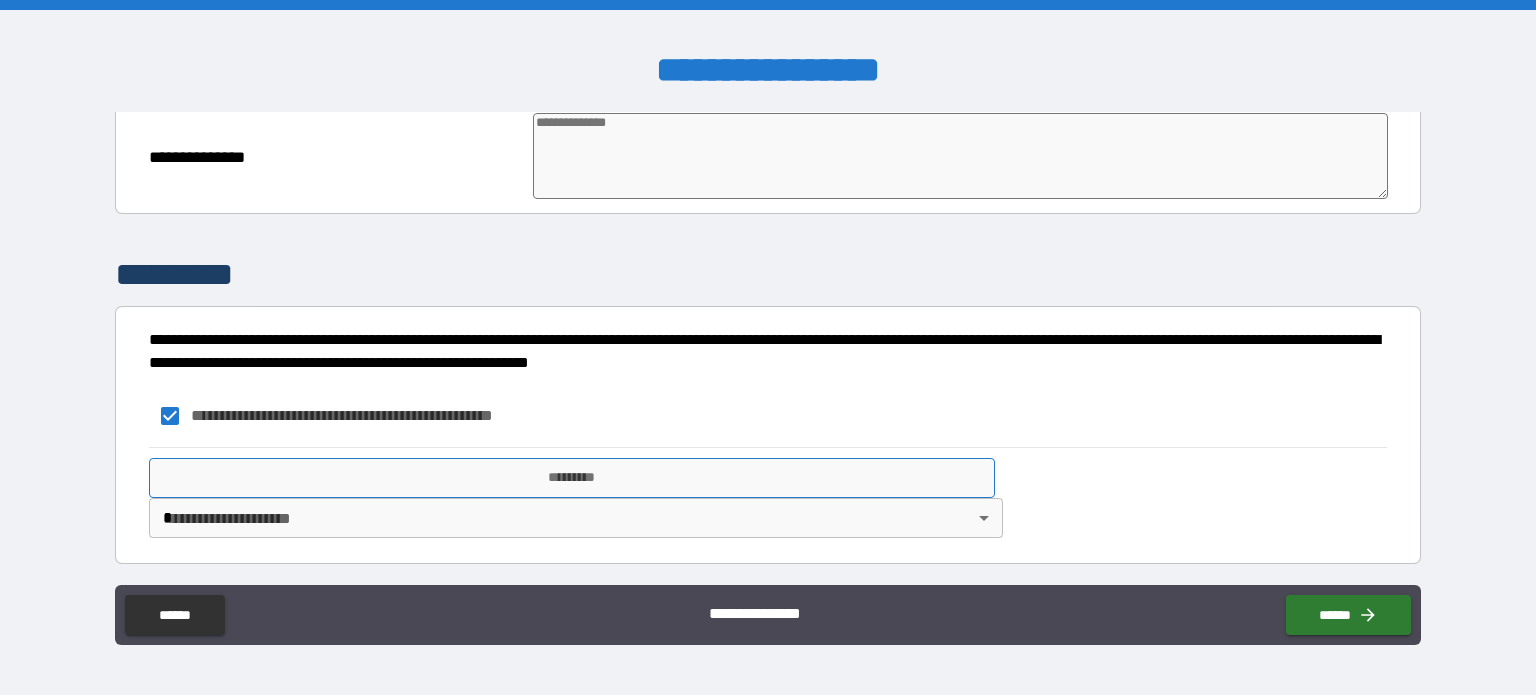click on "*********" at bounding box center (572, 478) 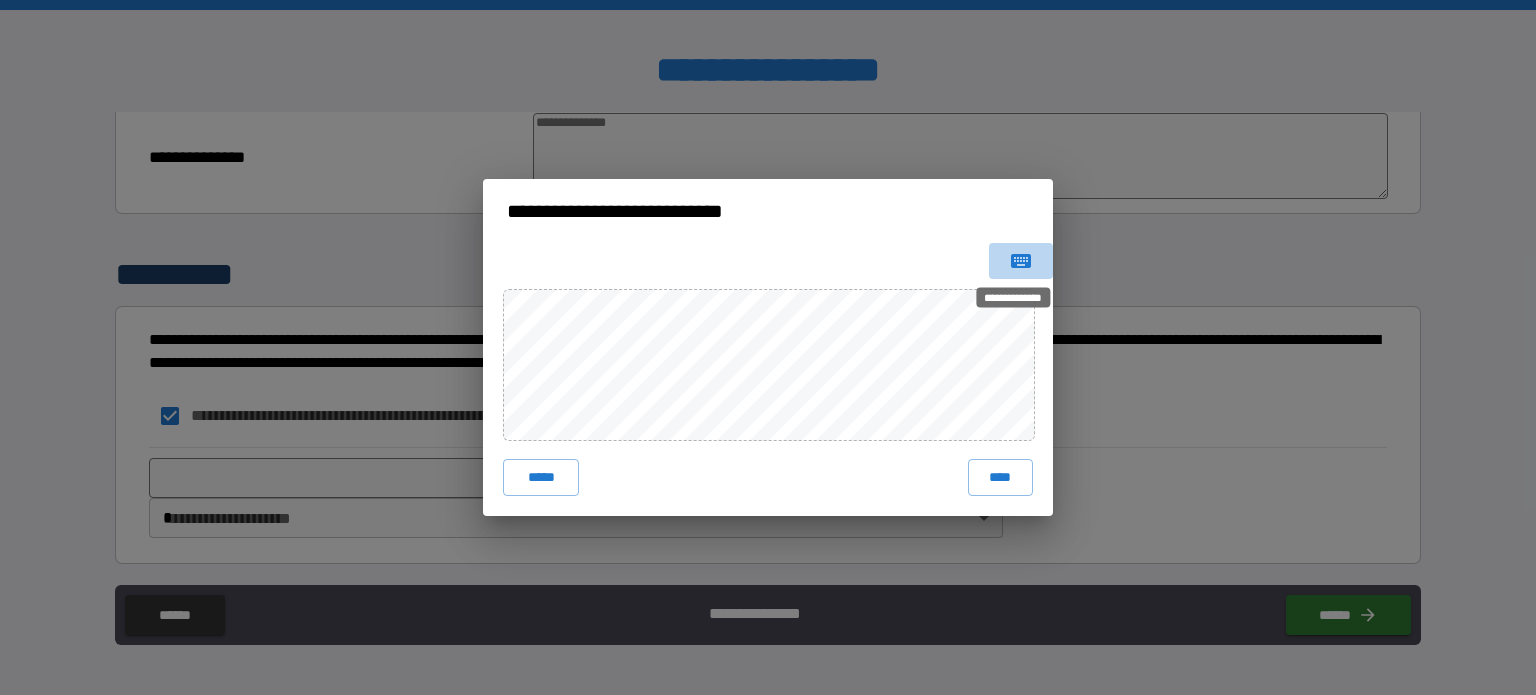 click 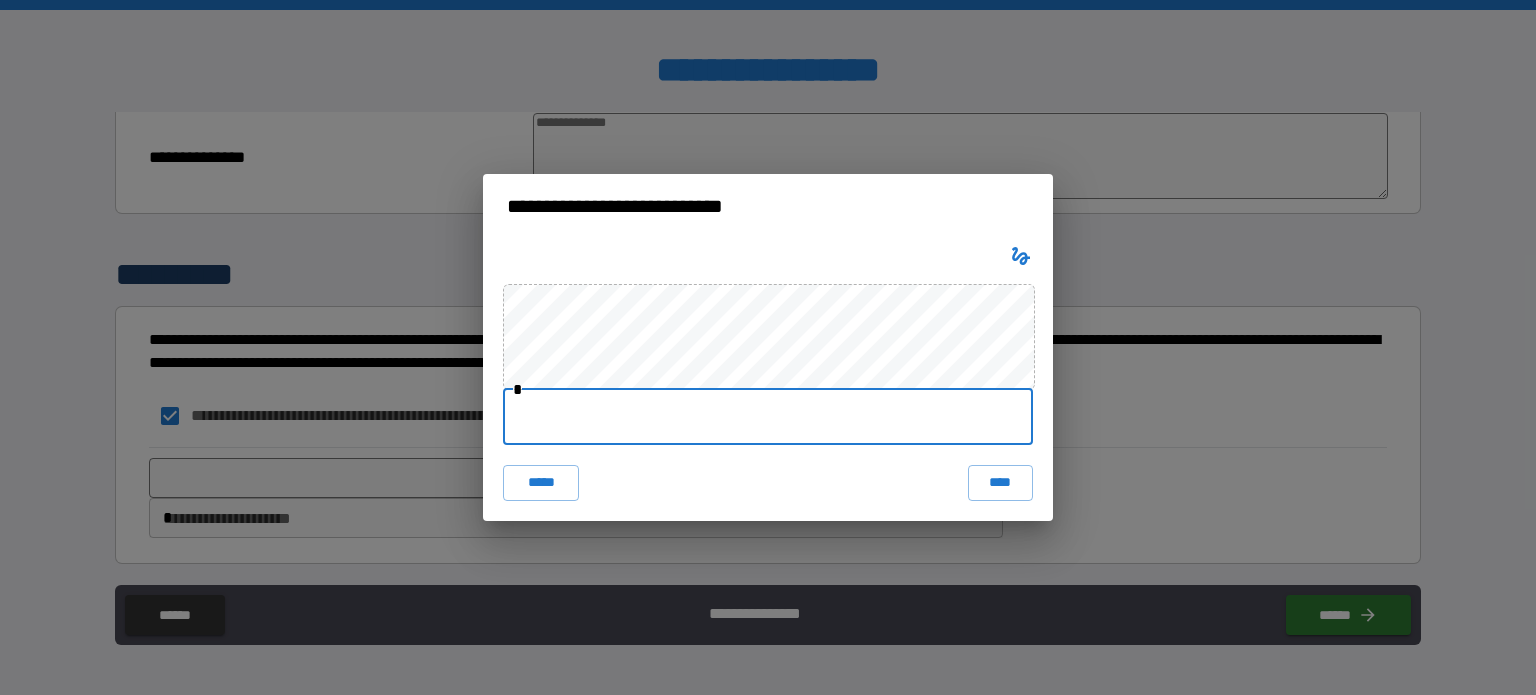 click at bounding box center [768, 417] 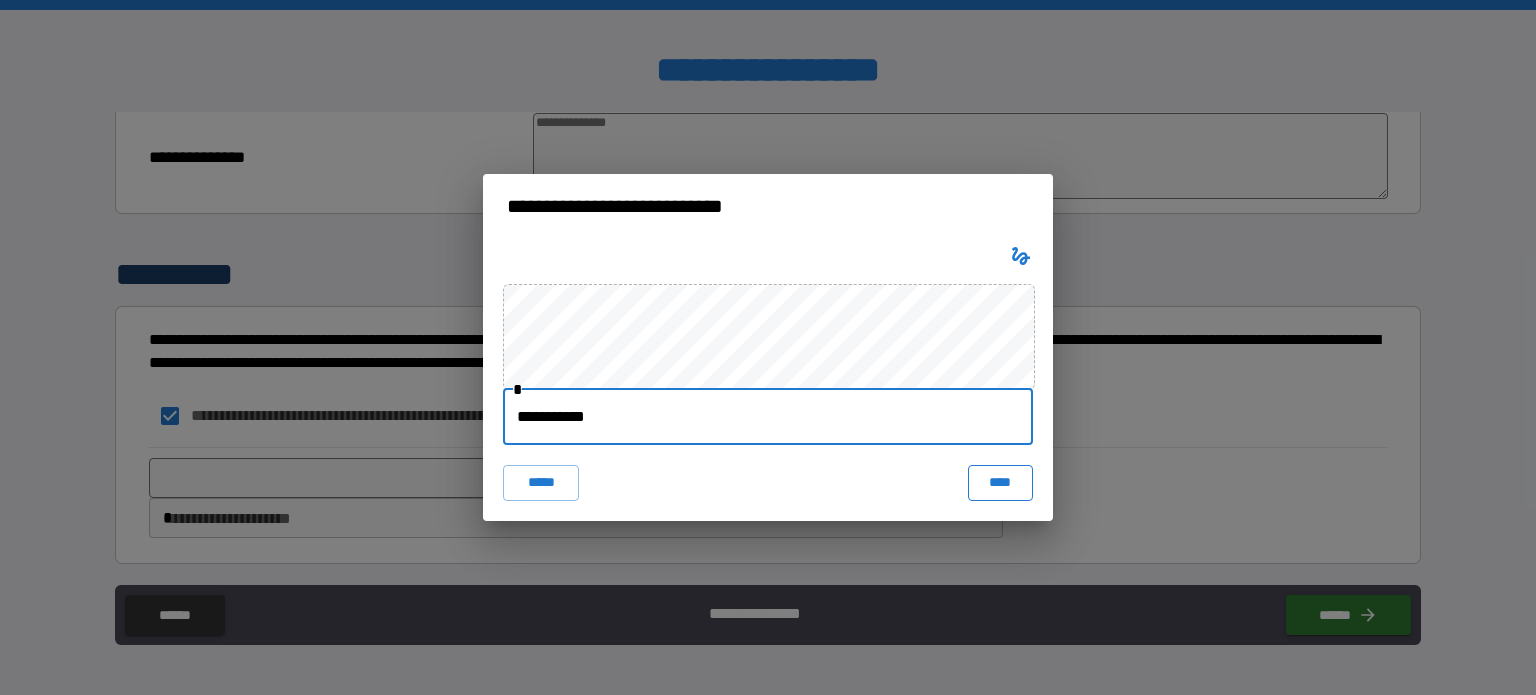 click on "****" at bounding box center [1000, 483] 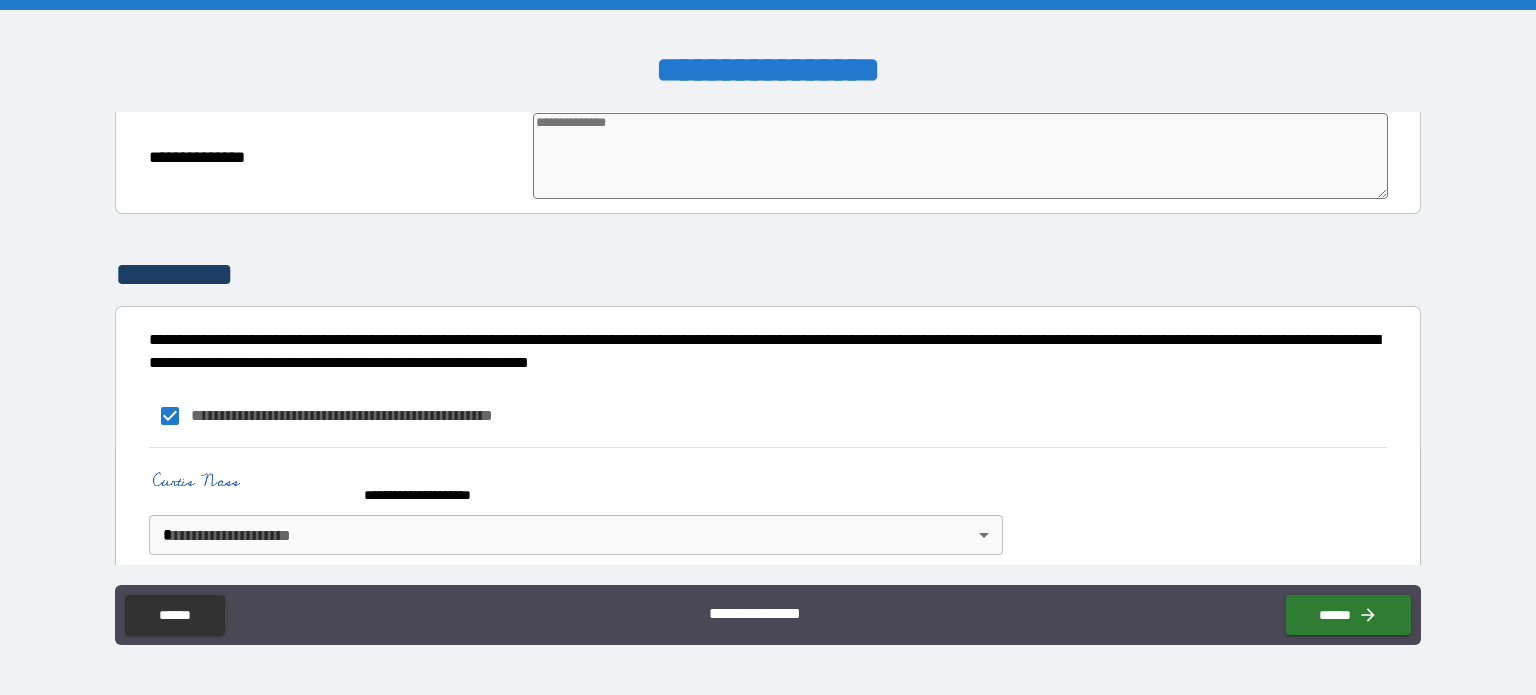click on "**********" at bounding box center (768, 347) 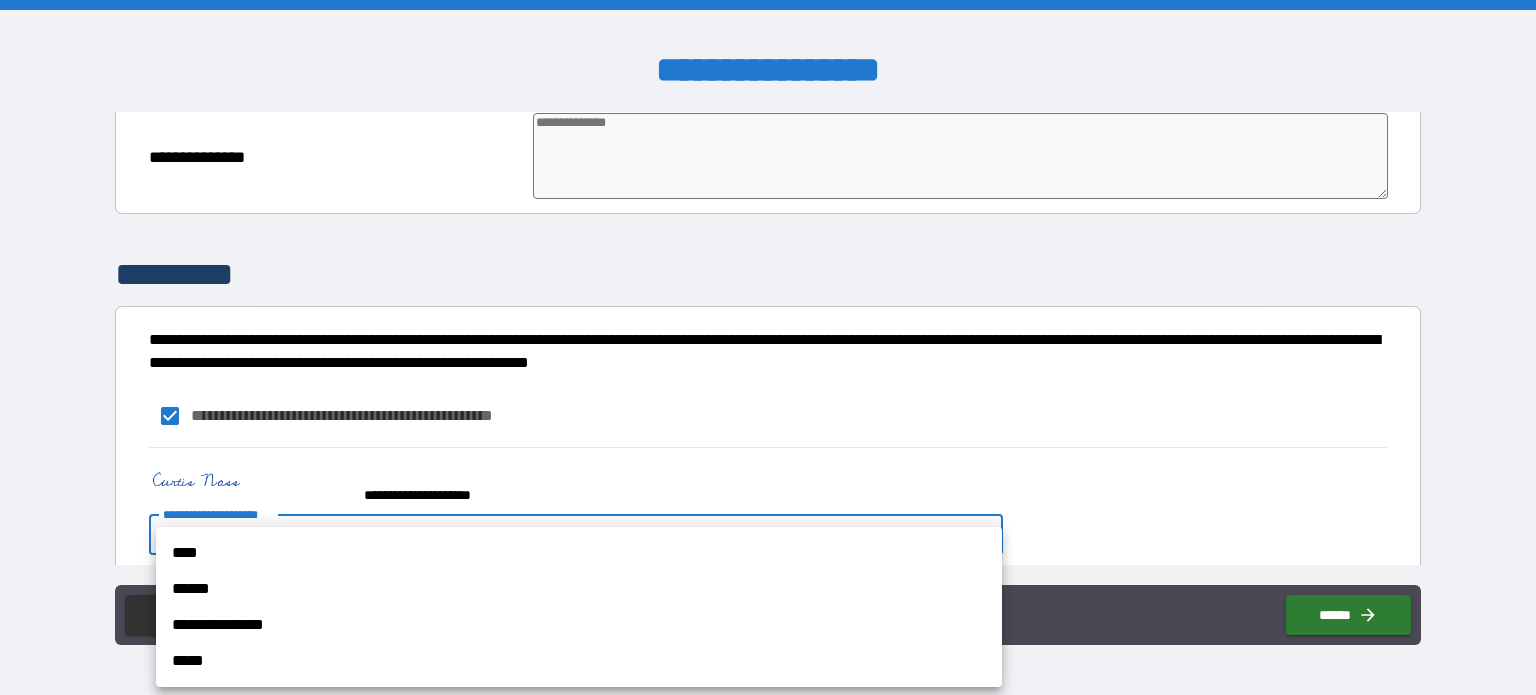 click on "****" at bounding box center (579, 553) 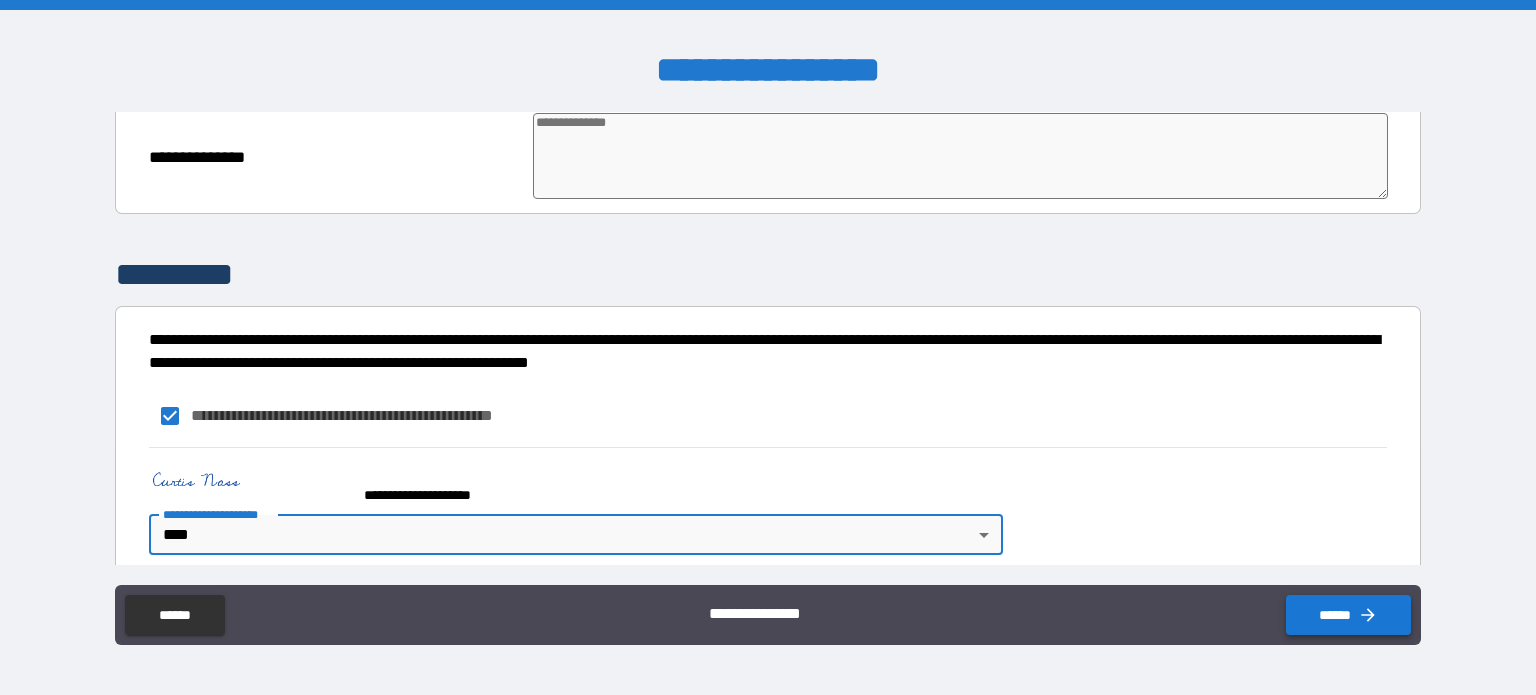 click on "******" at bounding box center (1348, 615) 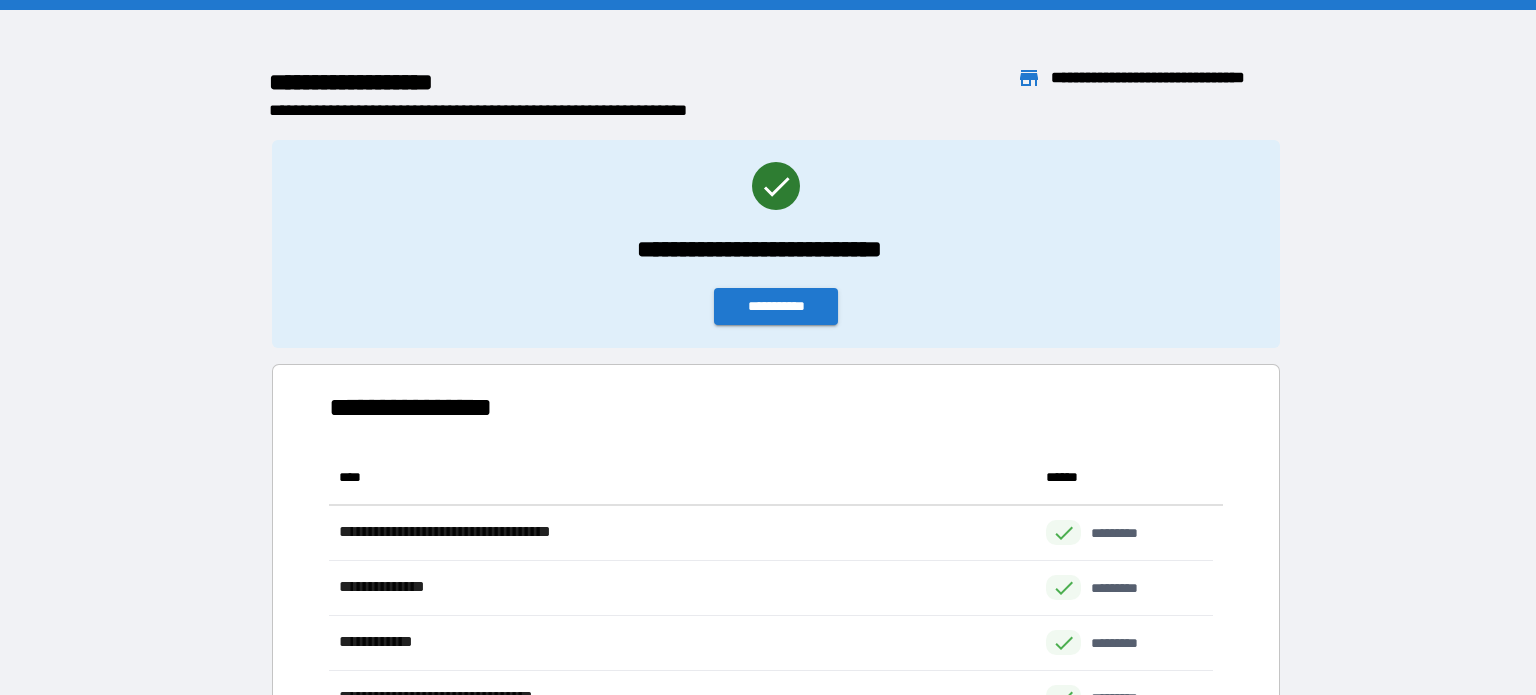 scroll, scrollTop: 16, scrollLeft: 16, axis: both 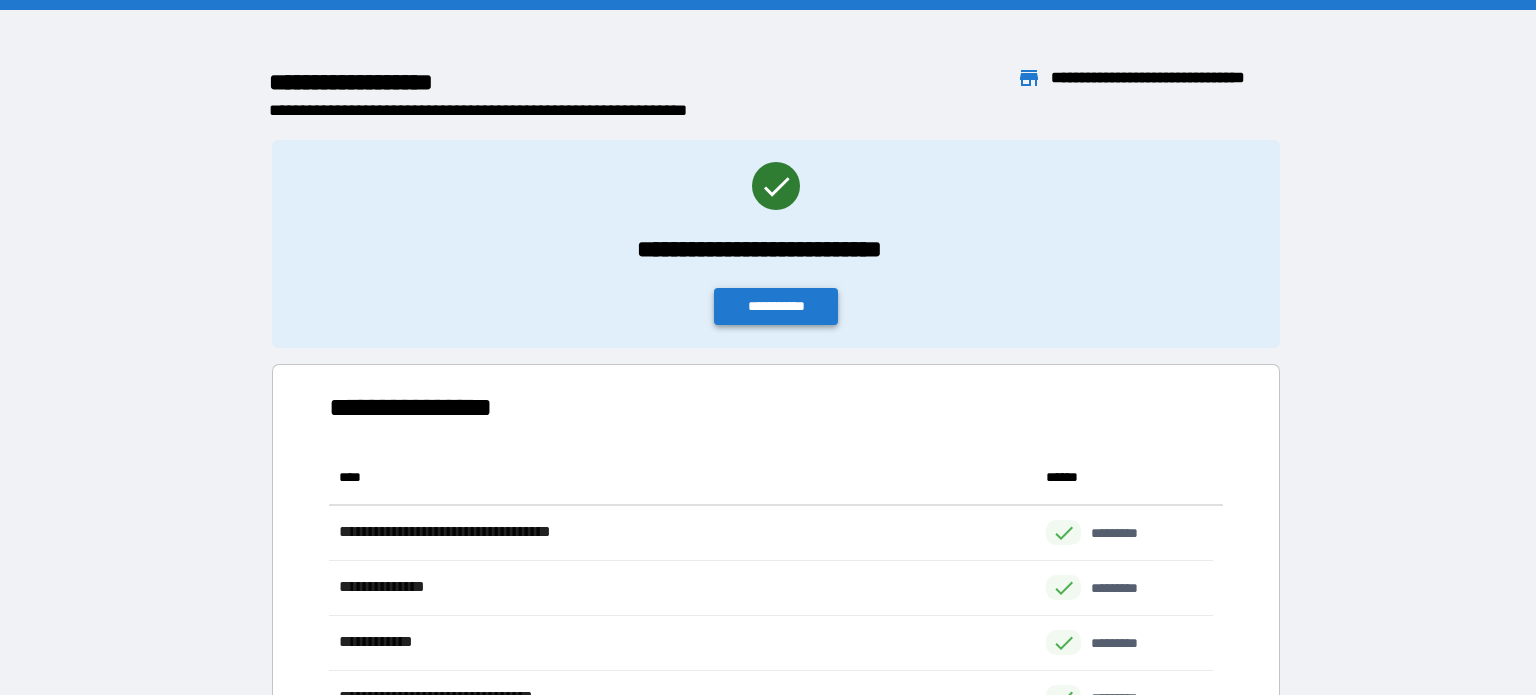 click on "**********" at bounding box center [776, 306] 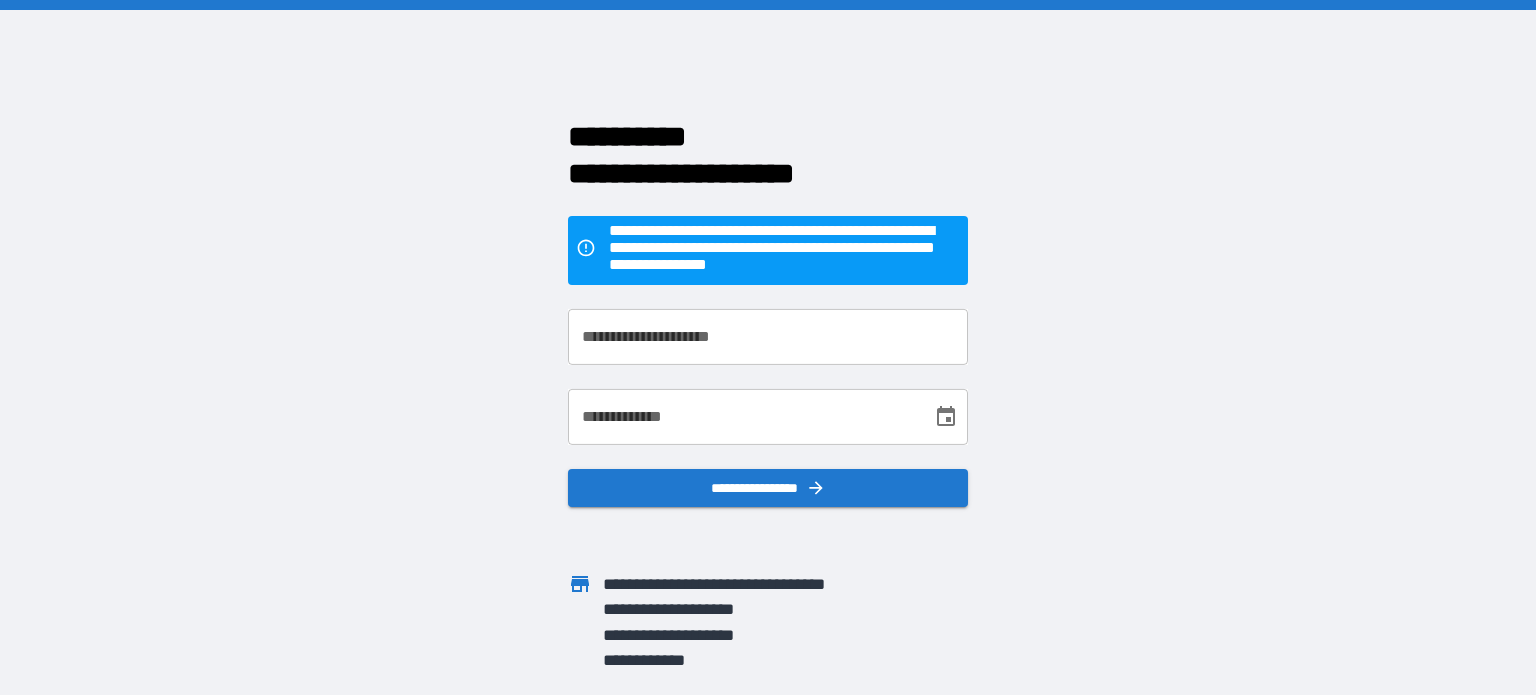 scroll, scrollTop: 0, scrollLeft: 0, axis: both 